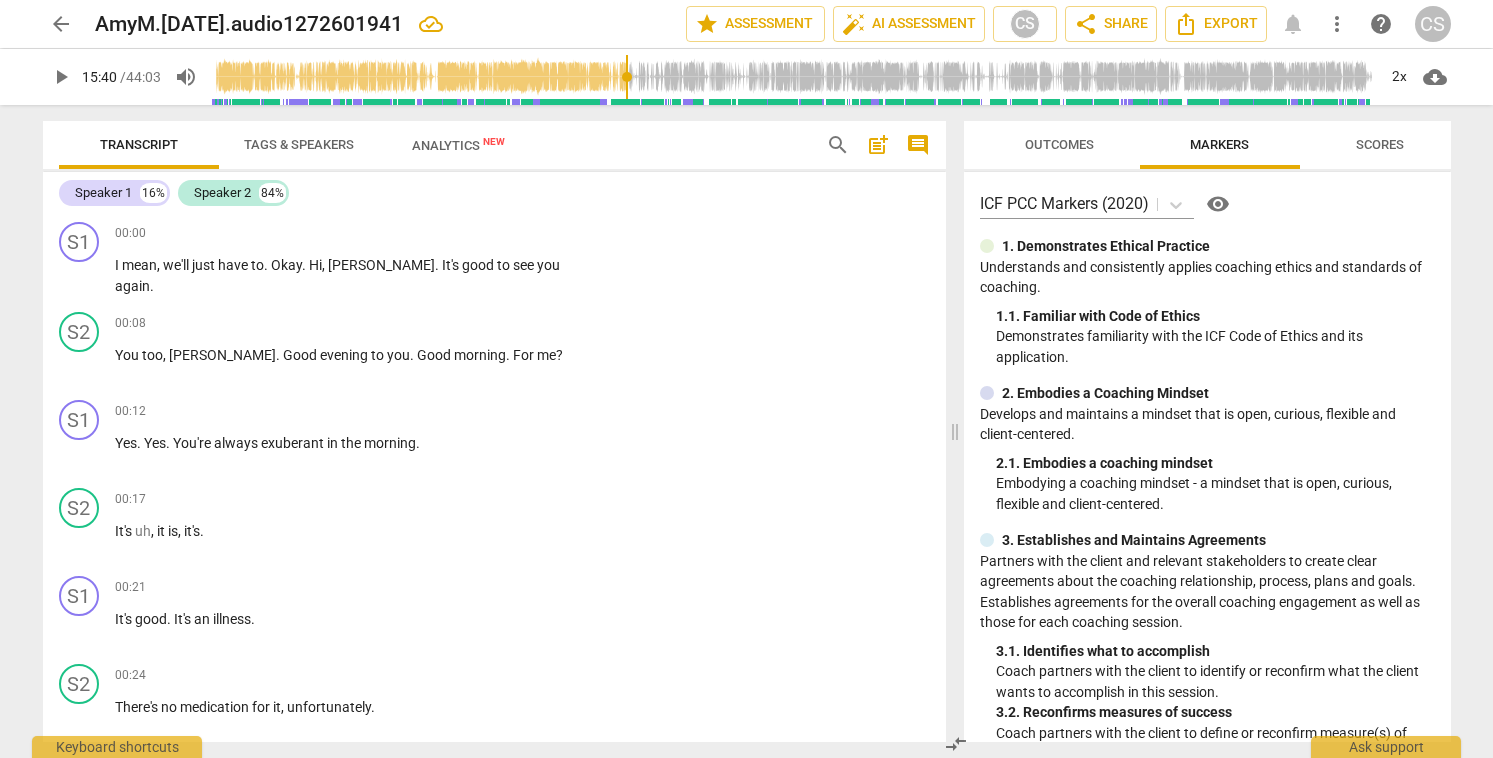 scroll, scrollTop: 0, scrollLeft: 0, axis: both 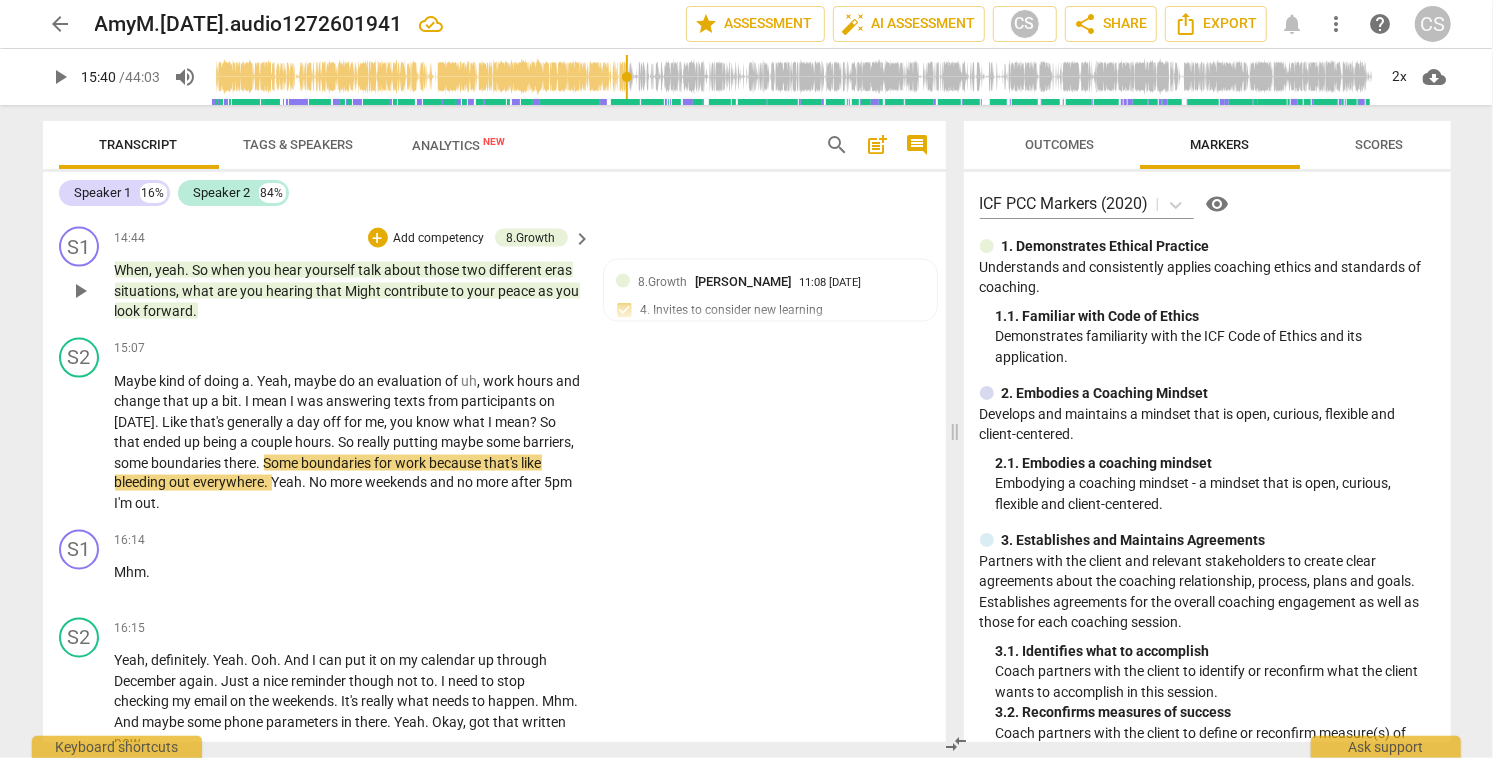 click on "When" at bounding box center [132, 270] 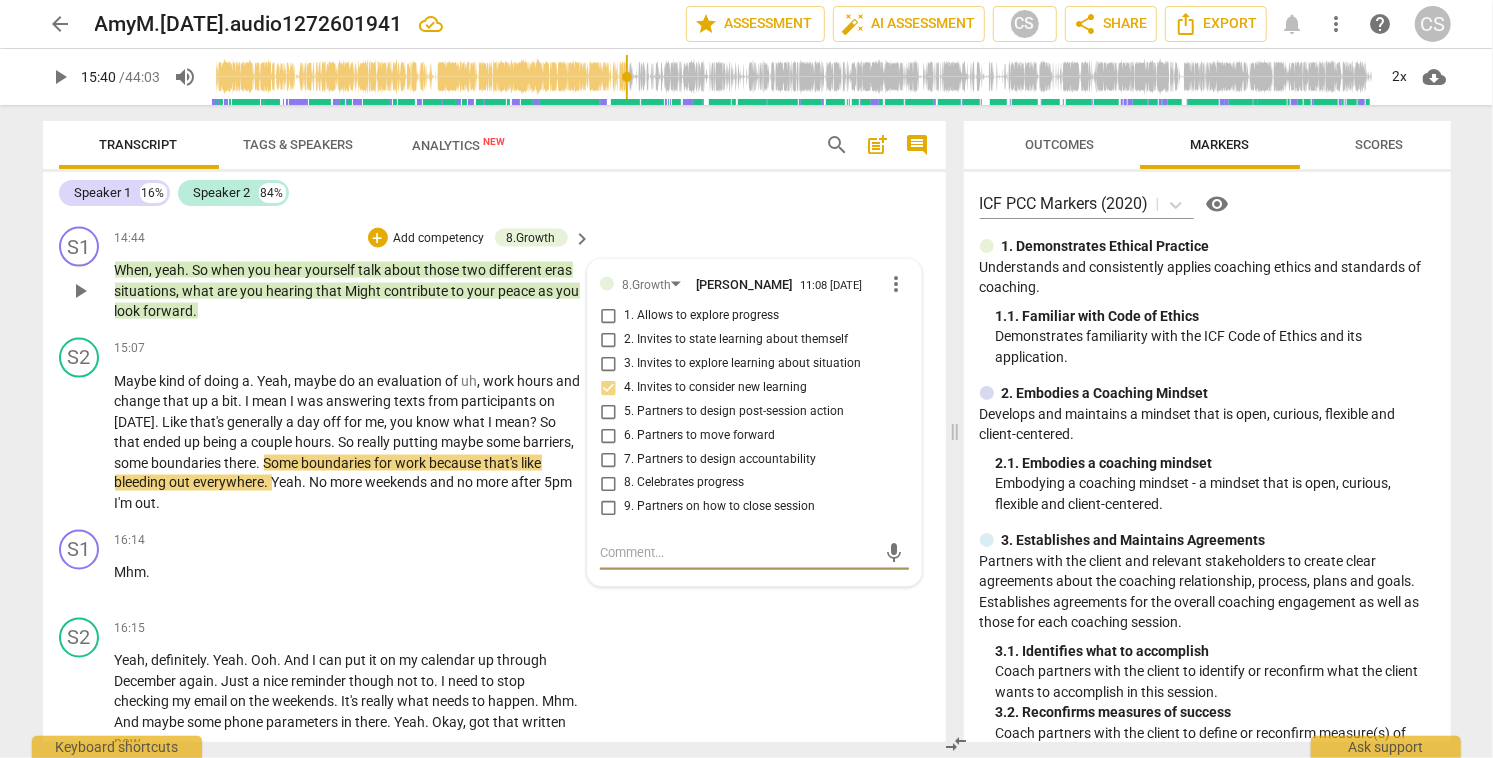 click on "When" at bounding box center [132, 270] 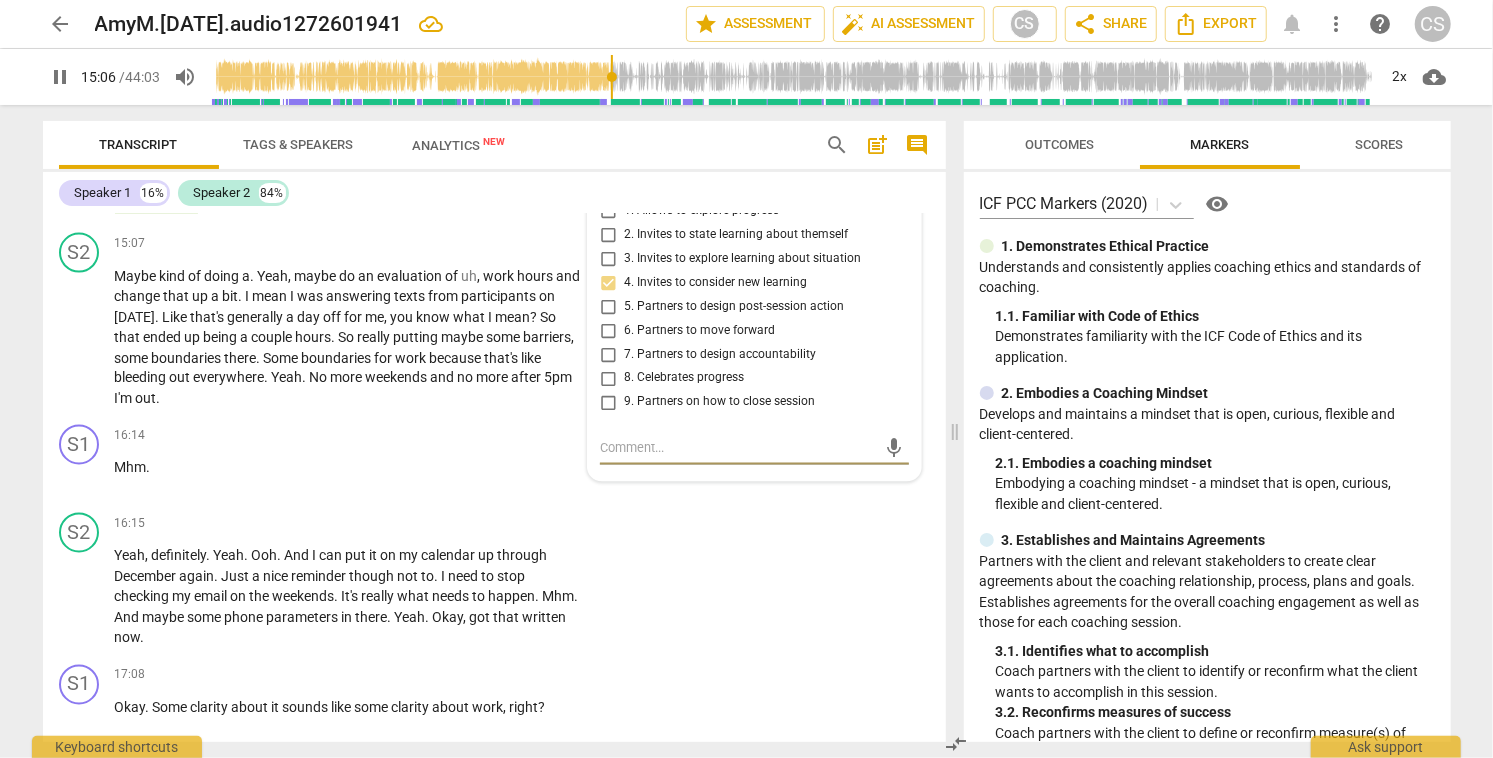 scroll, scrollTop: 6559, scrollLeft: 0, axis: vertical 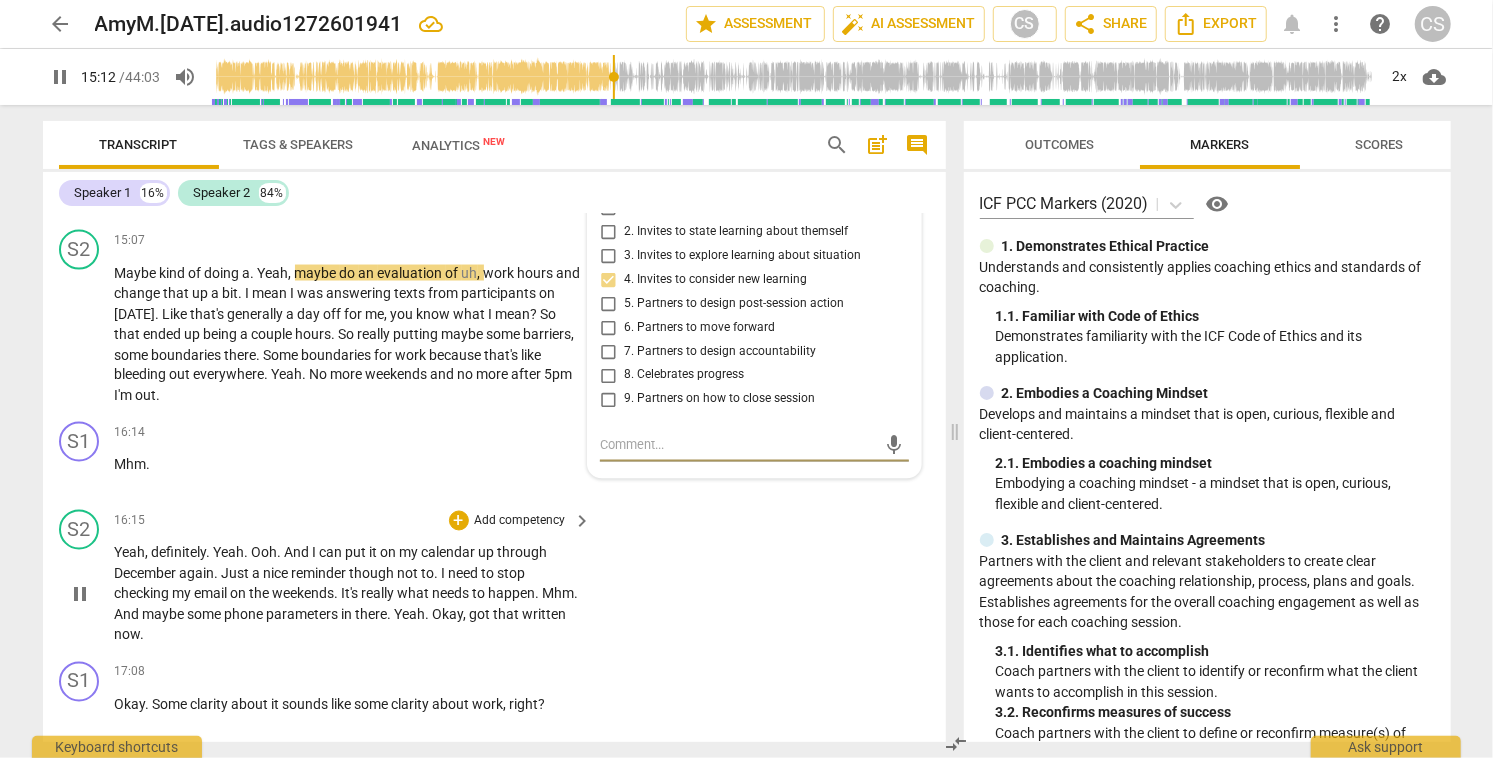 click on "S2 play_arrow pause 16:15 + Add competency keyboard_arrow_right Yeah ,   definitely .   Yeah .   Ooh .   And   I   can   put   it   on   my   calendar   up   through   December   again .   Just   a   nice   reminder   though   not   to .   I   need   to   stop   checking   my   email   on   the   weekends .   It's   really   what   needs   to   happen .   Mhm .   And   maybe   some   phone   parameters   in   there .   Yeah .   Okay ,   got   that   written   now ." at bounding box center [494, 578] 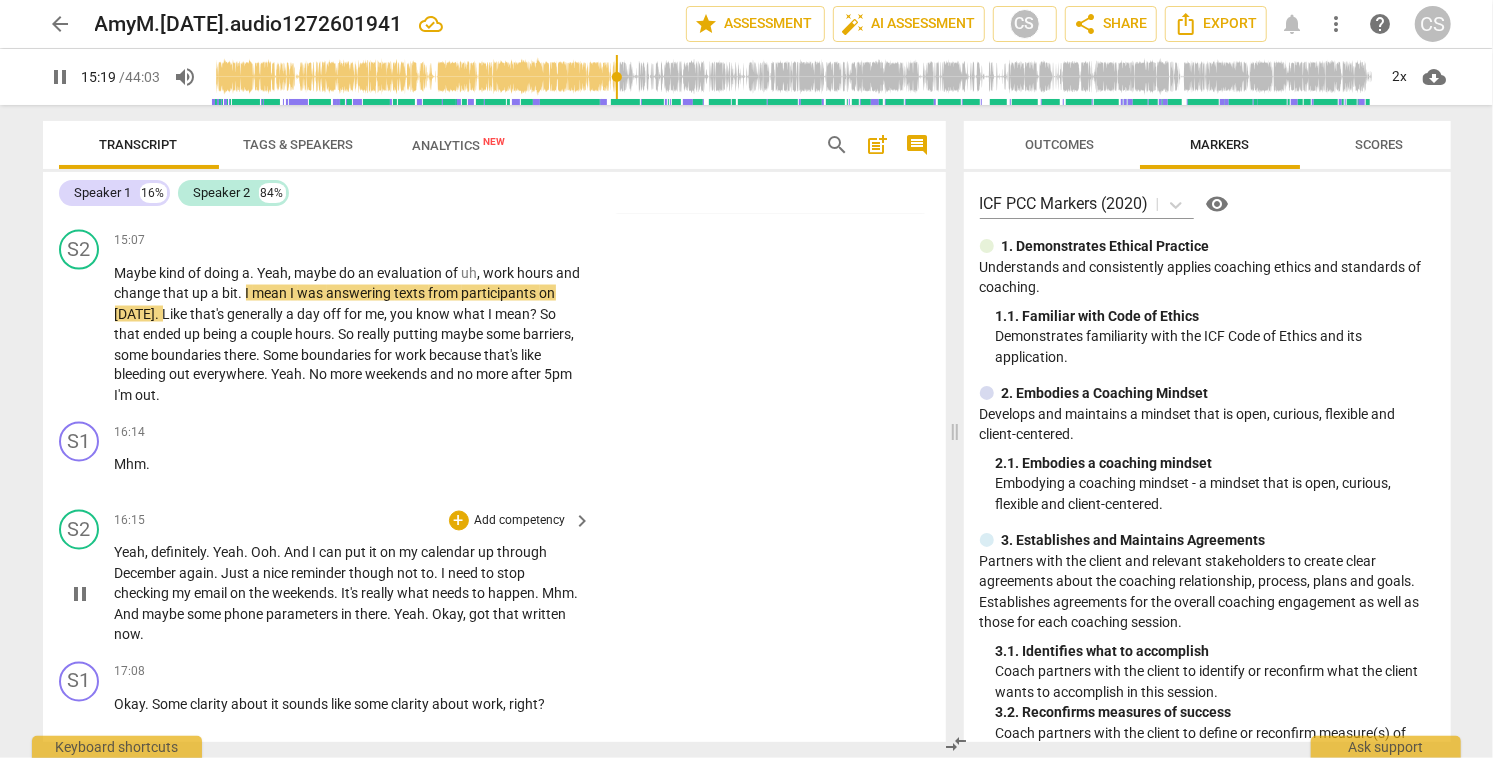 click on "S2 play_arrow pause 16:15 + Add competency keyboard_arrow_right Yeah ,   definitely .   Yeah .   Ooh .   And   I   can   put   it   on   my   calendar   up   through   December   again .   Just   a   nice   reminder   though   not   to .   I   need   to   stop   checking   my   email   on   the   weekends .   It's   really   what   needs   to   happen .   Mhm .   And   maybe   some   phone   parameters   in   there .   Yeah .   Okay ,   got   that   written   now ." at bounding box center [494, 578] 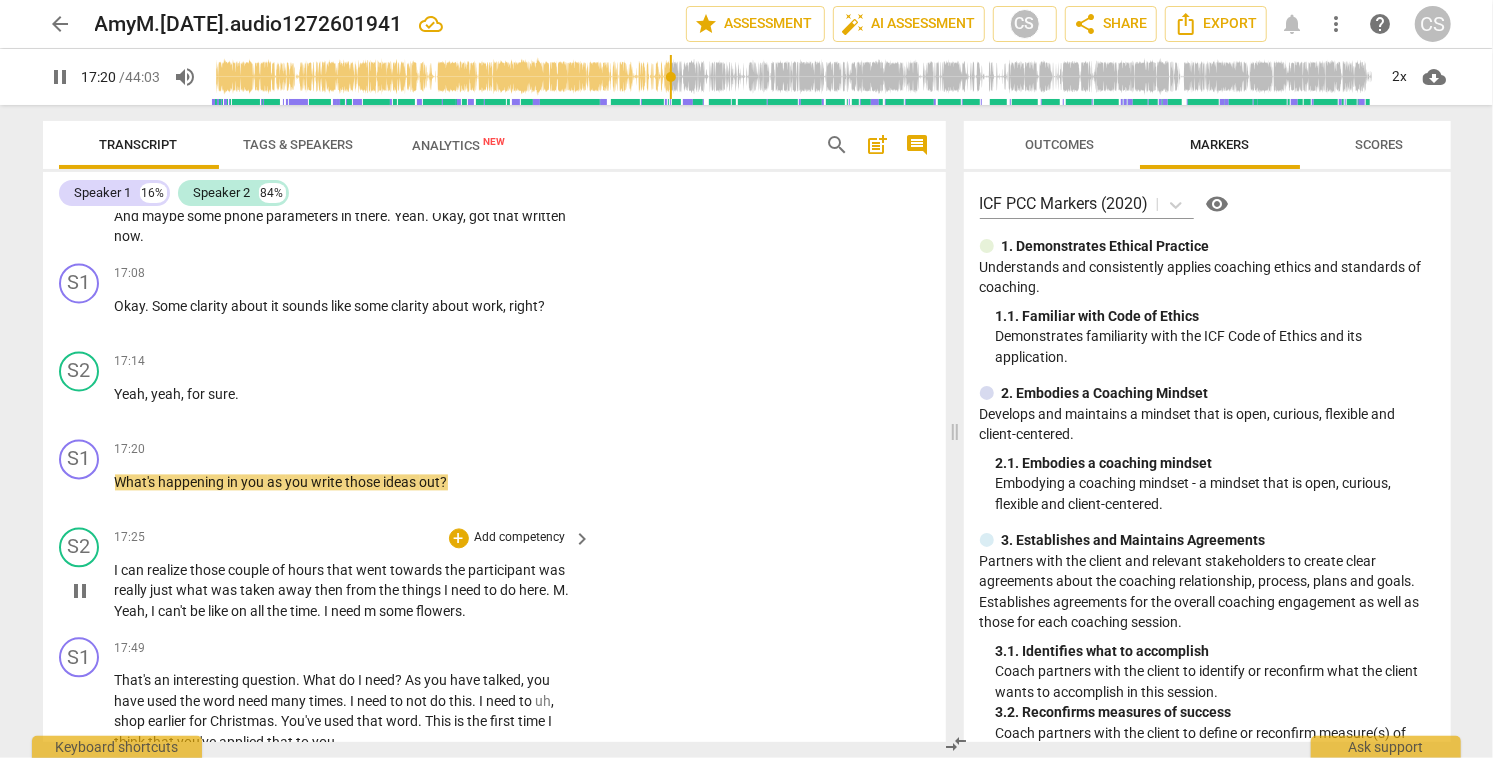scroll, scrollTop: 6960, scrollLeft: 0, axis: vertical 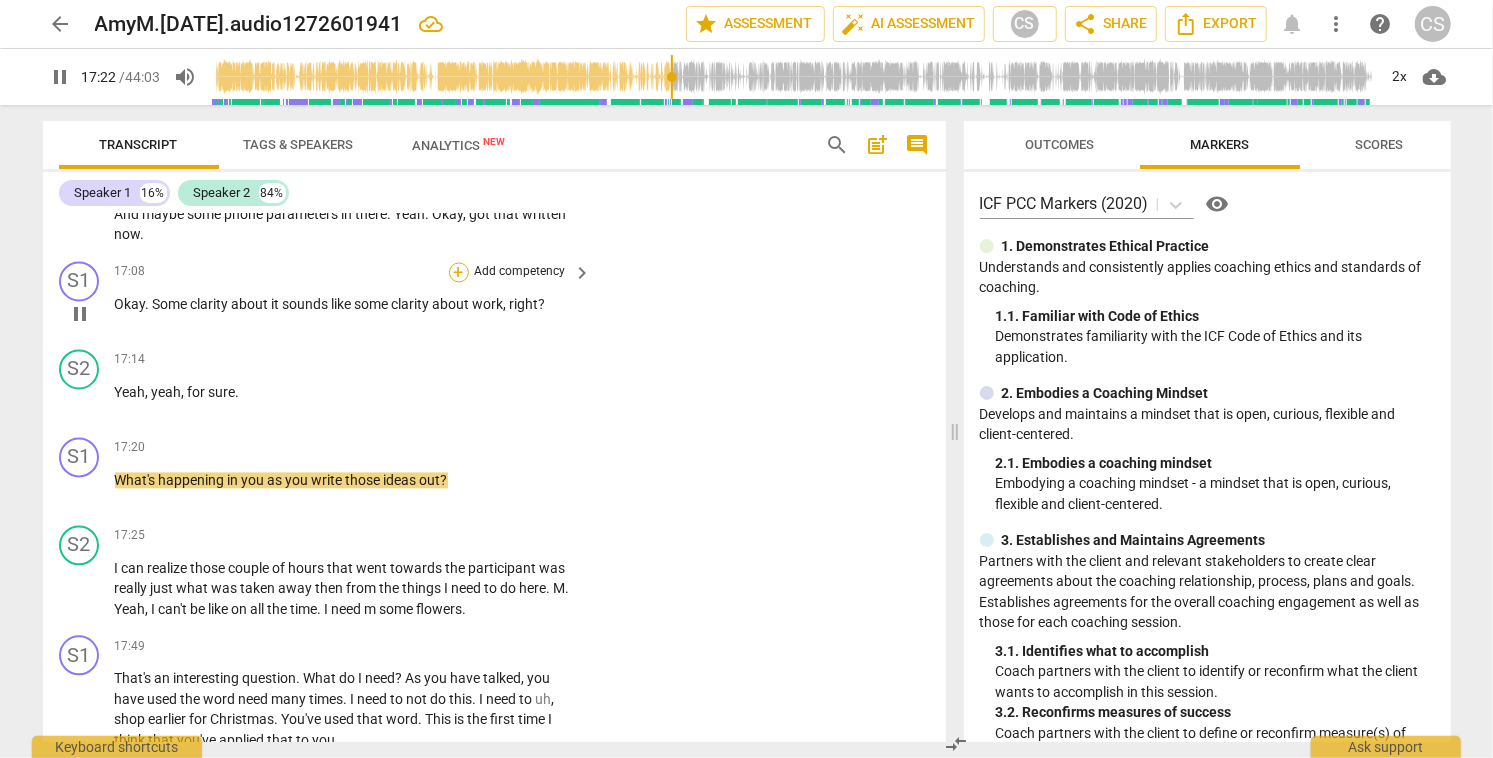 click on "+" at bounding box center (459, 272) 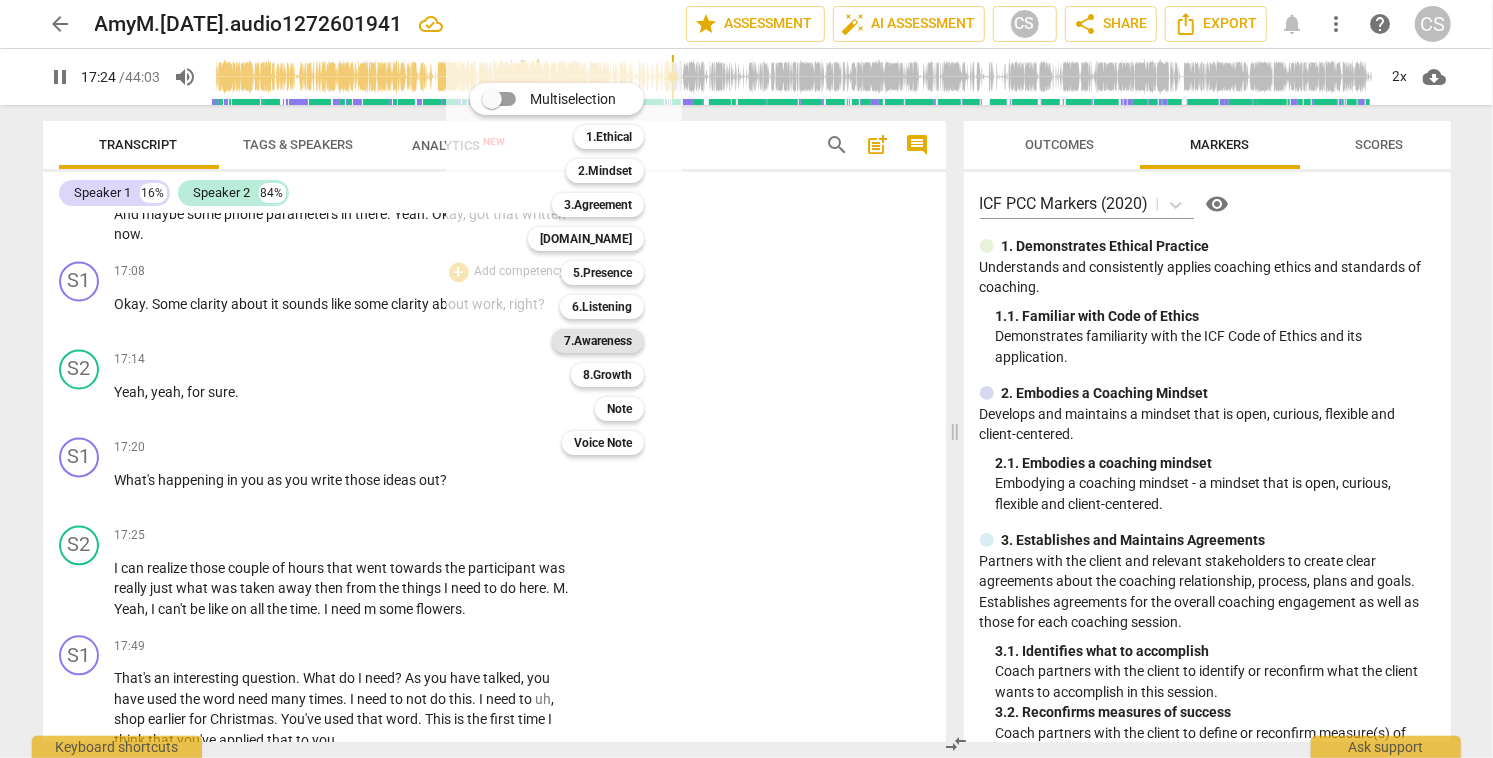 click on "7.Awareness" at bounding box center (598, 341) 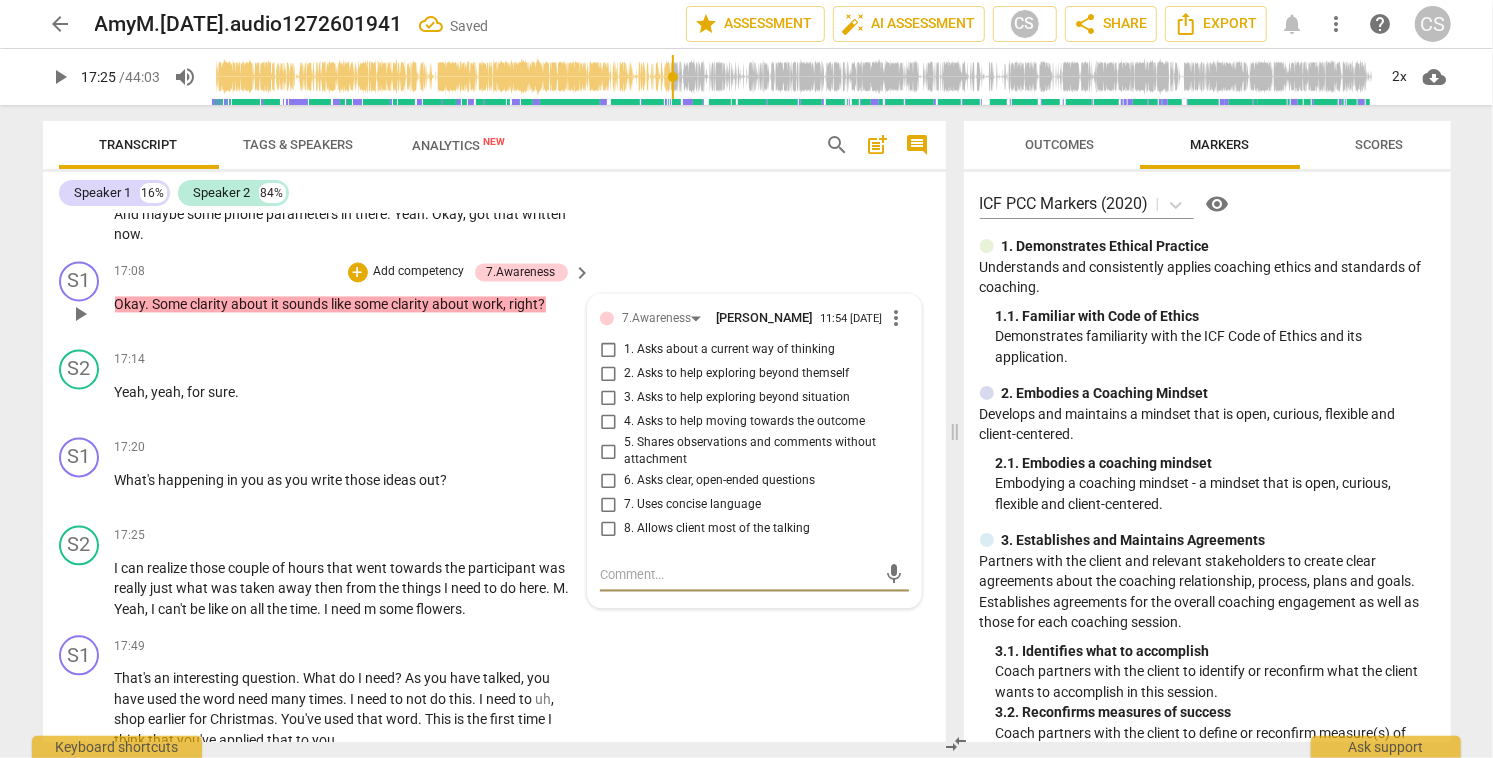 click on "more_vert" at bounding box center [897, 318] 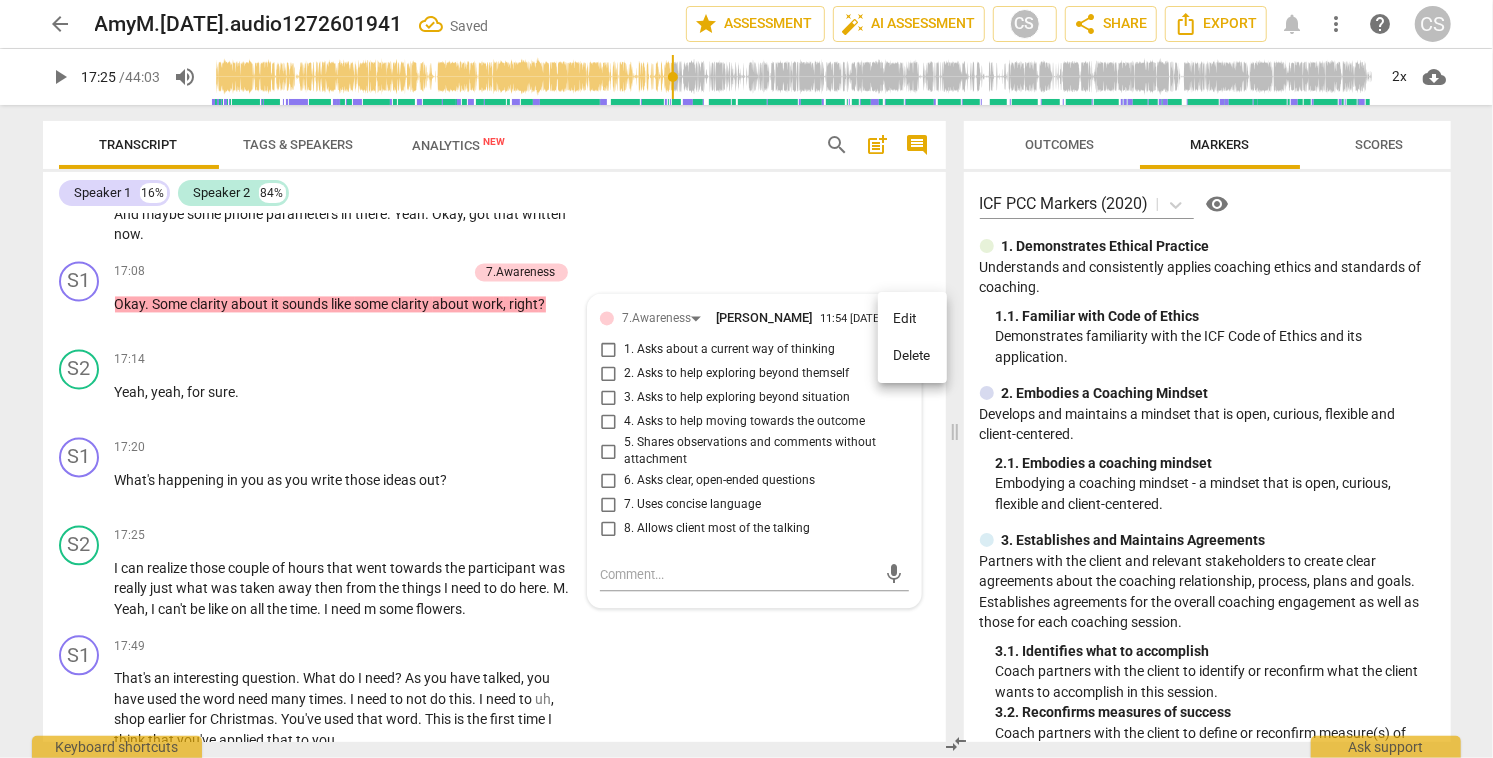click on "Delete" at bounding box center (912, 356) 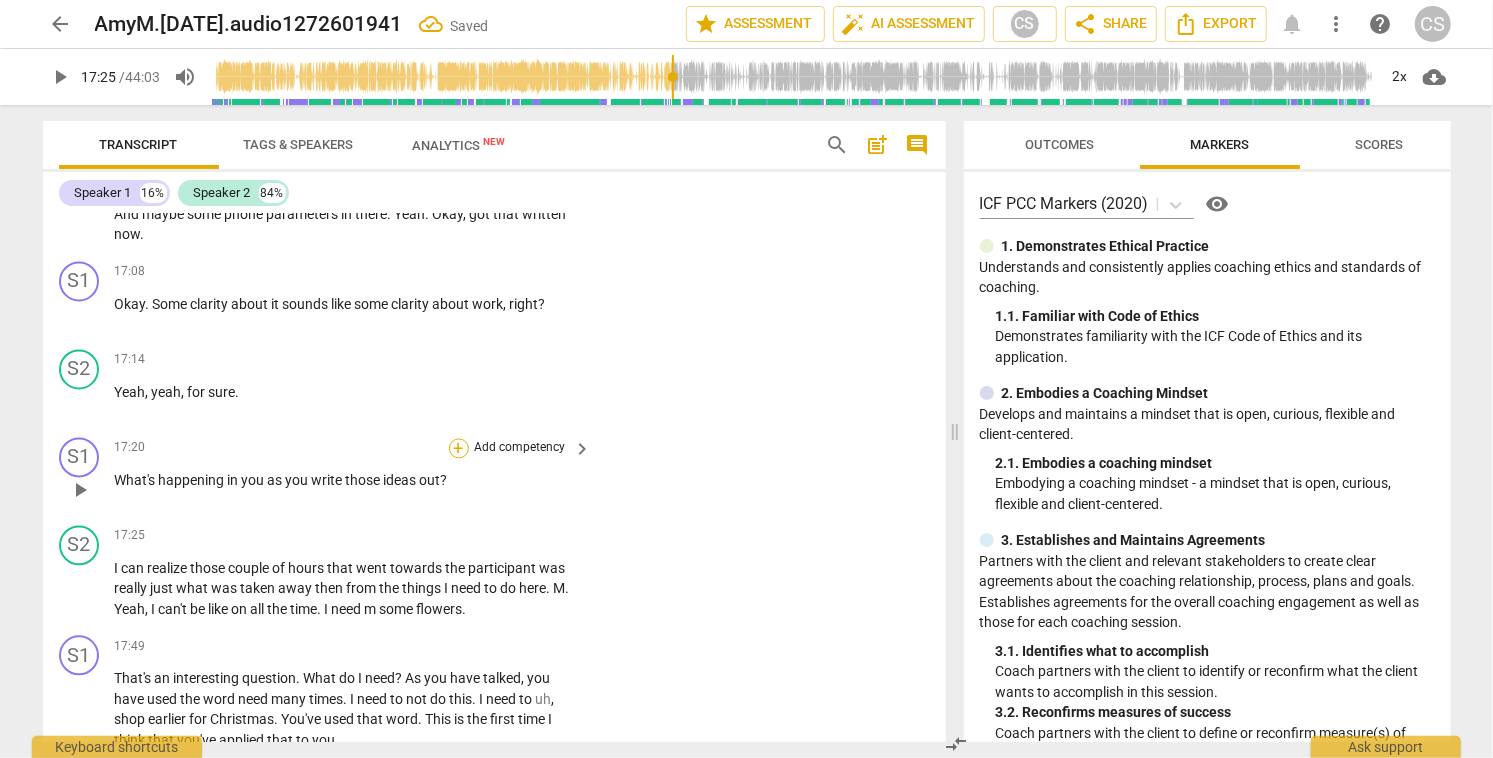 click on "+" at bounding box center (459, 448) 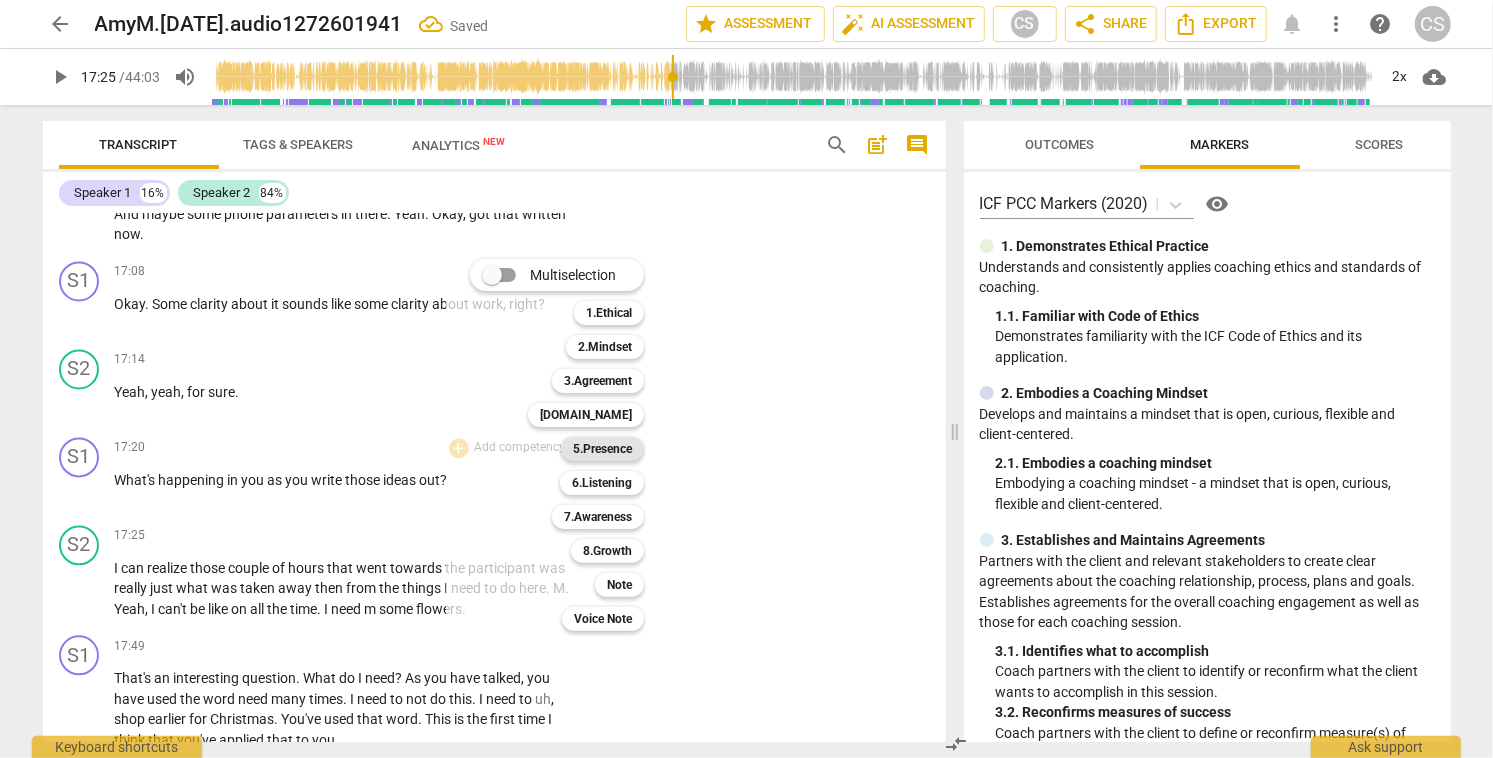 click on "5.Presence" at bounding box center (602, 449) 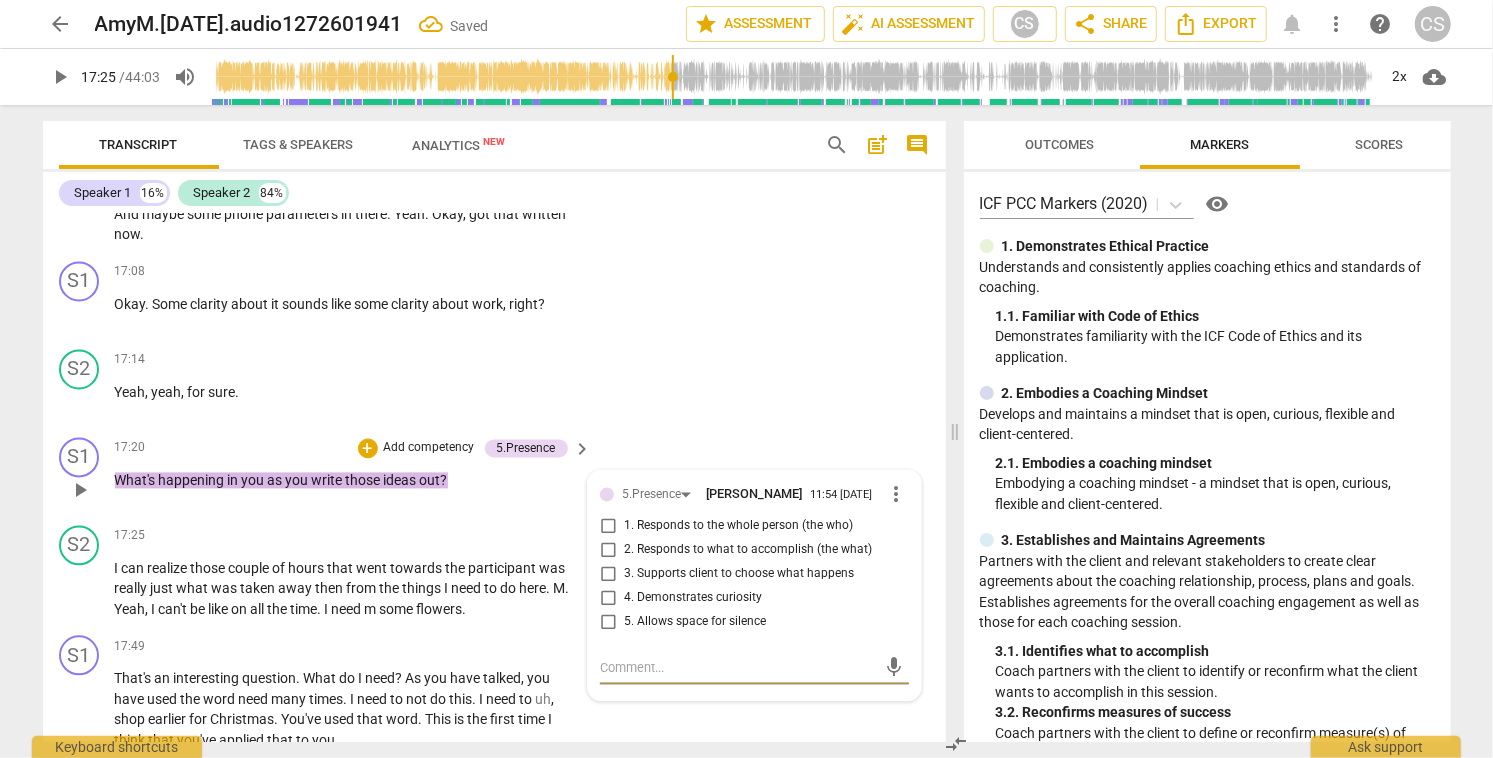 click on "1. Responds to the whole person (the who)" at bounding box center (608, 526) 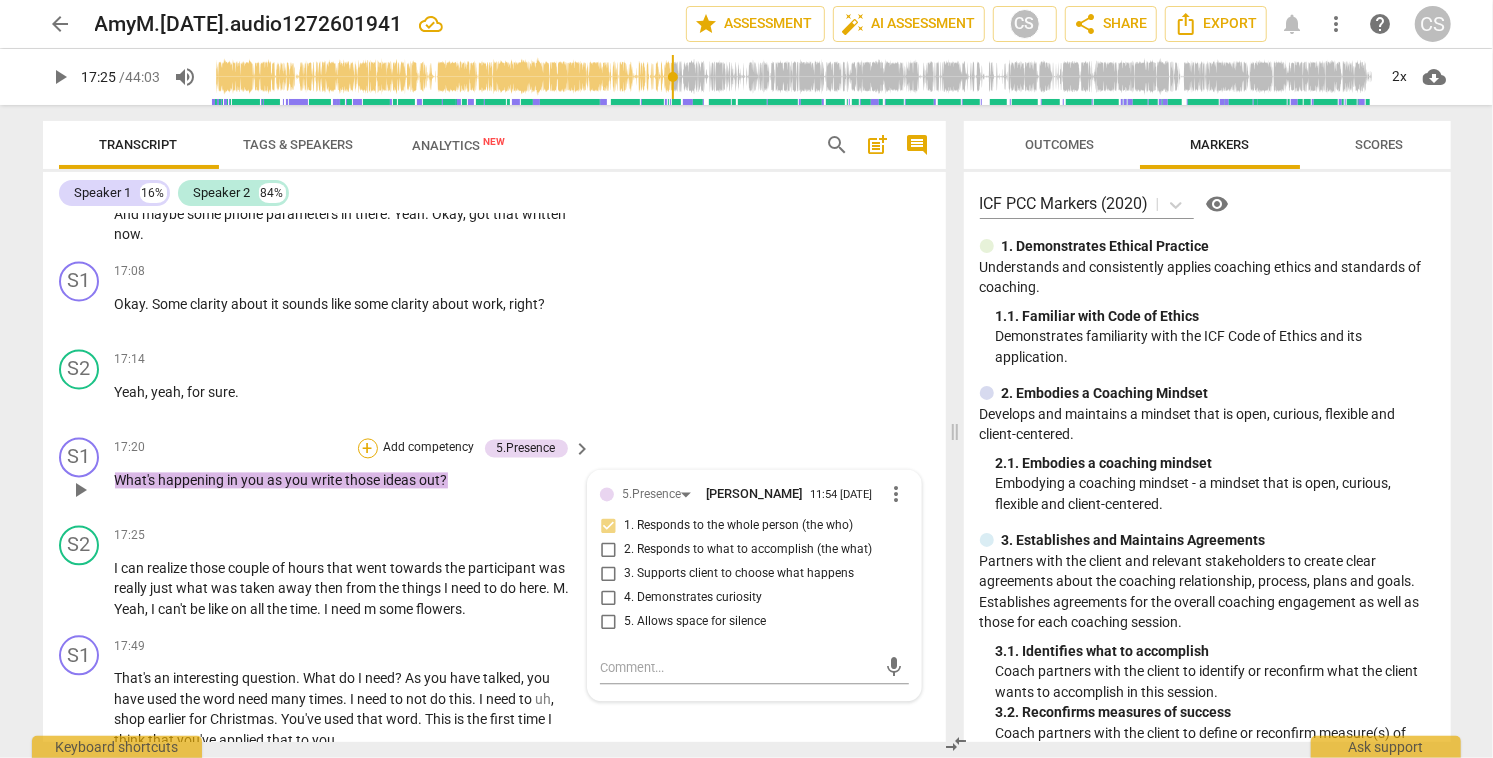 click on "+" at bounding box center (368, 448) 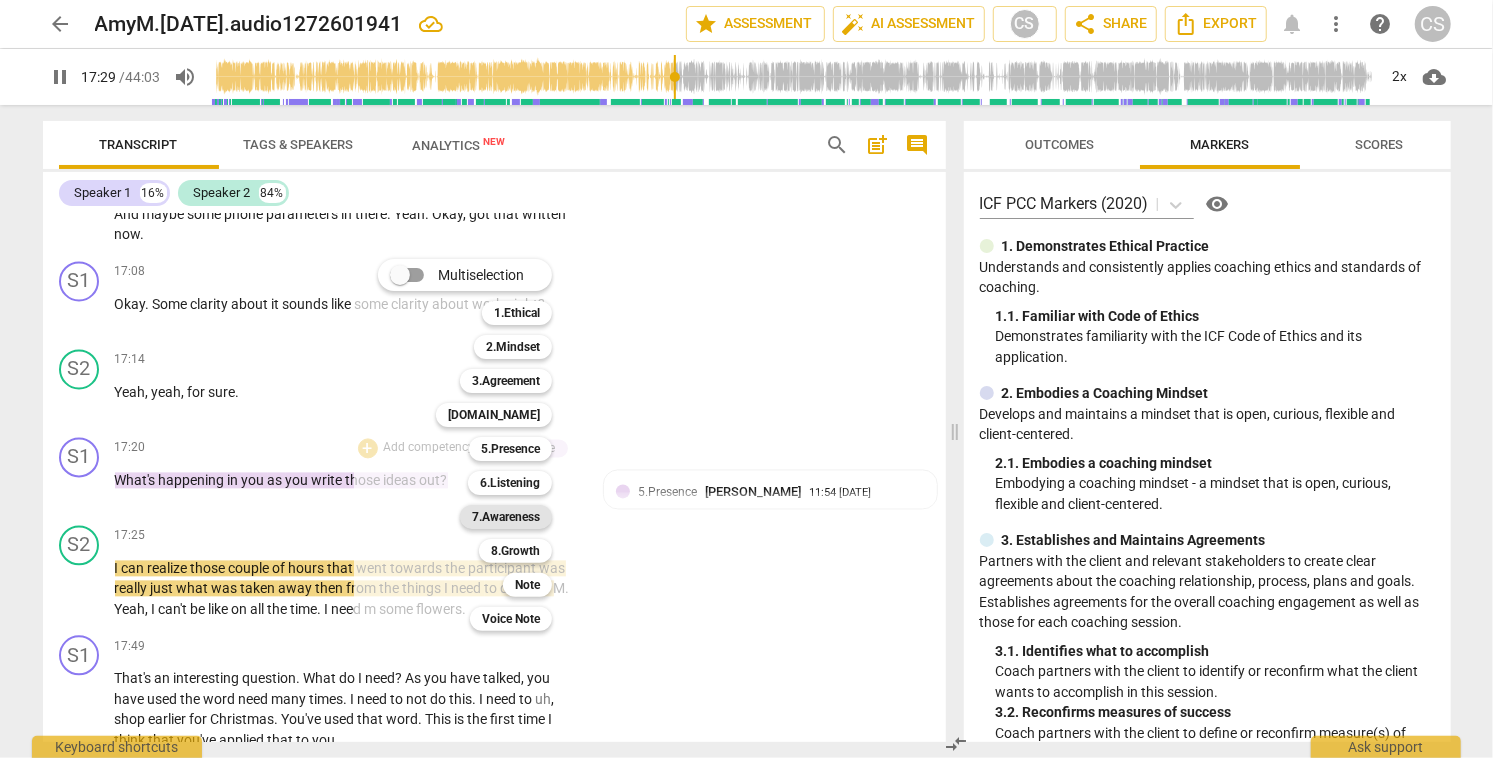 click on "7.Awareness" at bounding box center (506, 517) 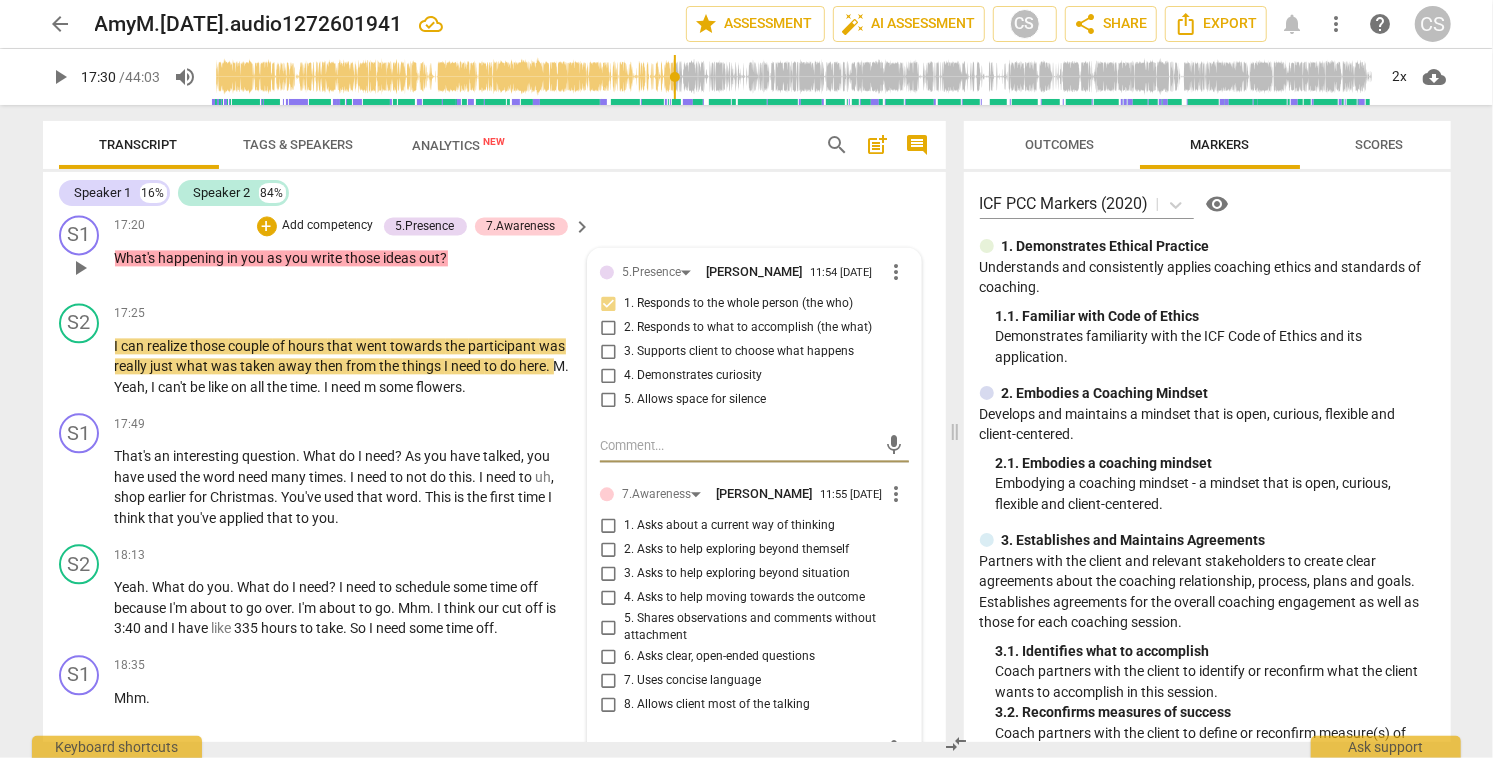 scroll, scrollTop: 7176, scrollLeft: 0, axis: vertical 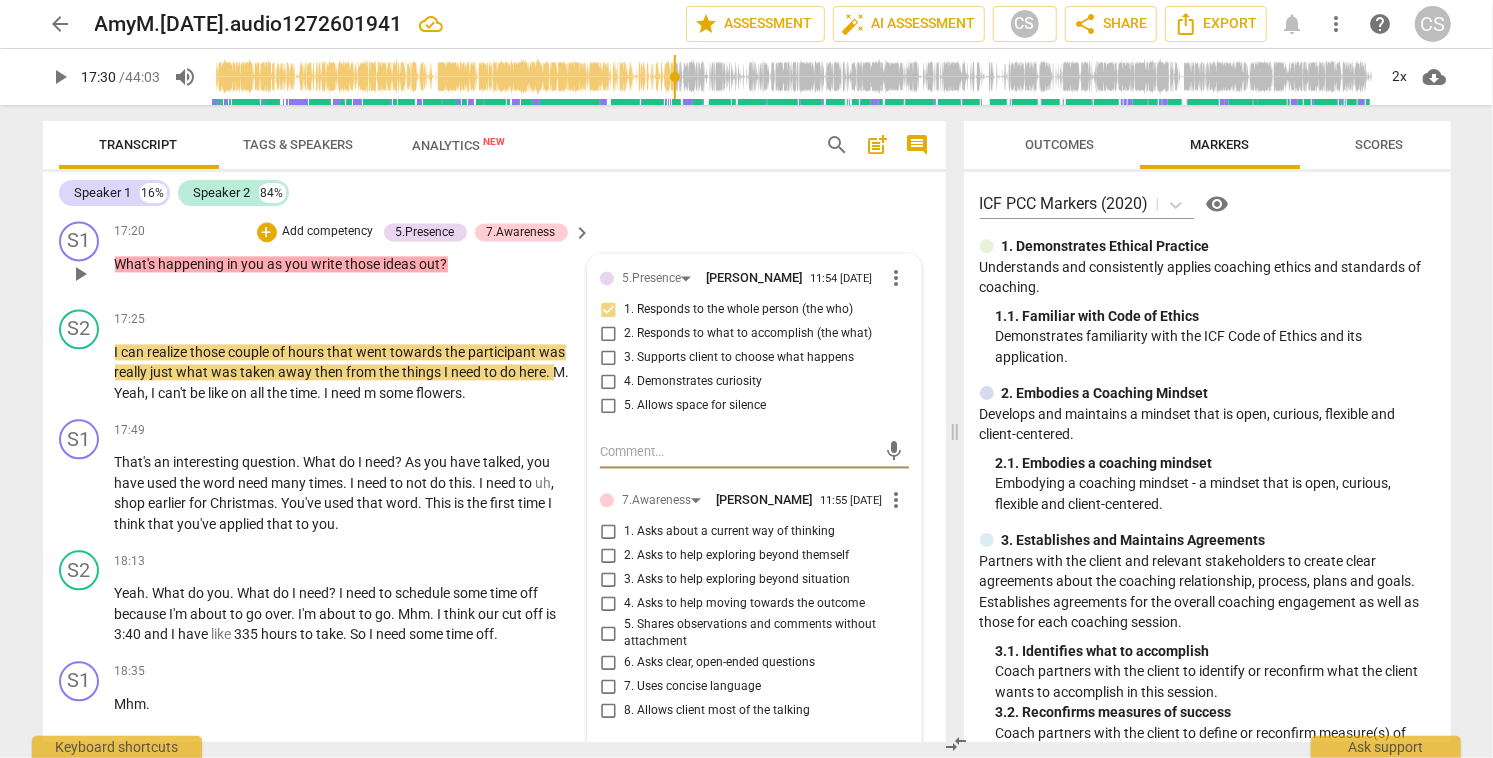 click on "2. Asks to help exploring beyond themself" at bounding box center [608, 556] 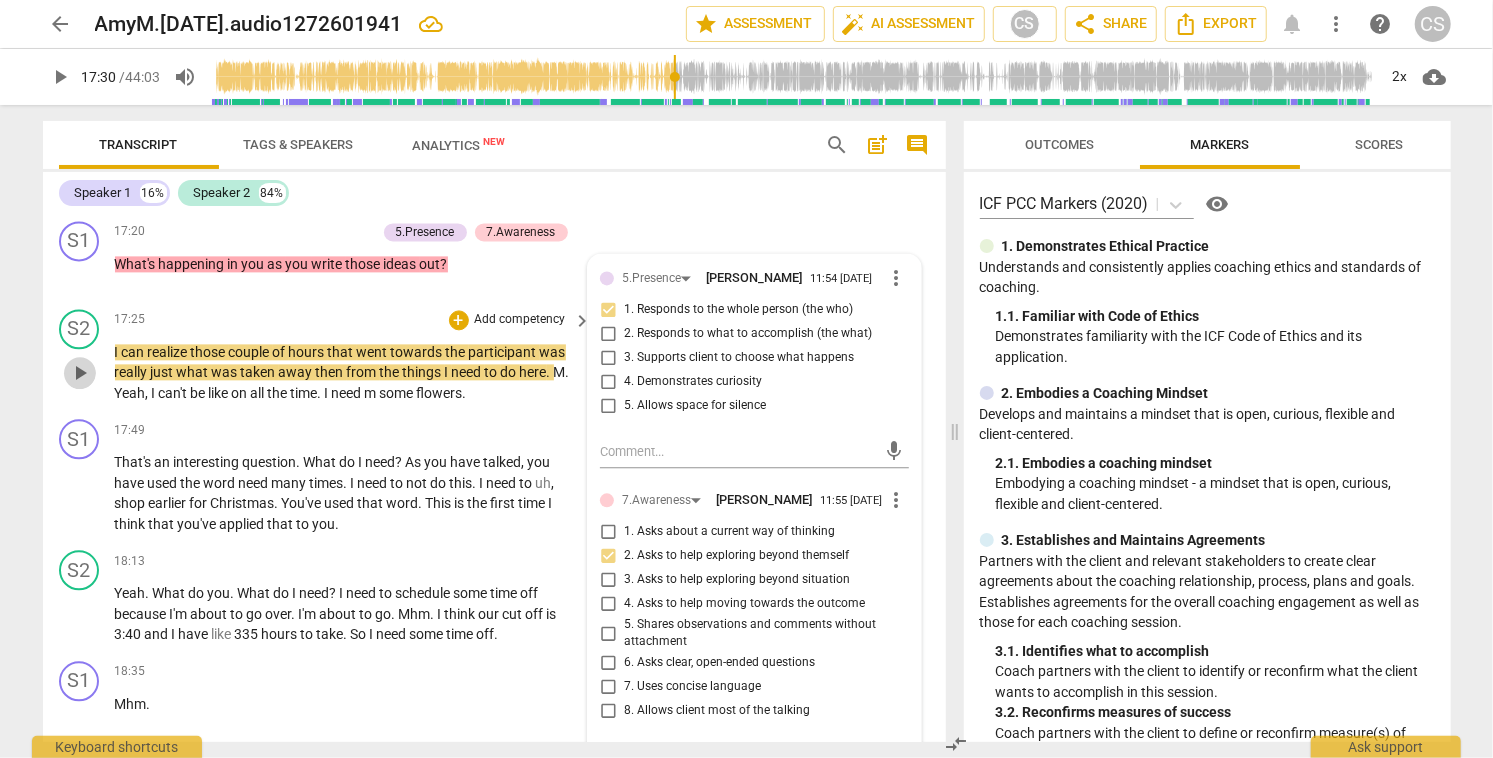 click on "play_arrow" at bounding box center (80, 373) 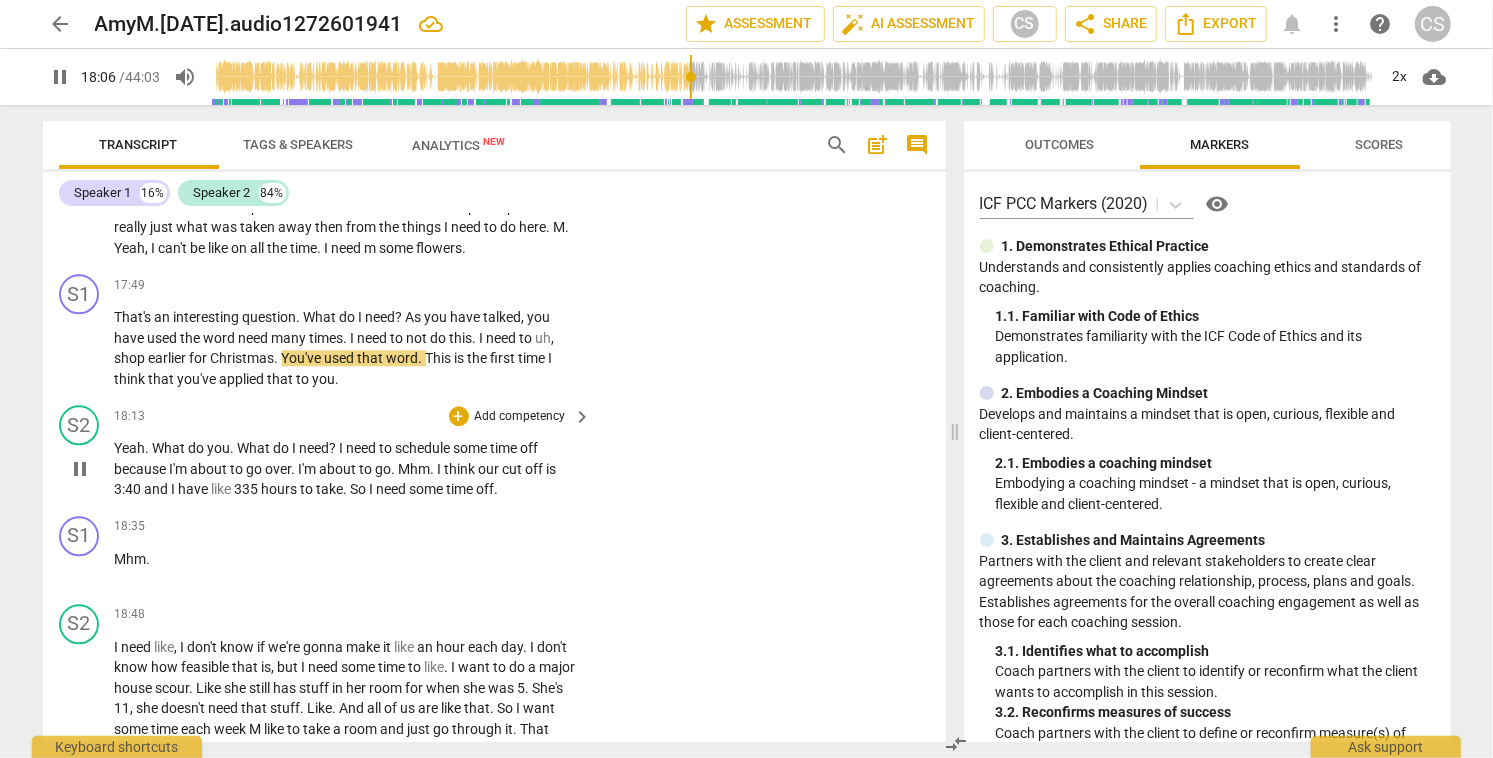 scroll, scrollTop: 7325, scrollLeft: 0, axis: vertical 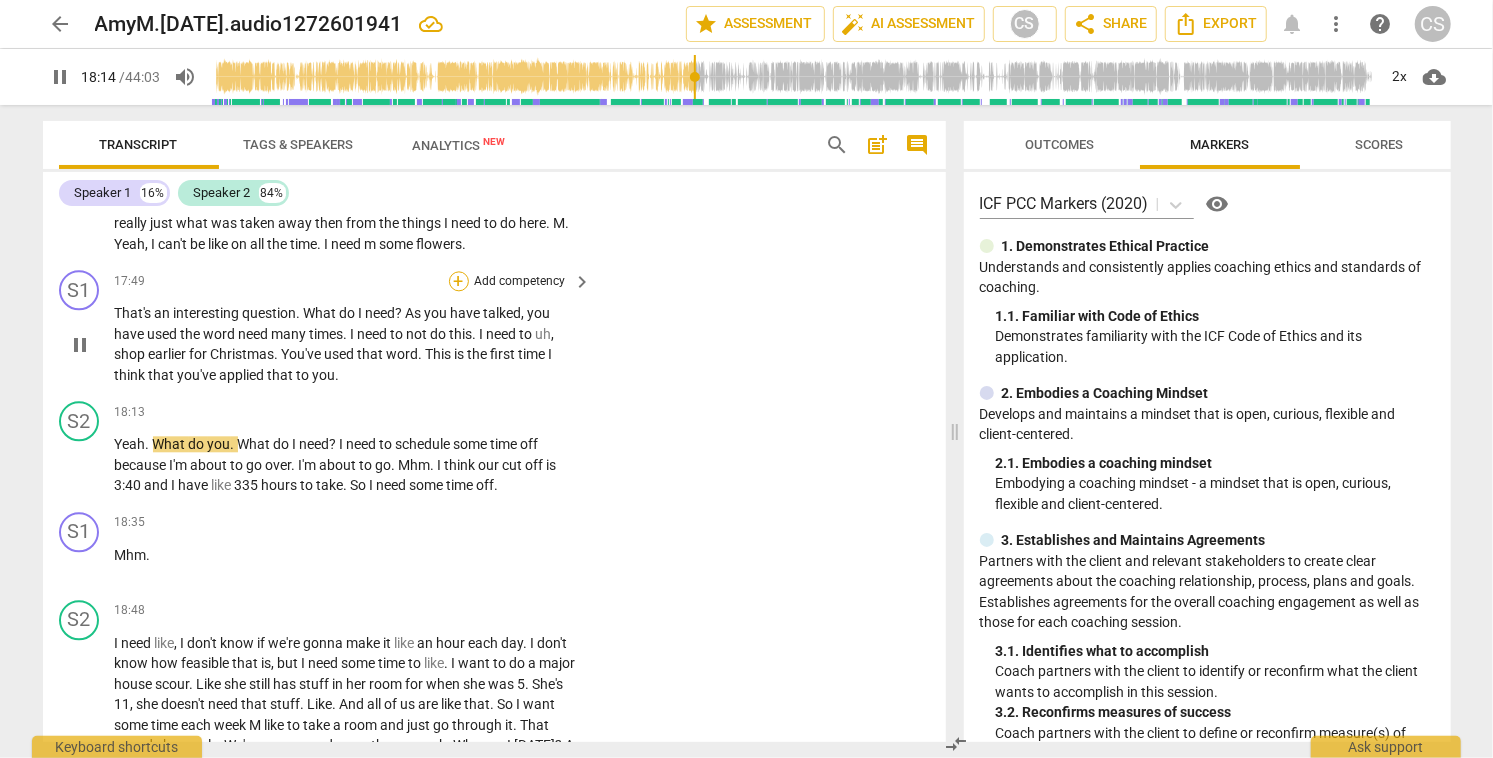 click on "+" at bounding box center (459, 281) 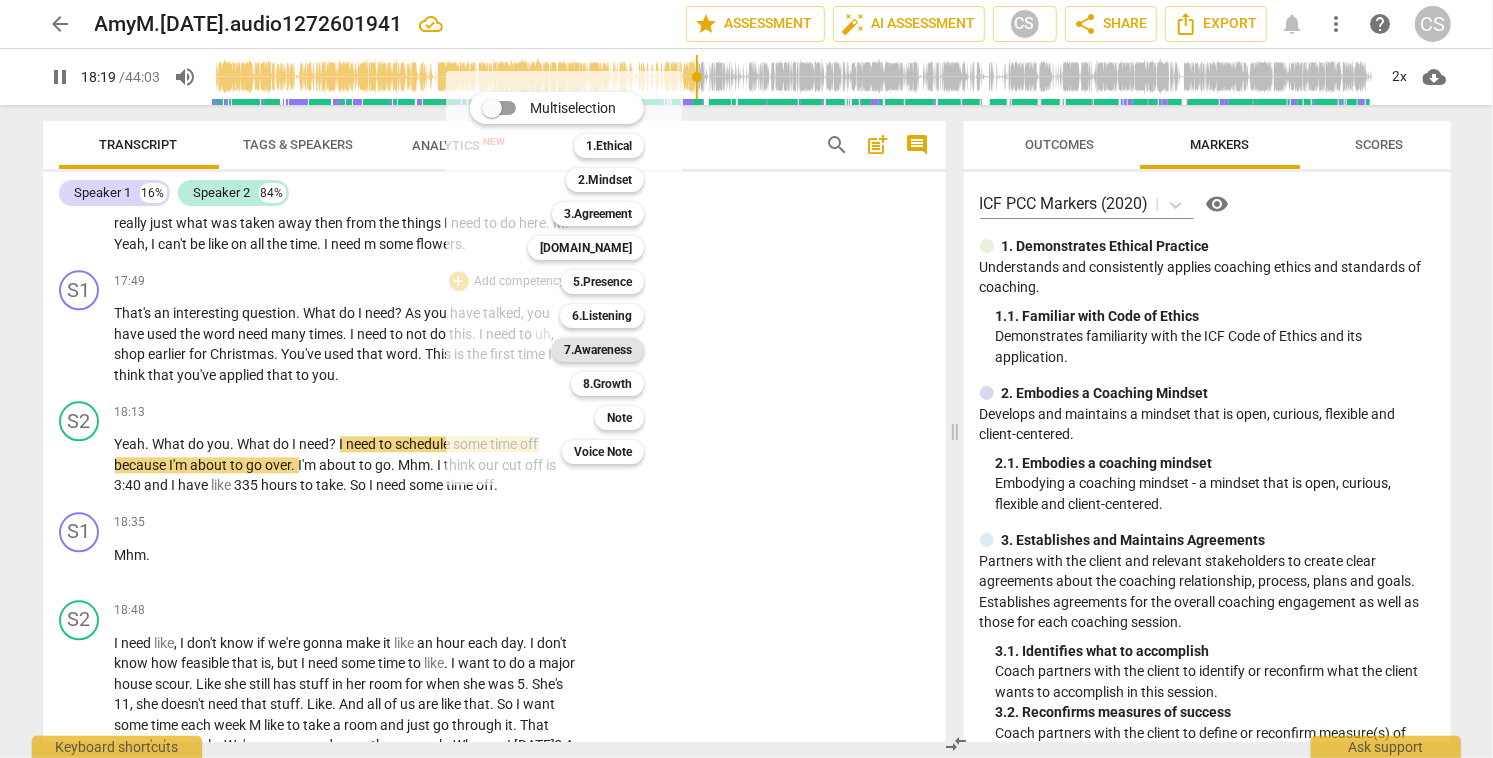 click on "7.Awareness" at bounding box center [598, 350] 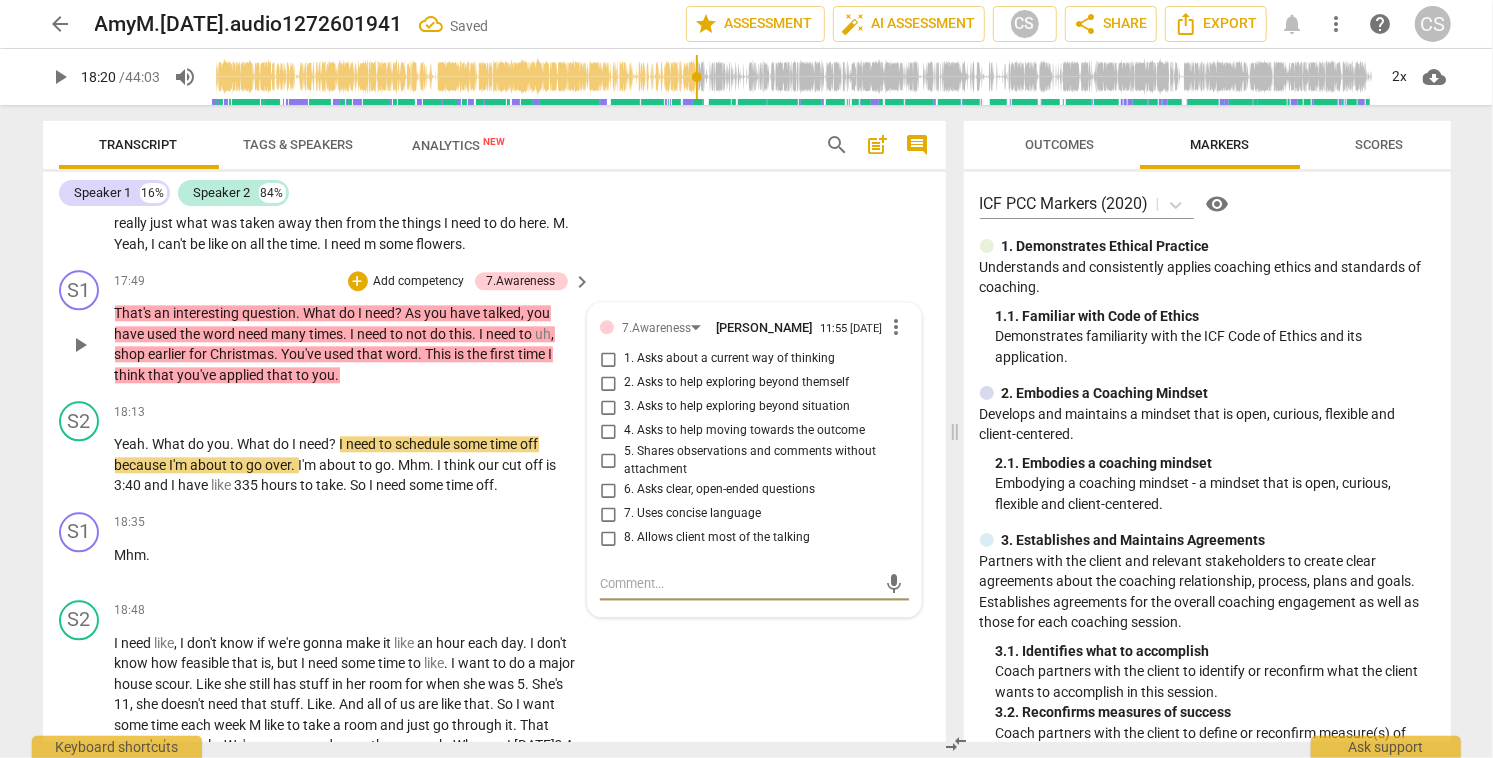 click on "more_vert" at bounding box center (897, 327) 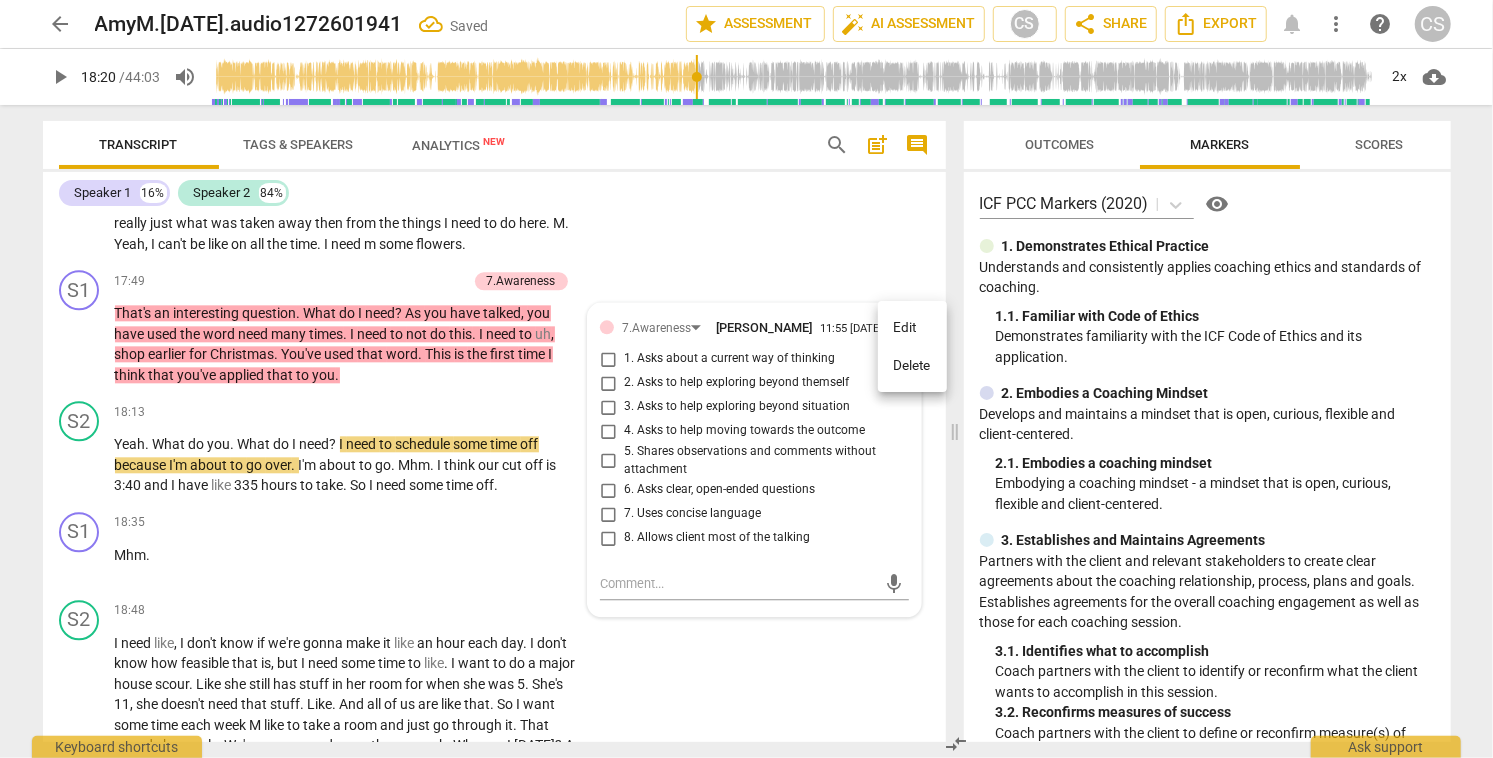 click on "Delete" at bounding box center (912, 366) 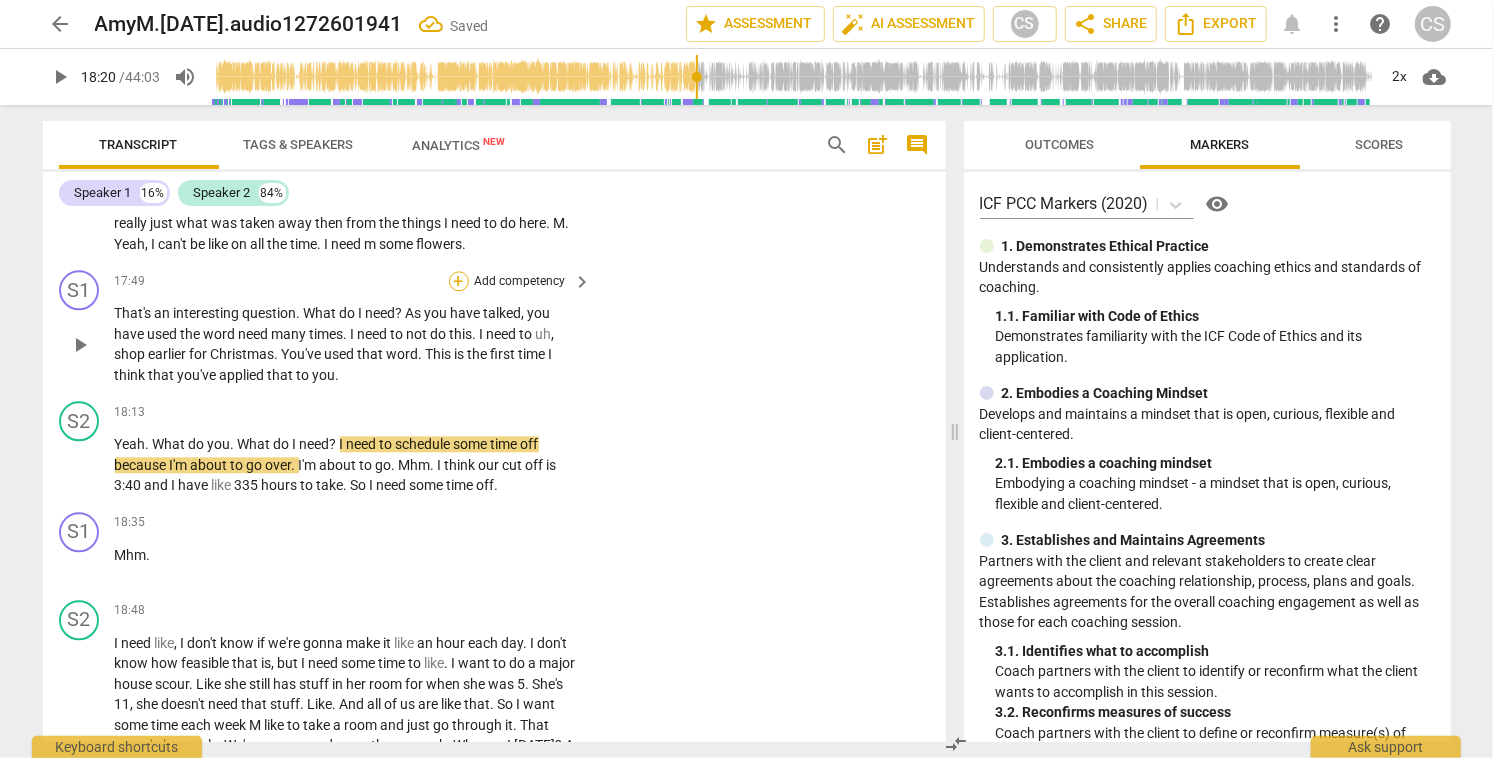 click on "+" at bounding box center (459, 281) 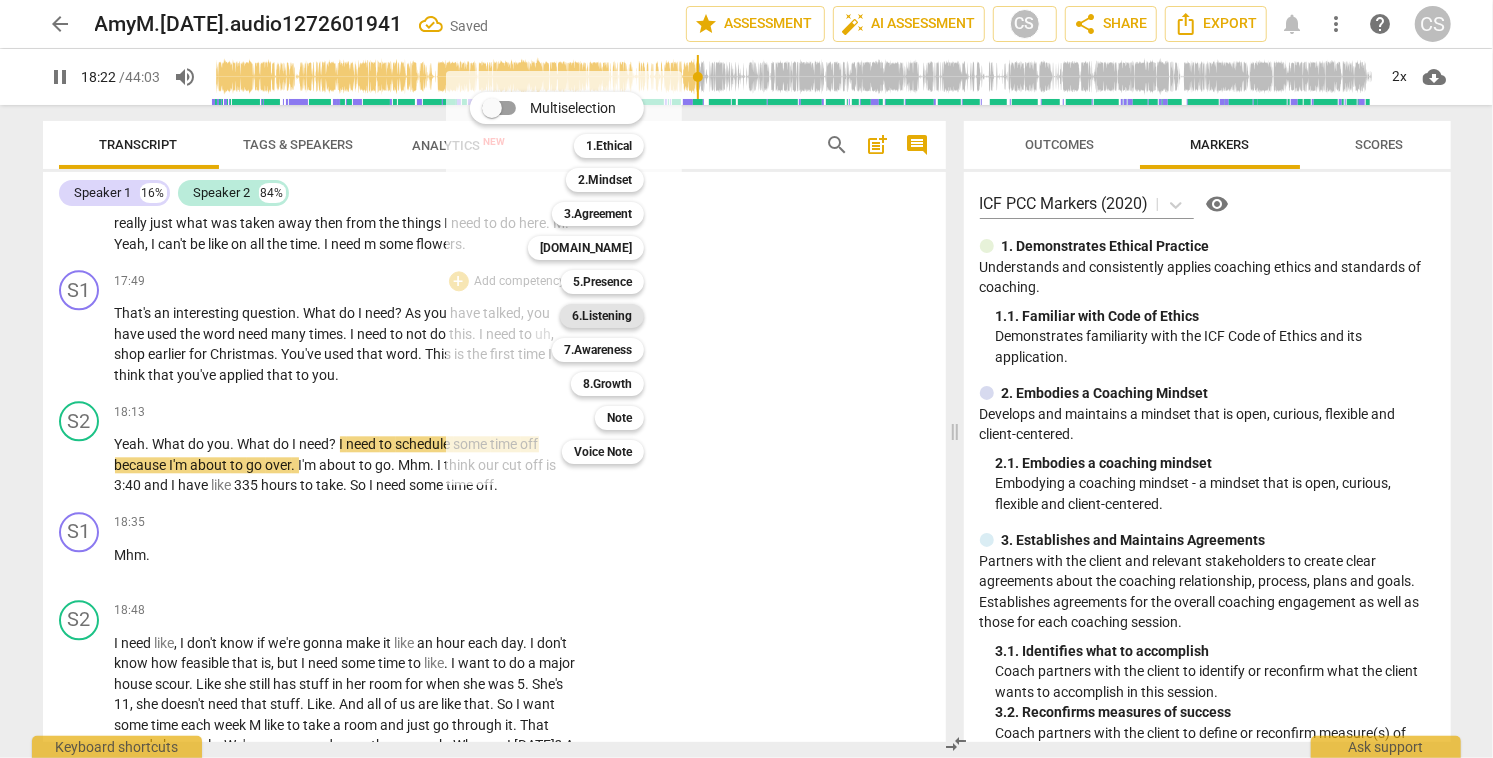 click on "6.Listening" at bounding box center [602, 316] 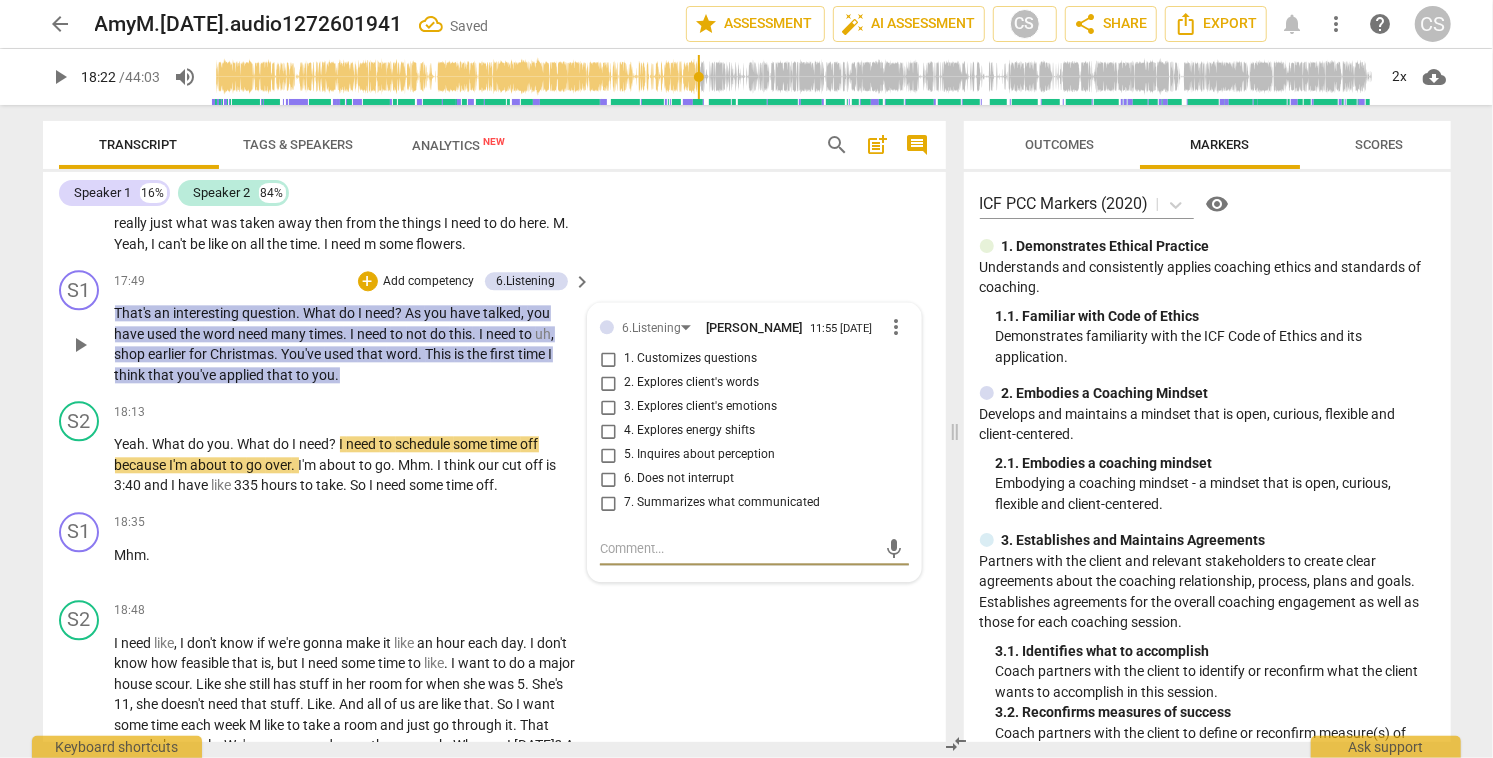 click on "2. Explores client's words" at bounding box center (608, 383) 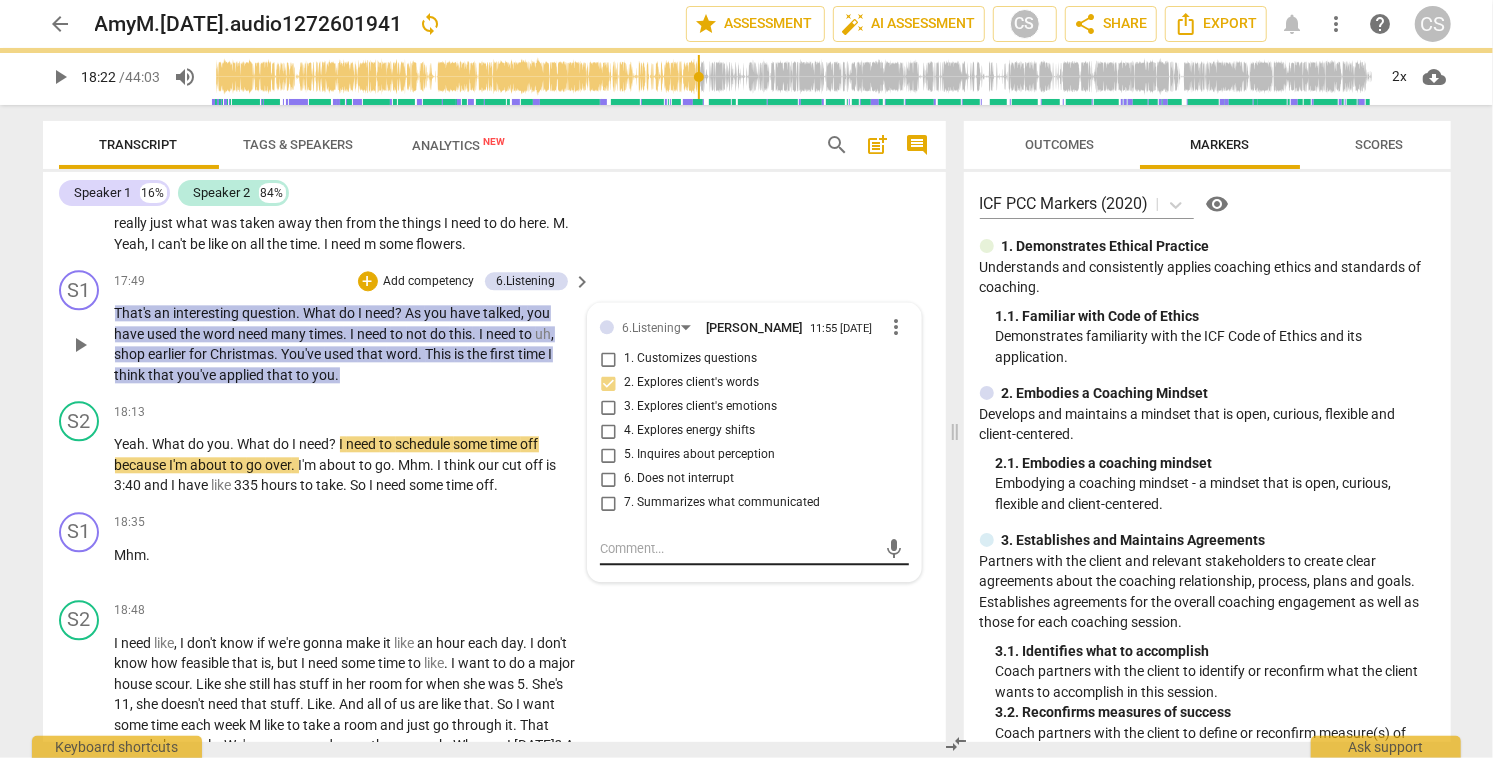 click at bounding box center (738, 548) 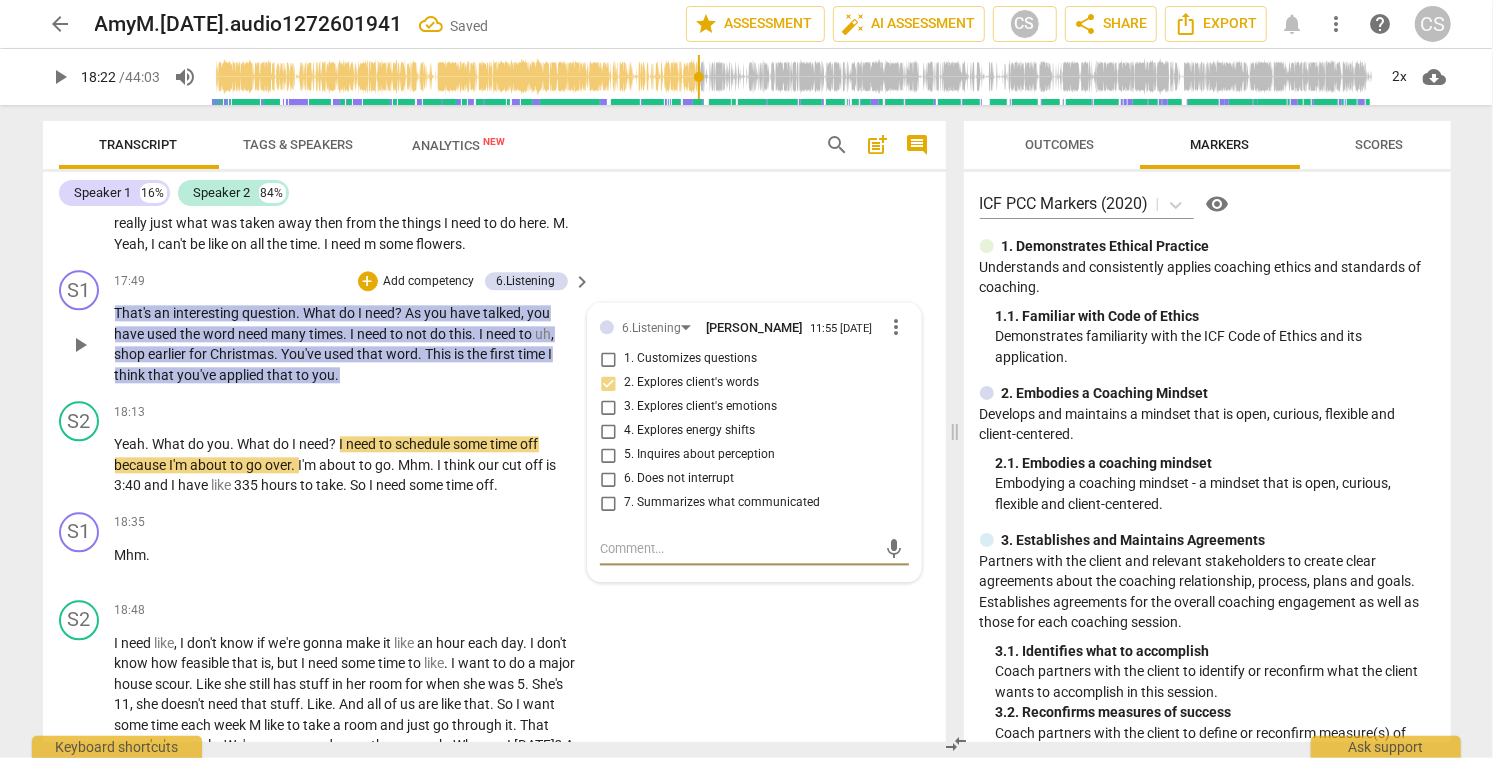 type on "i" 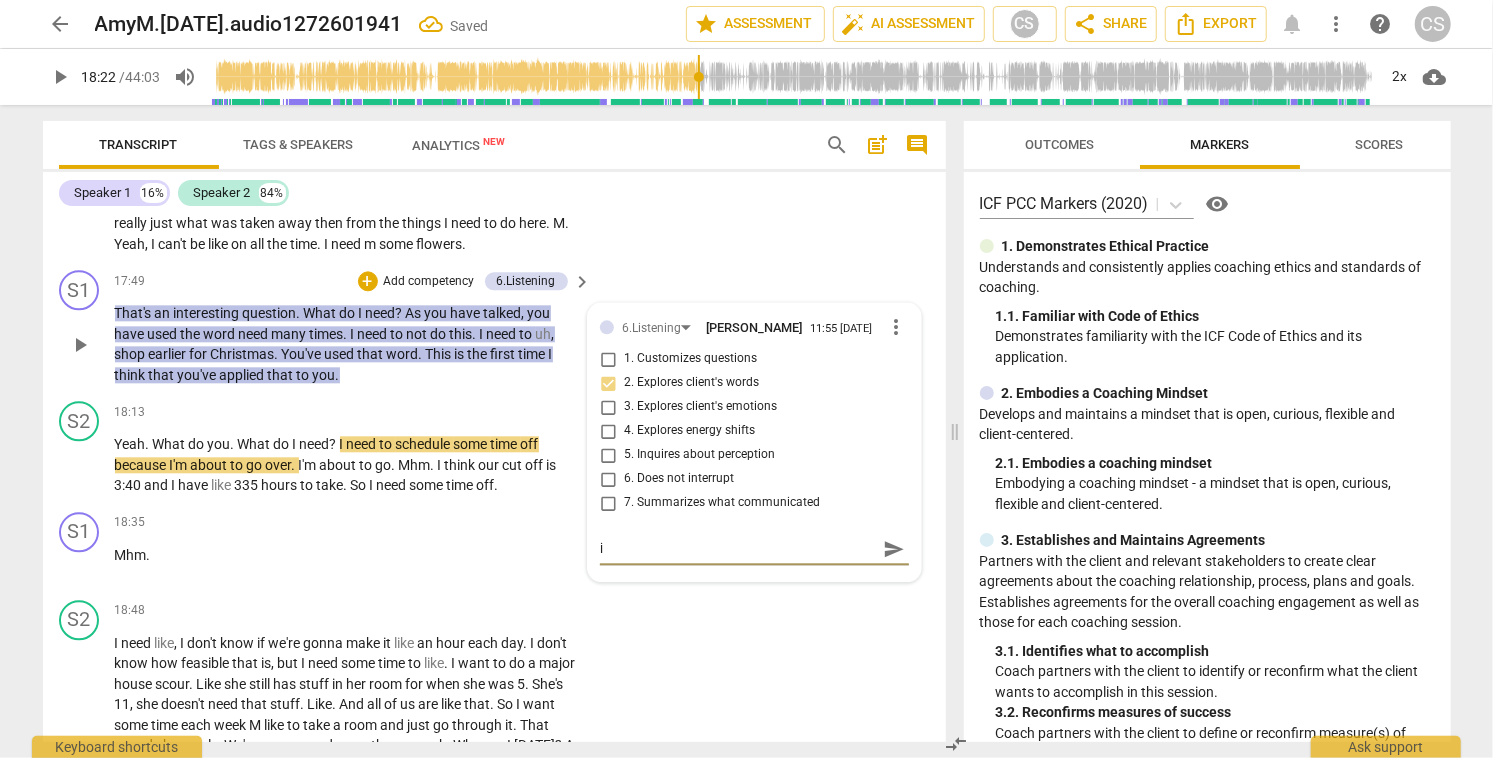 type on "id" 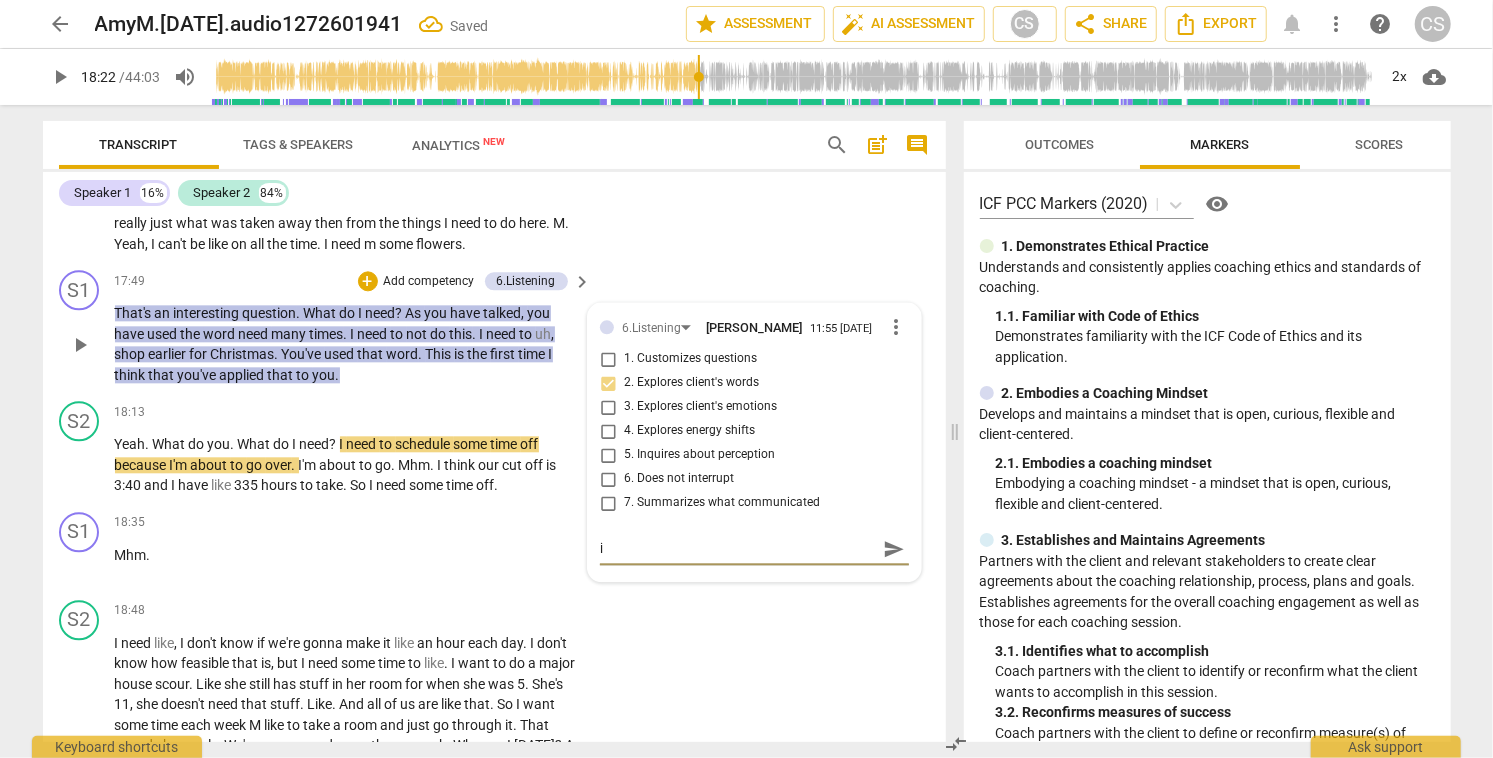 type on "id" 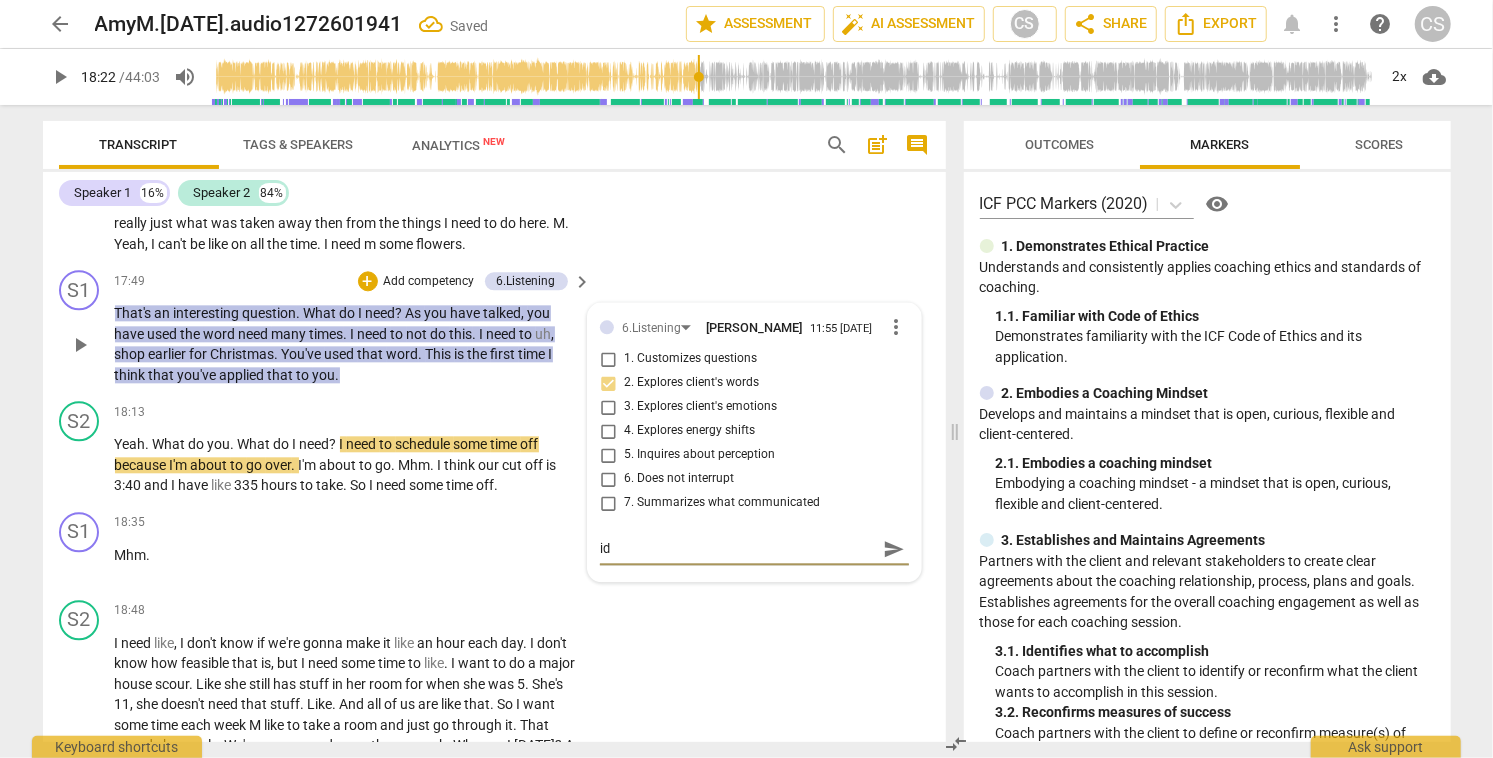 type on "ide" 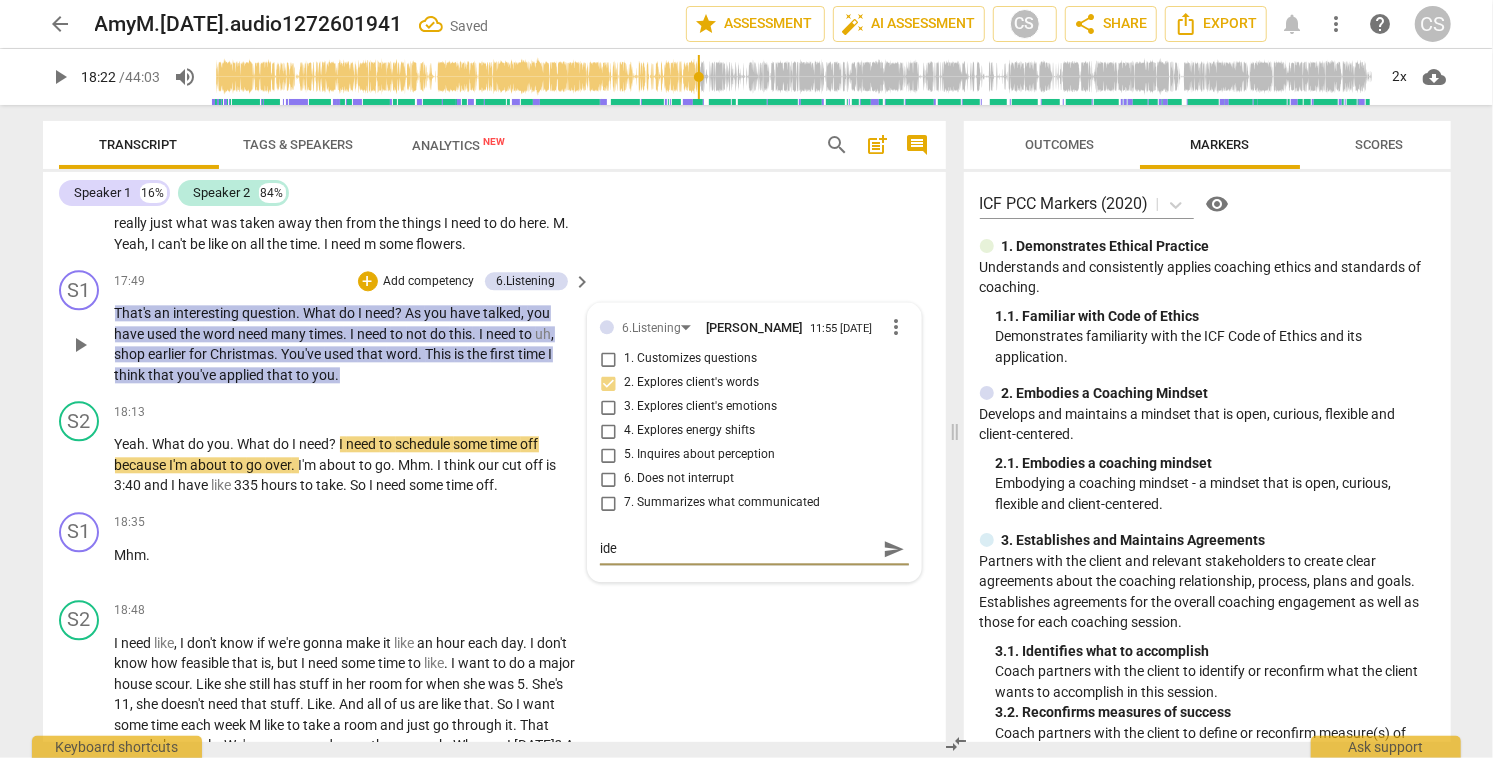 type on "idea" 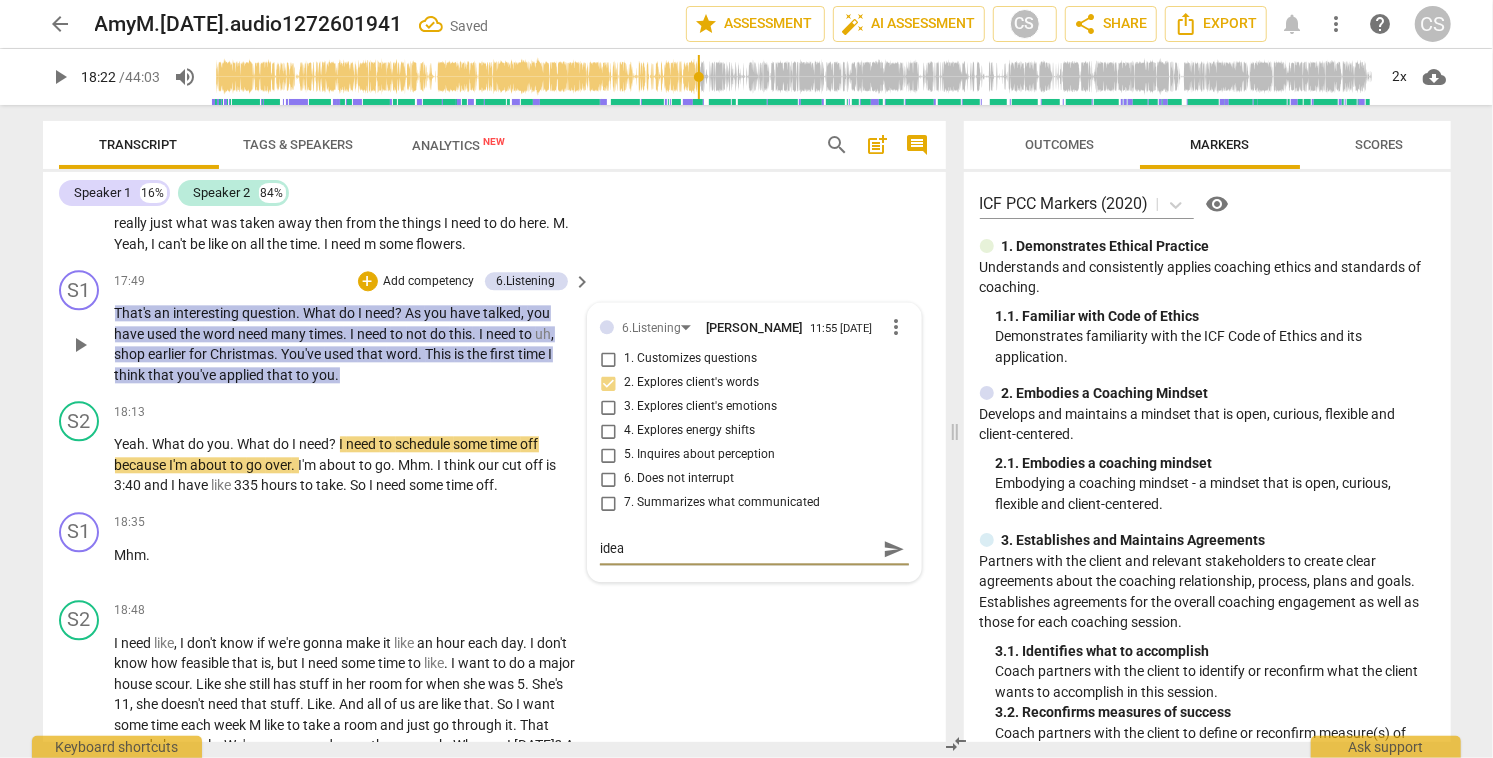 type on "ideal" 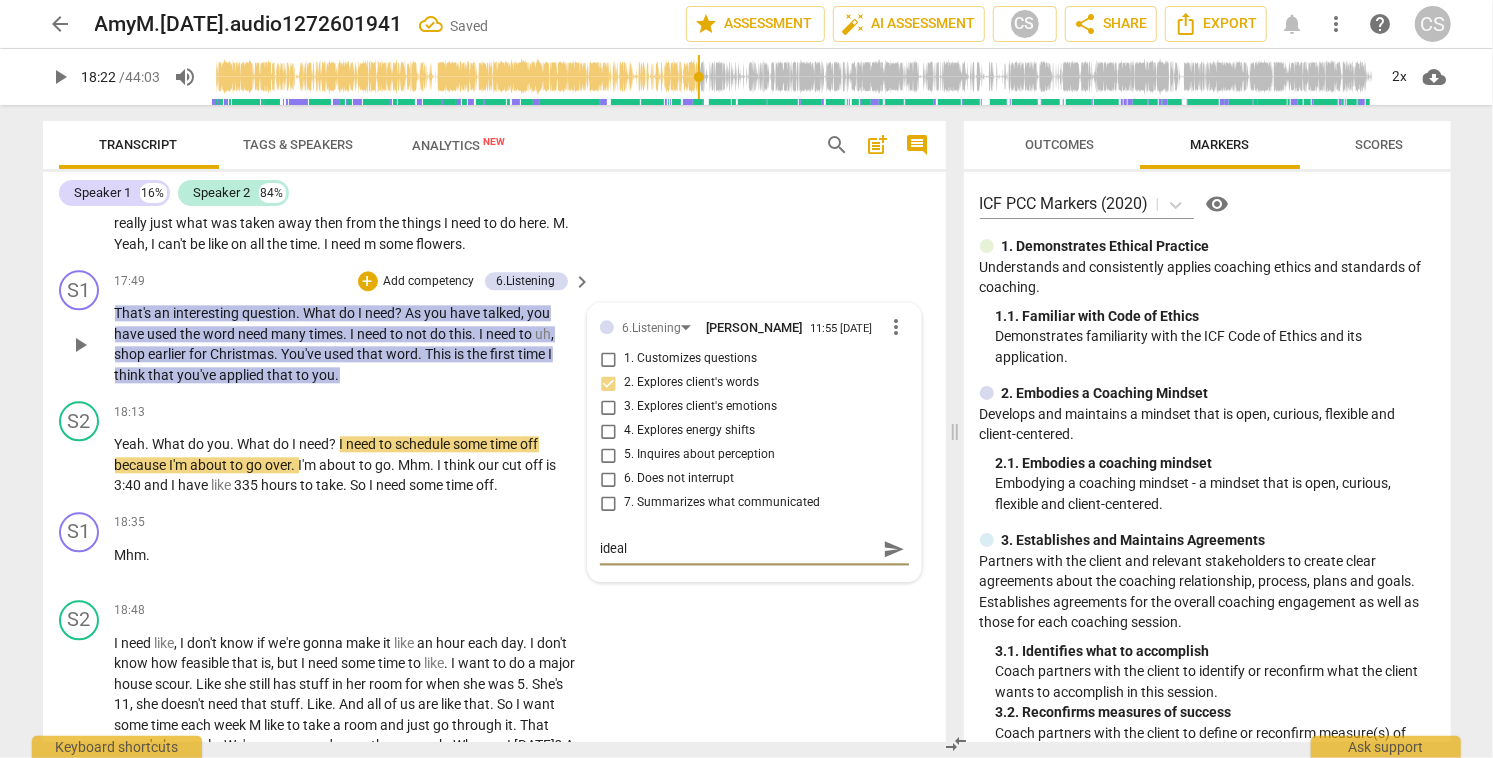 type on "ideall" 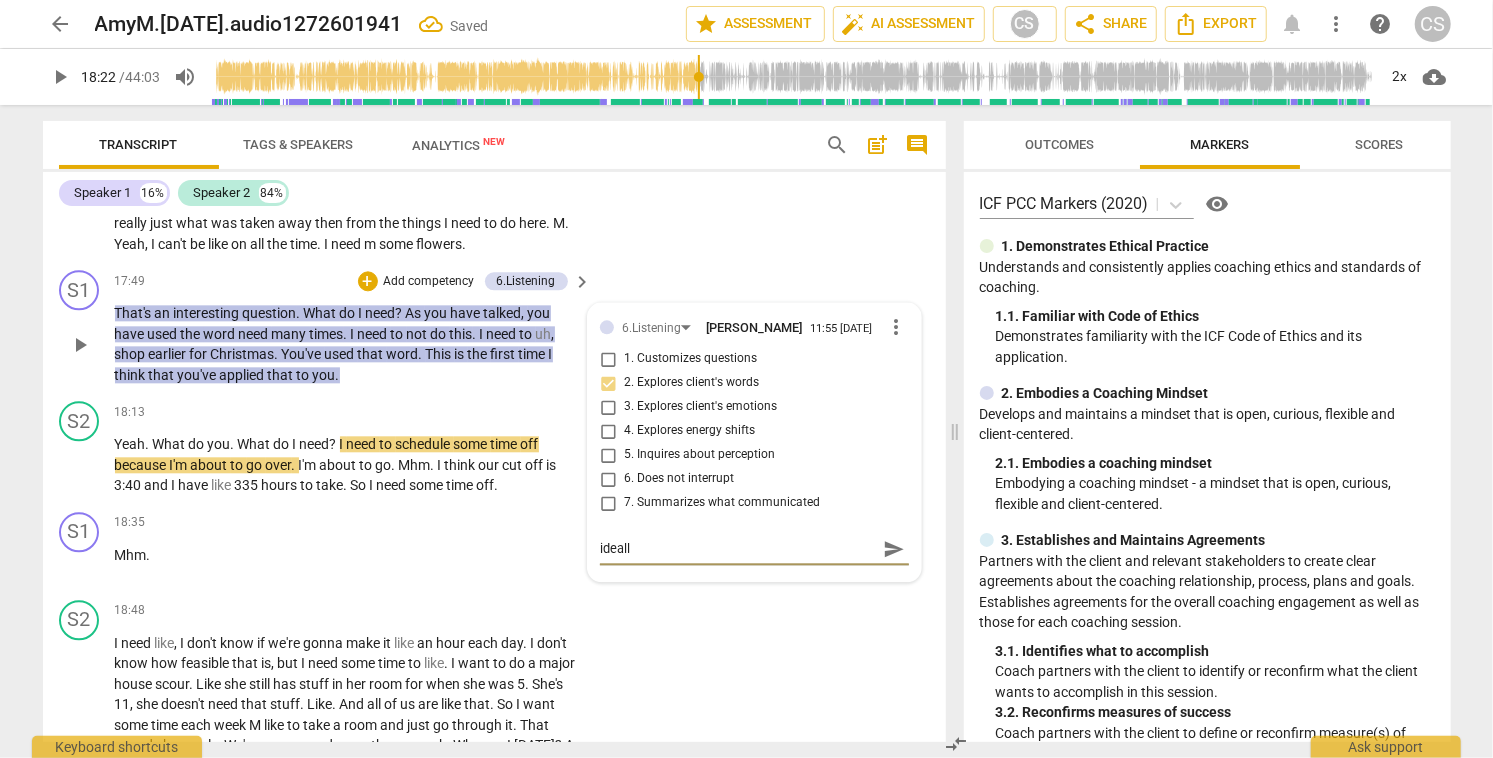 type on "ideally" 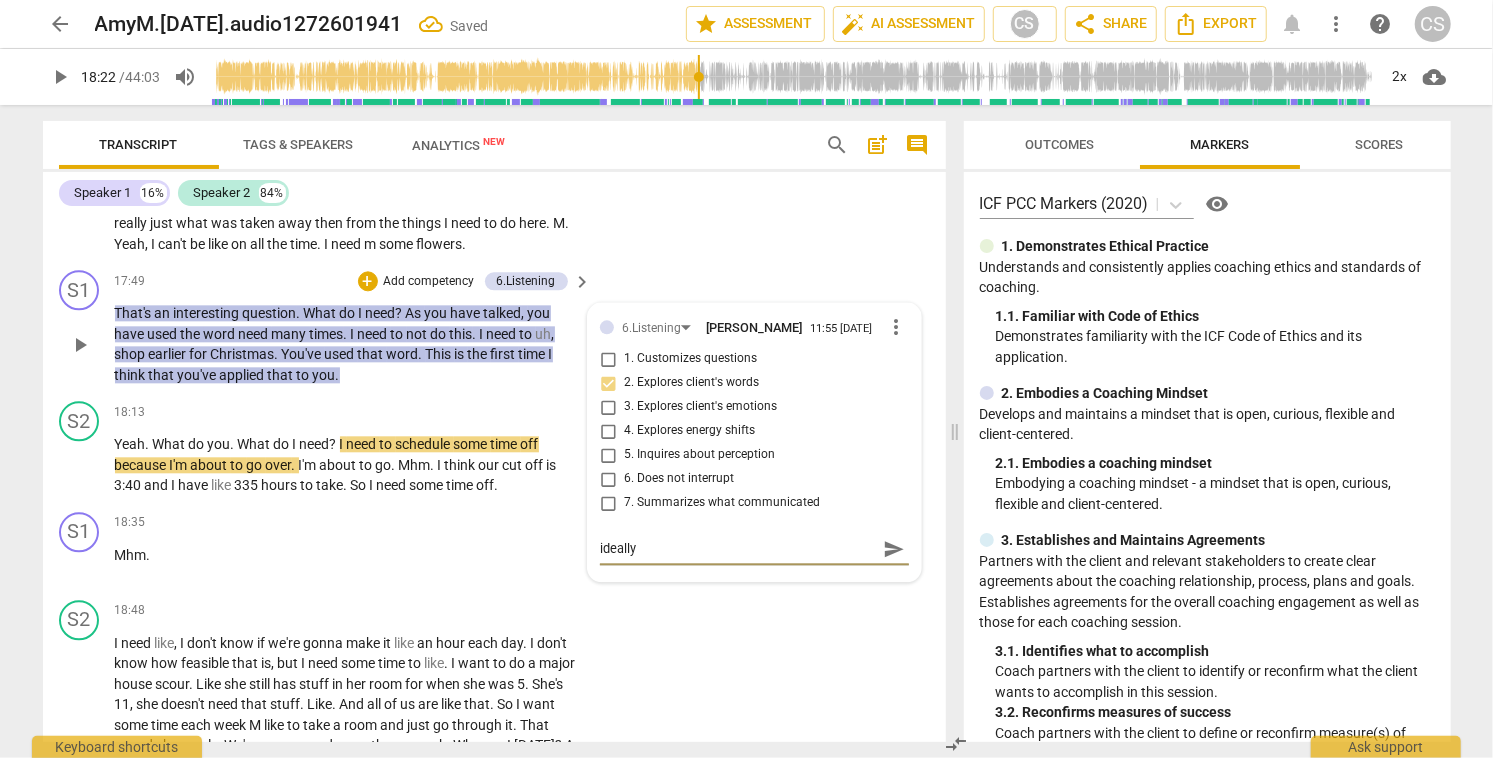 type on "ideally" 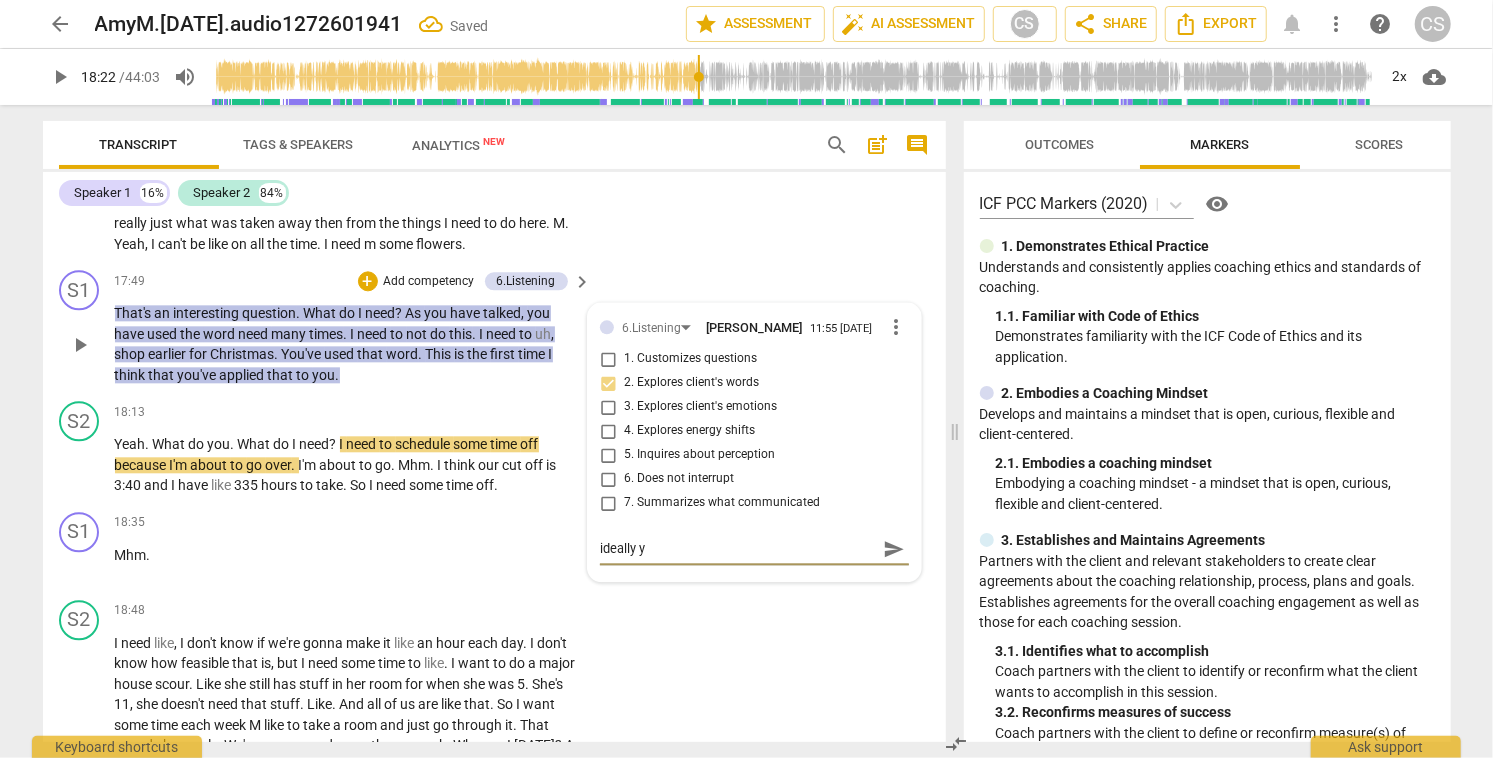 type on "ideally yo" 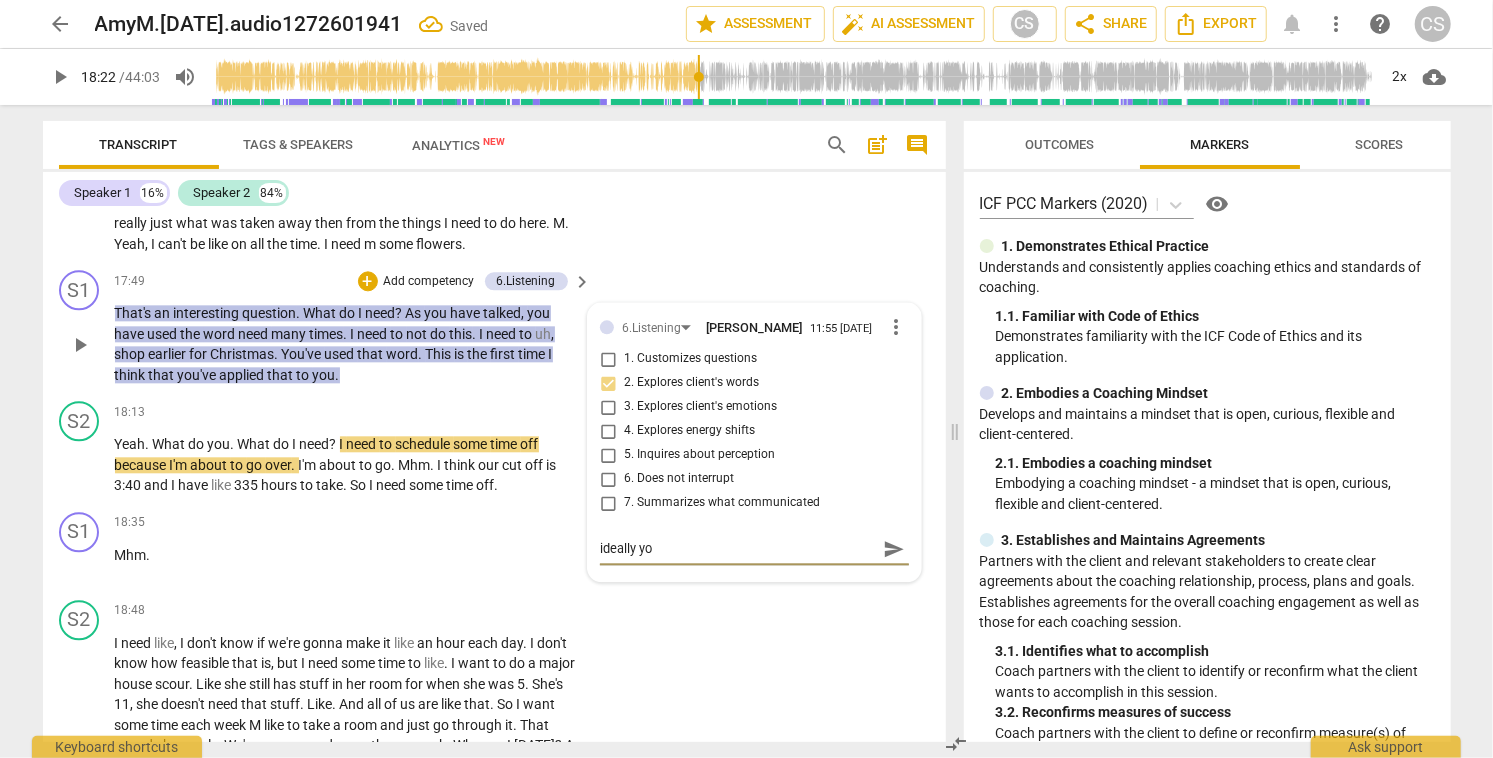 type on "ideally you" 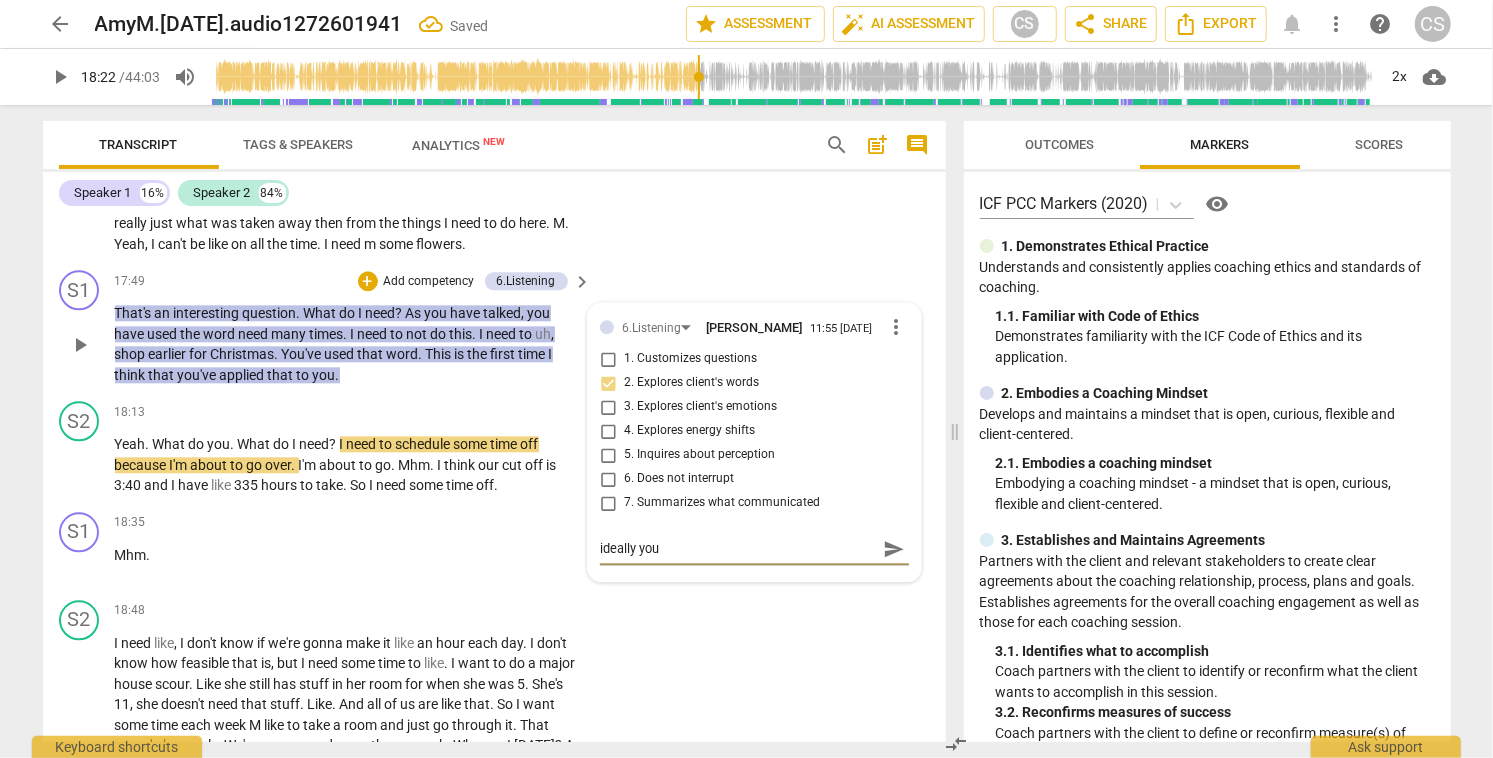 type on "ideally you'" 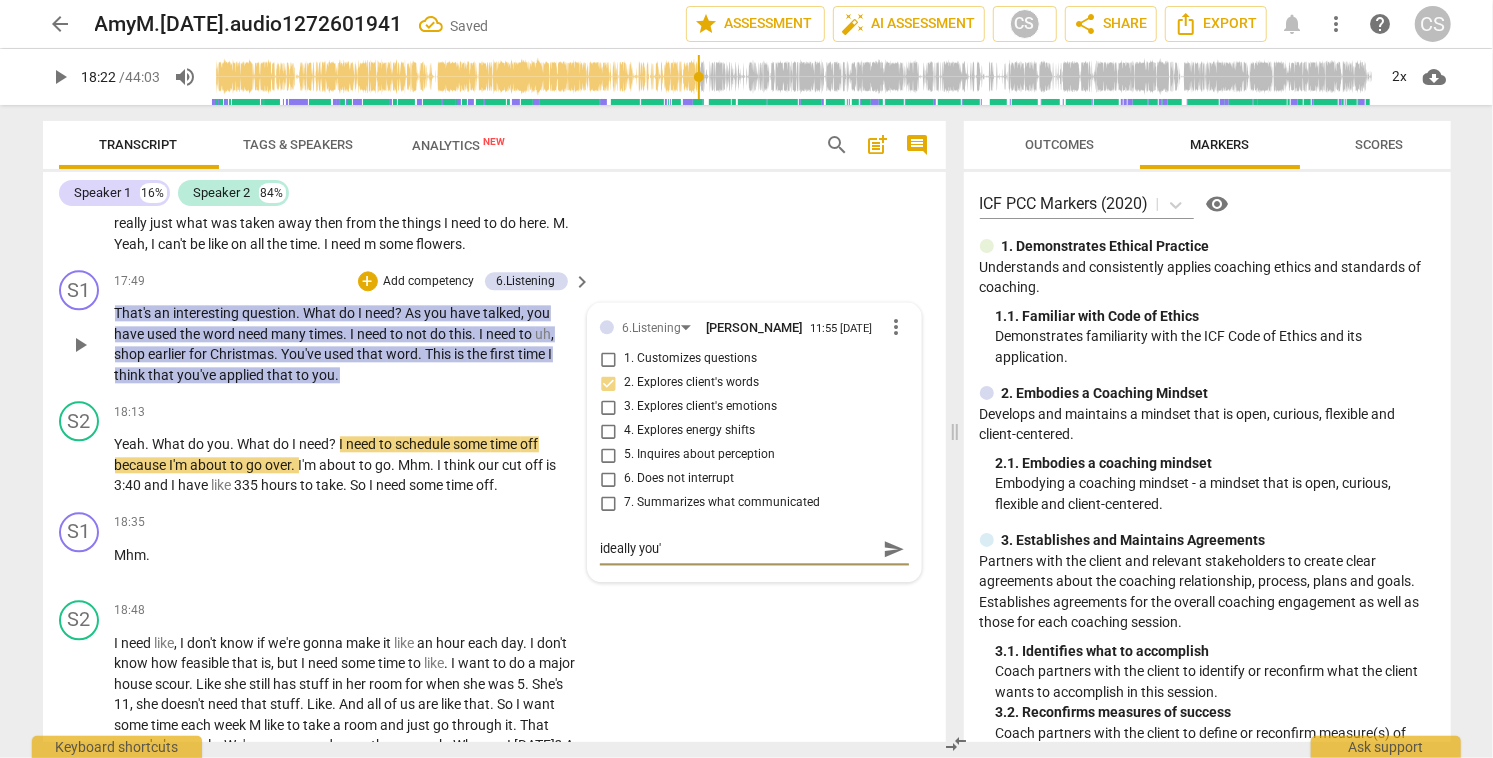 type on "ideally you'l" 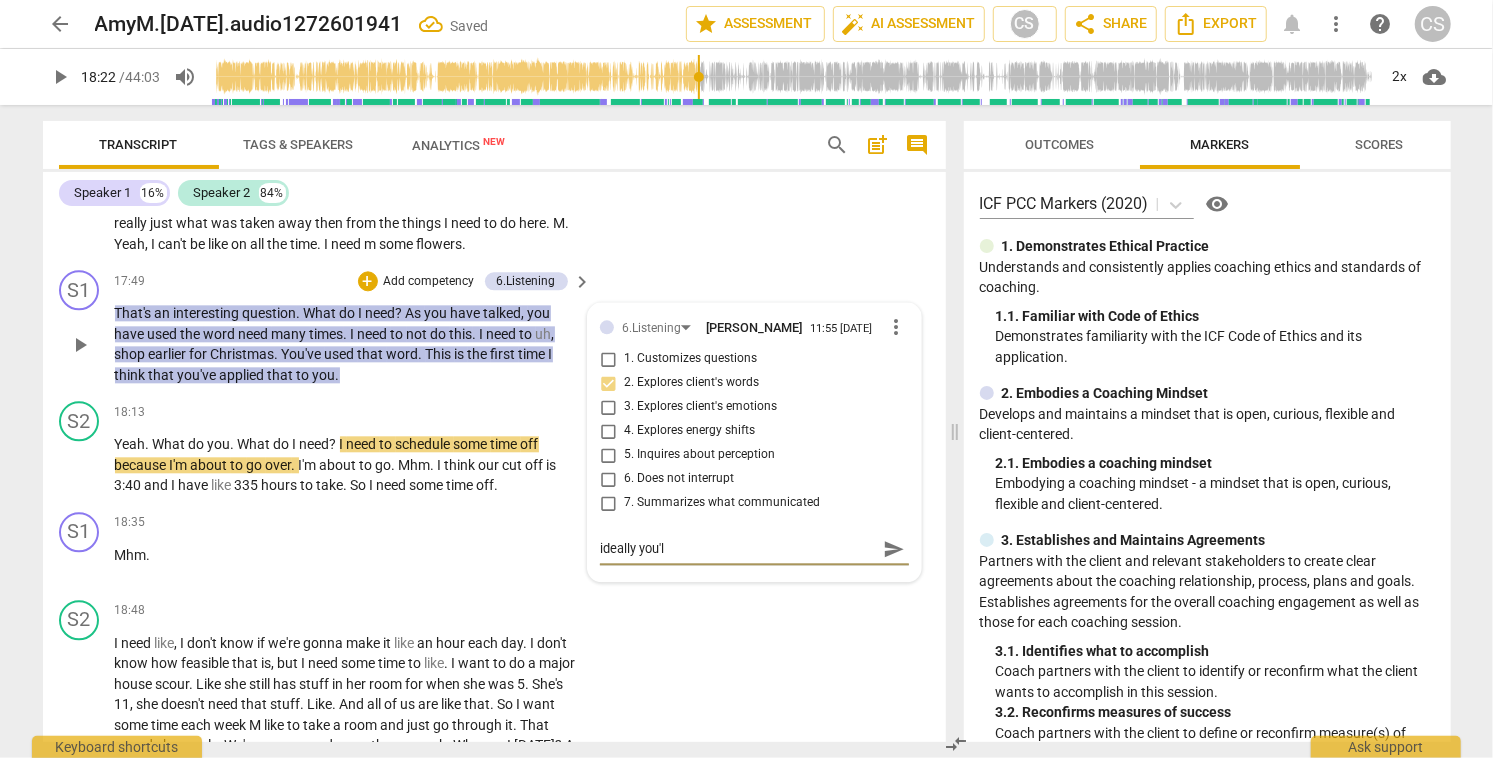 type on "ideally you'll" 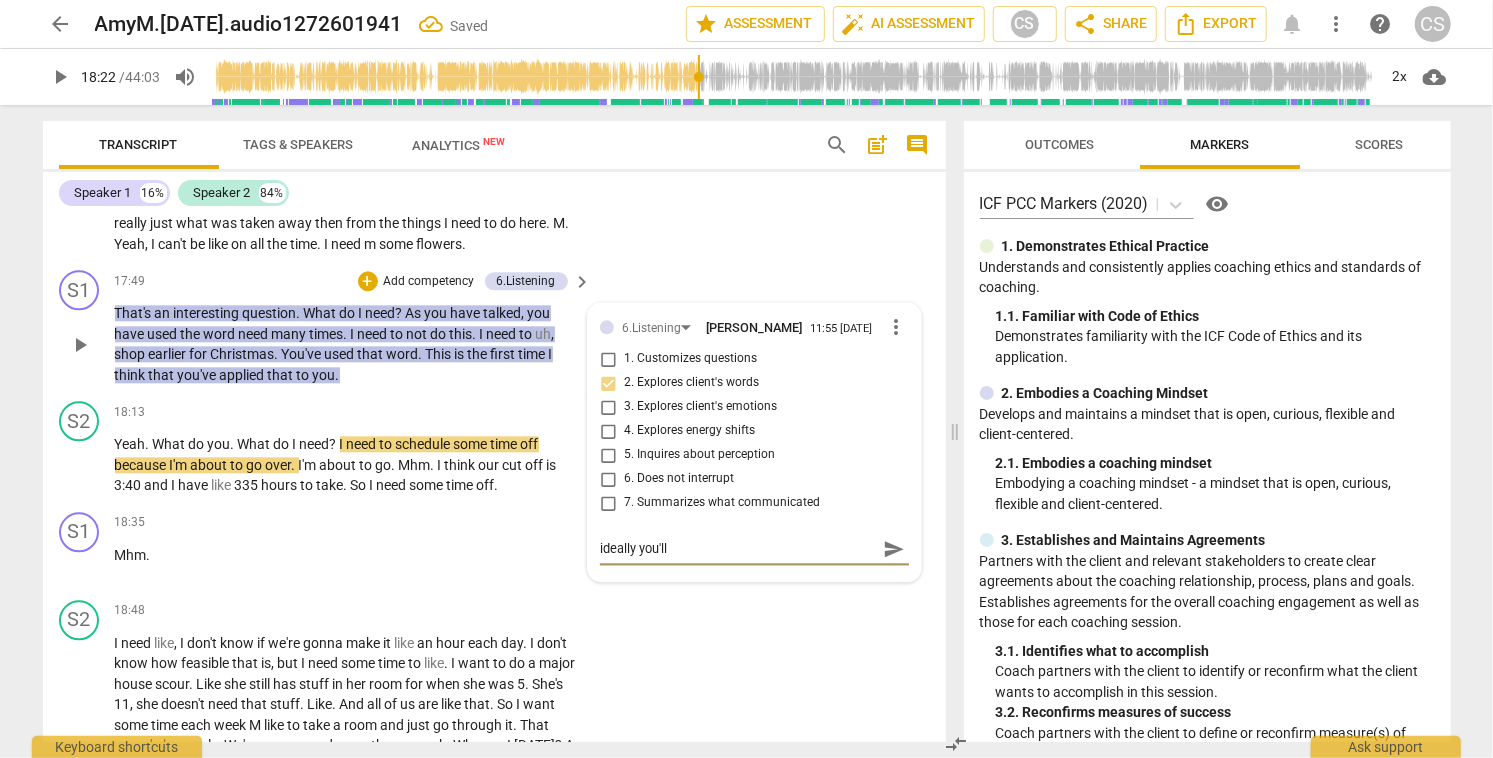 type on "ideally you'll" 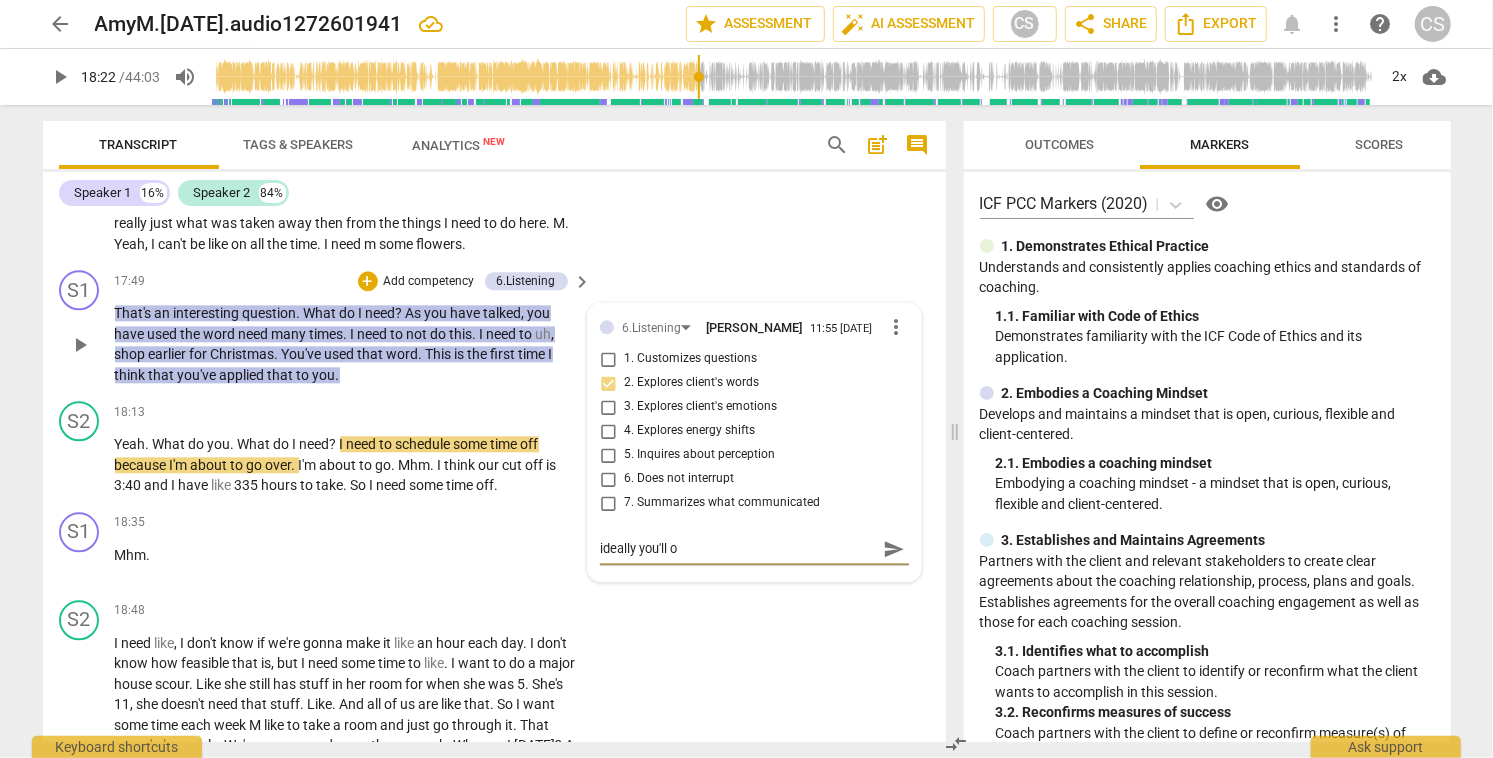 type on "ideally you'll of" 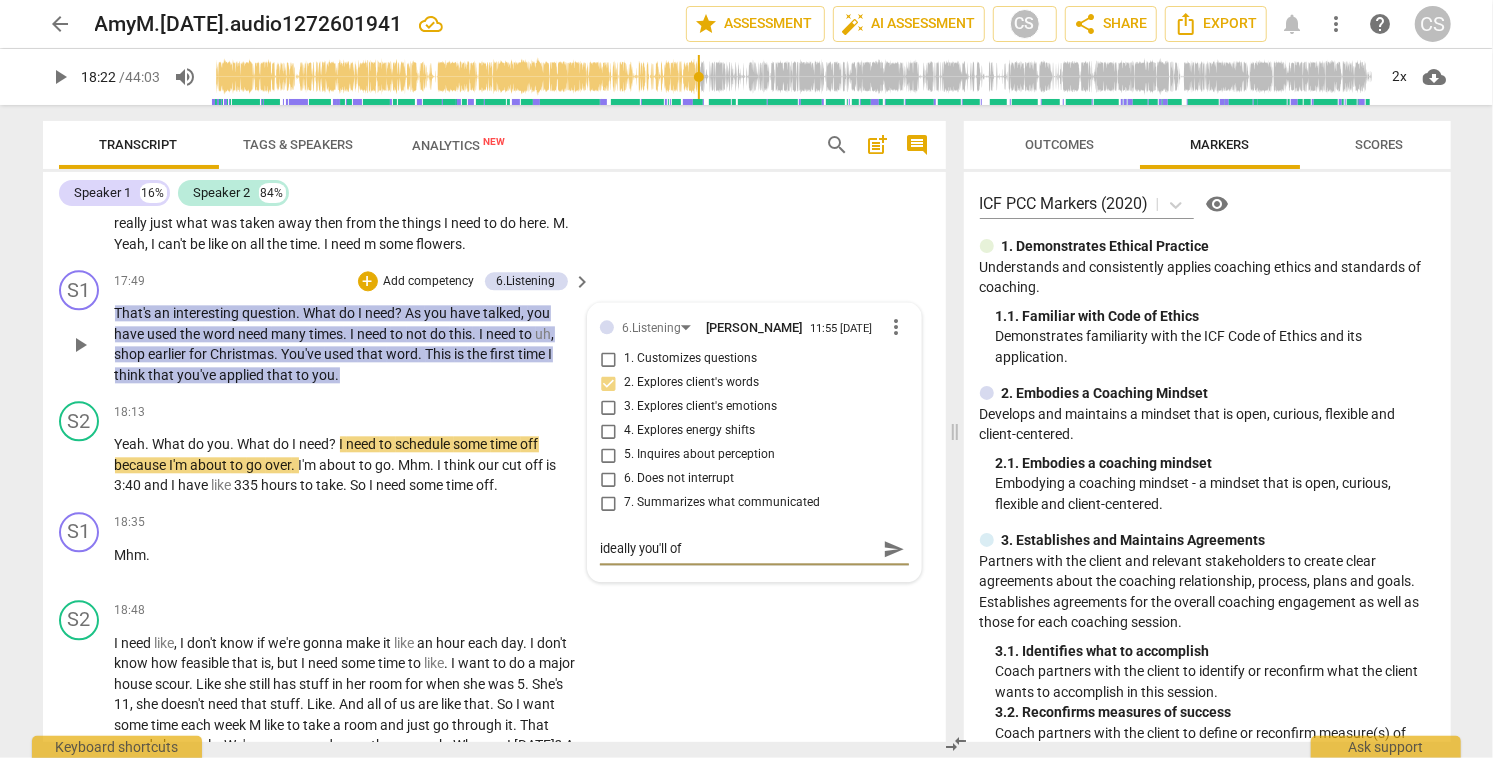 type on "ideally you'll off" 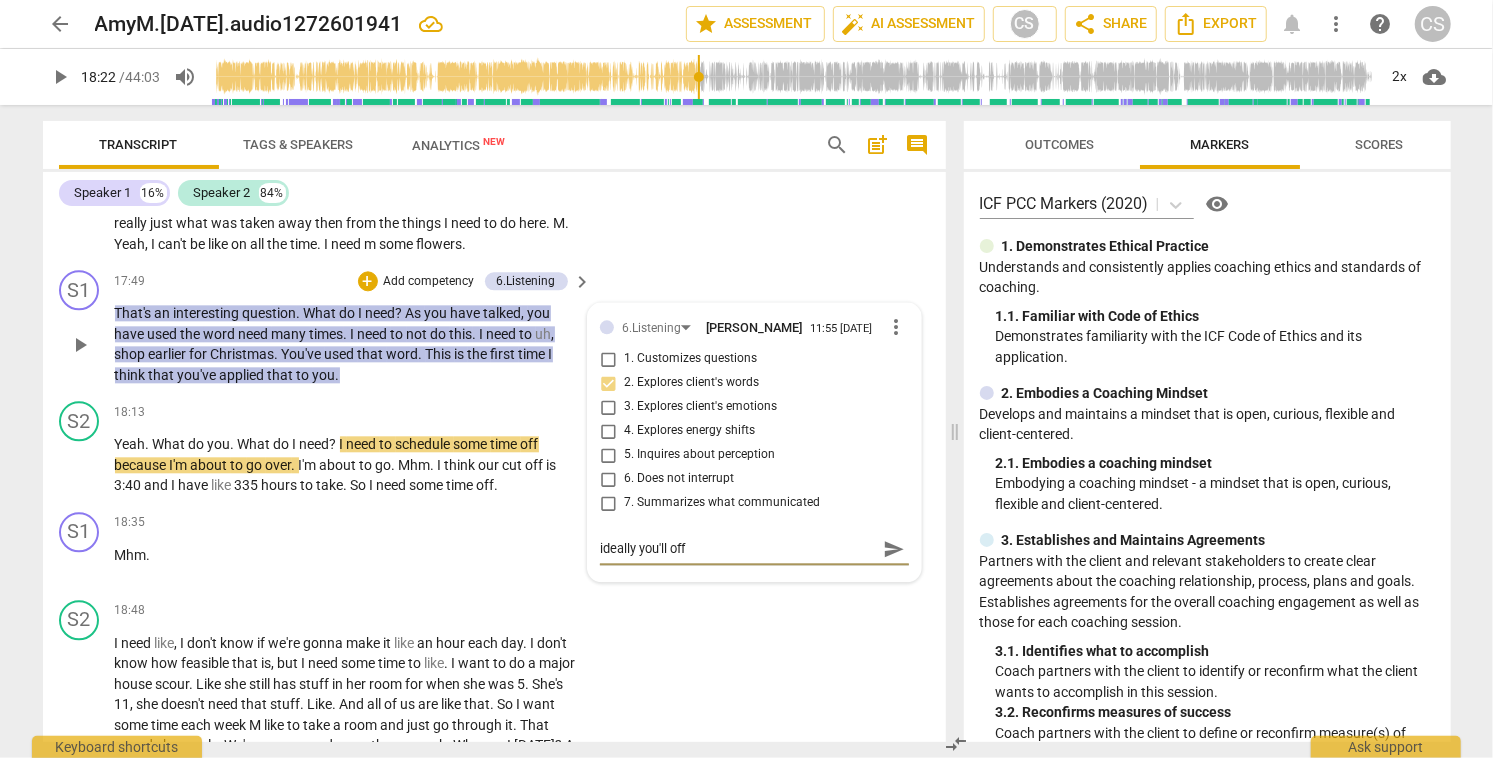 type on "ideally you'll offe" 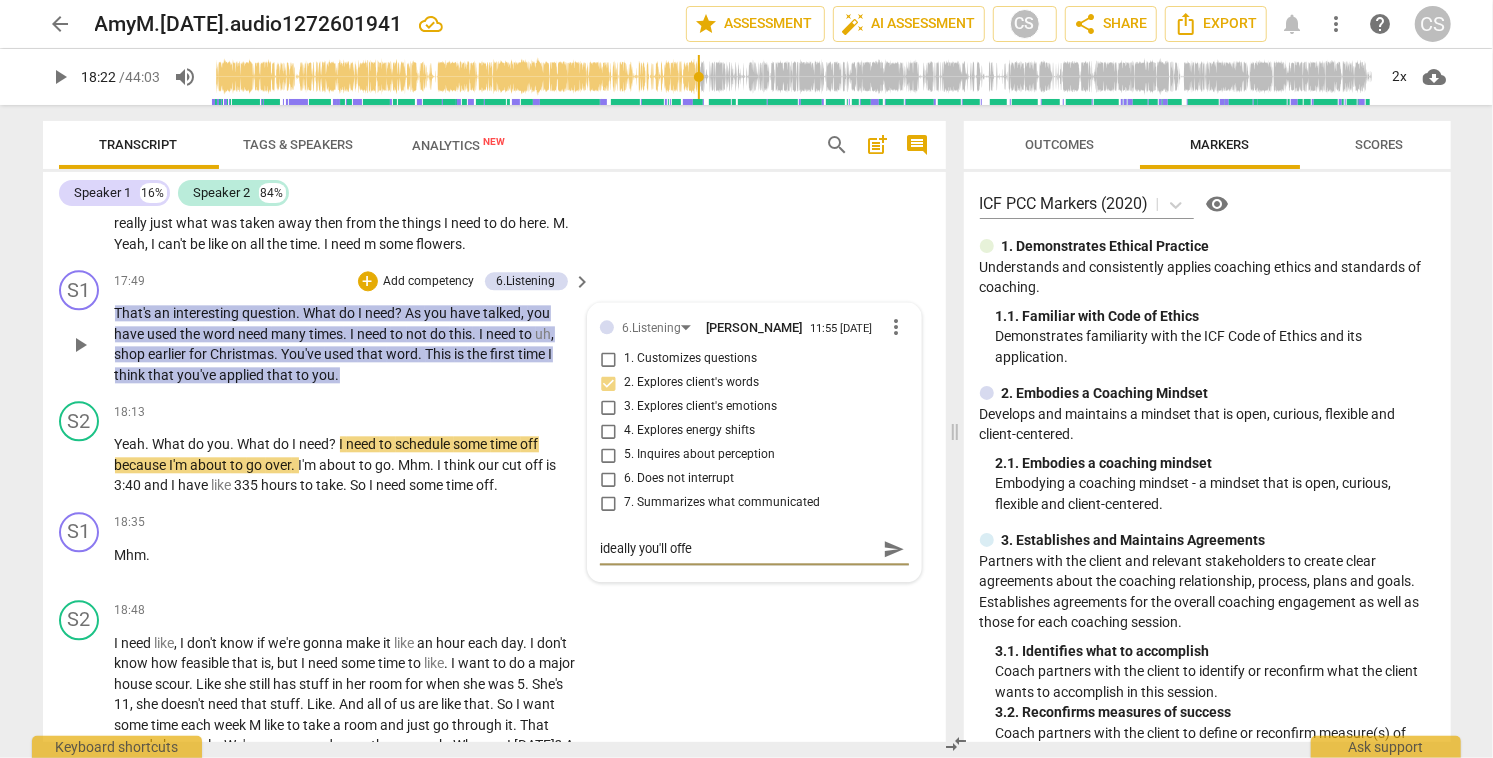 type on "ideally you'll offer" 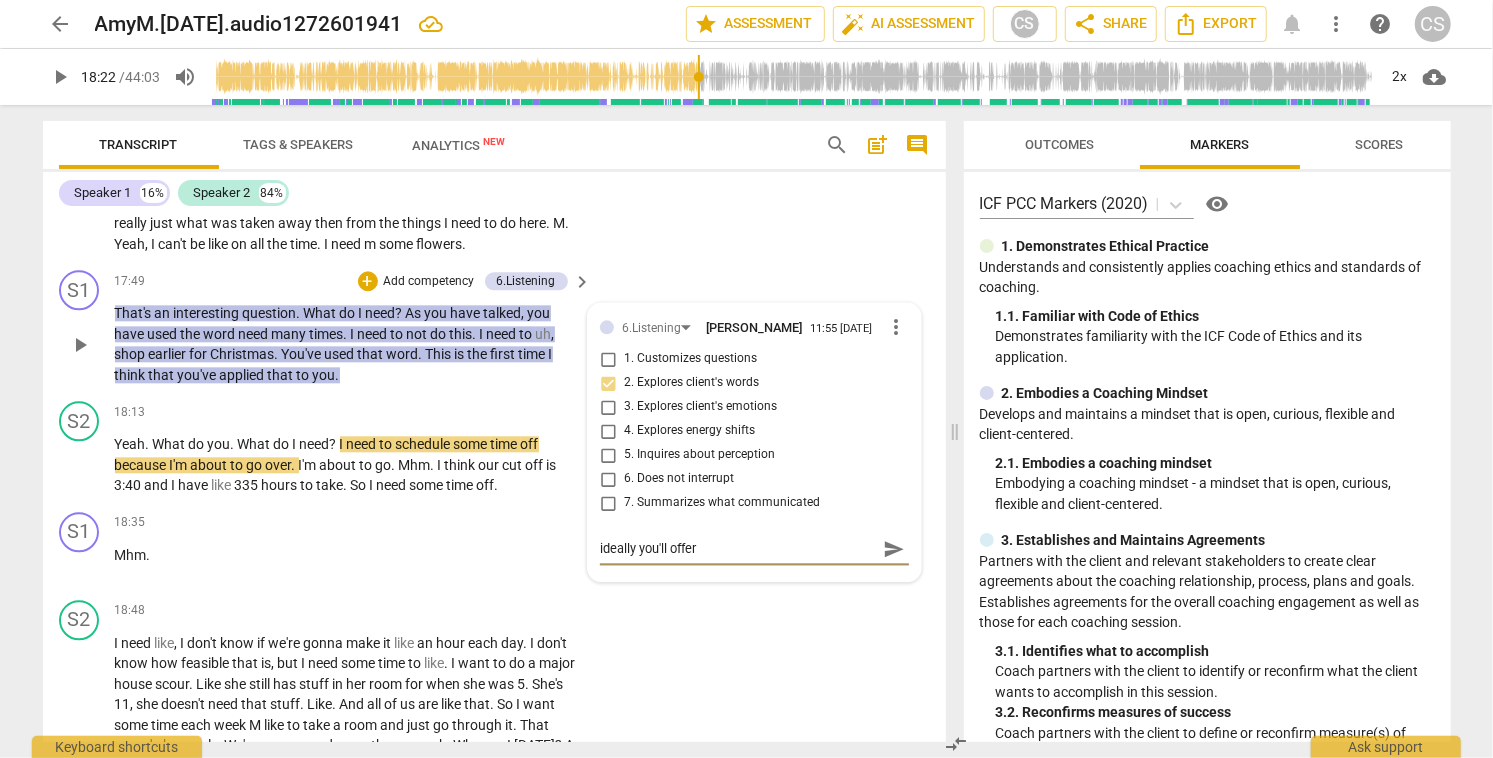 type on "ideally you'll offer" 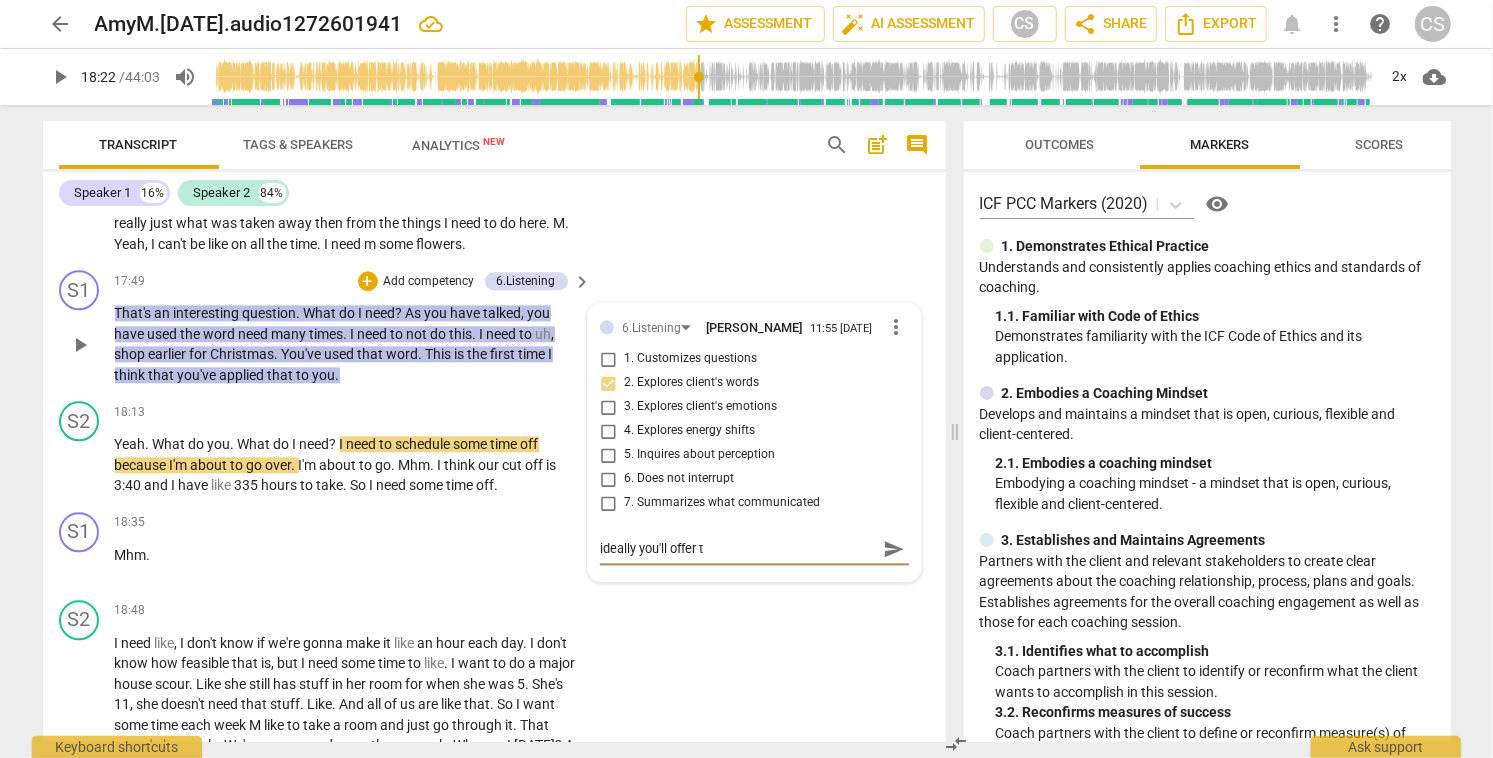 type on "ideally you'll offer th" 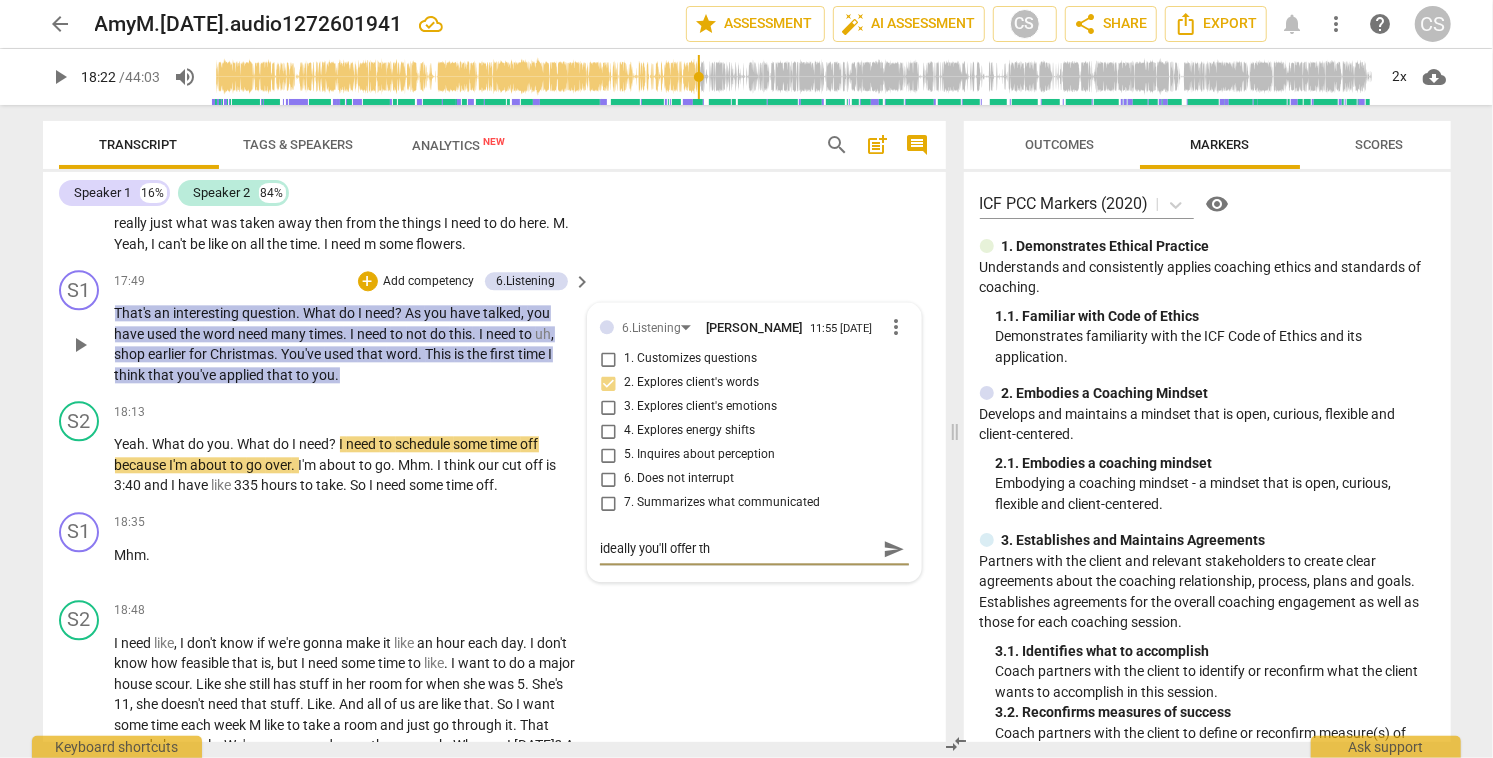 type on "ideally you'll offer thi" 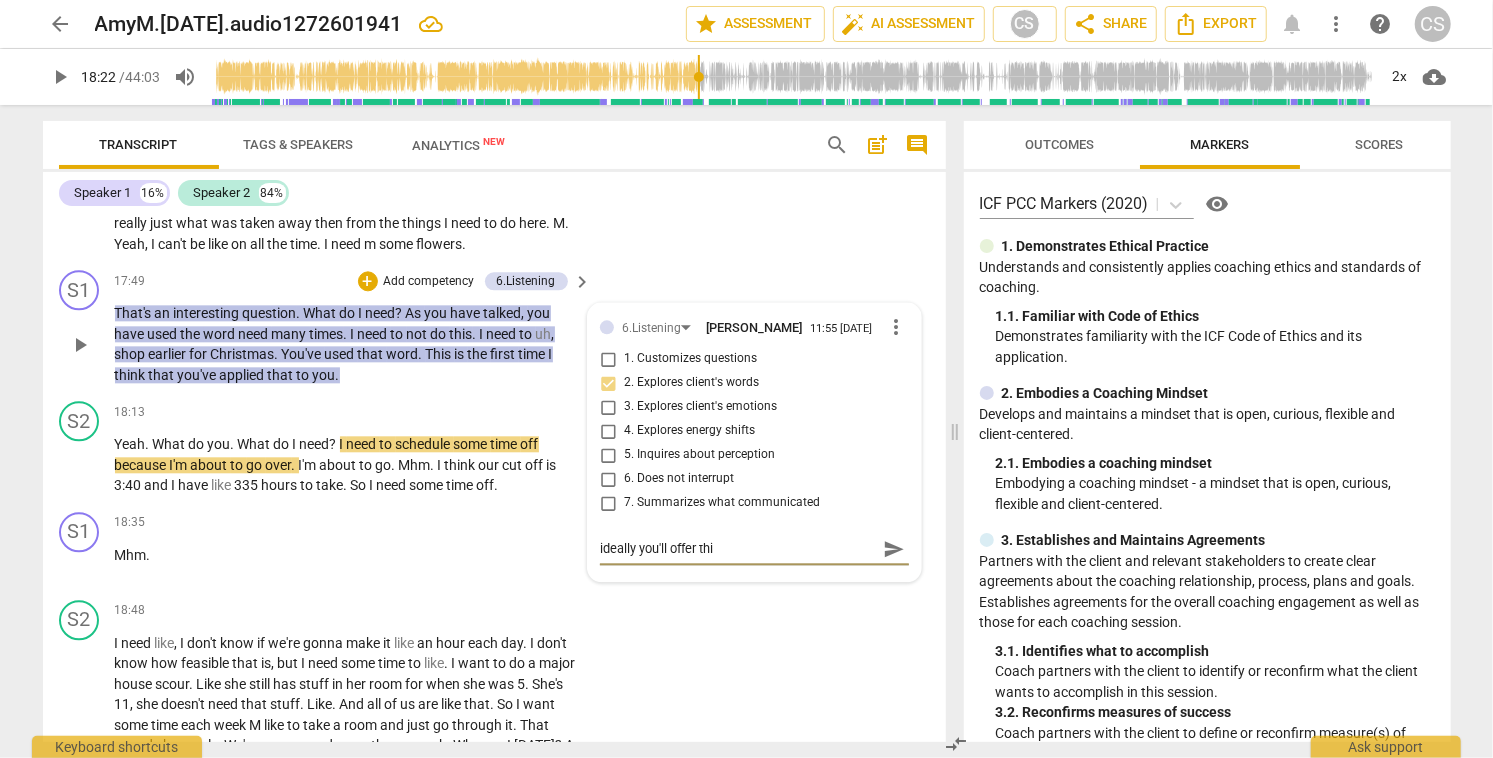 type on "ideally you'll offer this" 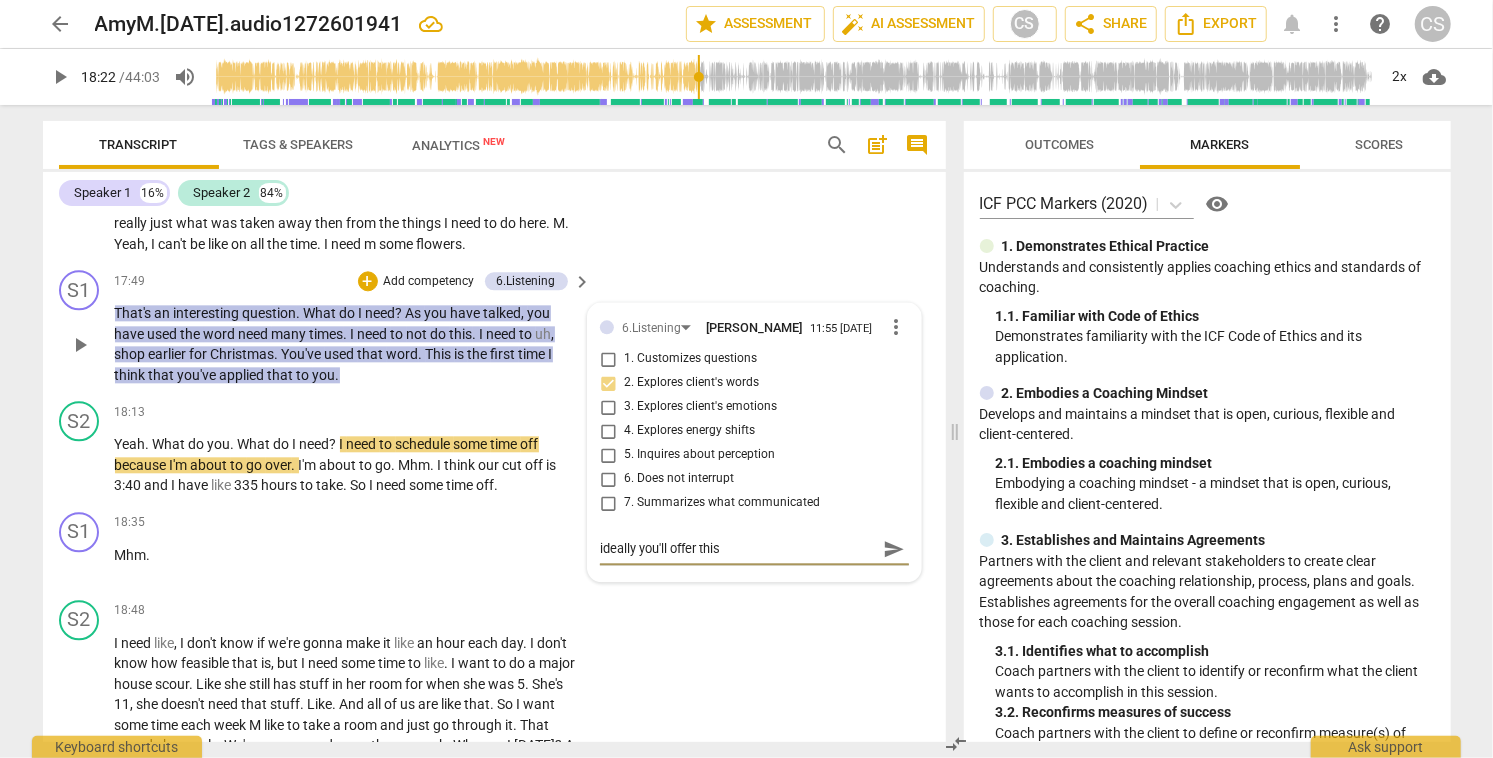type on "ideally you'll offer this" 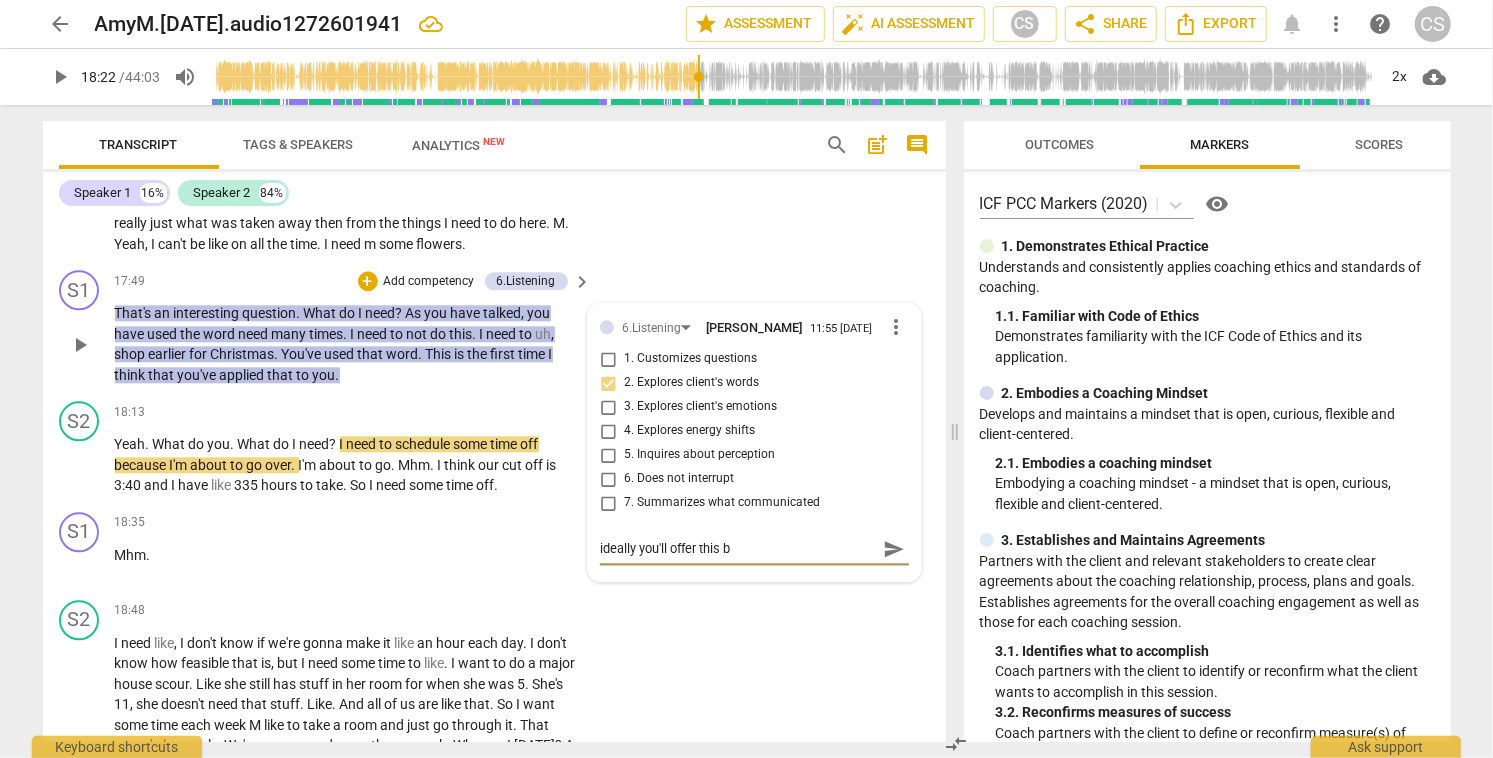 type on "ideally you'll offer this ba" 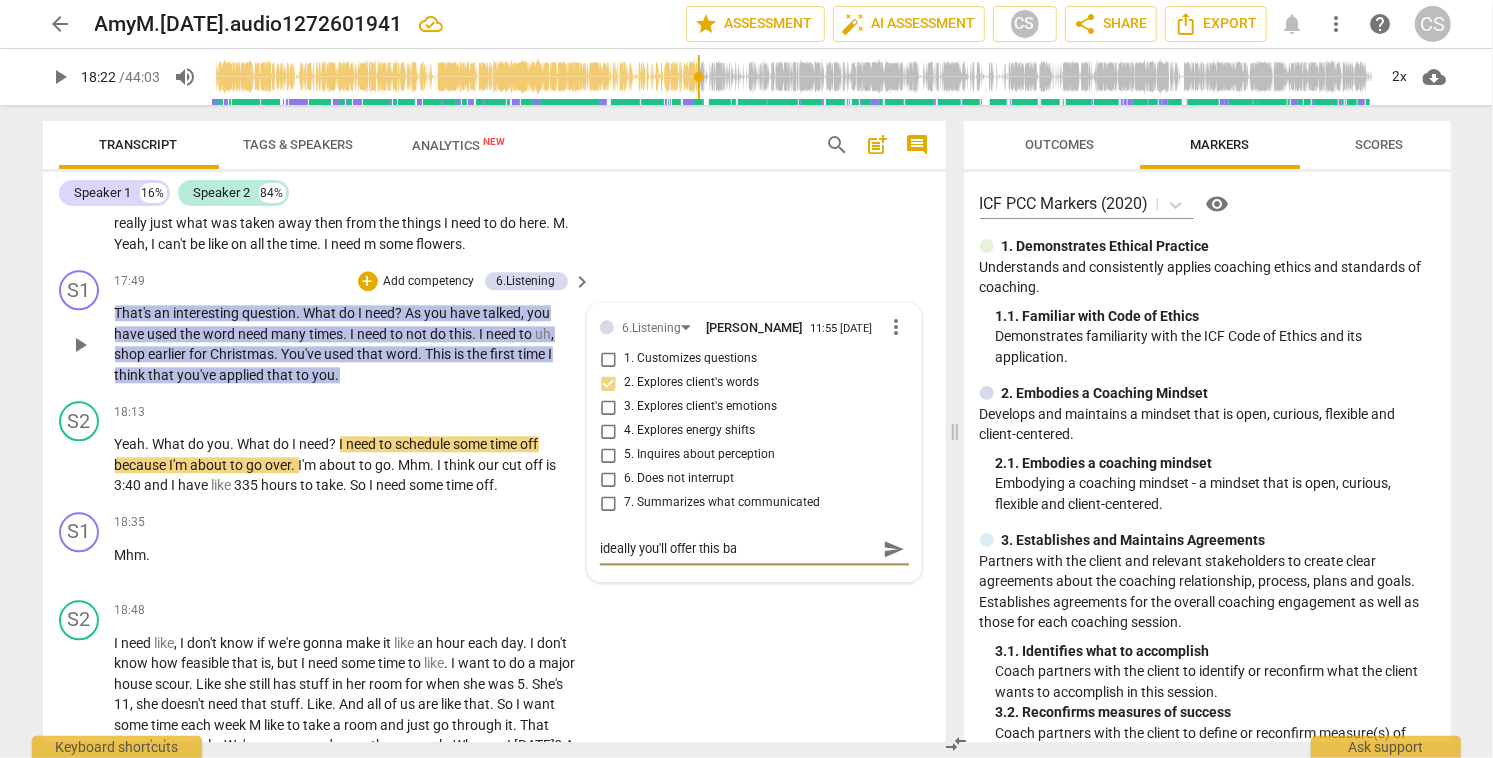 type on "ideally you'll offer this bac" 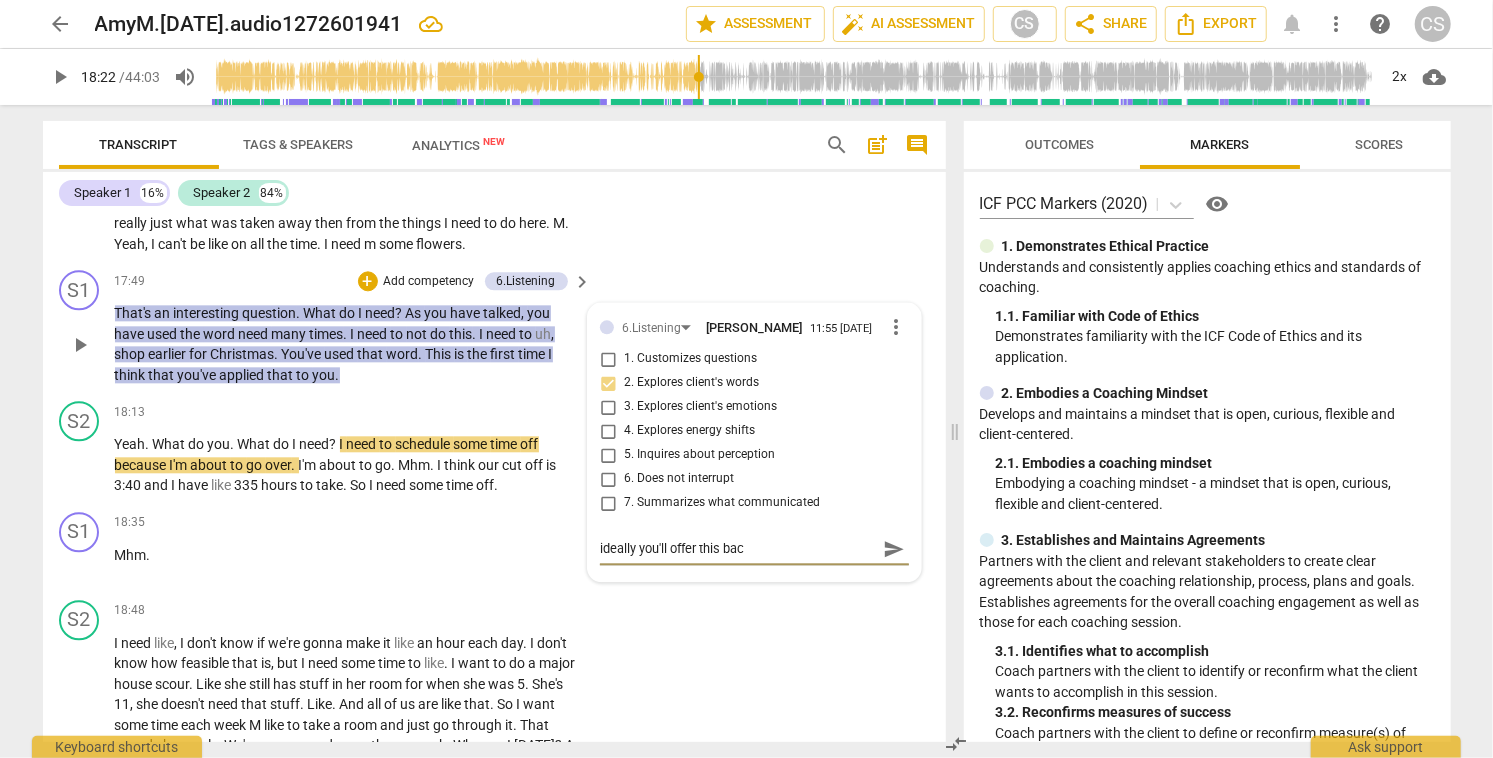 type on "ideally you'll offer this back" 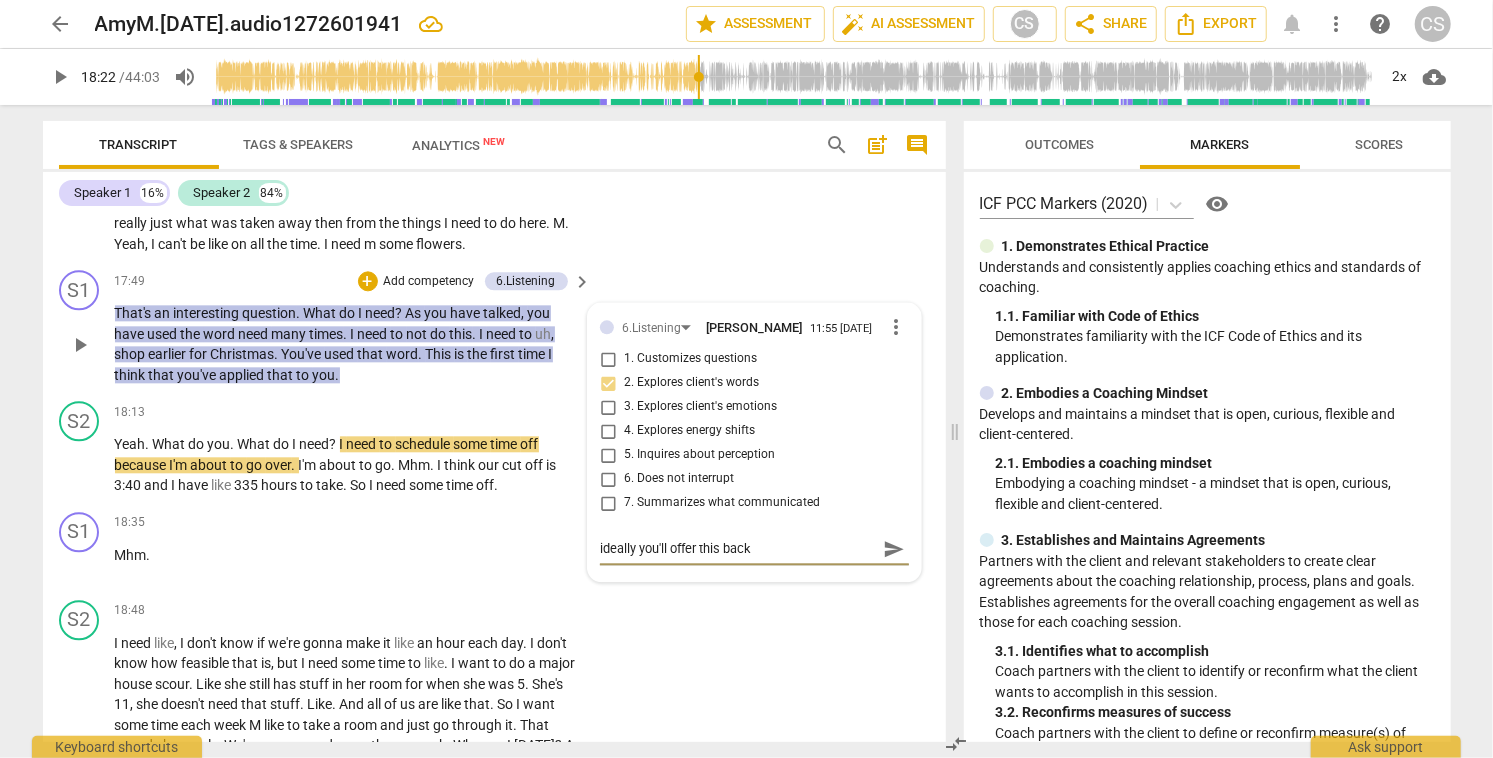 type on "ideally you'll offer this back" 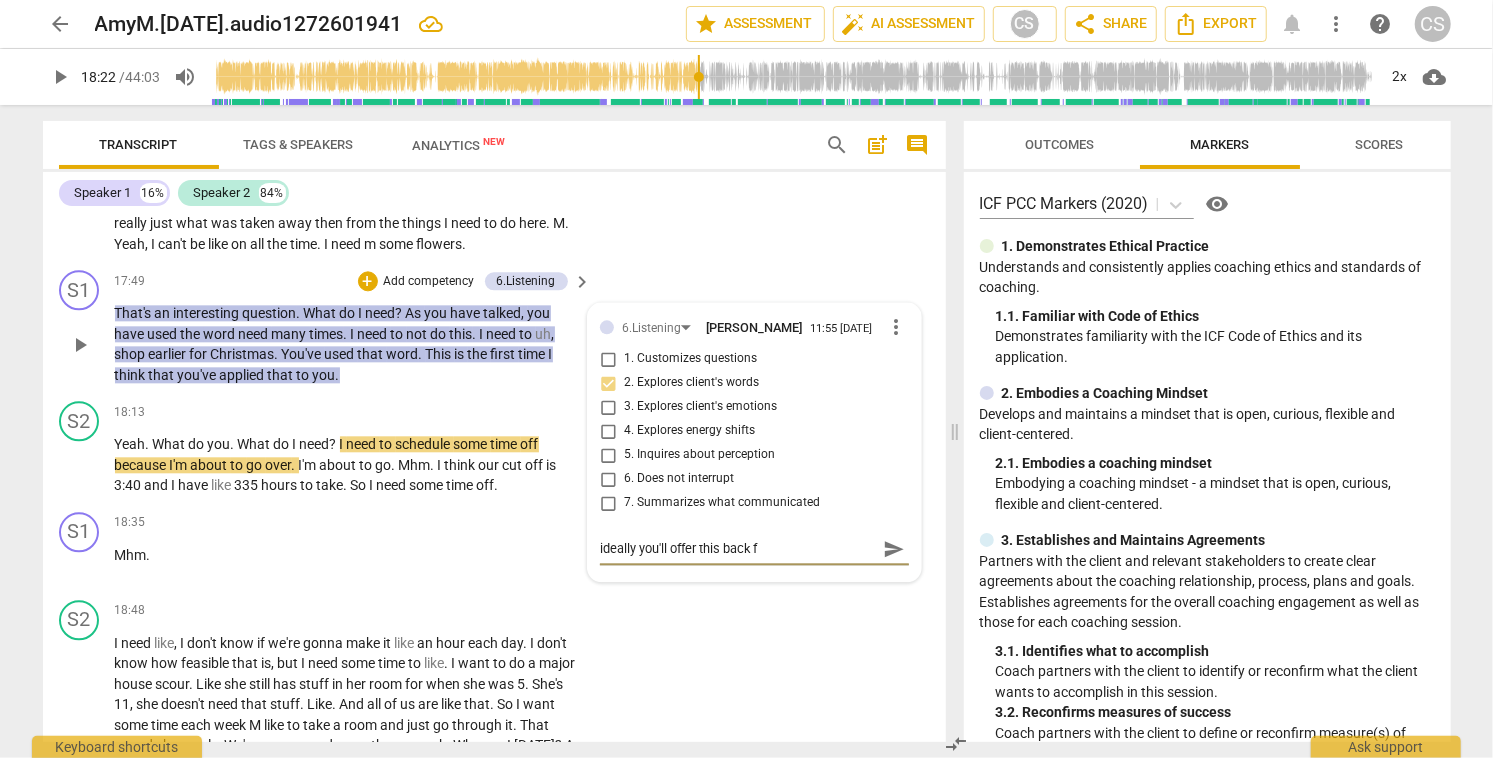 type on "ideally you'll offer this back fo" 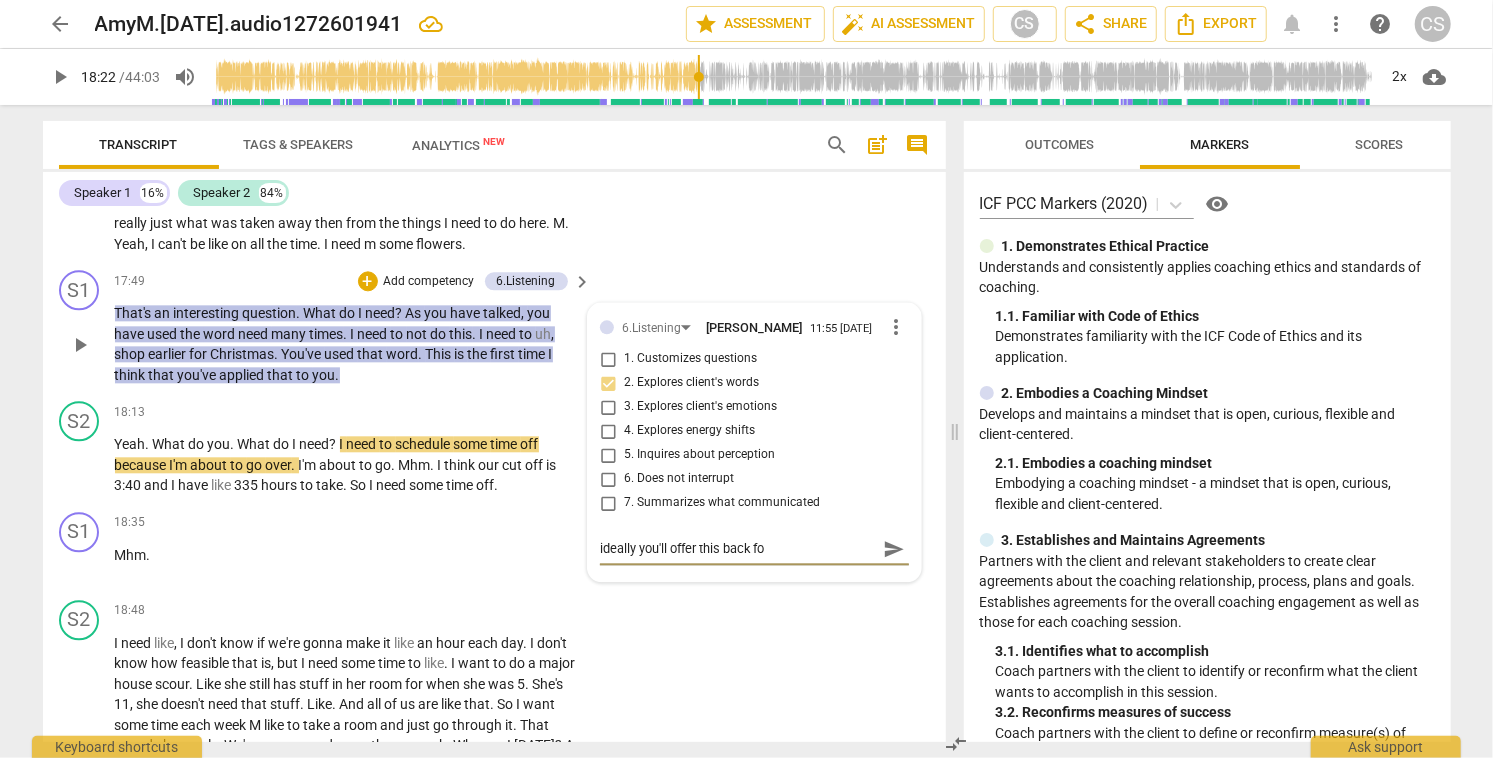 type on "ideally you'll offer this back for" 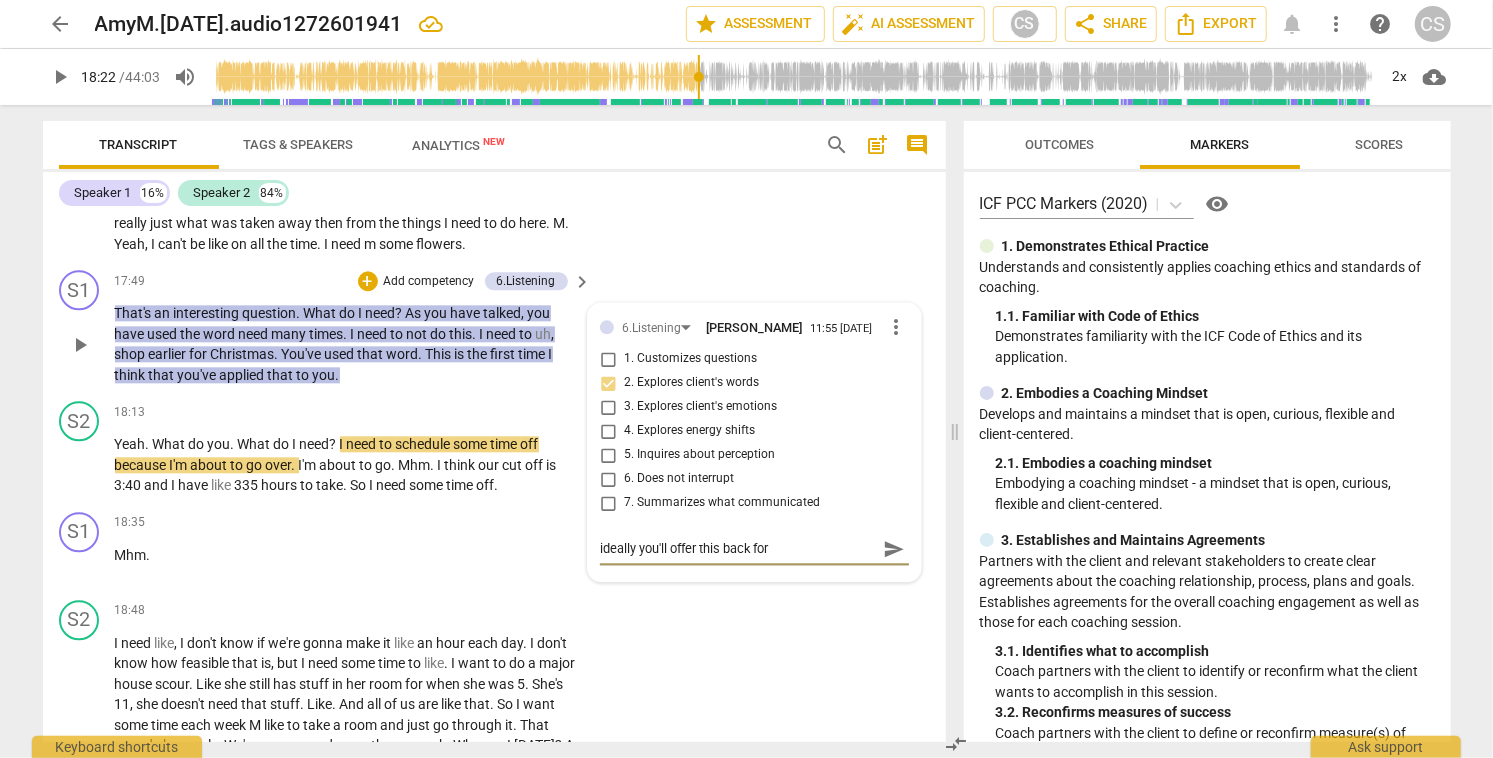type on "ideally you'll offer this back for" 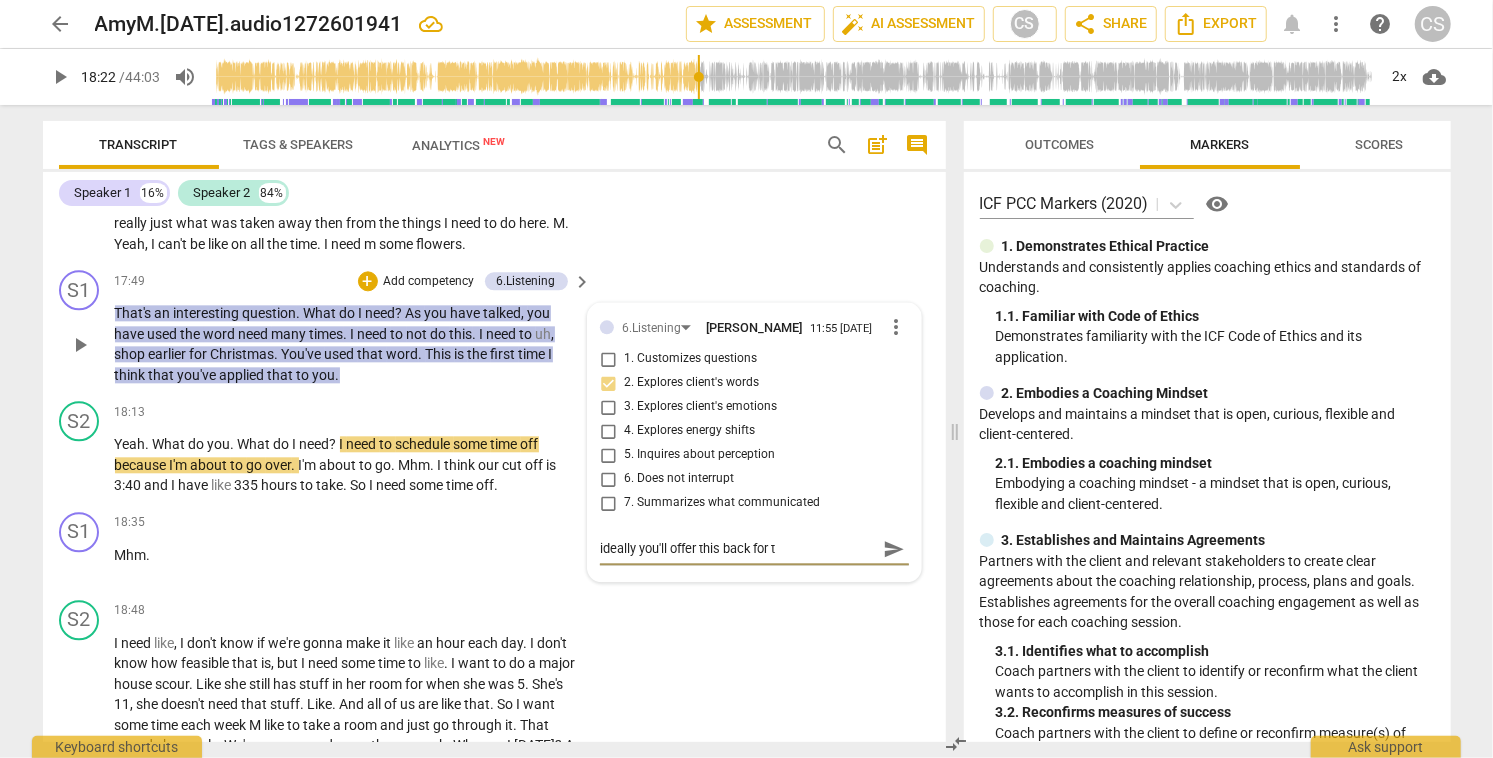 type on "ideally you'll offer this back for th" 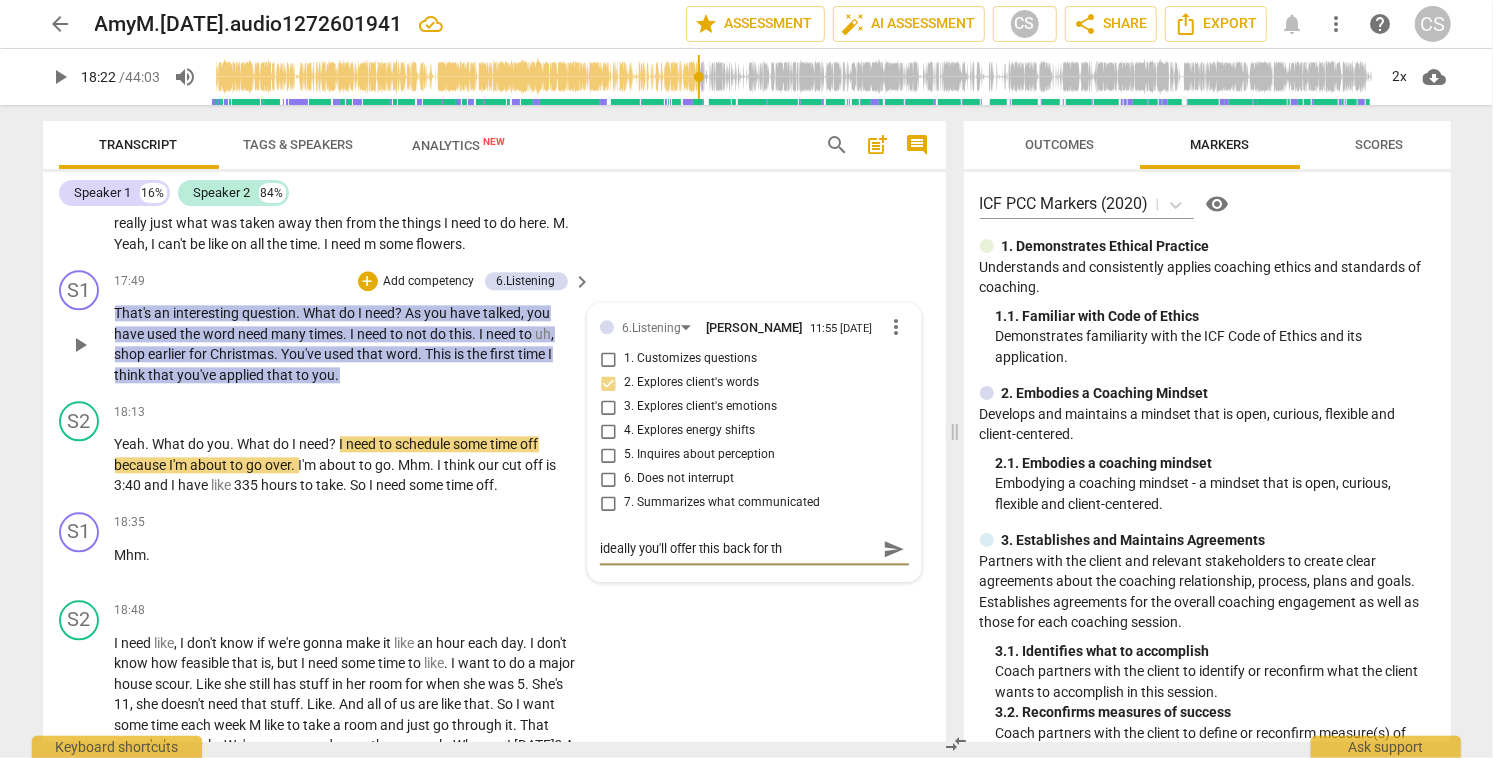 type on "ideally you'll offer this back for the" 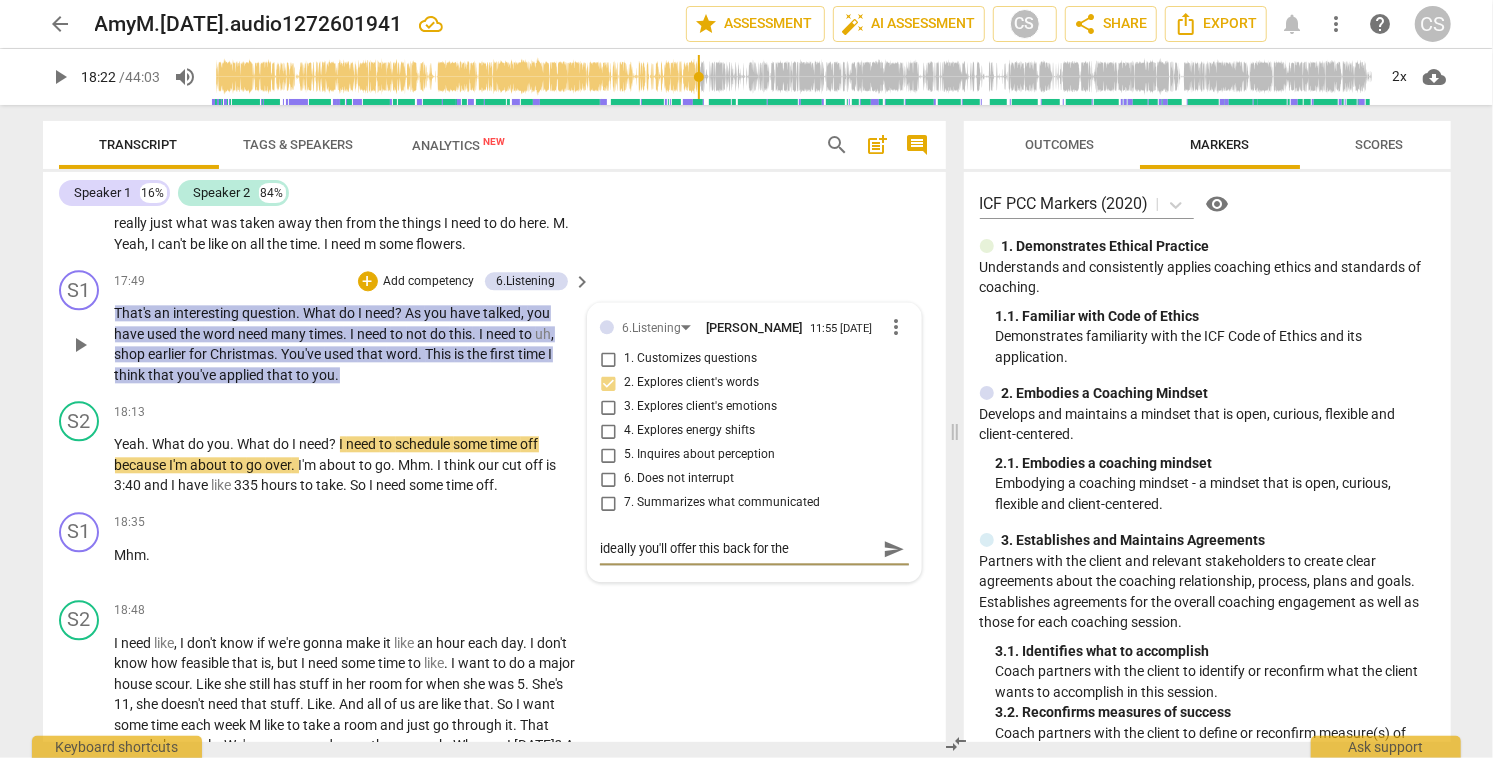 type on "ideally you'll offer this back for the" 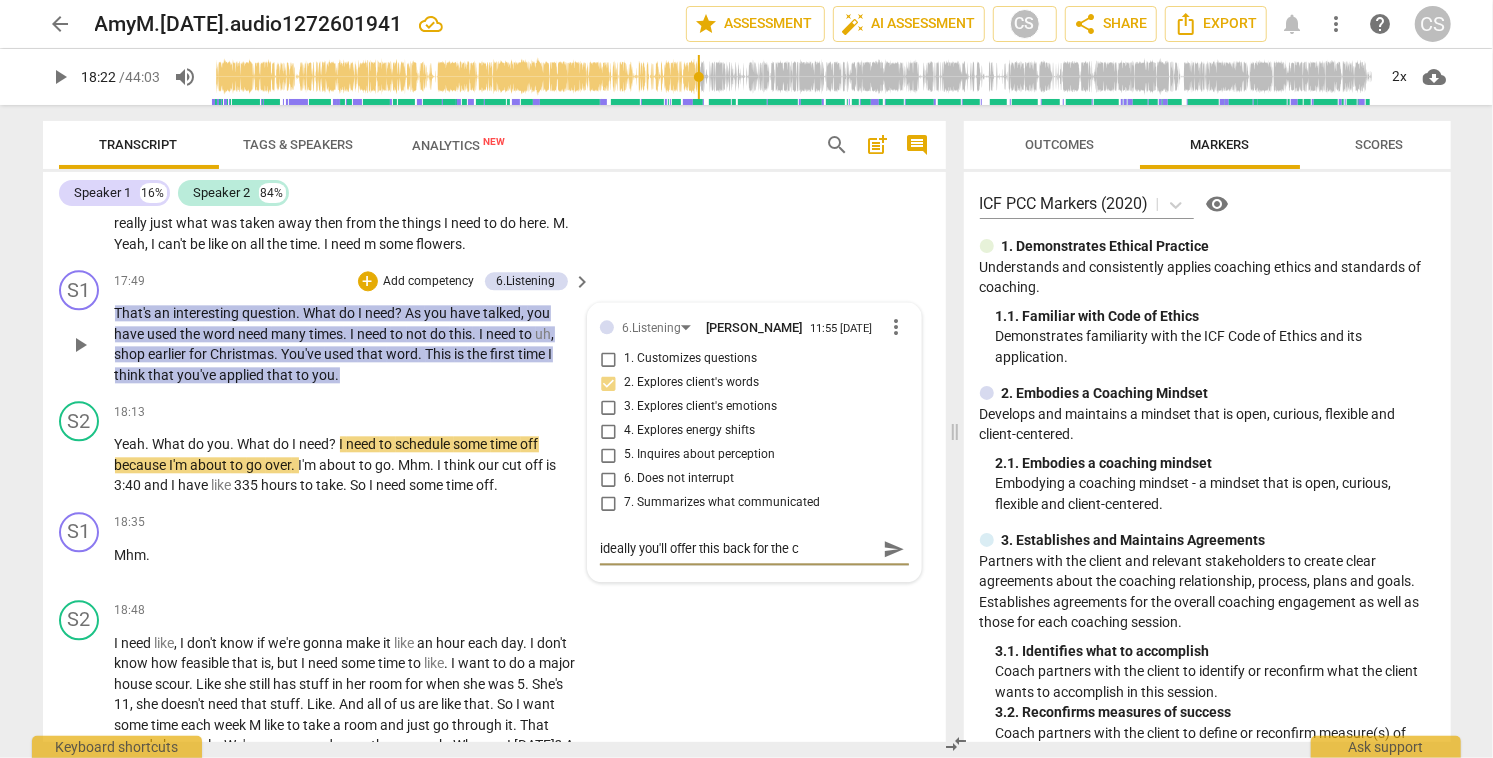 type on "ideally you'll offer this back for the ck" 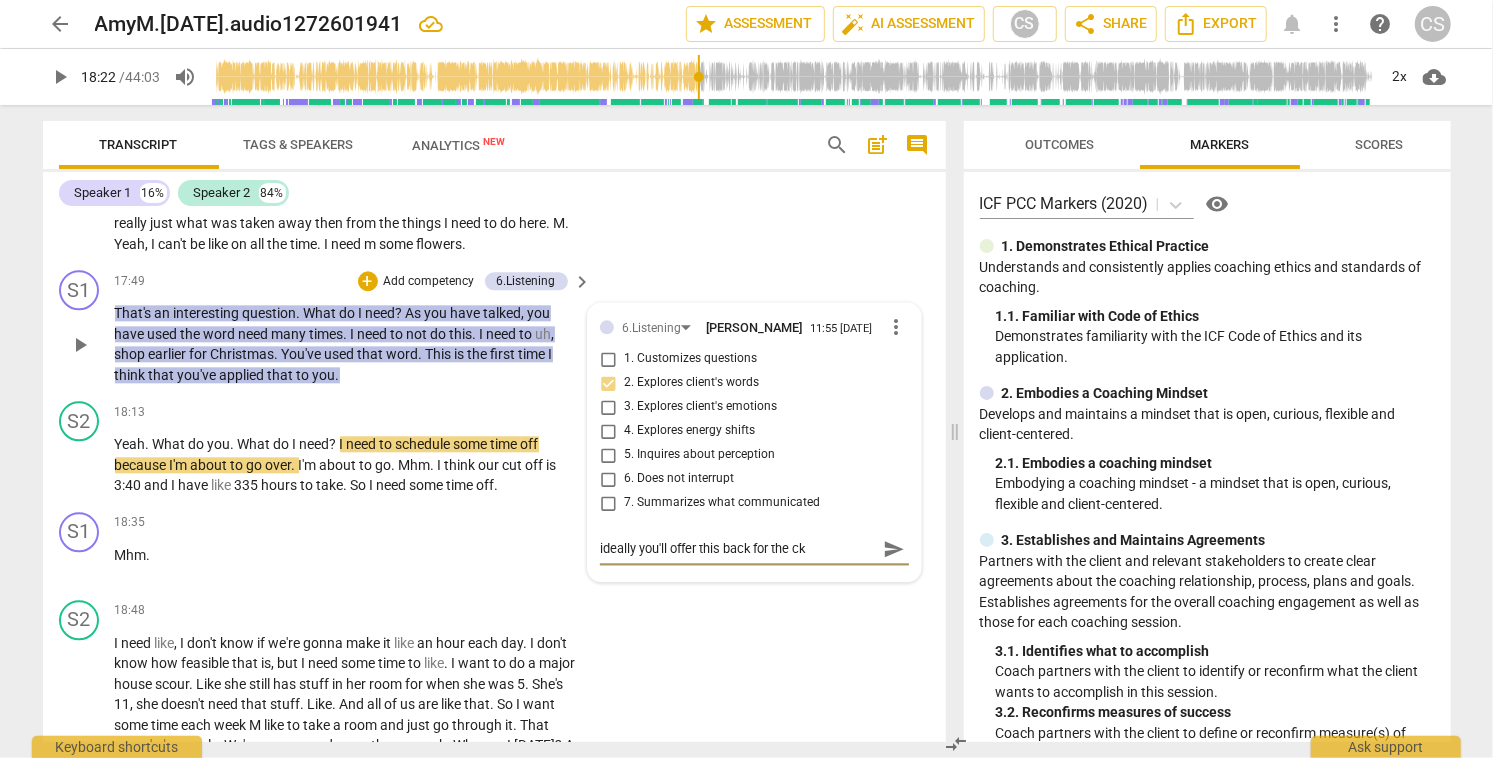 type on "ideally you'll offer this back for the cki" 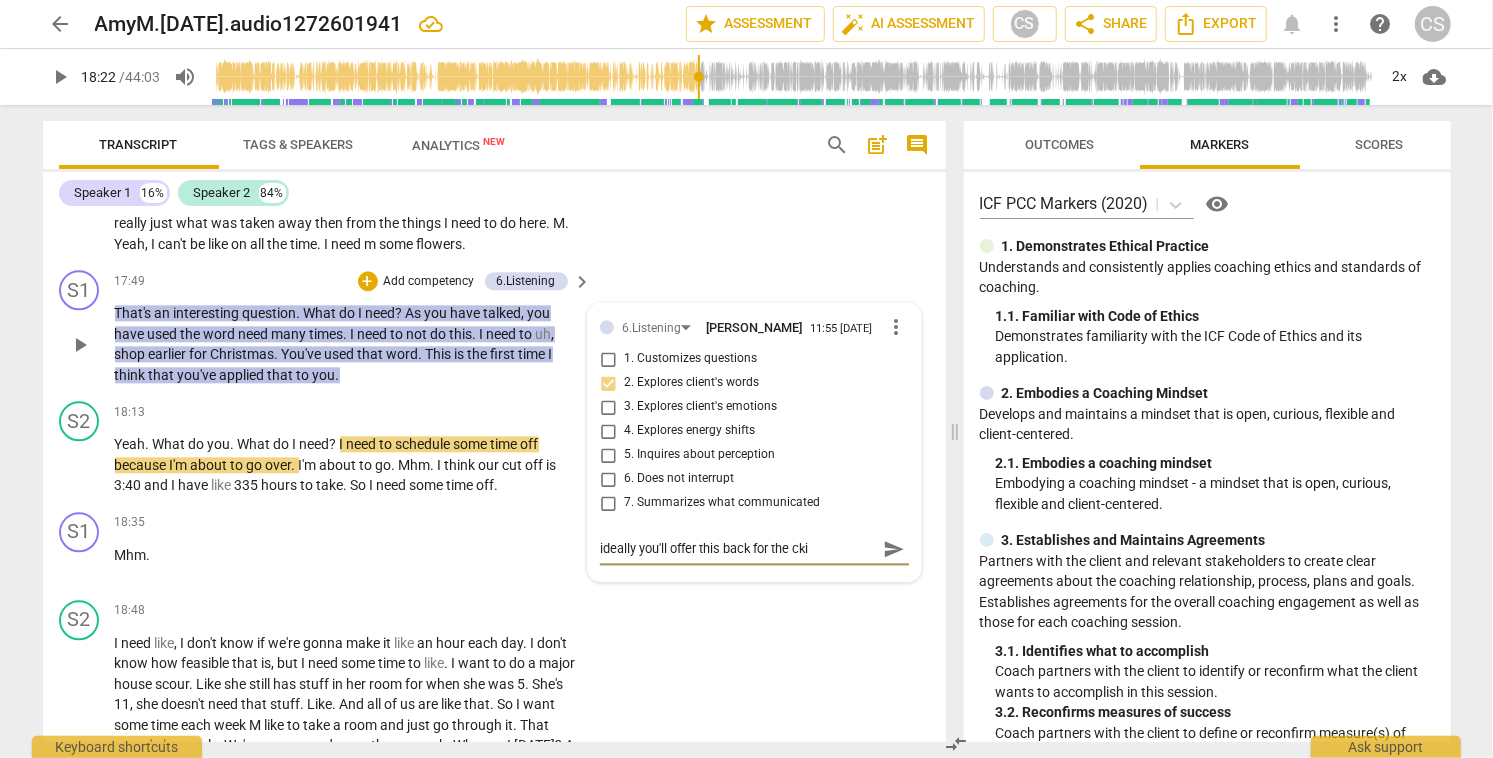 type on "ideally you'll offer this back for the ckie" 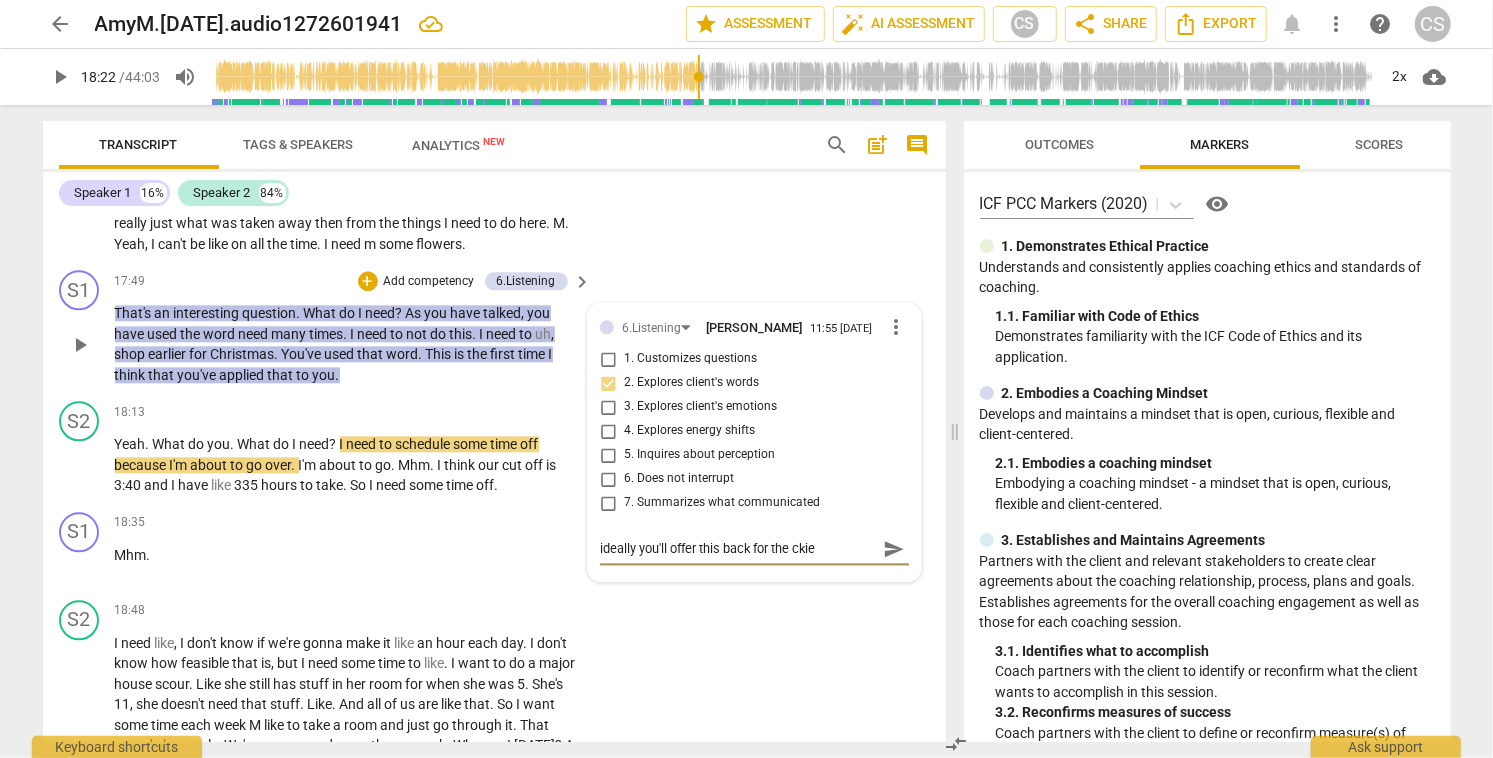 type on "ideally you'll offer this back for the cki" 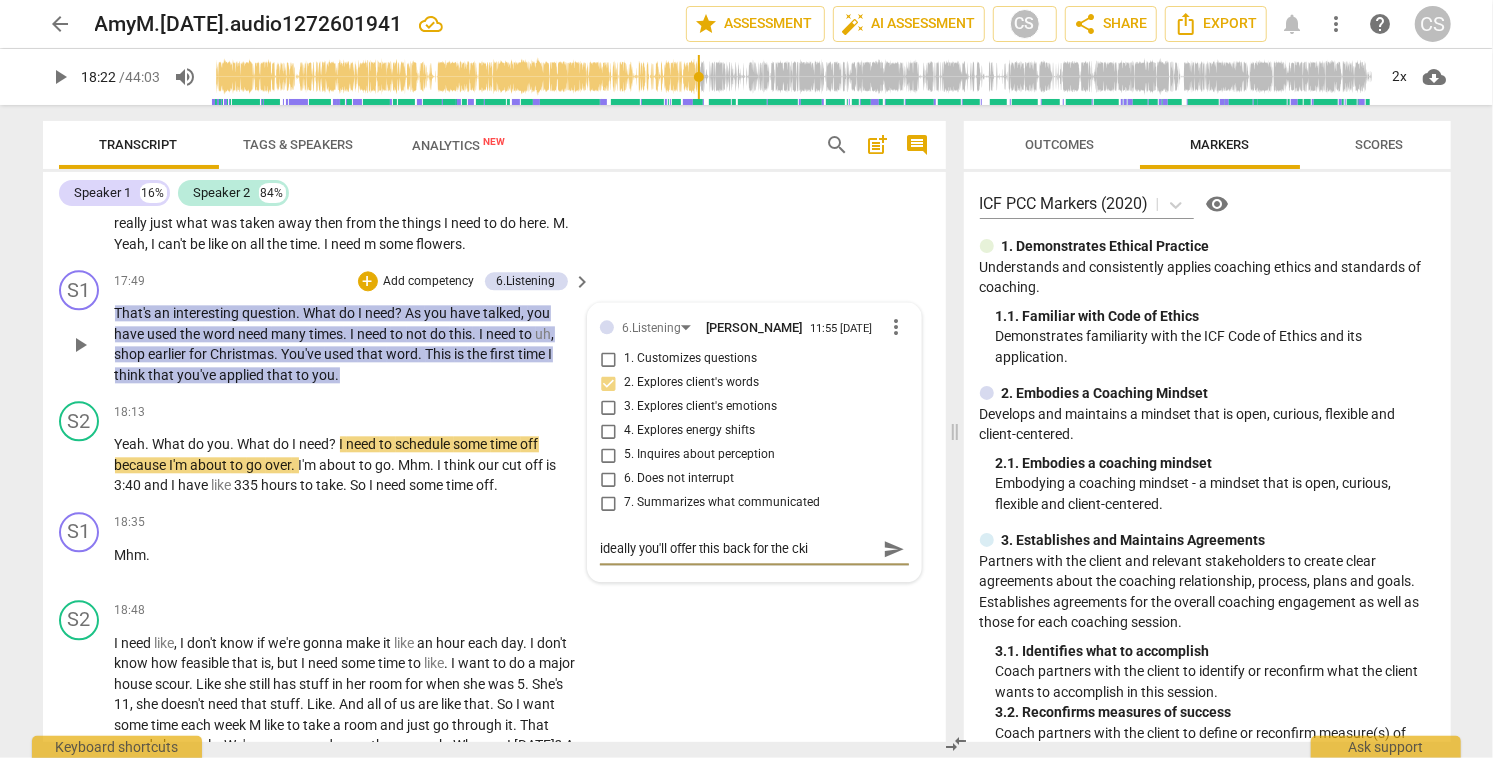type on "ideally you'll offer this back for the ck" 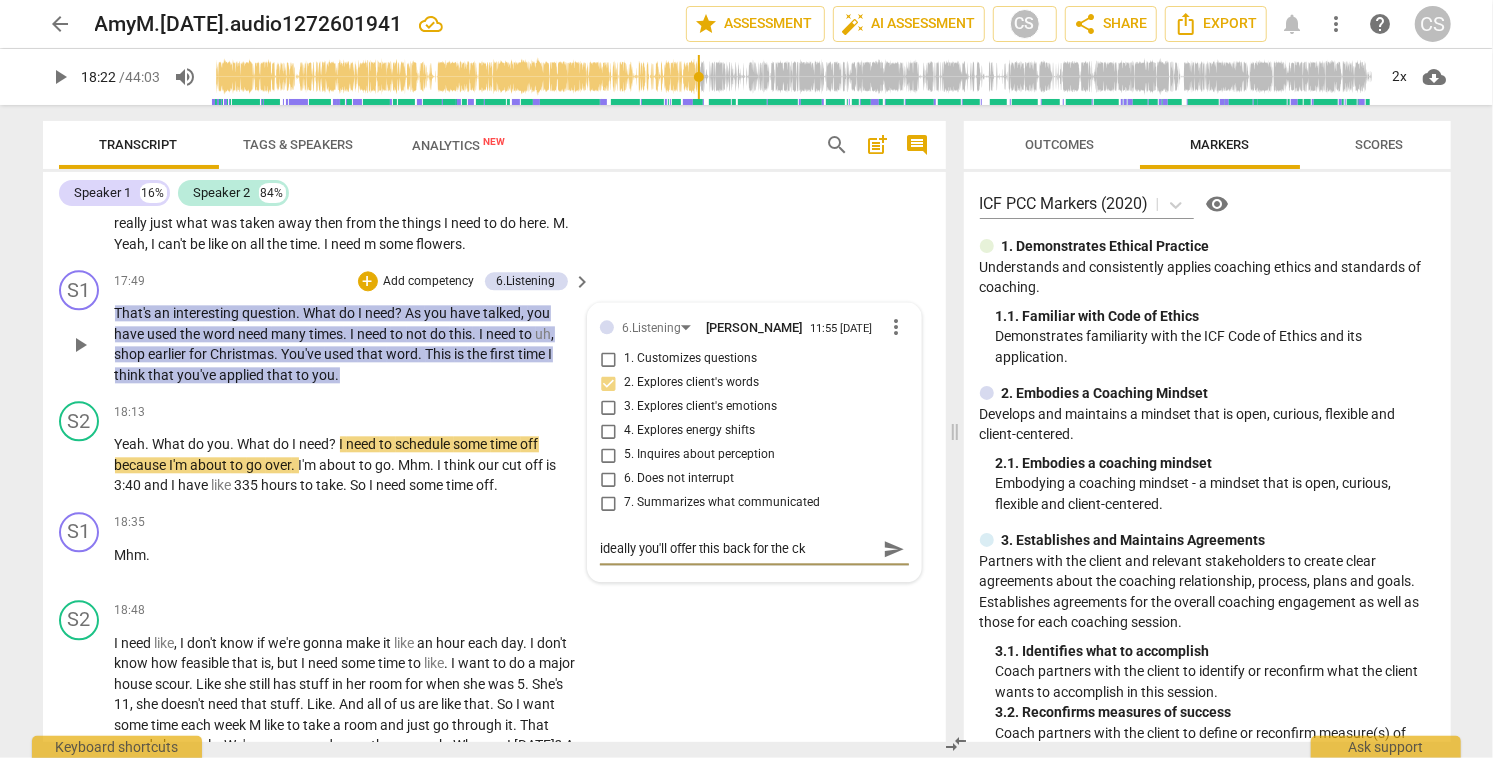 type on "ideally you'll offer this back for the c" 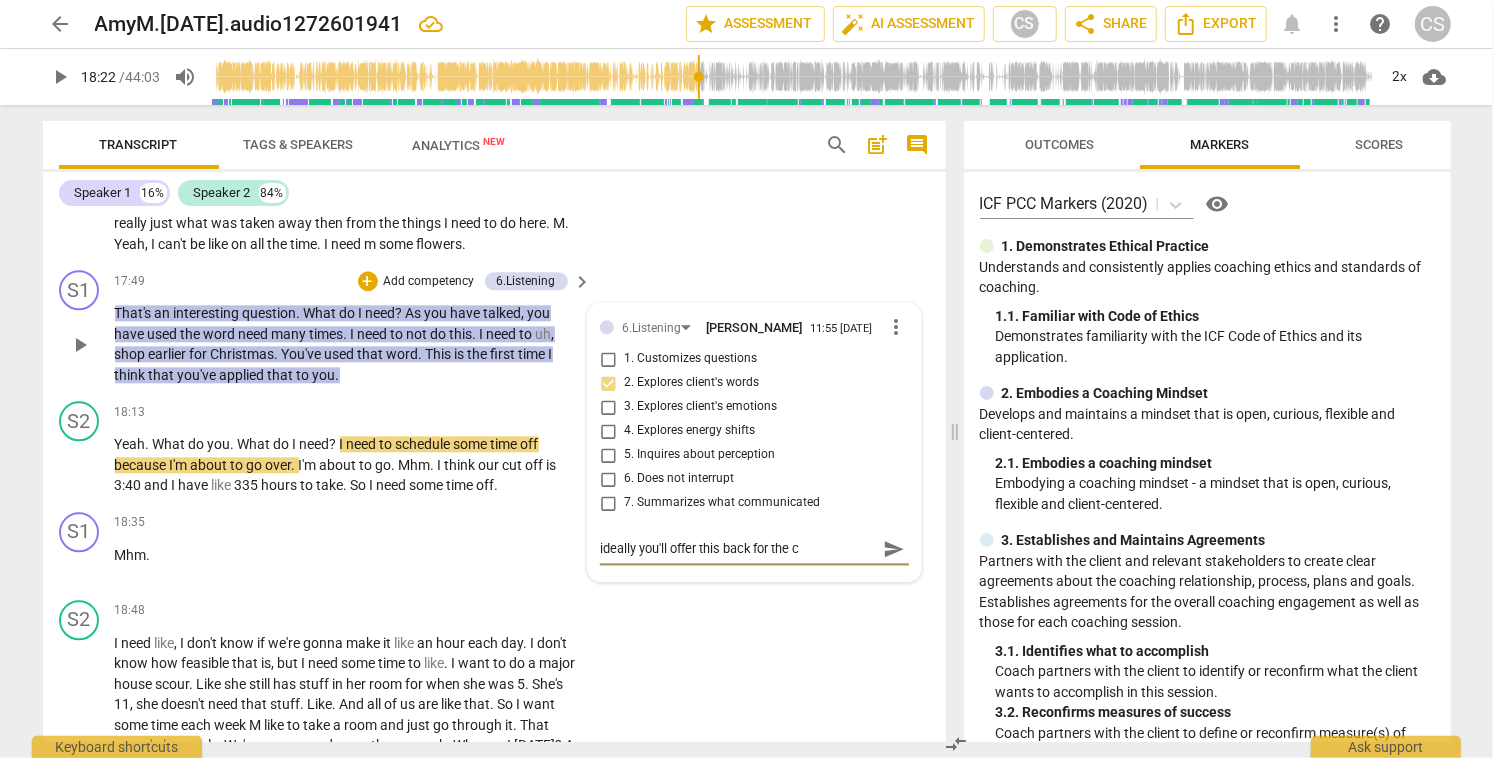 type on "ideally you'll offer this back for the cl" 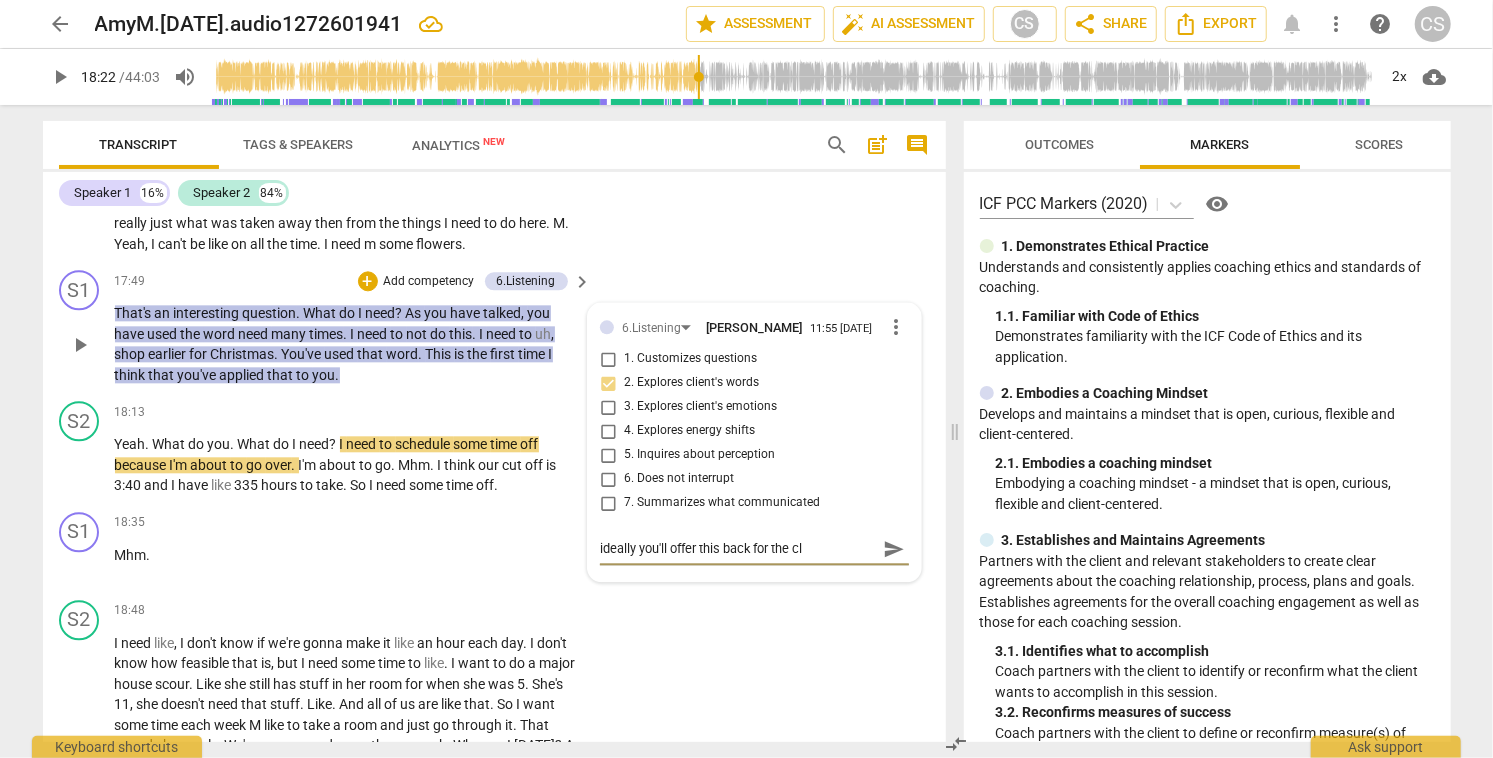 type on "ideally you'll offer this back for the cli" 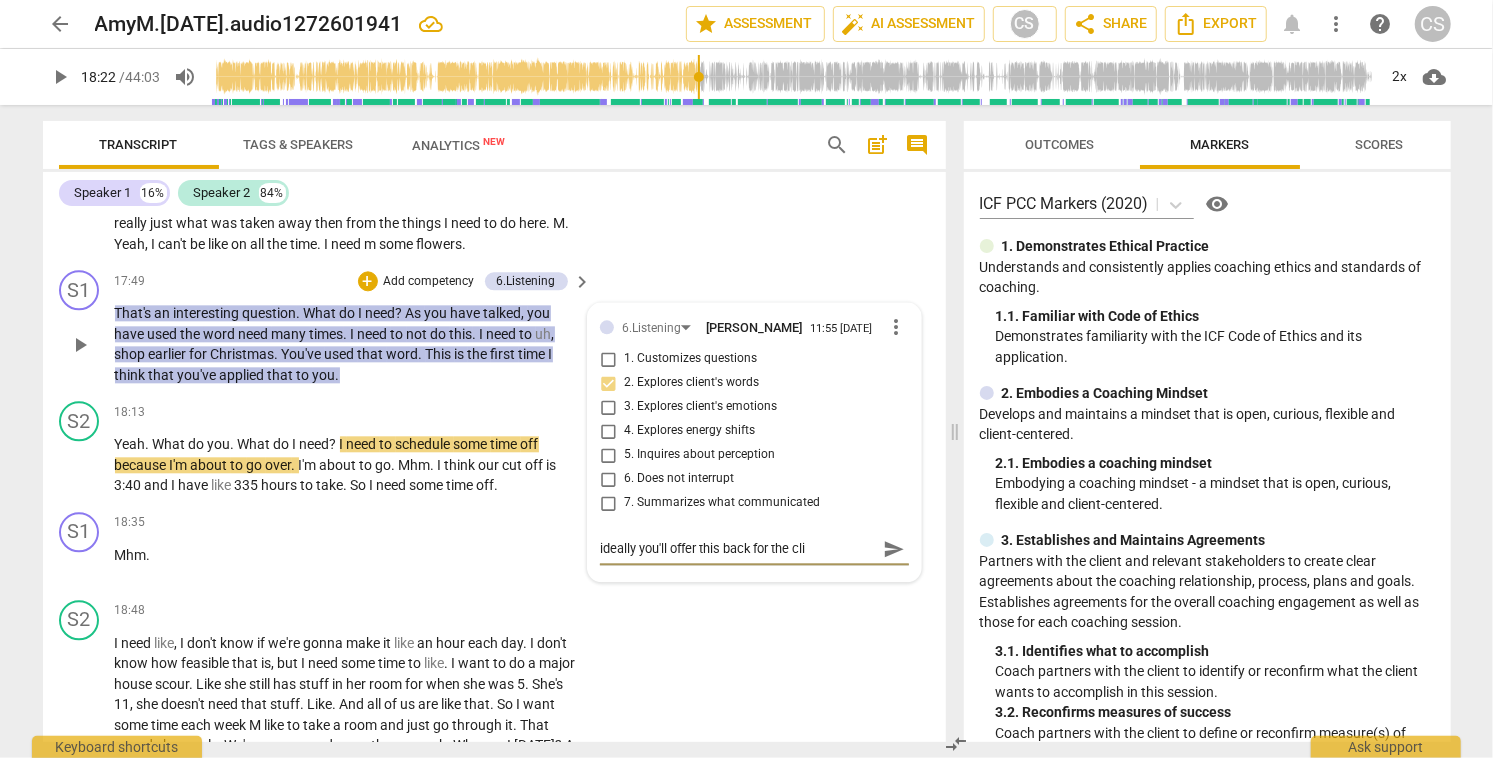 type on "ideally you'll offer this back for the clie" 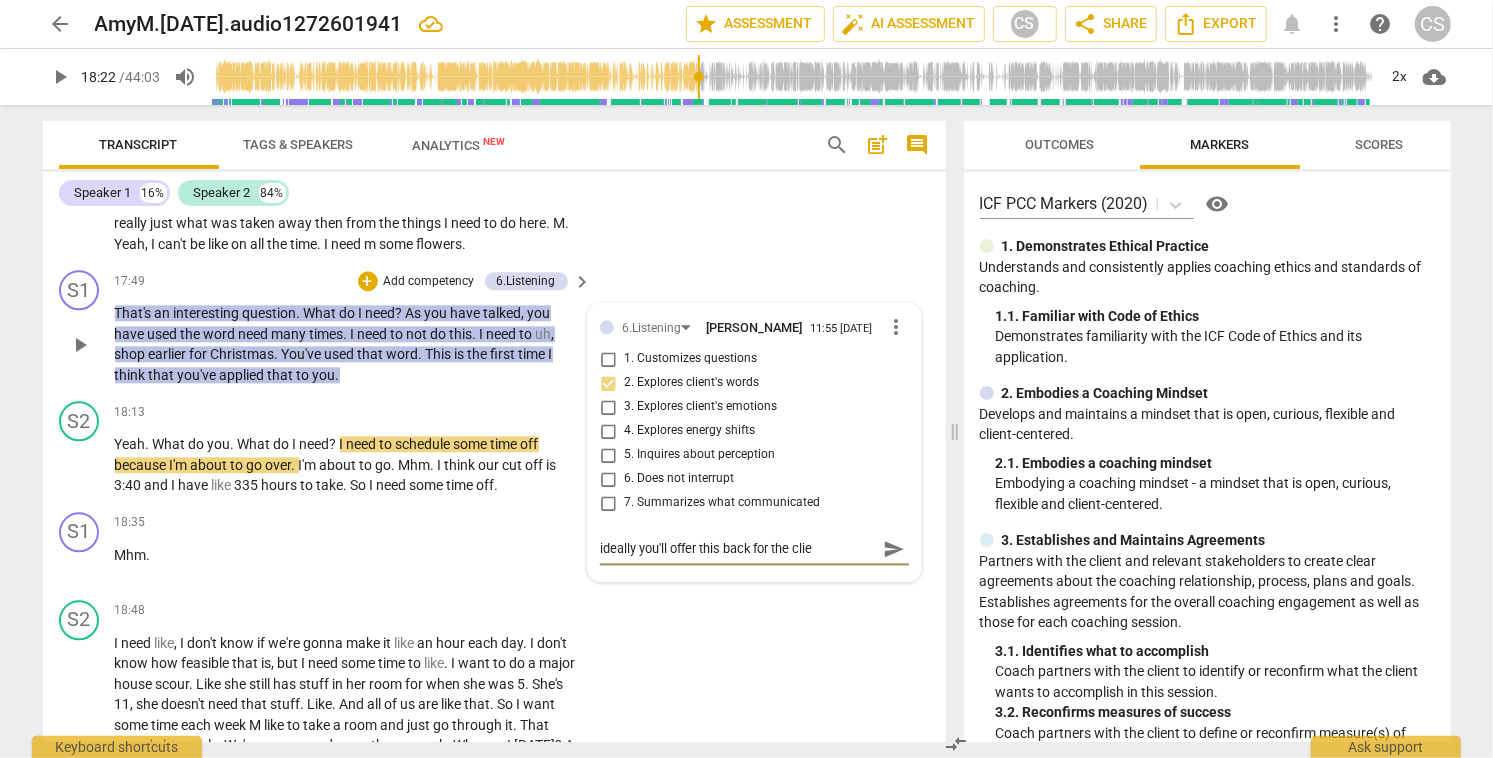 type on "ideally you'll offer this back for the clien" 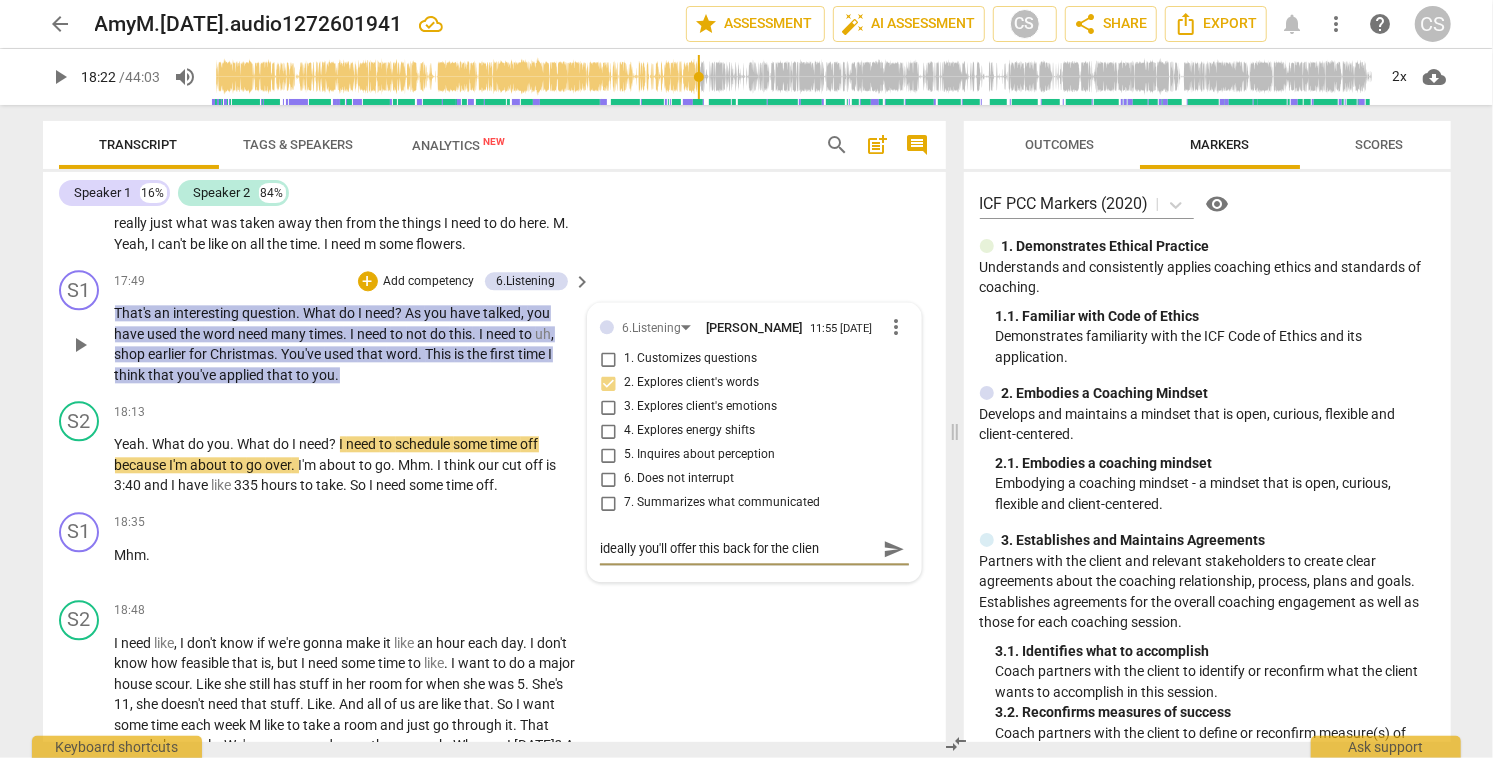 type on "ideally you'll offer this back for the client" 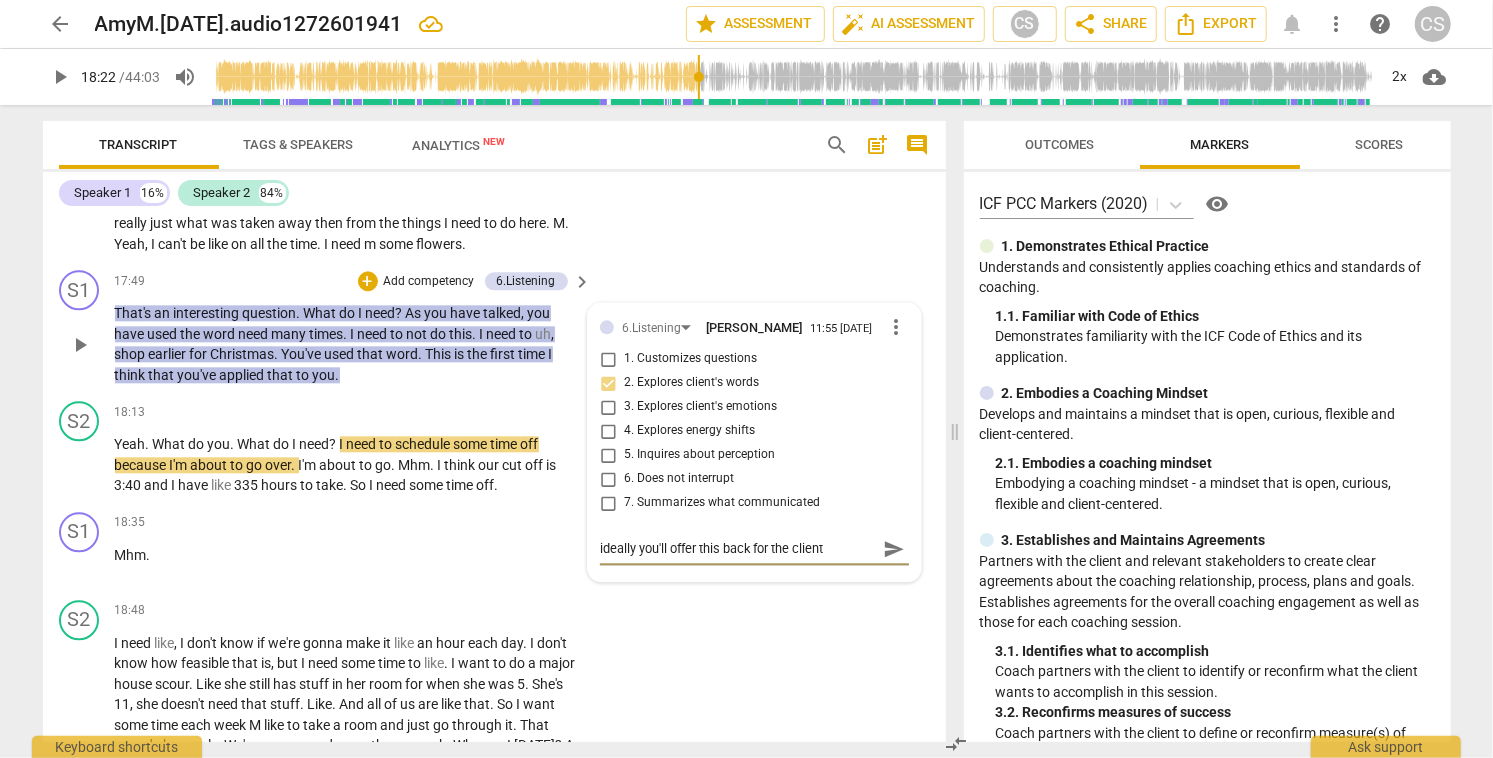 type on "ideally you'll offer this back for the clien" 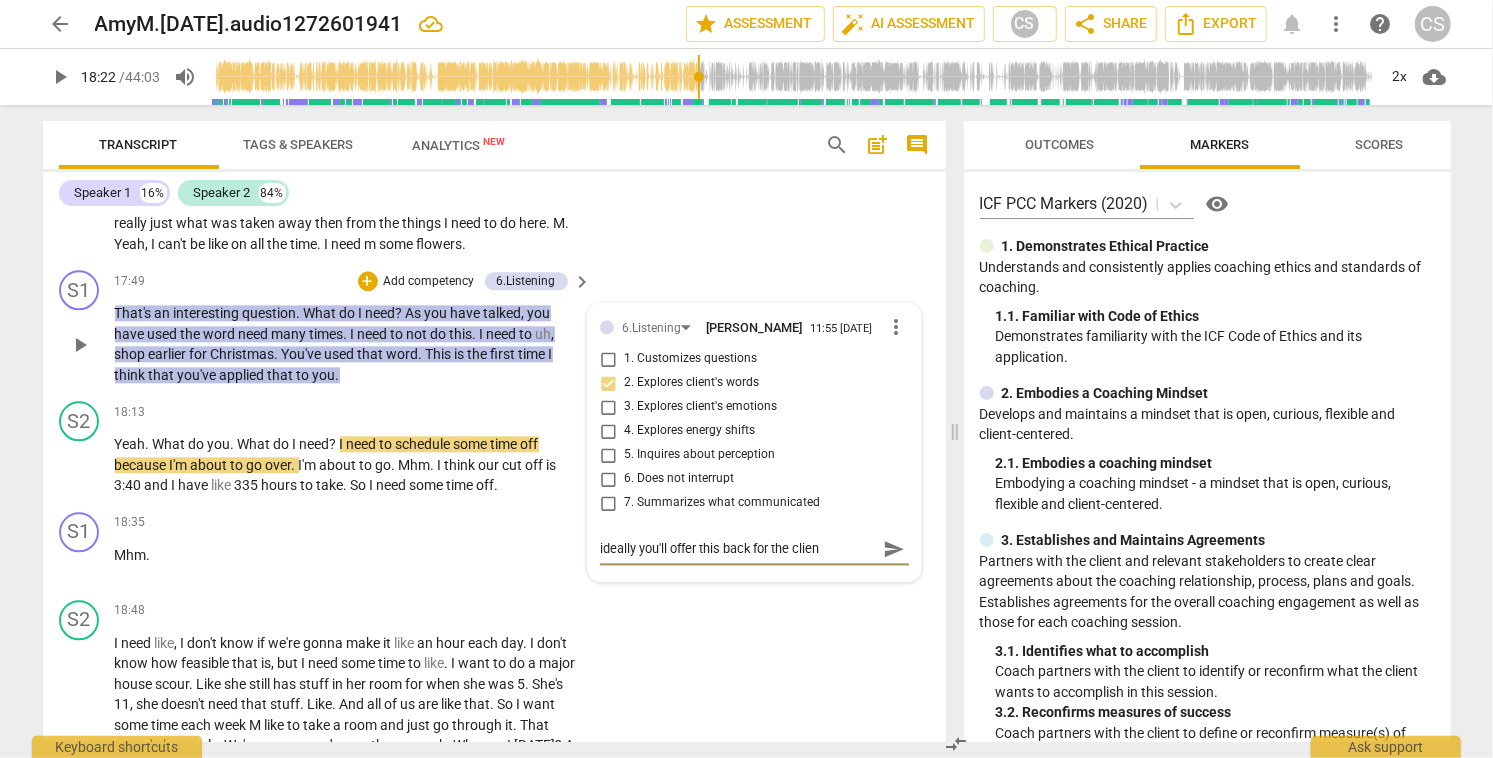 type on "ideally you'll offer this back for the clie" 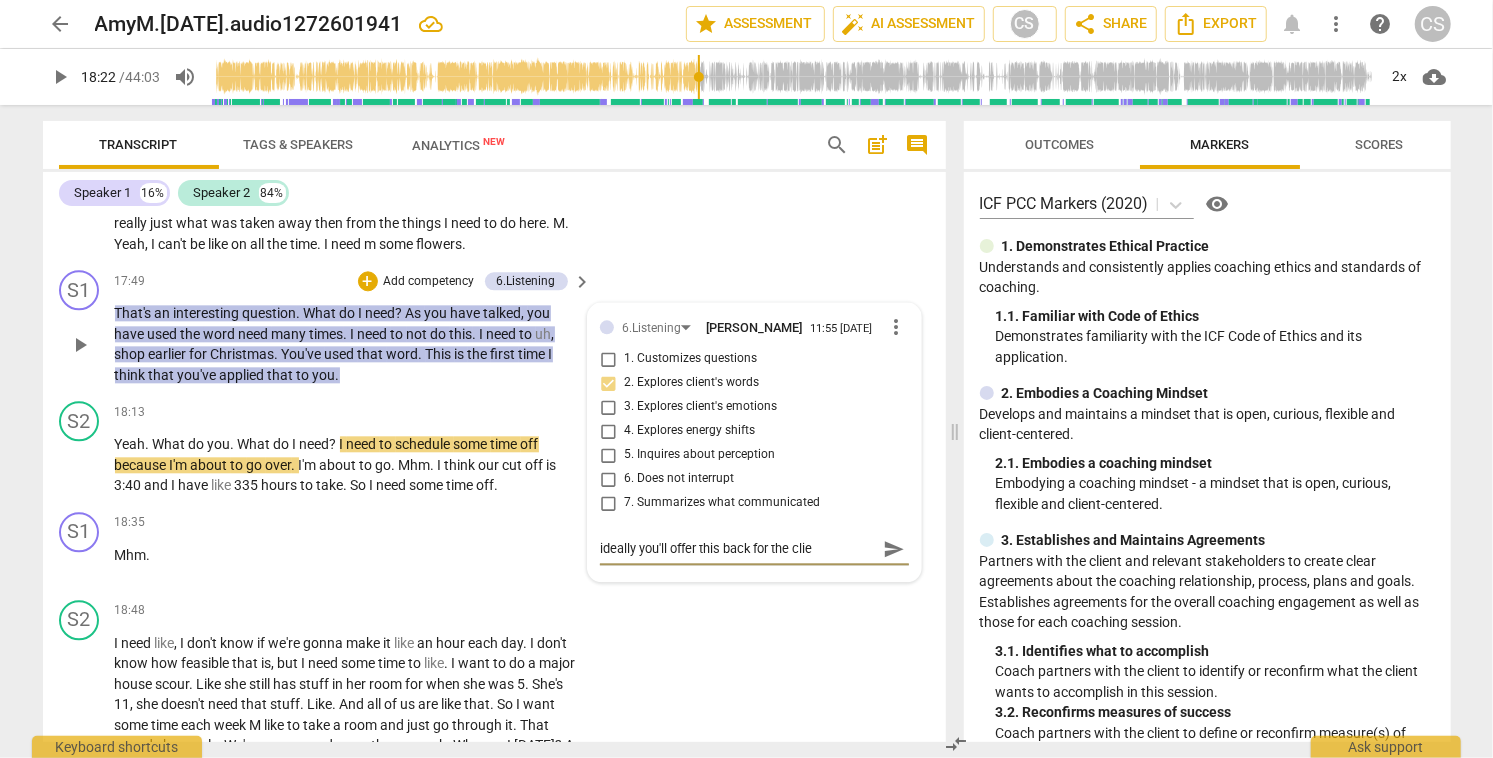 type on "ideally you'll offer this back for the cli" 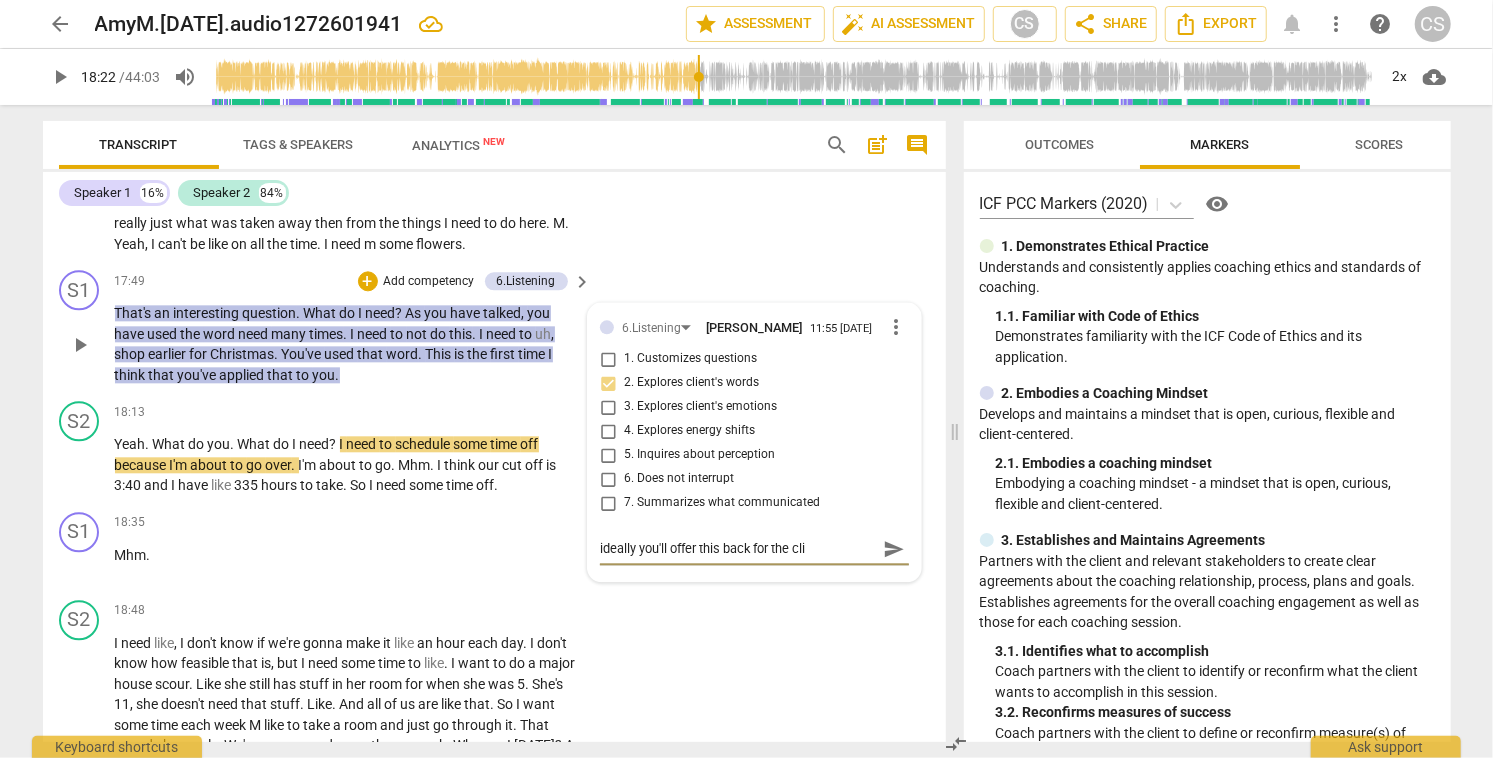 type on "ideally you'll offer this back for the cl" 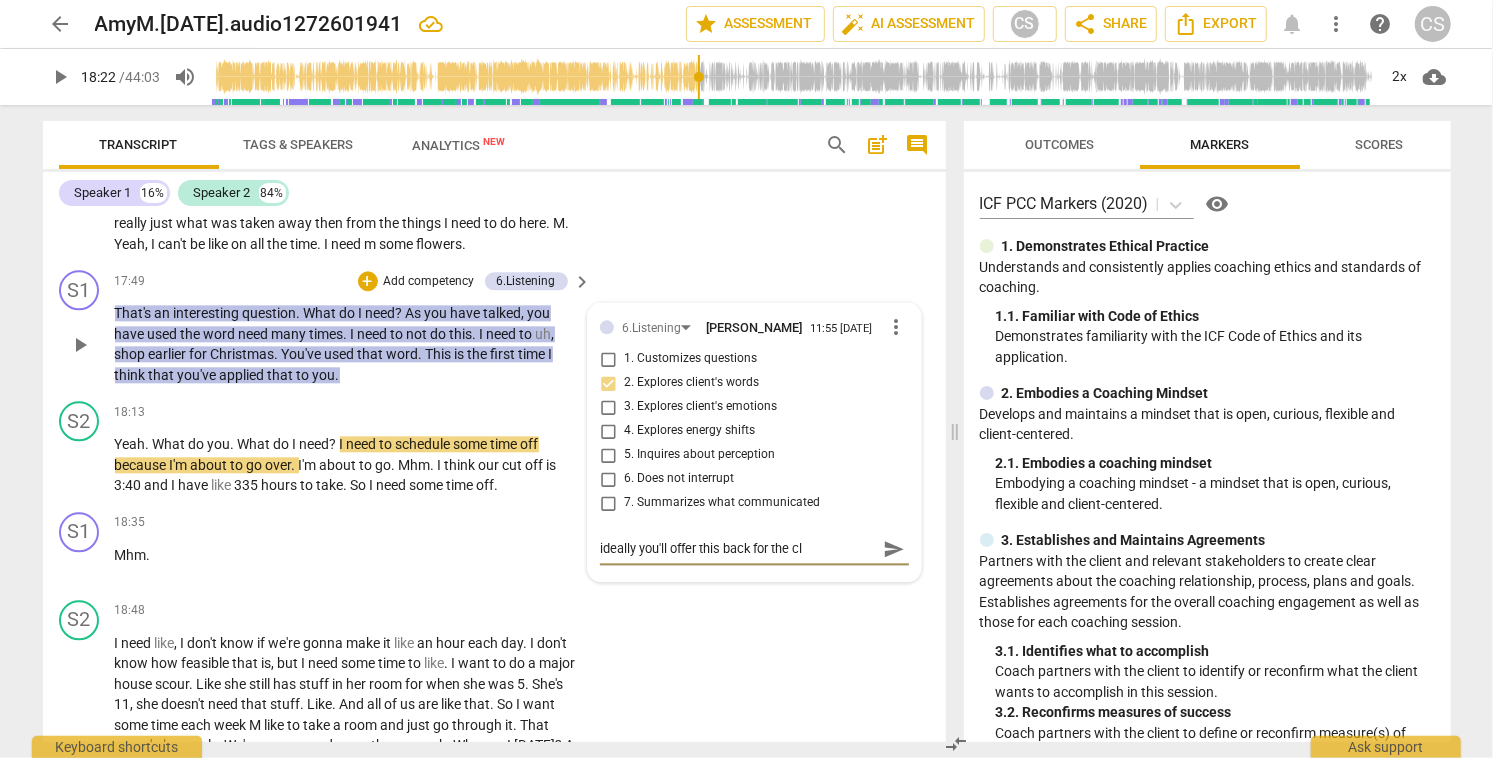 type on "ideally you'll offer this back for the c" 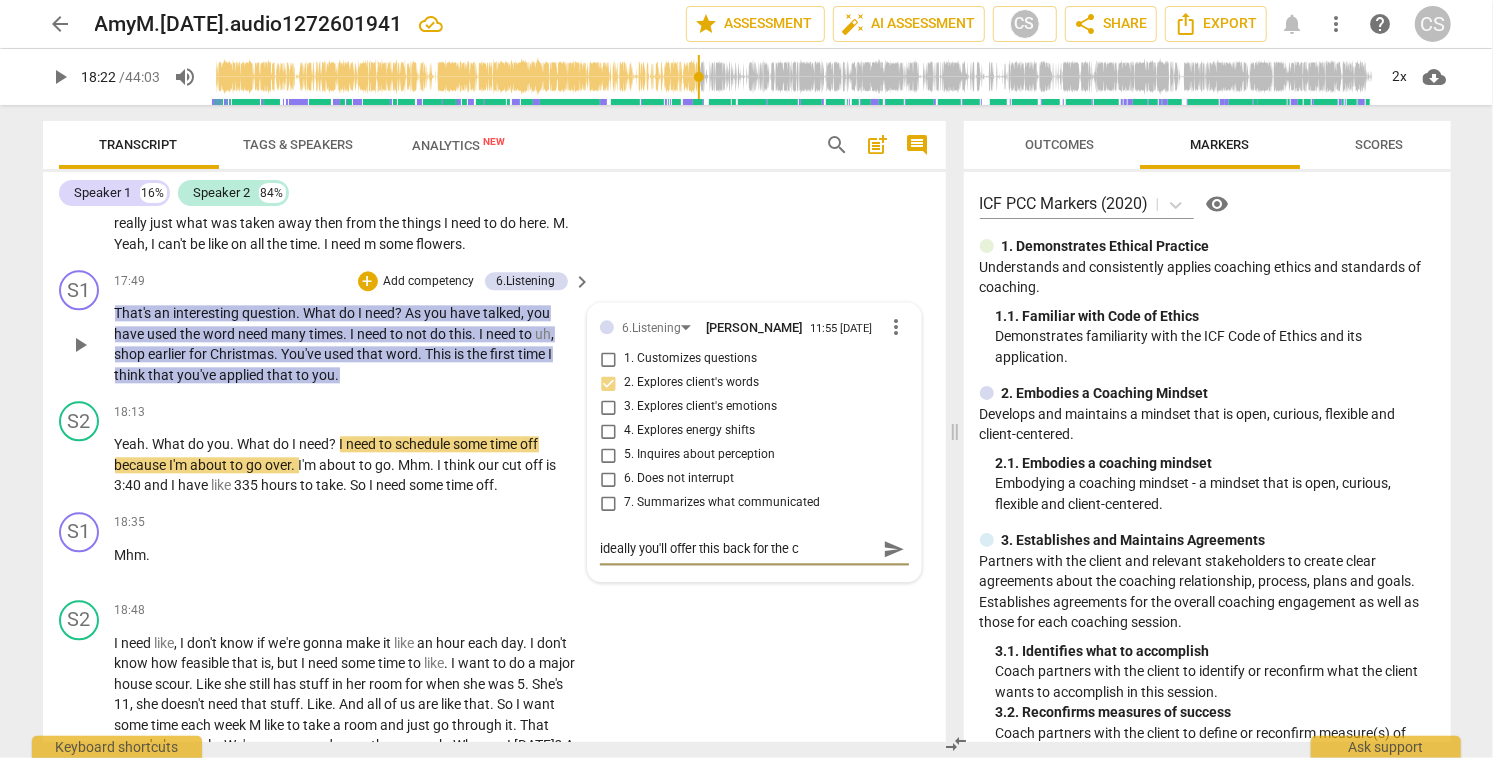 type on "ideally you'll offer this back for the" 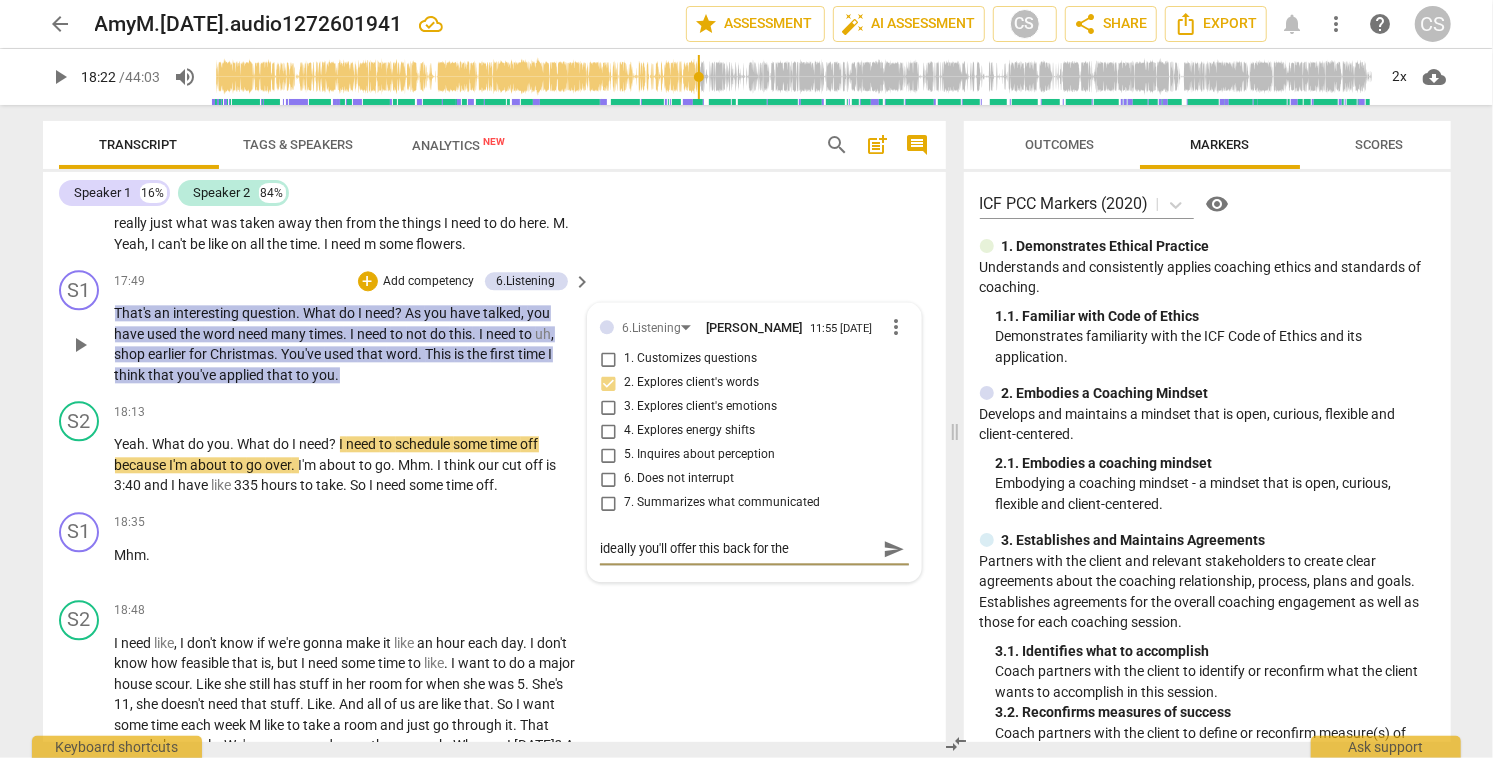 type on "ideally you'll offer this back for the" 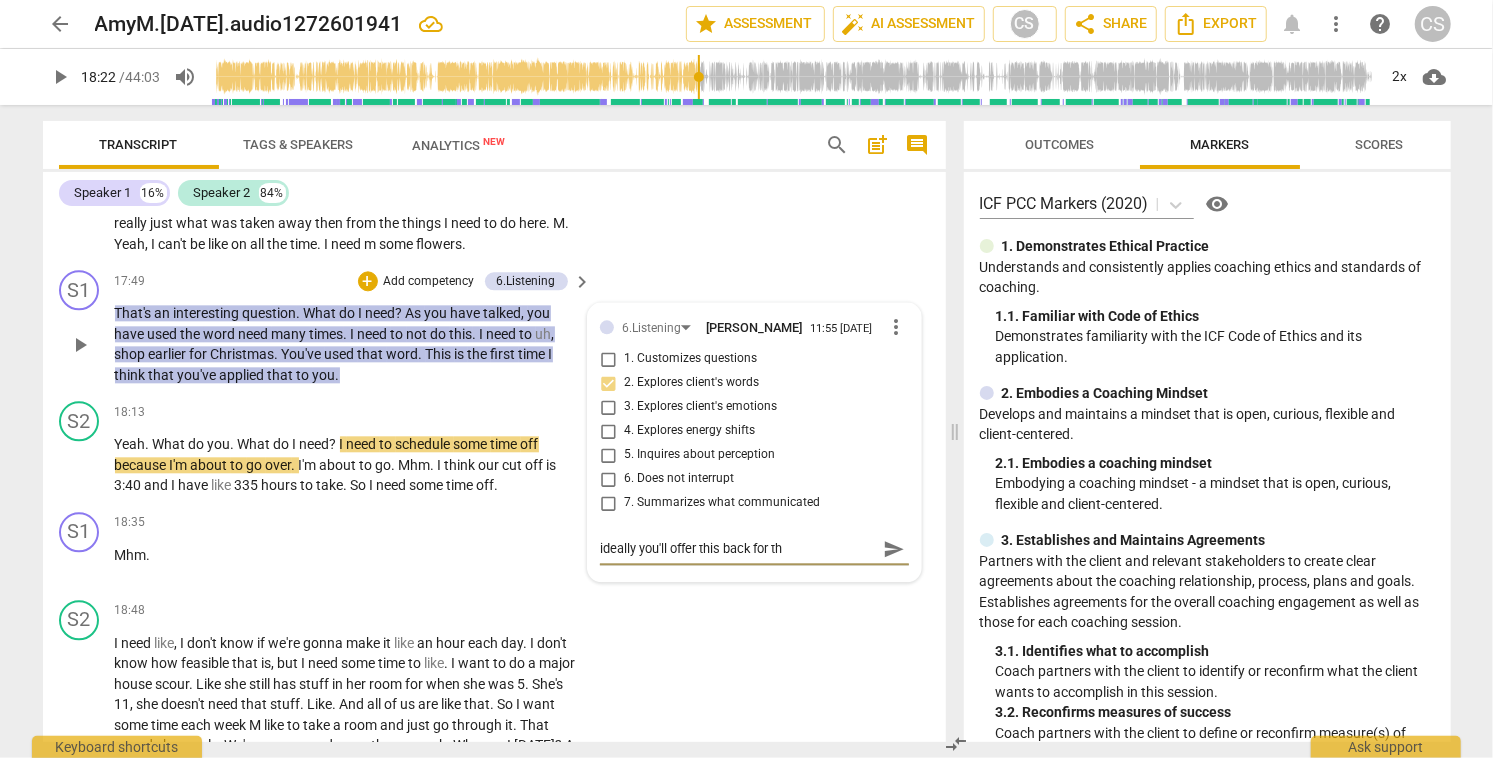 type on "ideally you'll offer this back for t" 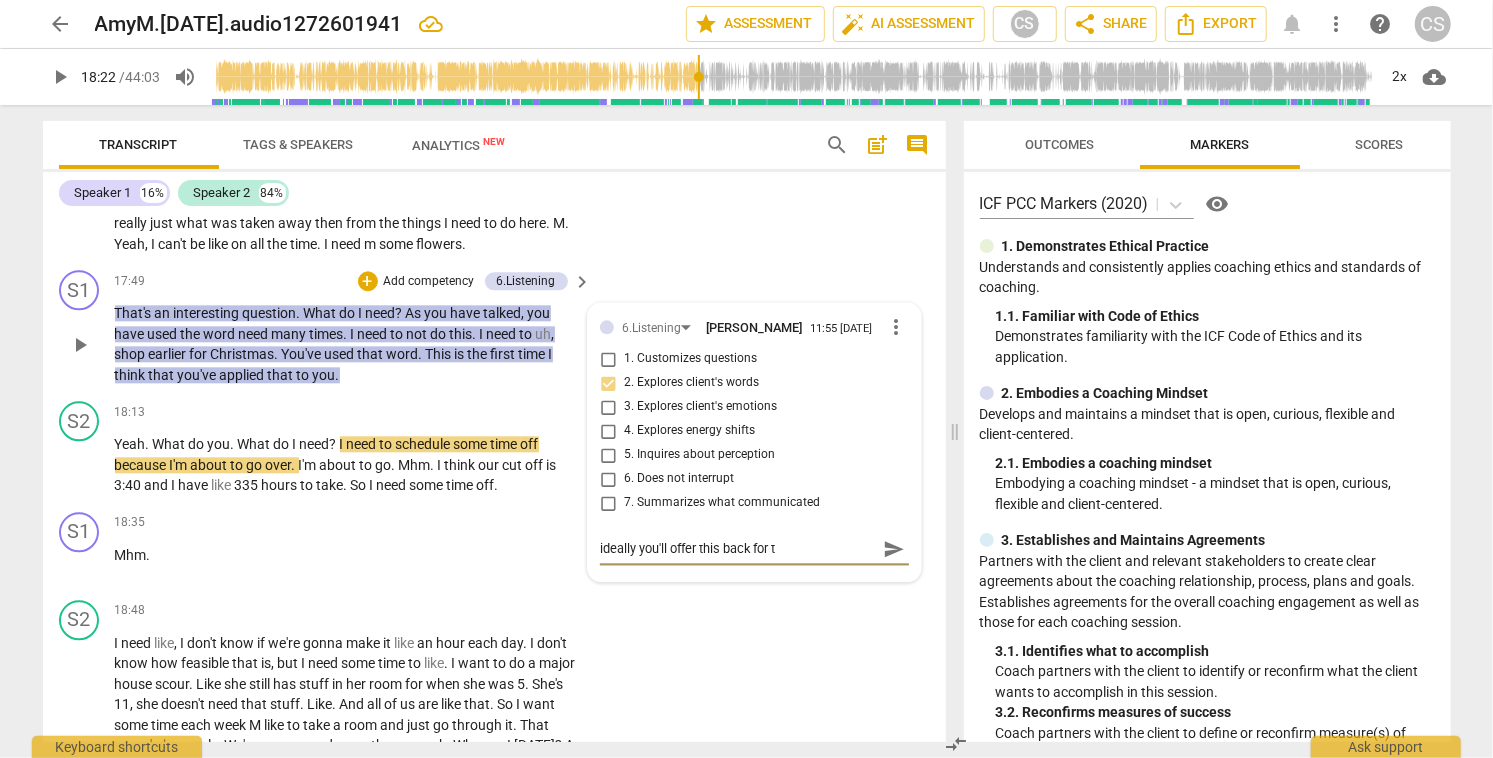 type on "ideally you'll offer this back for" 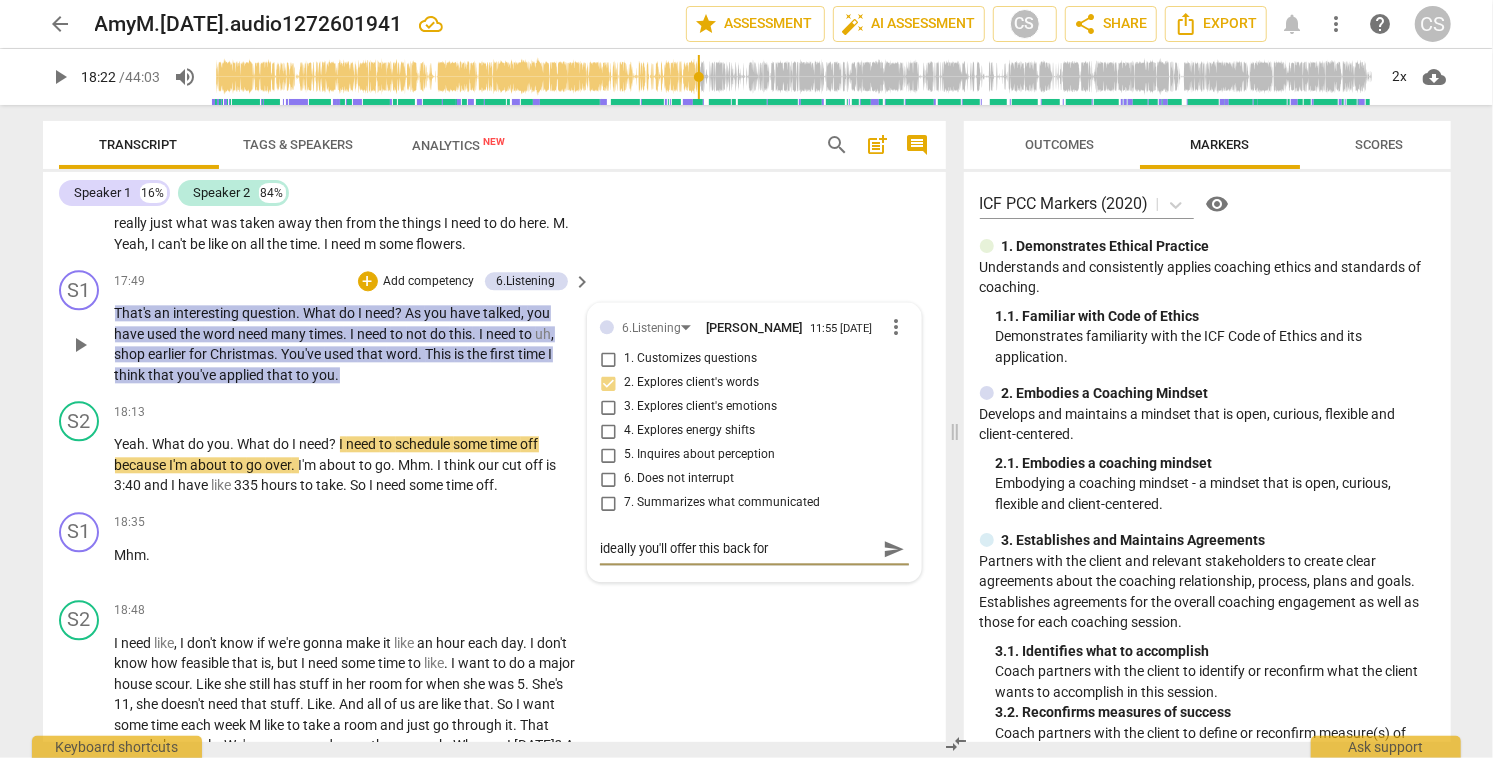 type on "ideally you'll offer this back for" 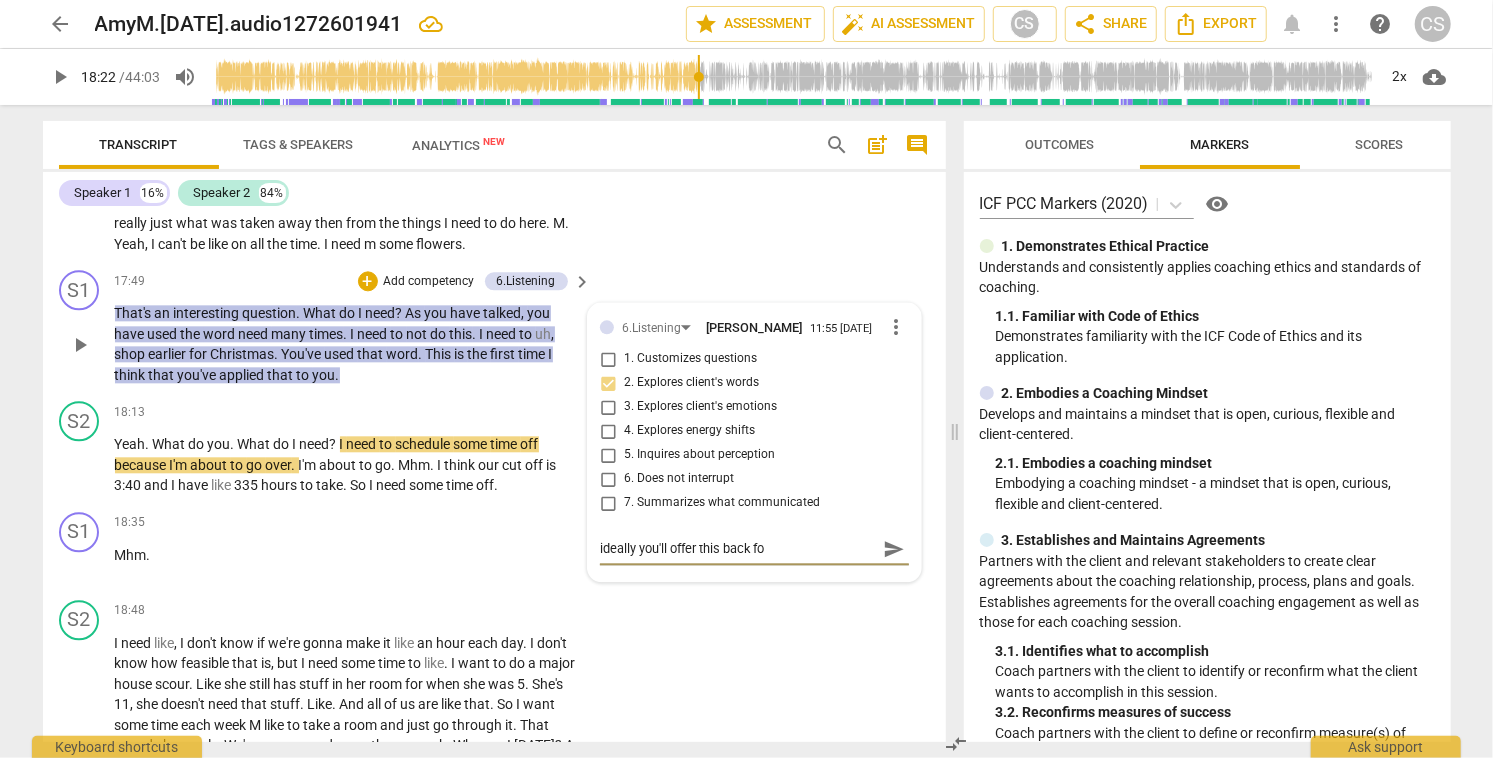 type on "ideally you'll offer this back f" 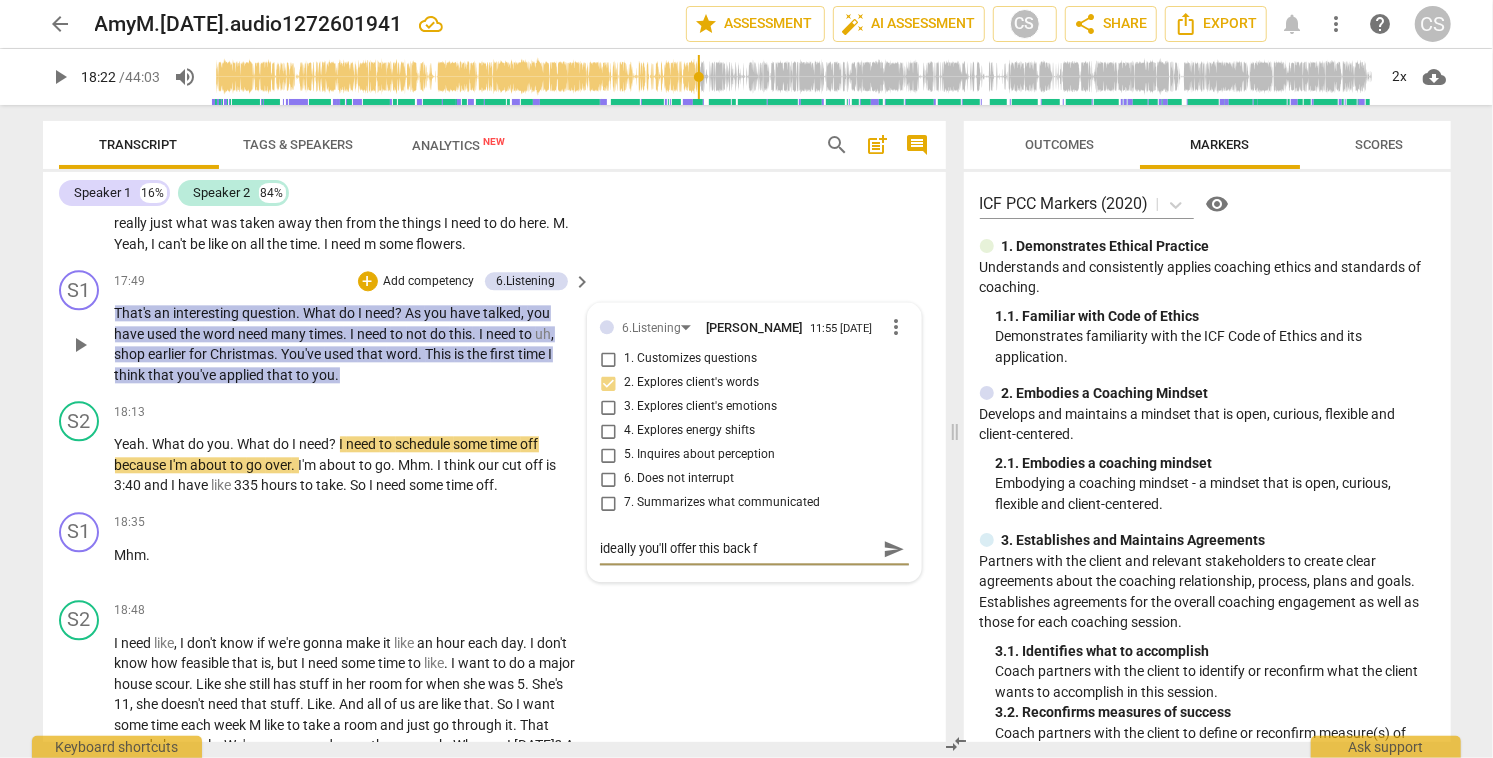 type on "ideally you'll offer this back" 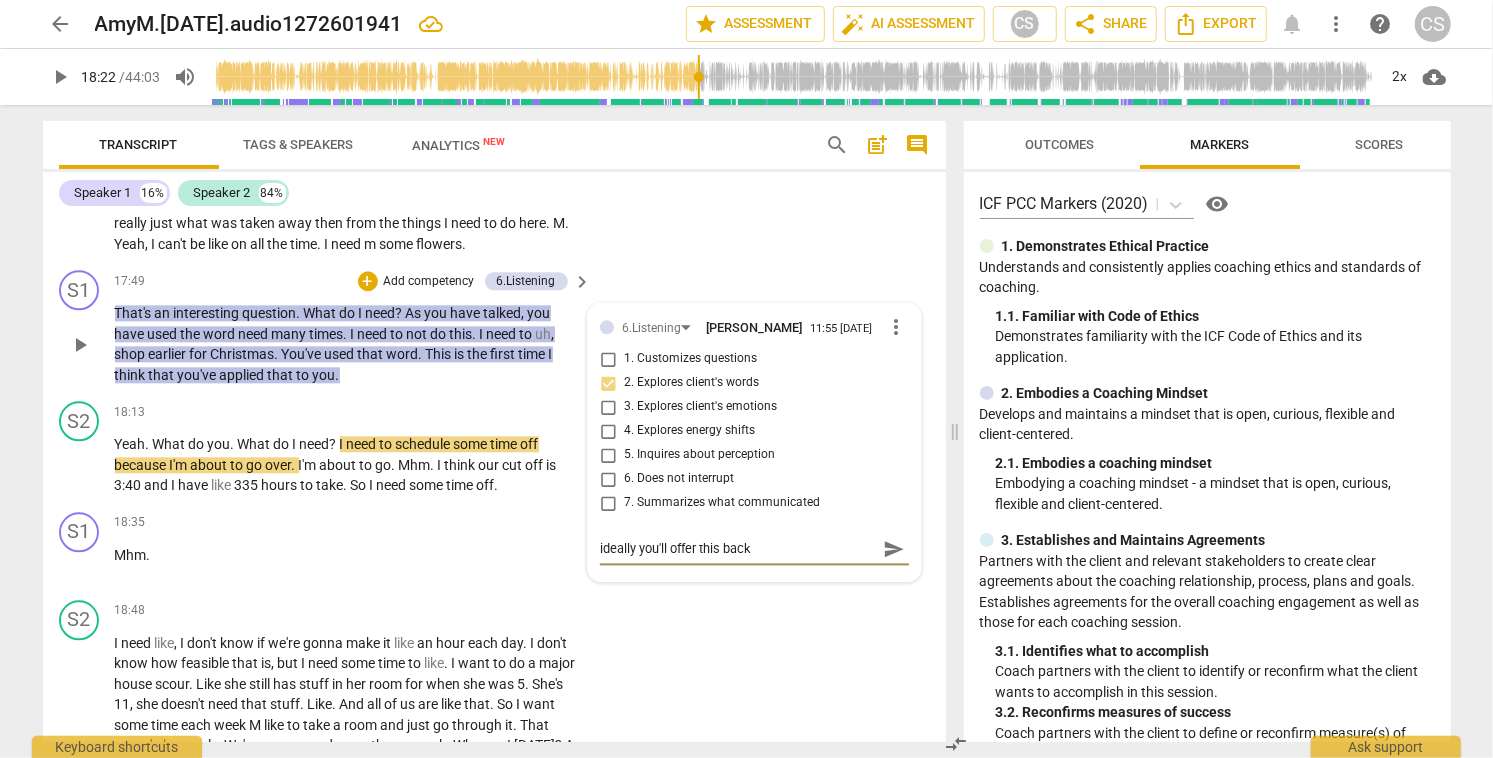 type on "ideally you'll offer this back" 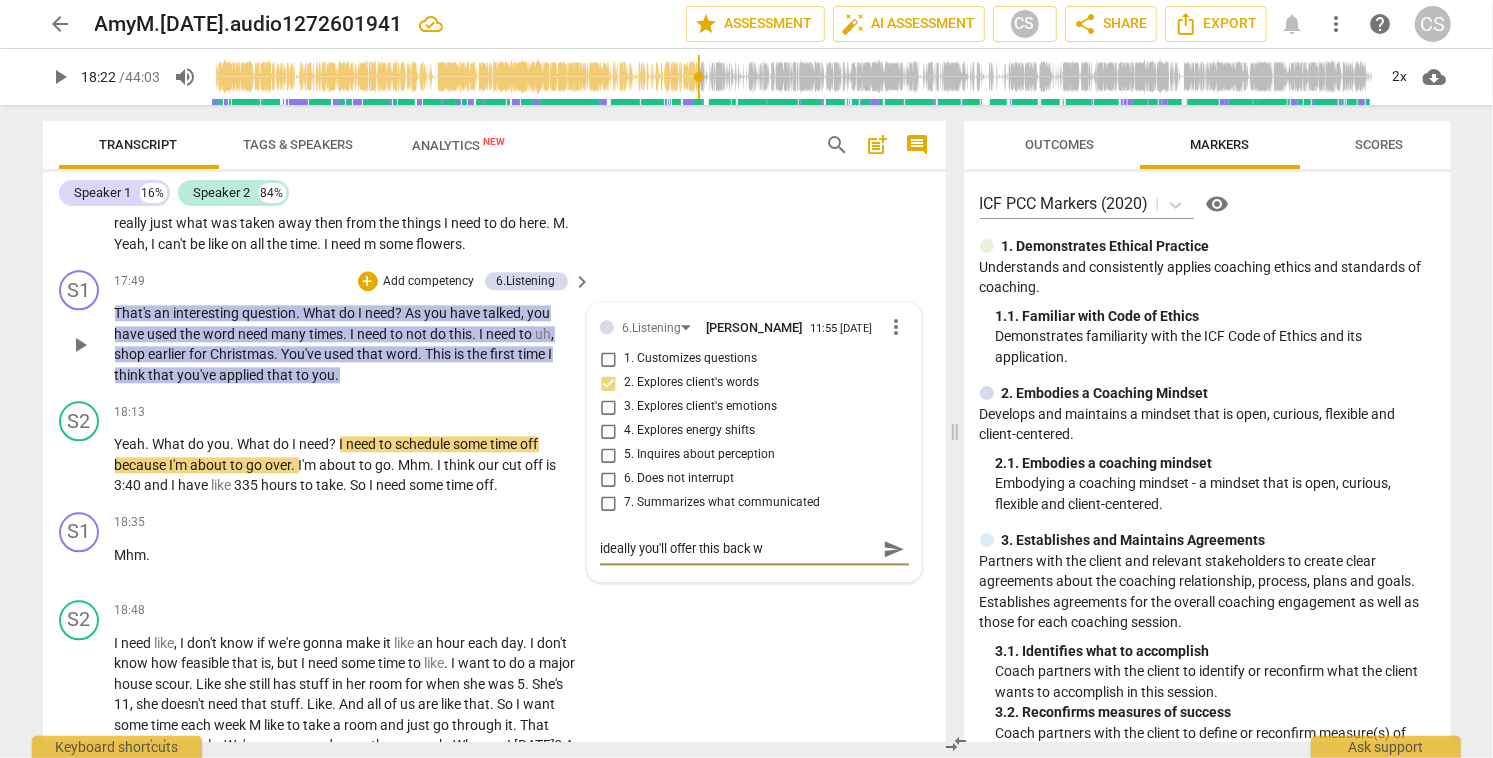 type on "ideally you'll offer this back wi" 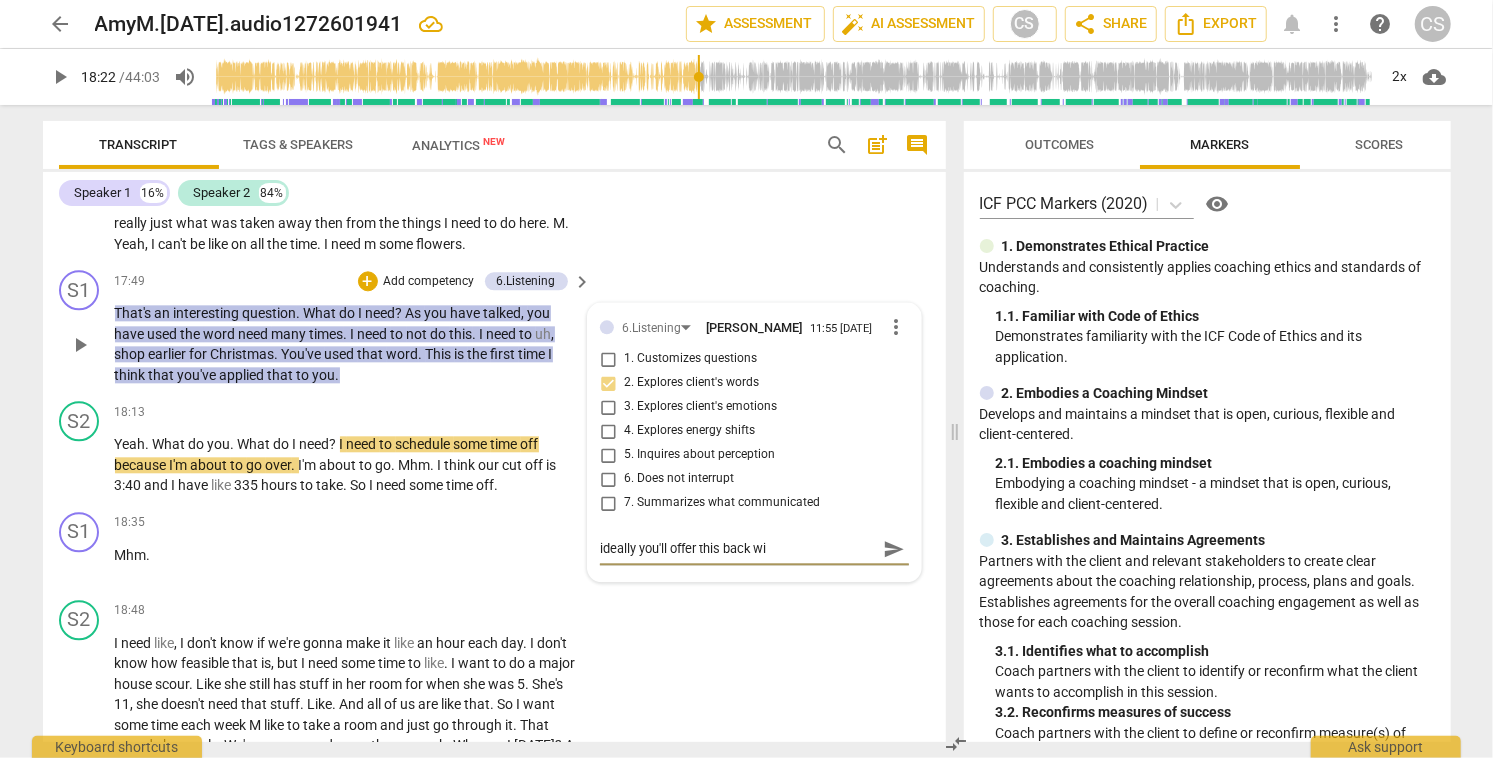 type on "ideally you'll offer this back wit" 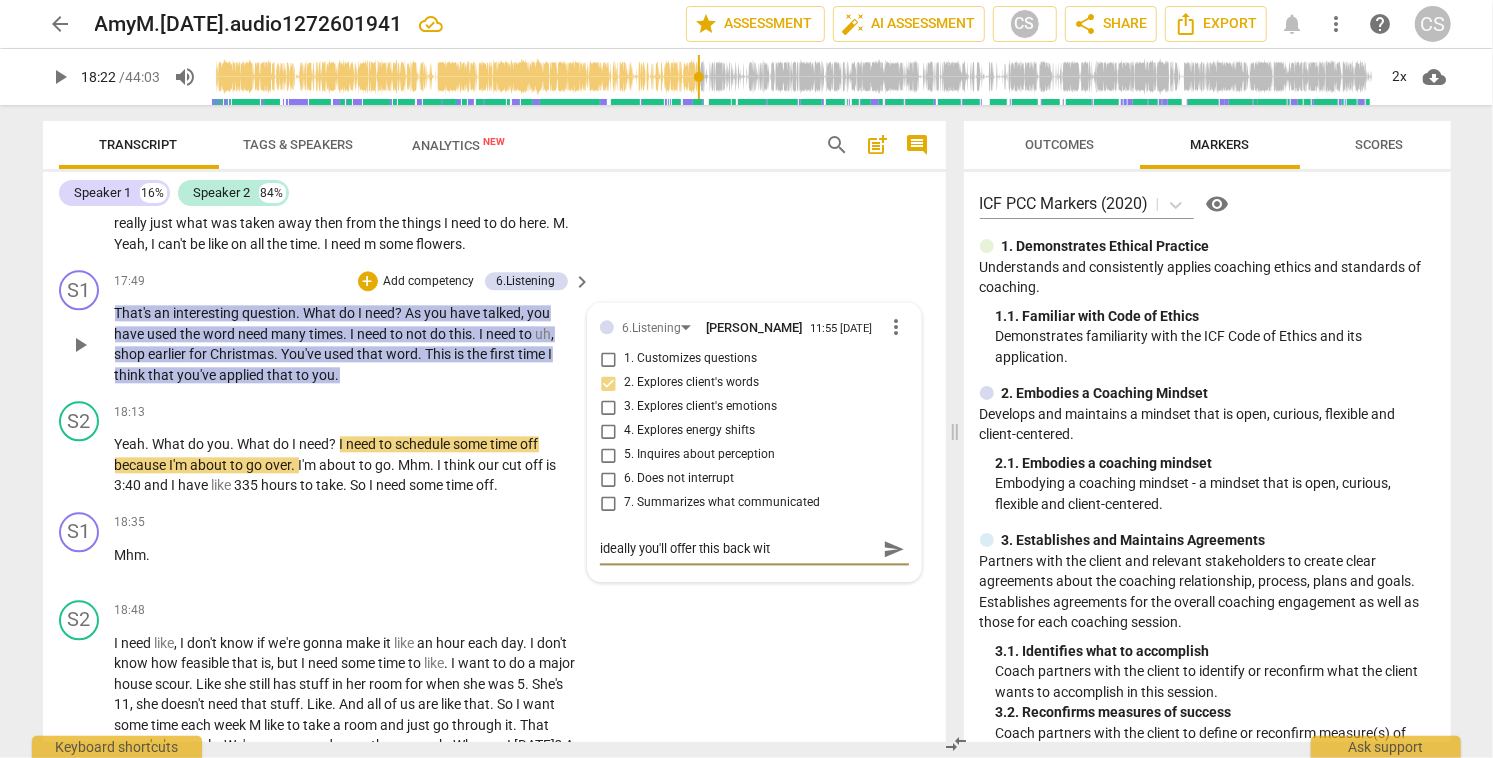 type on "ideally you'll offer this back with" 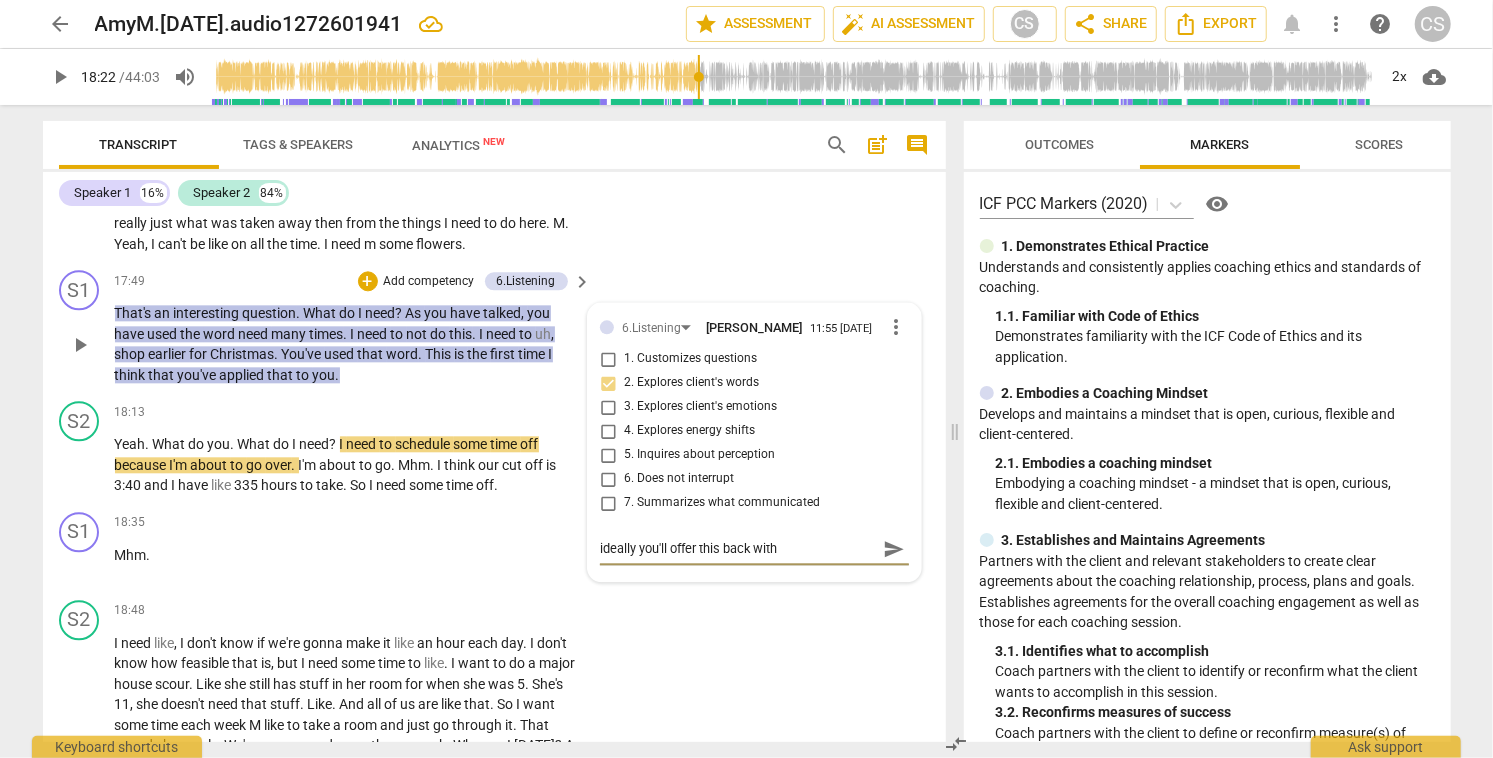 type on "ideally you'll offer this back with" 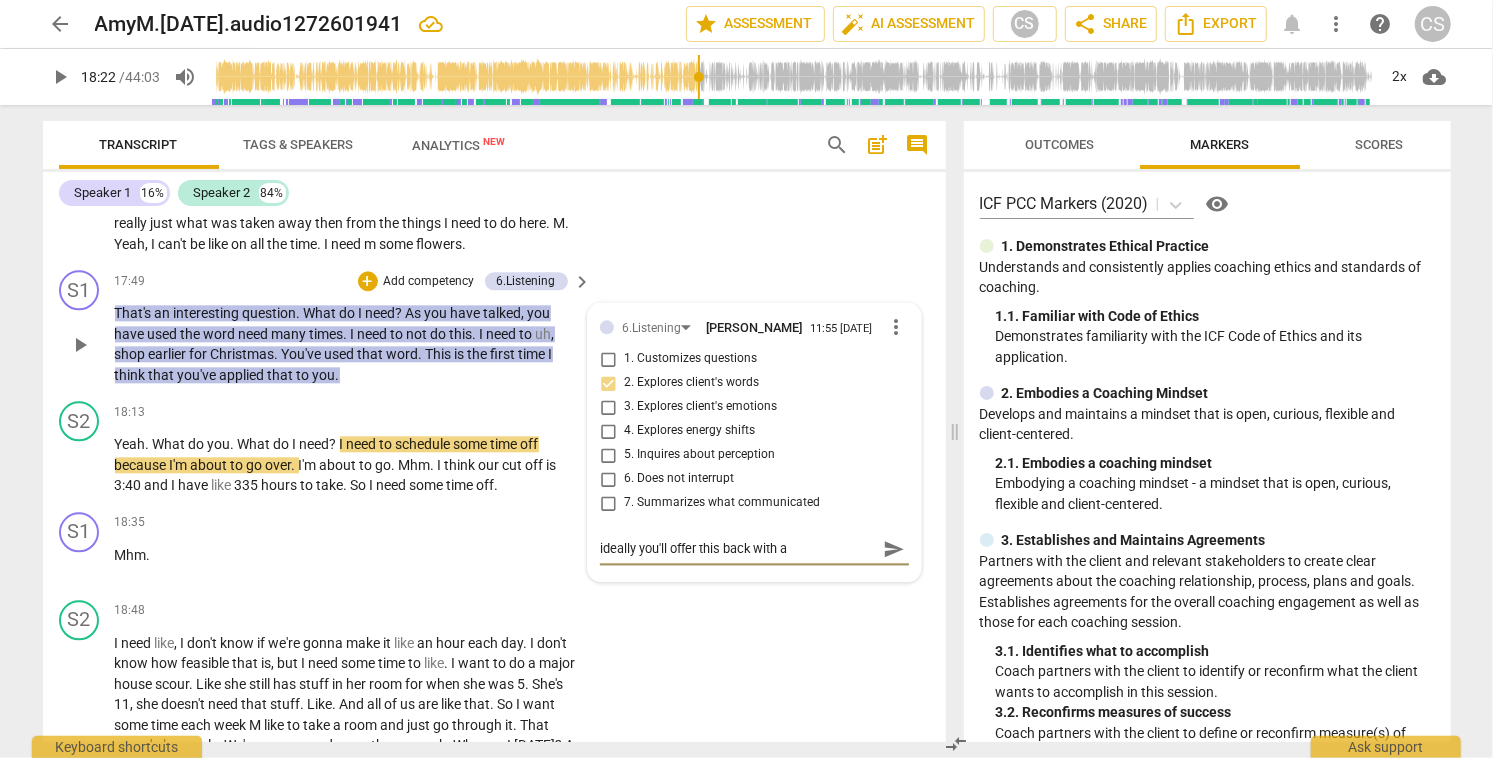 type on "ideally you'll offer this back with an" 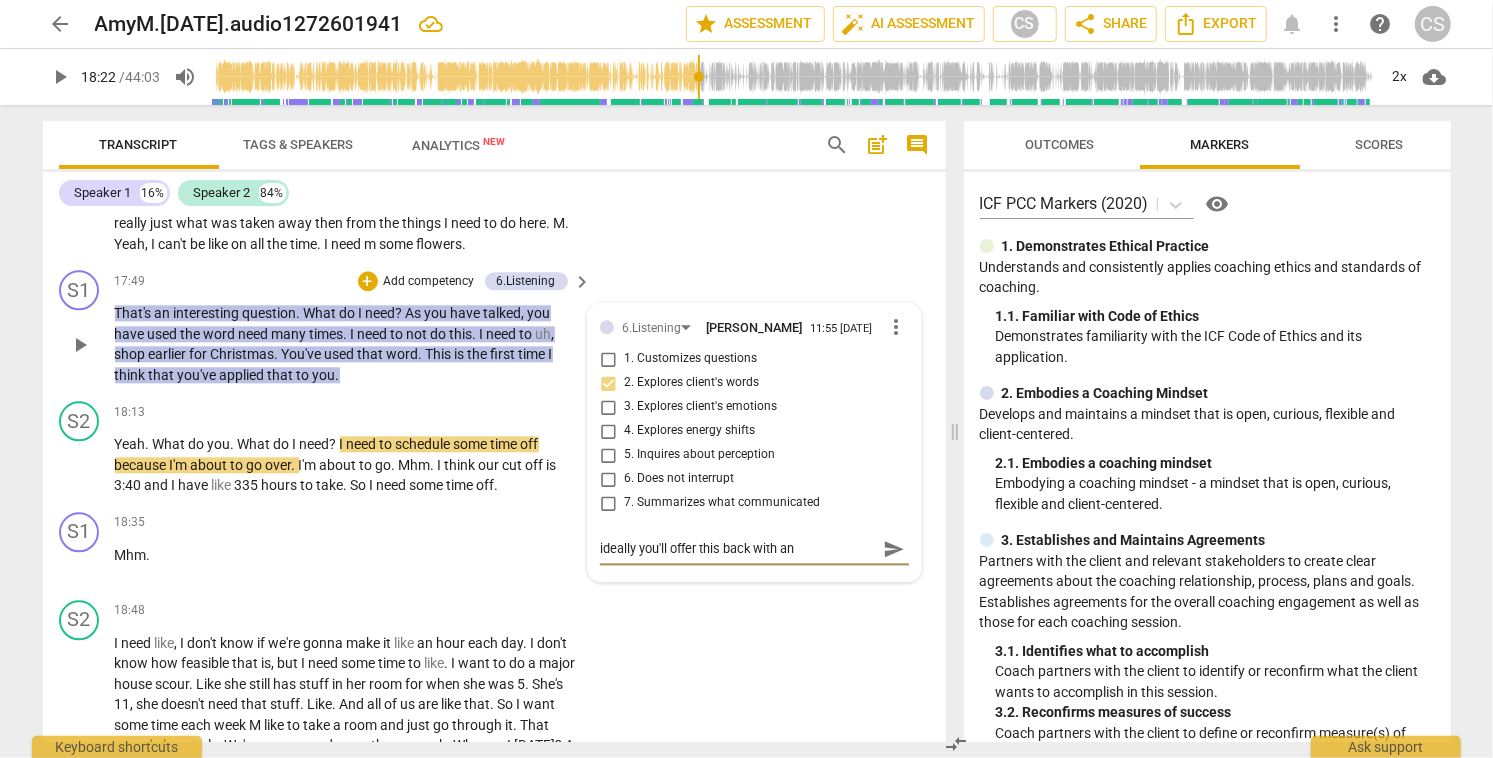 type on "ideally you'll offer this back with an" 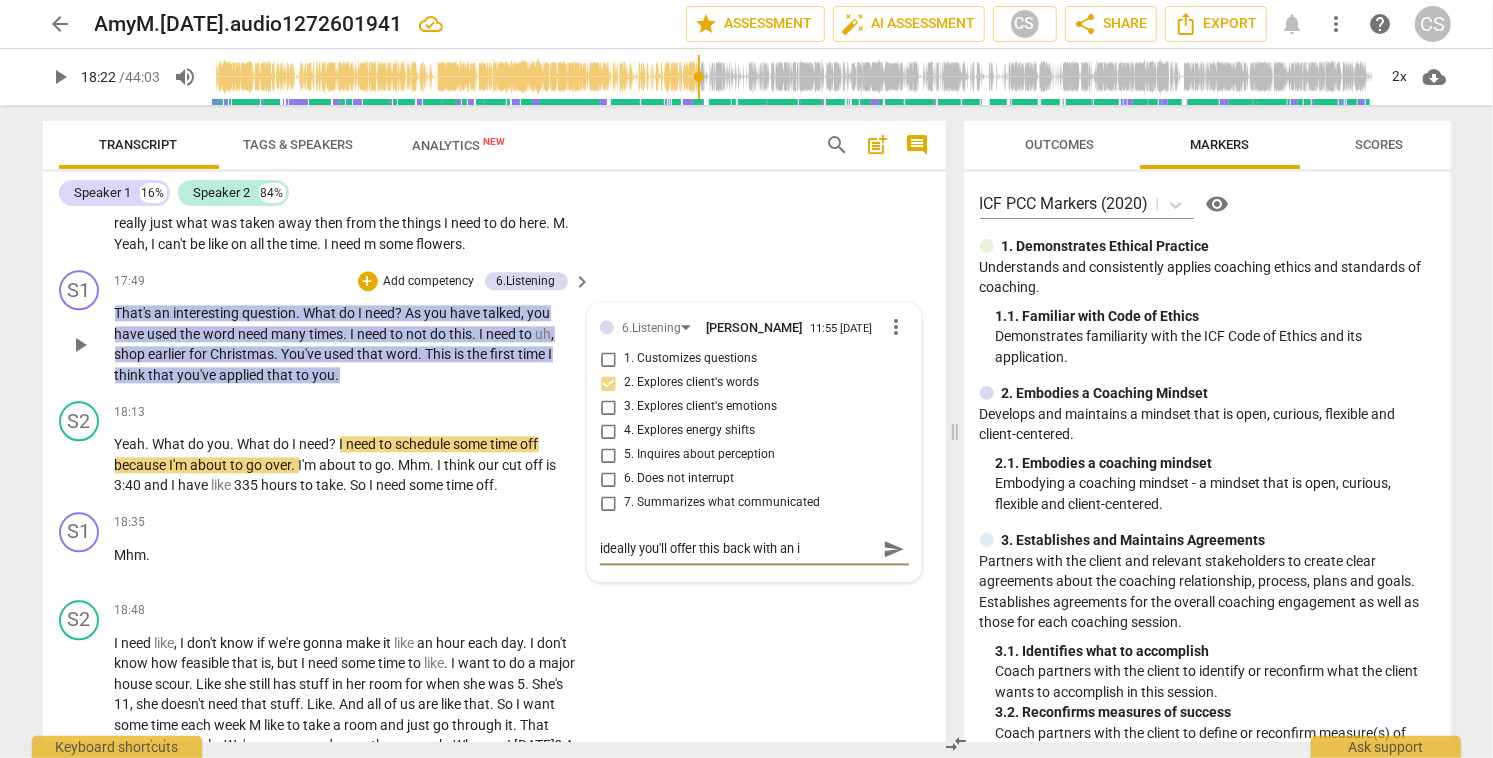type on "ideally you'll offer this back with an in" 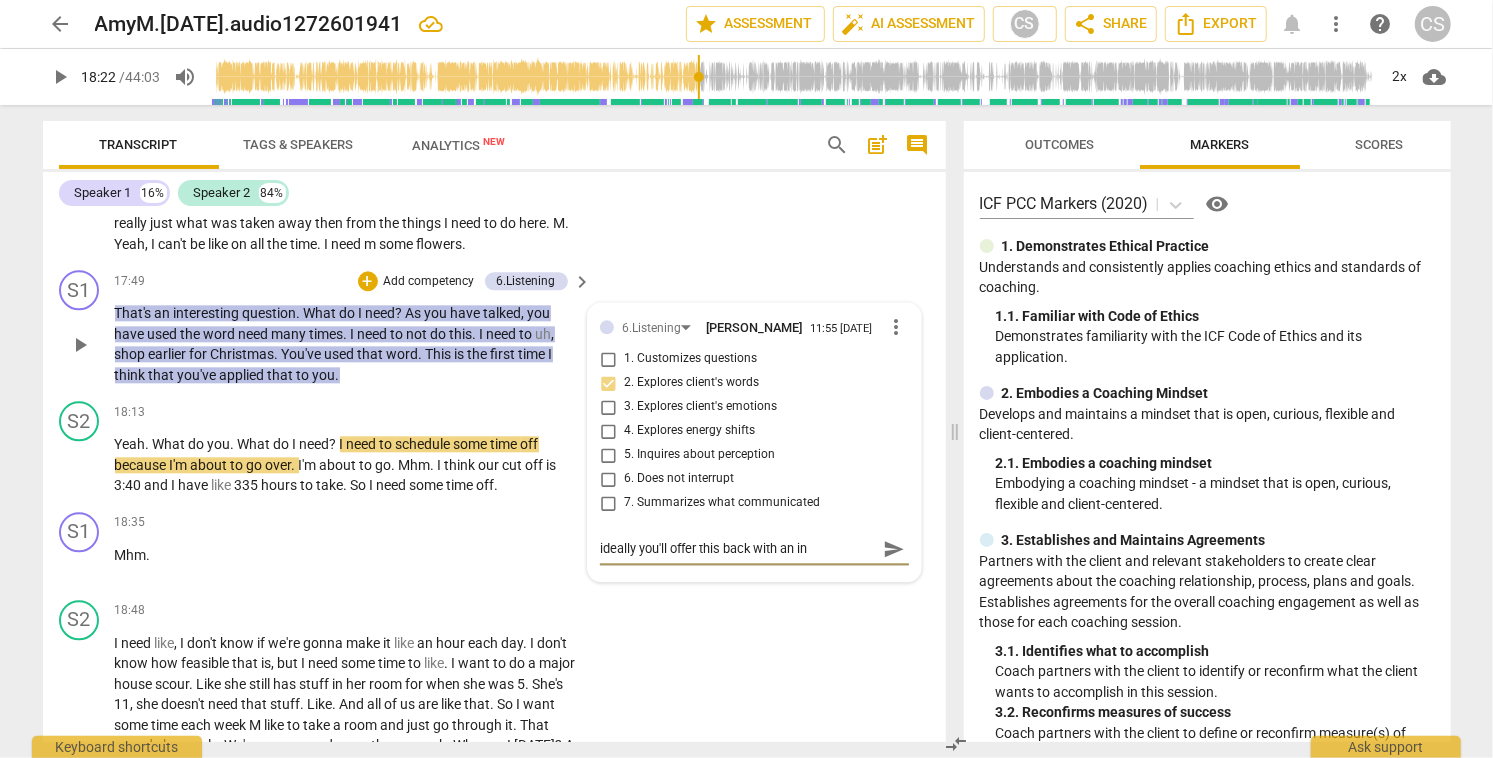 type on "ideally you'll offer this back with an inv" 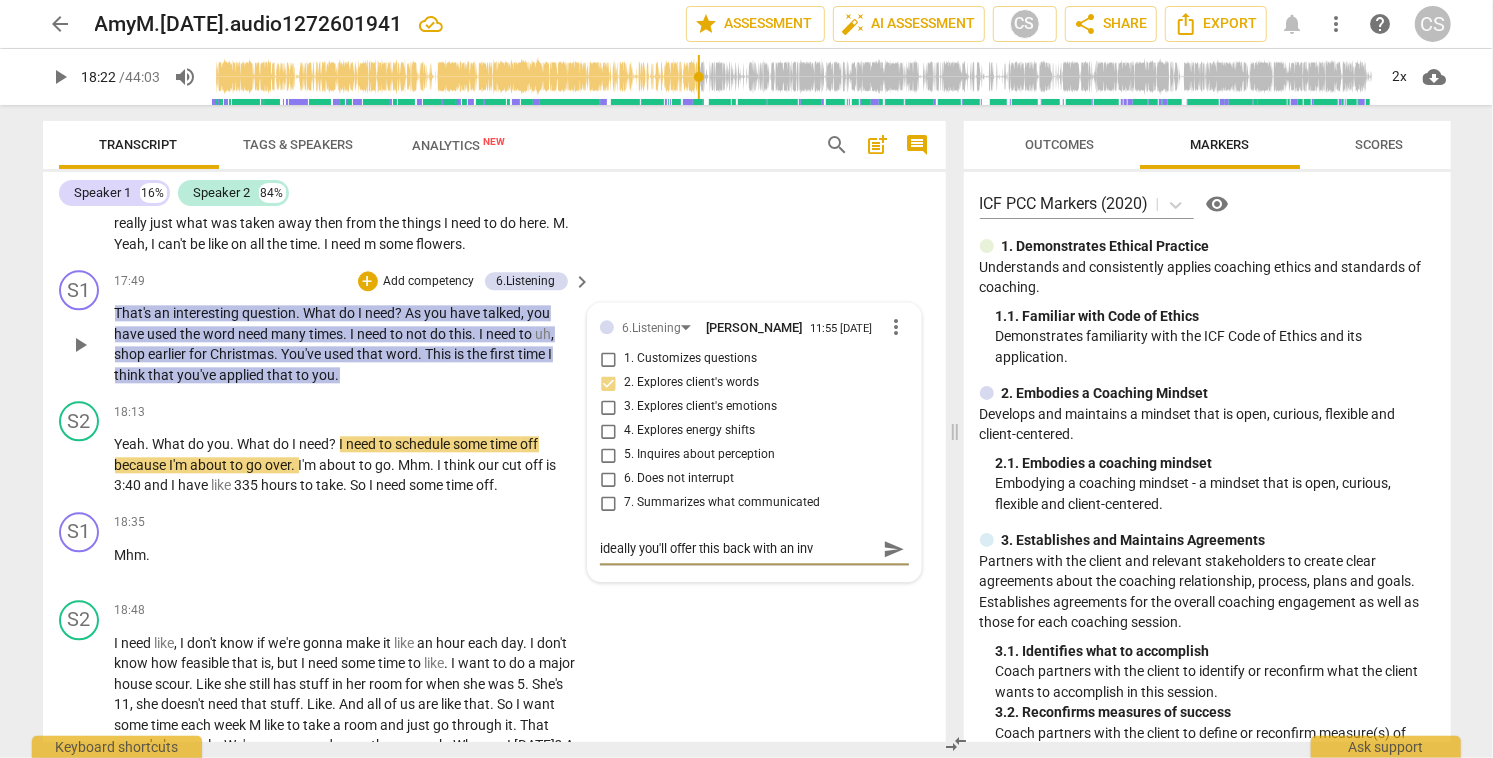 type on "ideally you'll offer this back with an invi" 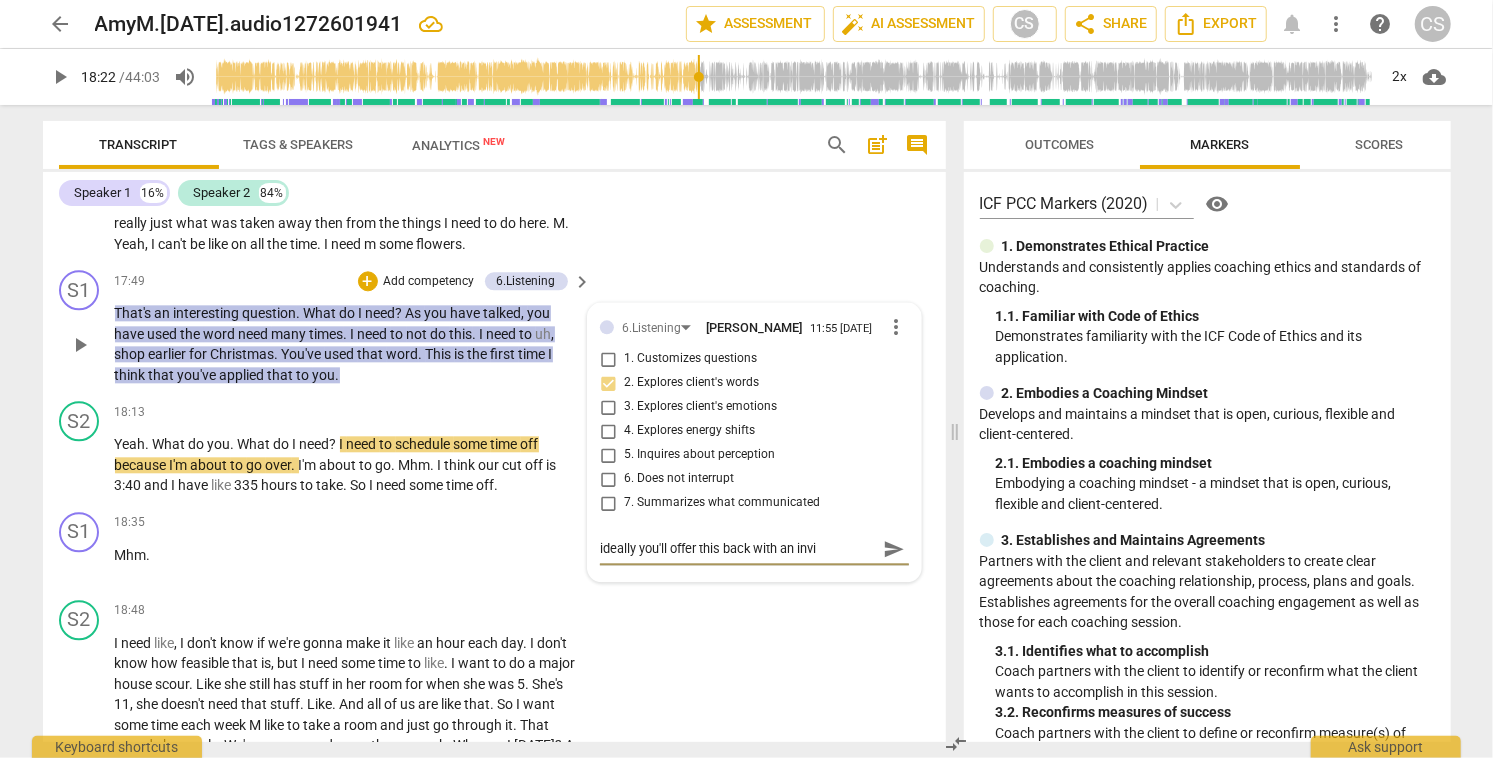 type on "ideally you'll offer this back with an invit" 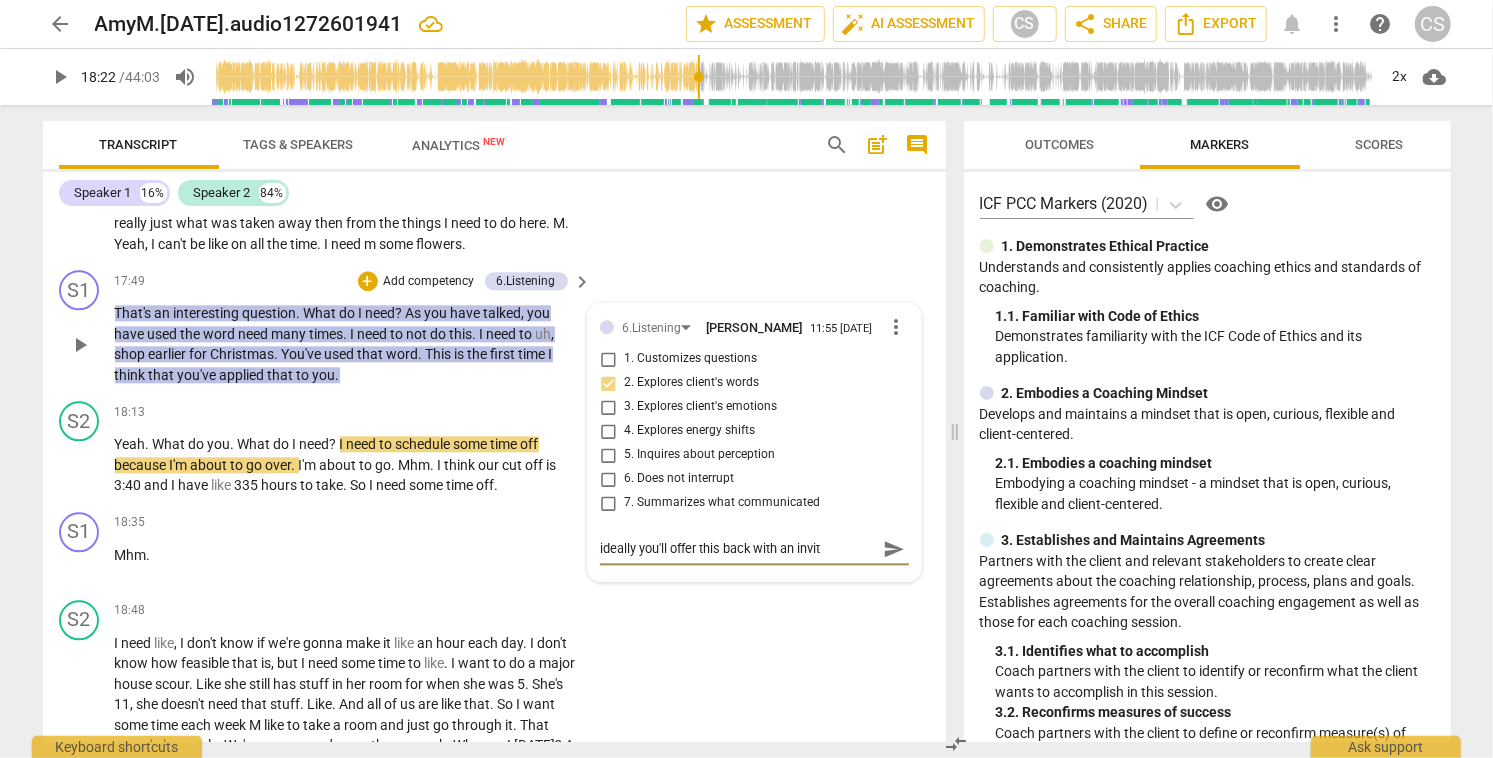 type on "ideally you'll offer this back with an invita" 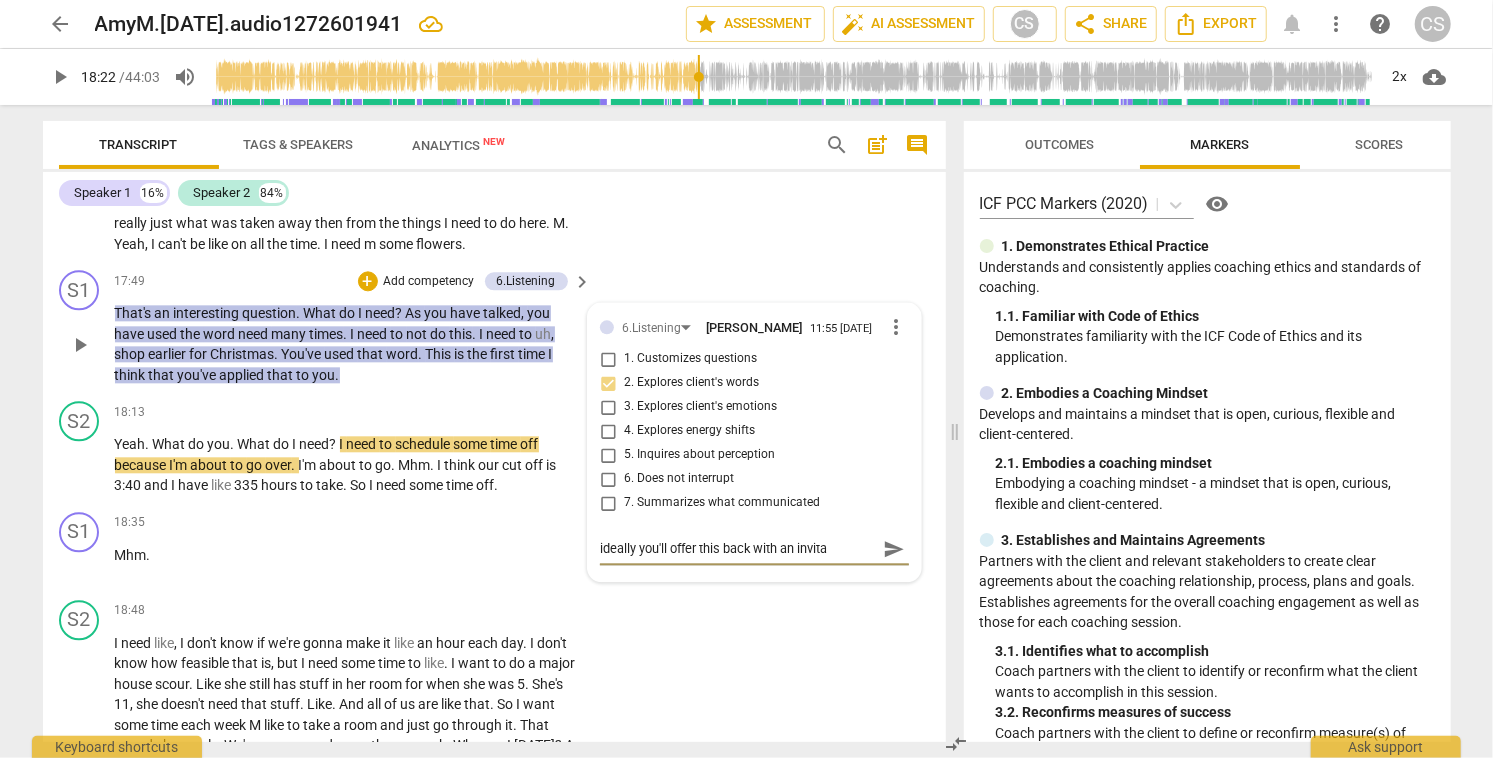 type on "ideally you'll offer this back with an invitat" 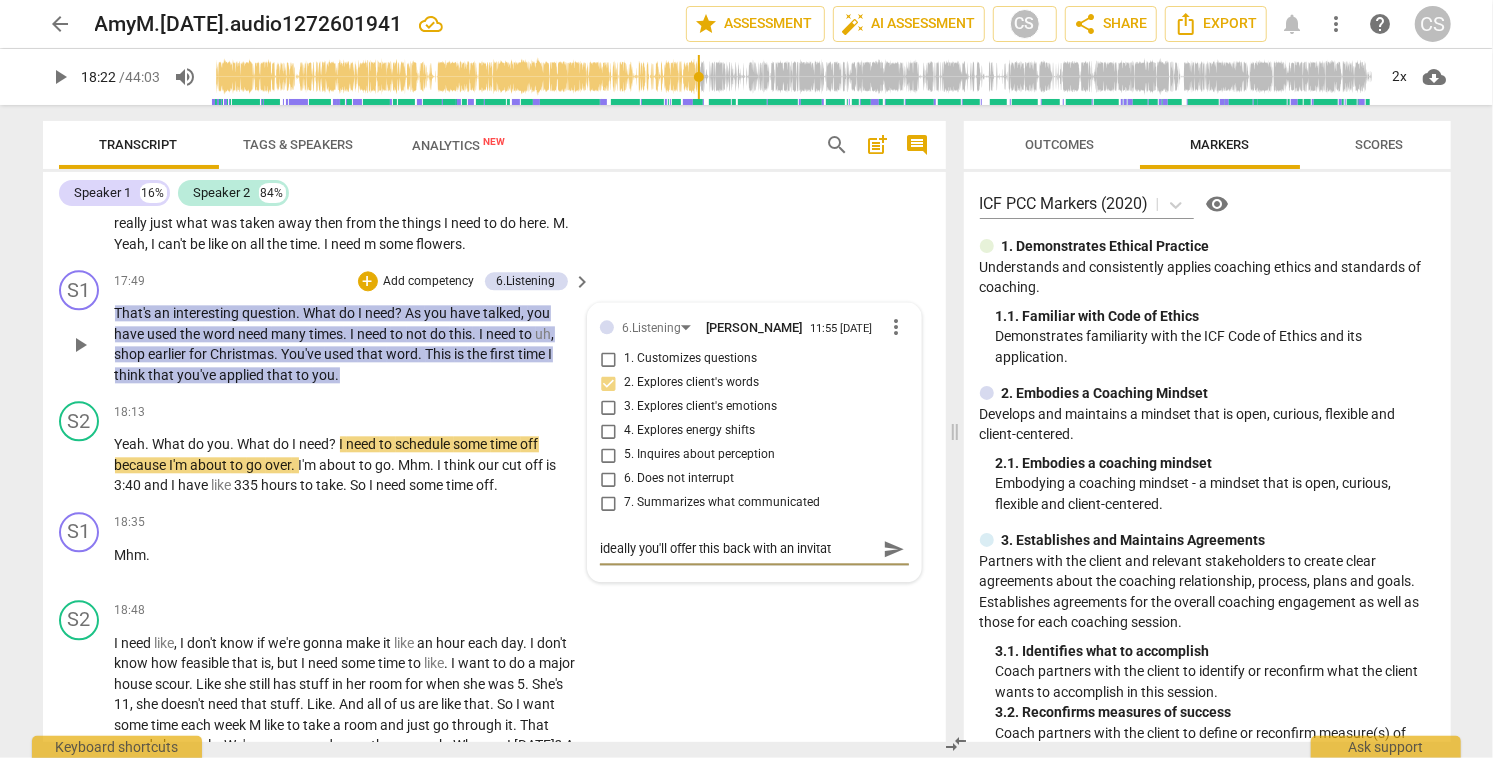 type on "ideally you'll offer this back with an invitati" 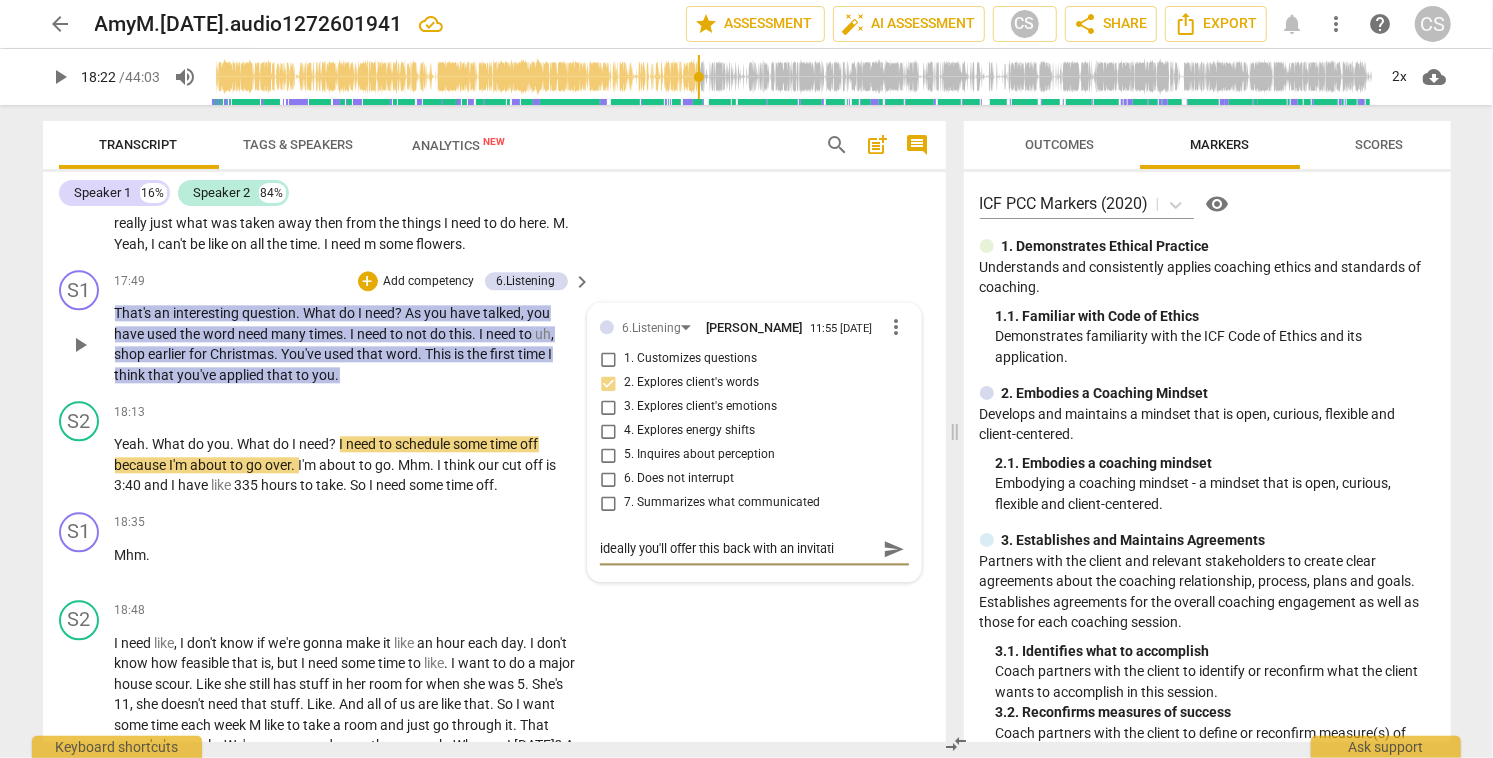 type on "ideally you'll offer this back with an invitatio" 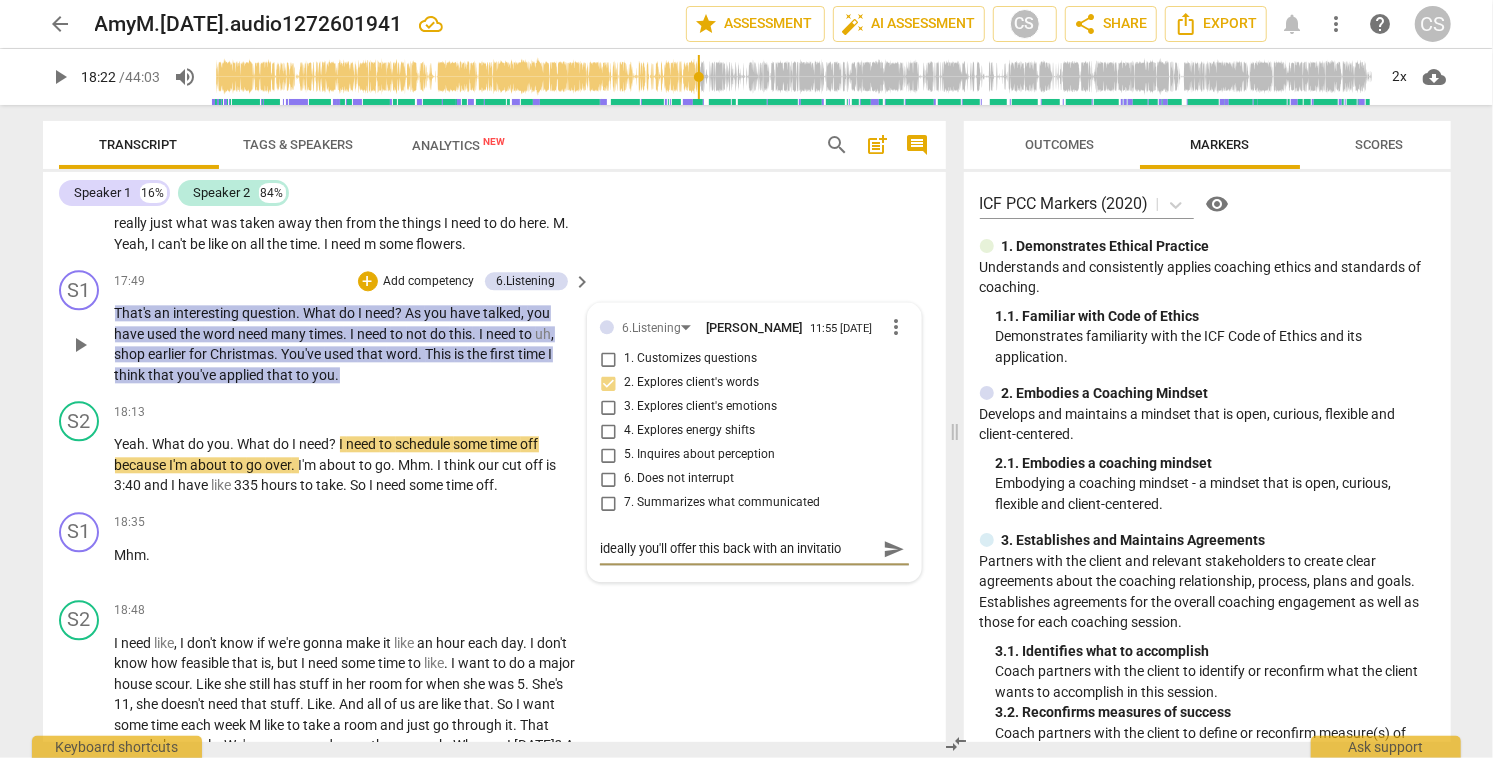 type on "ideally you'll offer this back with an invitation" 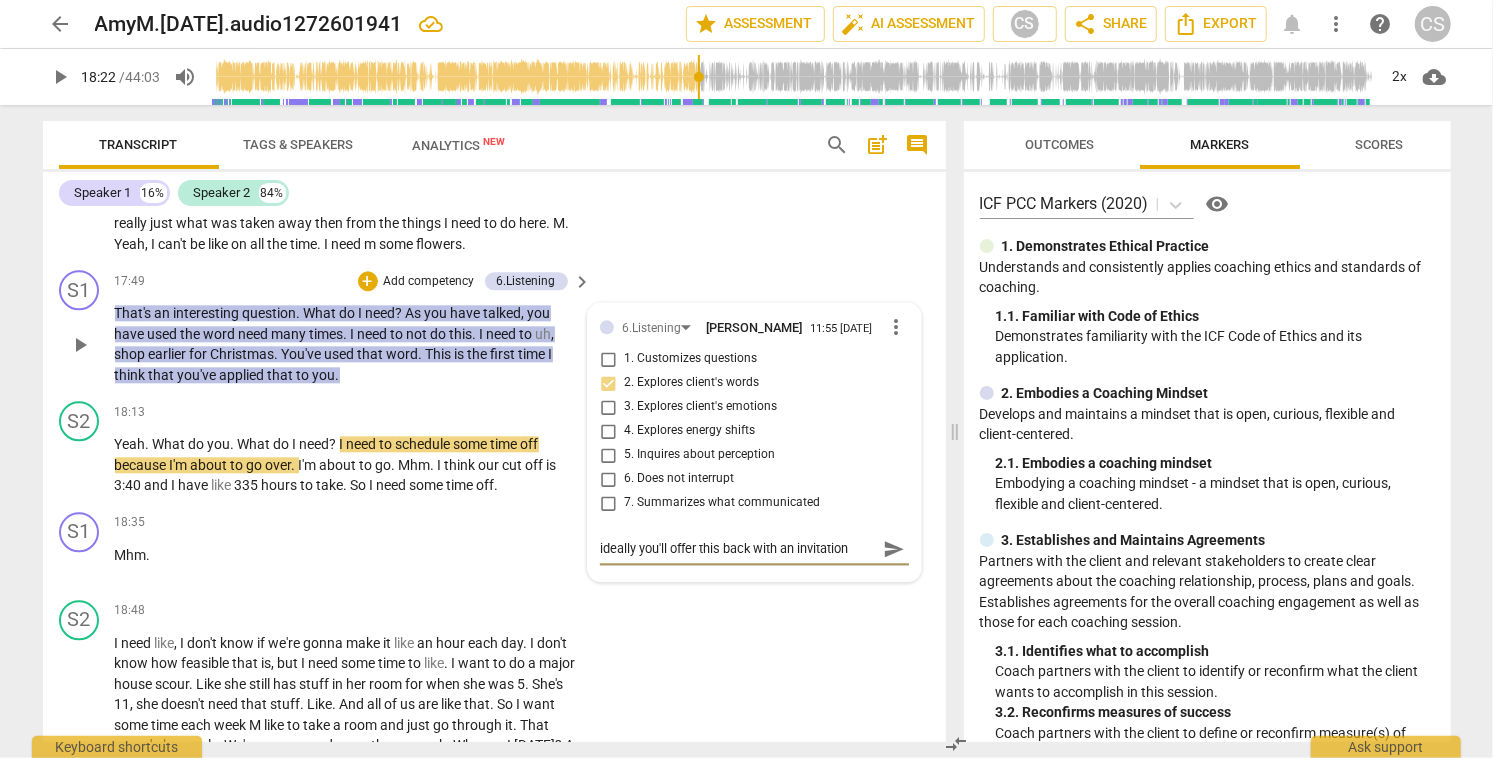 type on "ideally you'll offer this back with an invitation" 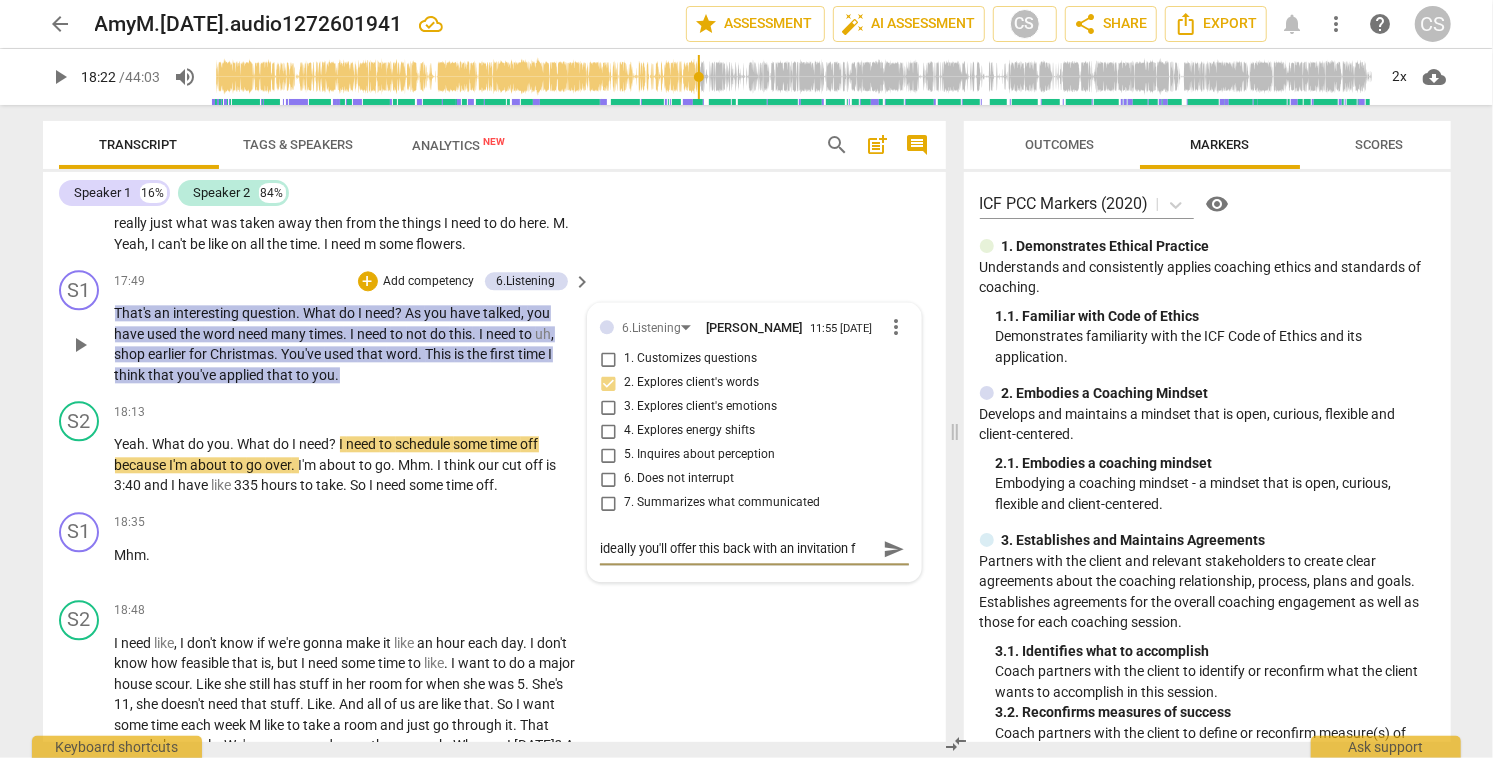 type on "ideally you'll offer this back with an invitation fo" 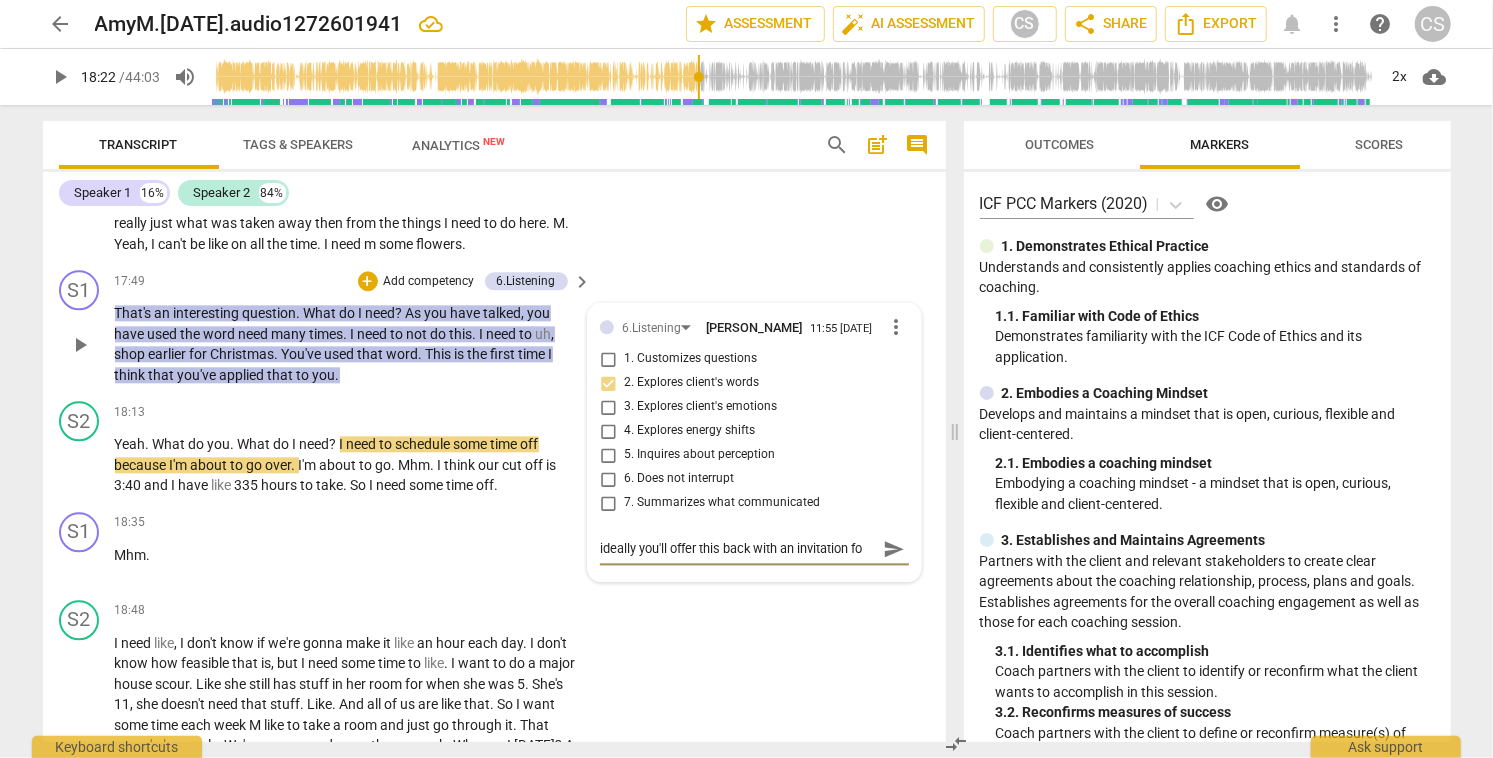 type on "ideally you'll offer this back with an invitation for" 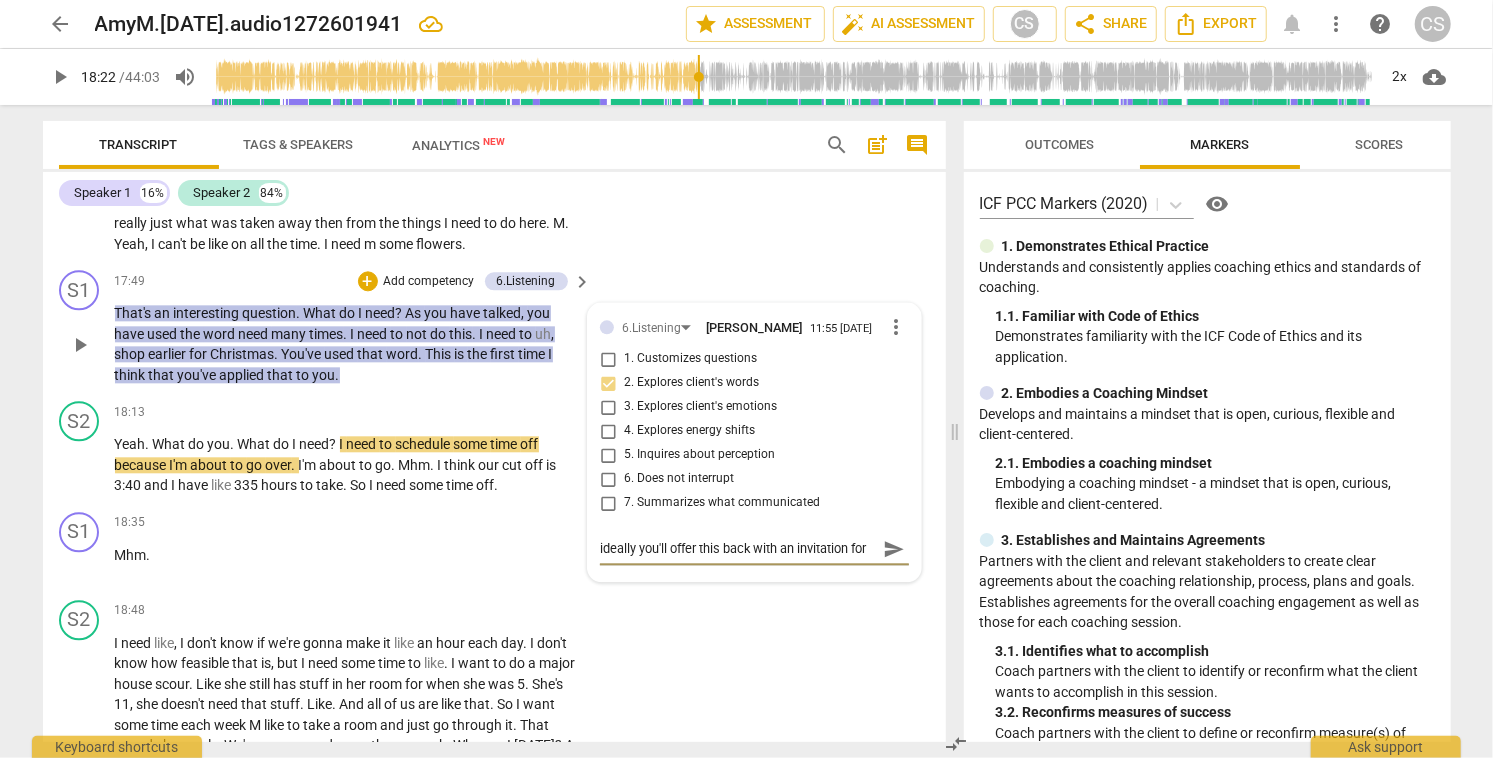 type on "ideally you'll offer this back with an invitation for" 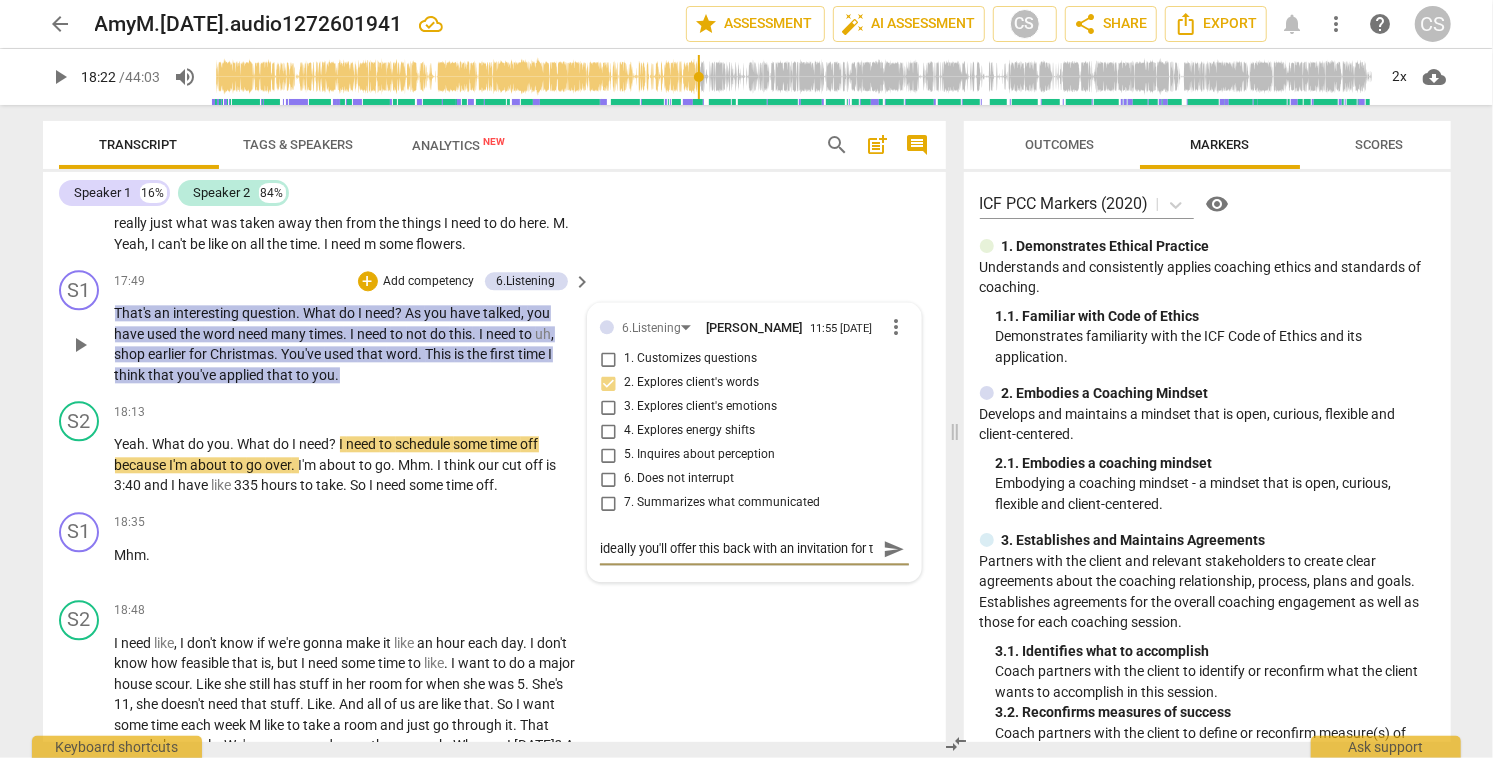 type on "ideally you'll offer this back with an invitation for th" 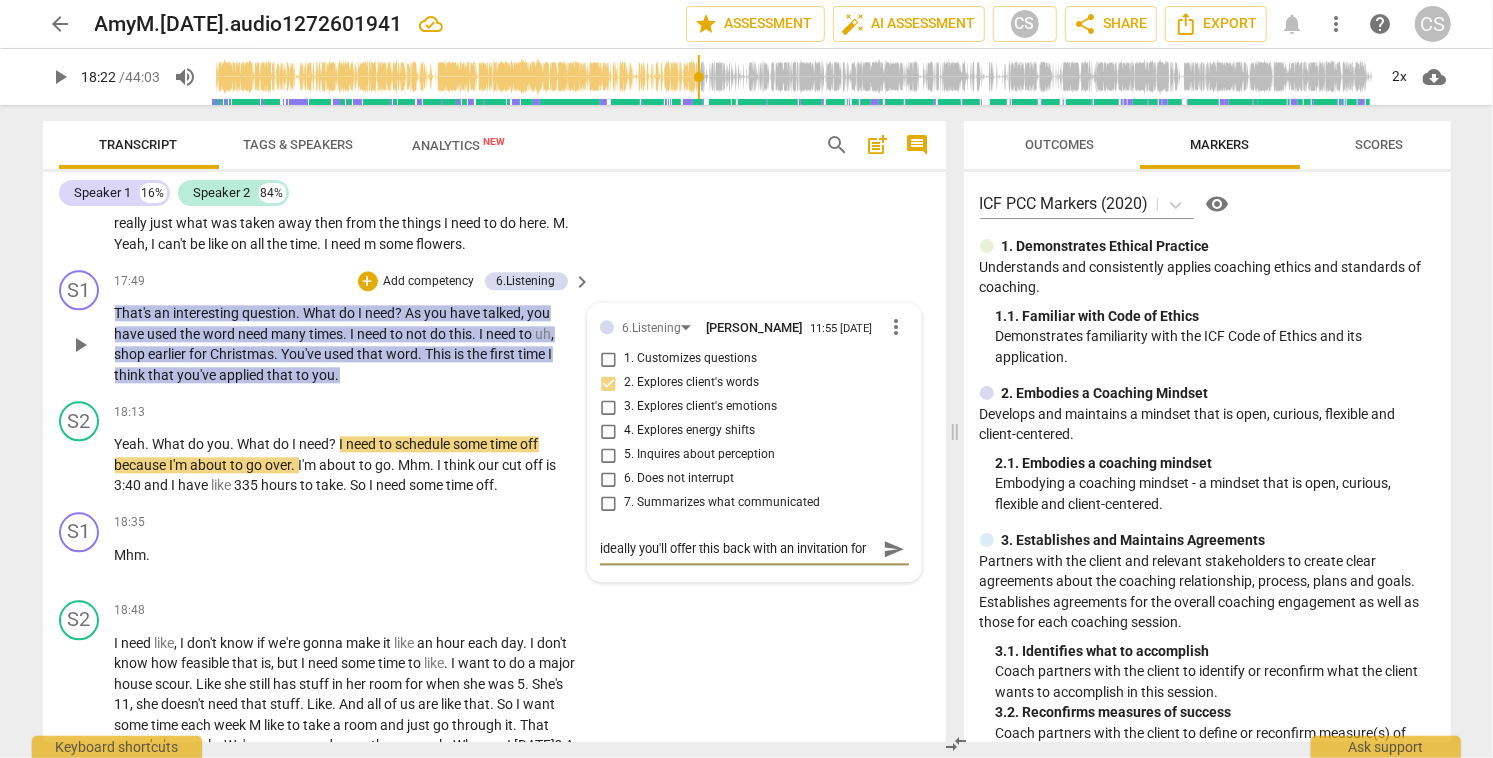 scroll, scrollTop: 17, scrollLeft: 0, axis: vertical 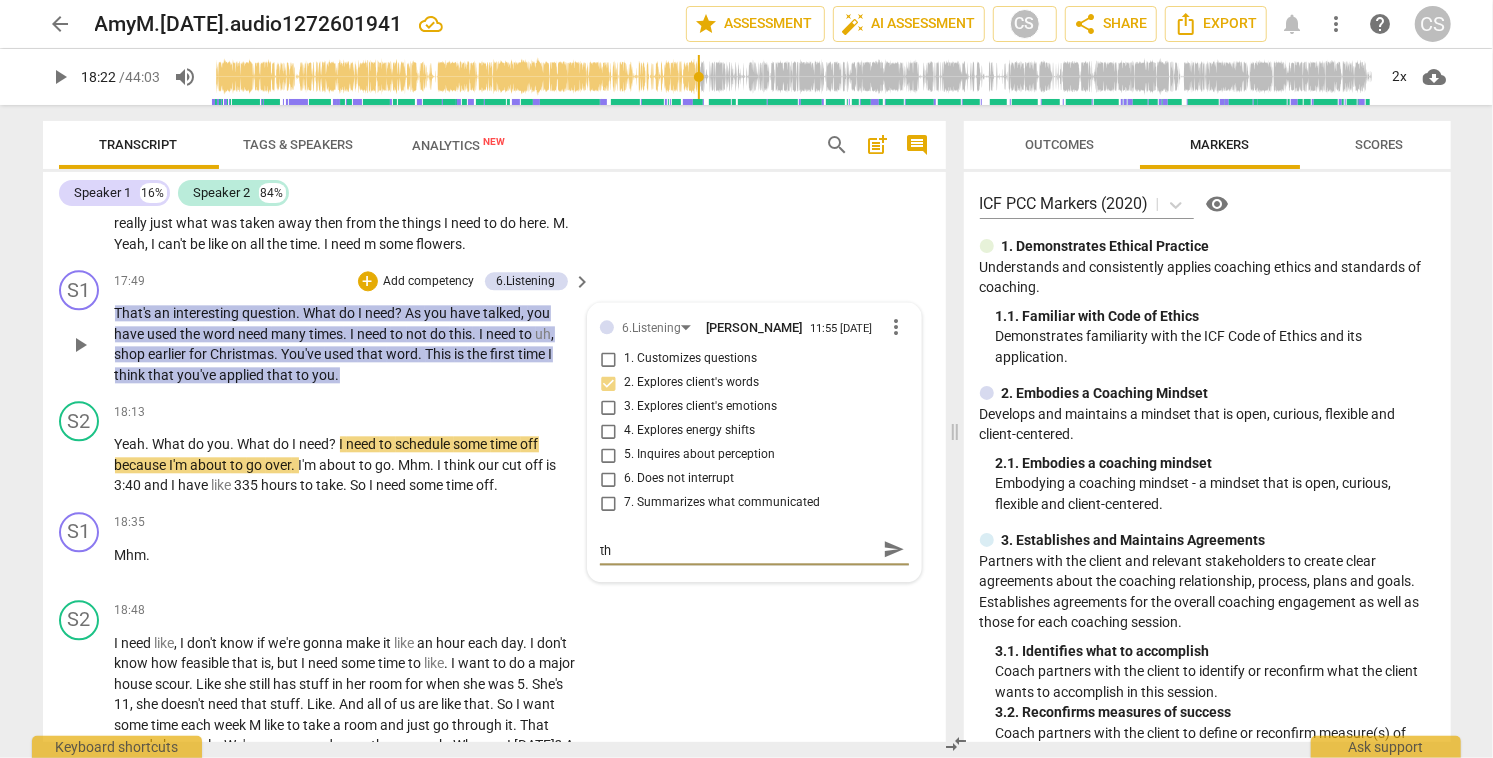type on "ideally you'll offer this back with an invitation for the" 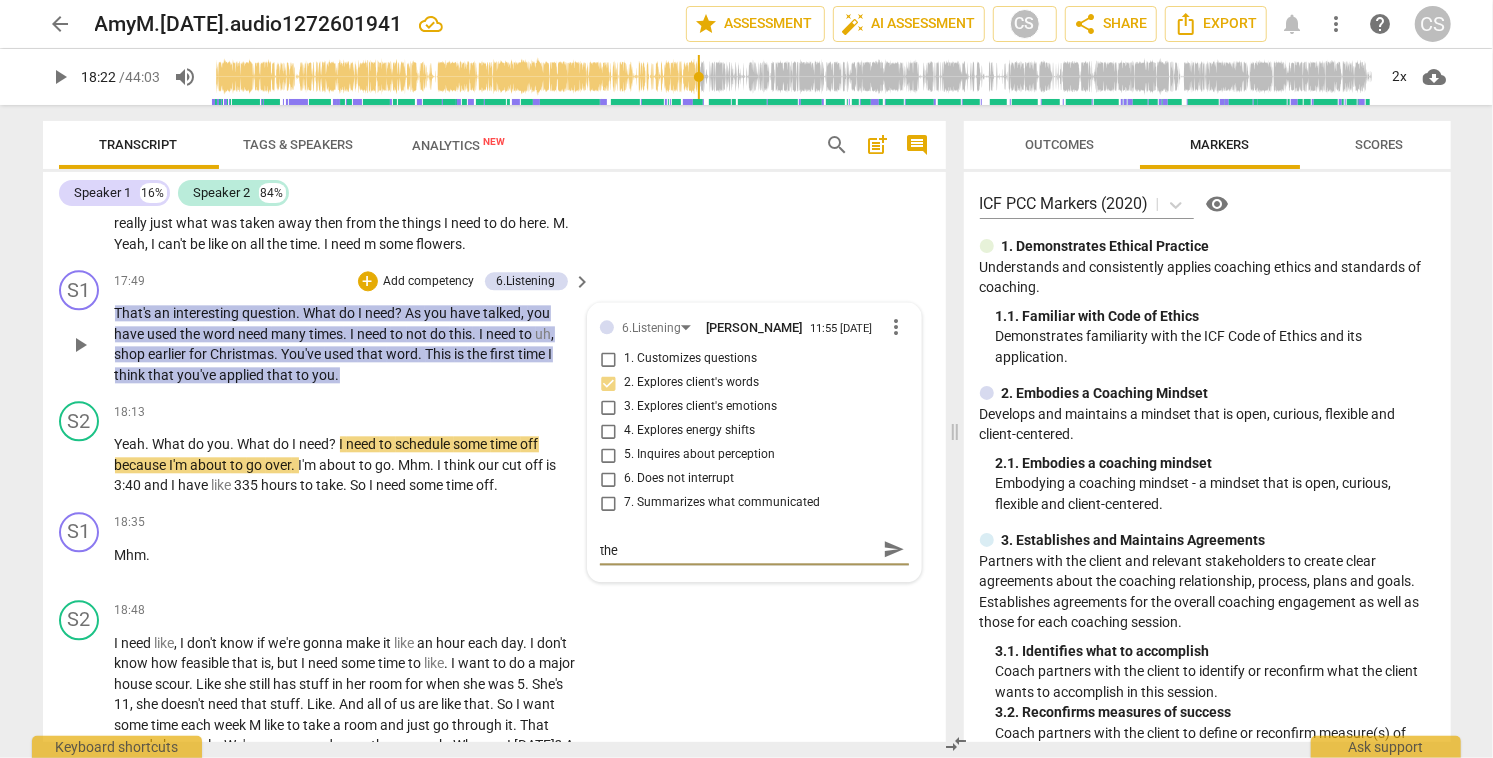 type on "ideally you'll offer this back with an invitation for the" 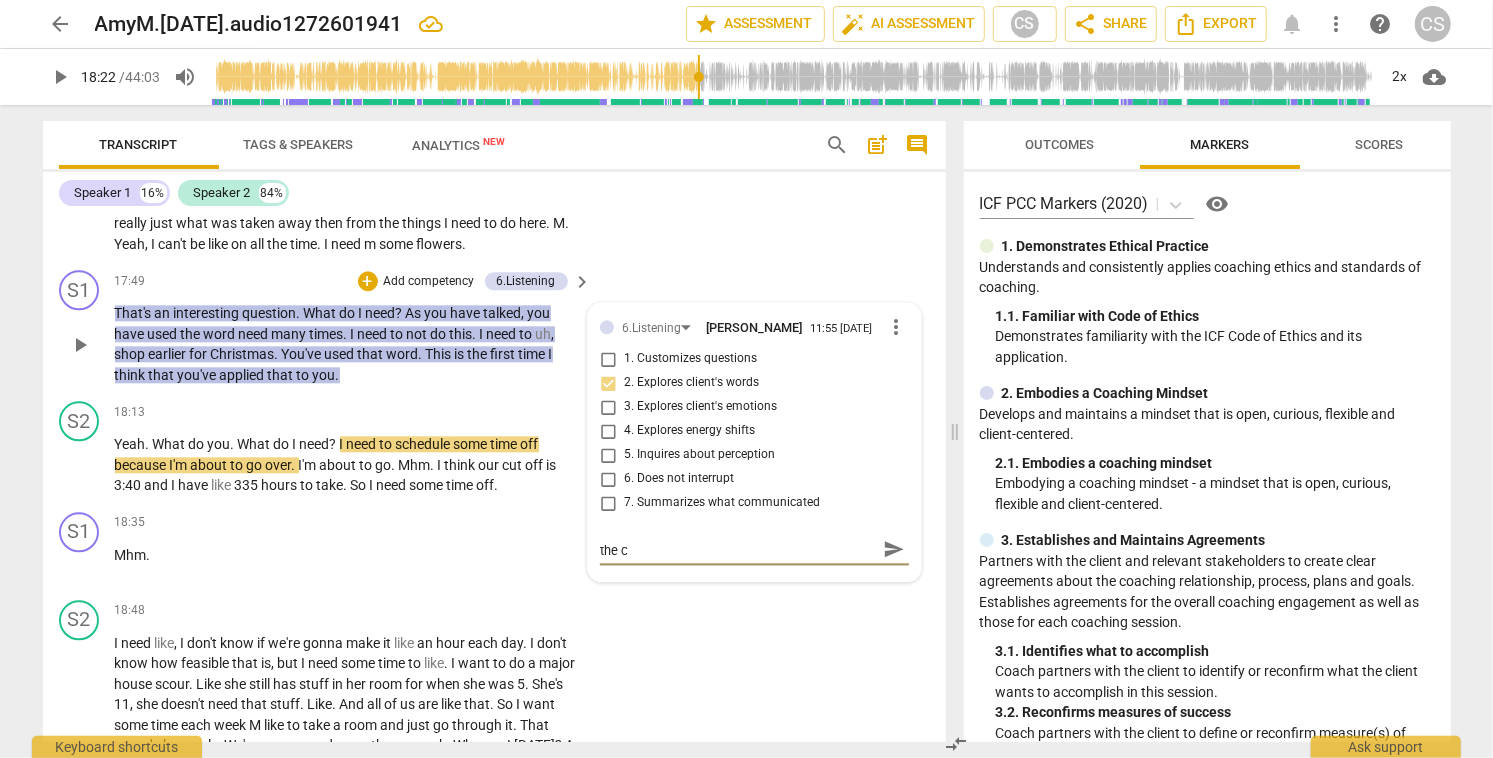 type on "ideally you'll offer this back with an invitation for the cl" 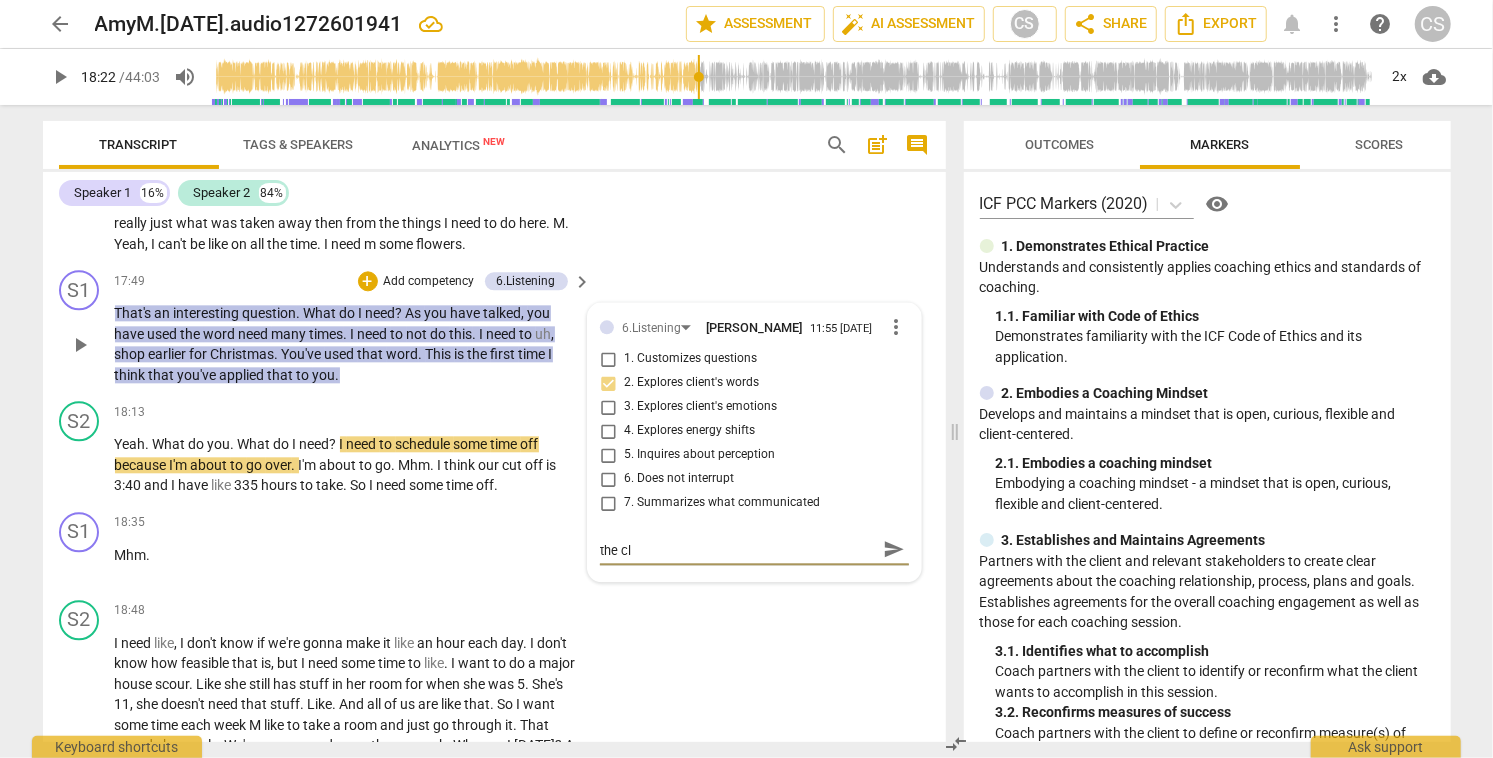 scroll, scrollTop: 0, scrollLeft: 0, axis: both 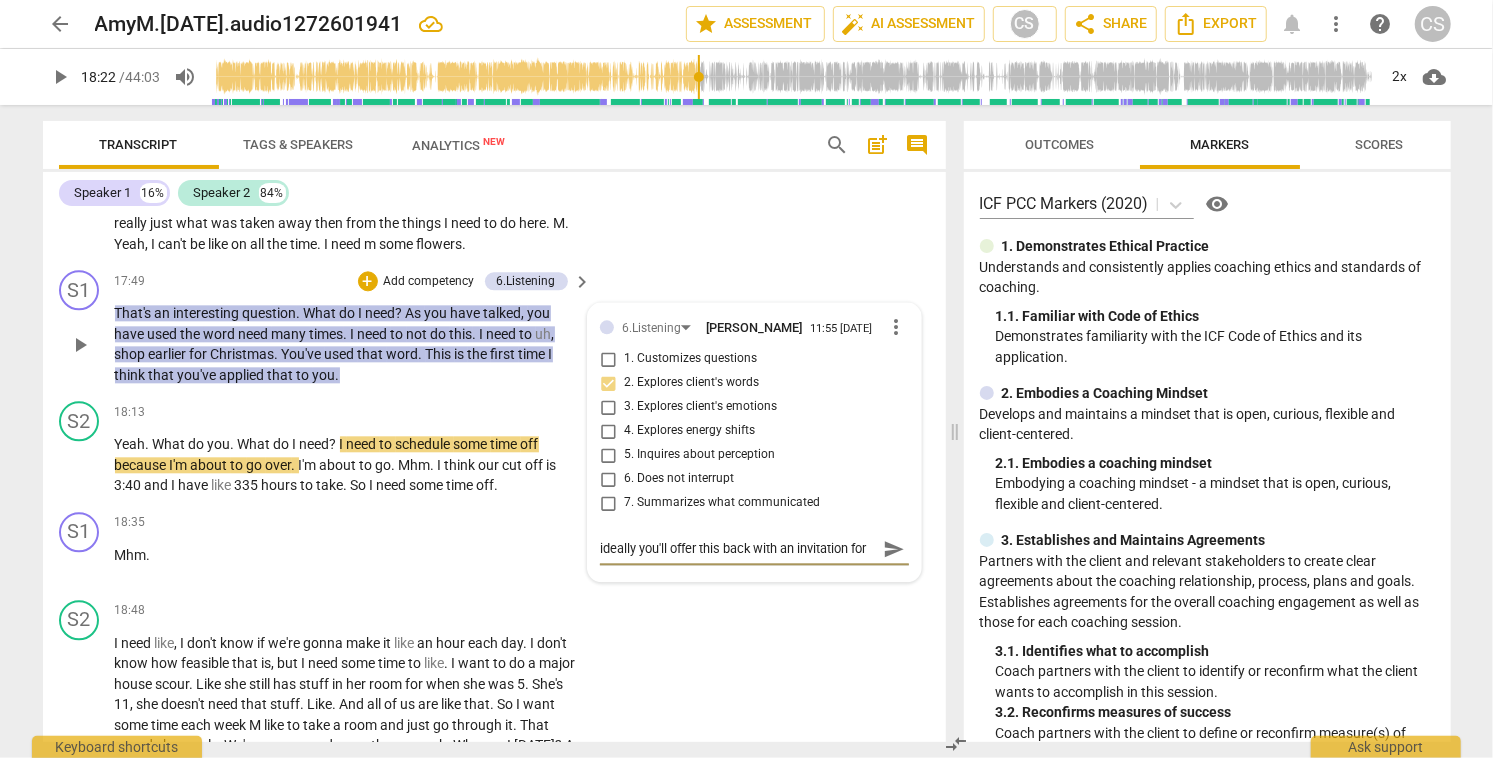 type on "ideally you'll offer this back with an invitation for the cli" 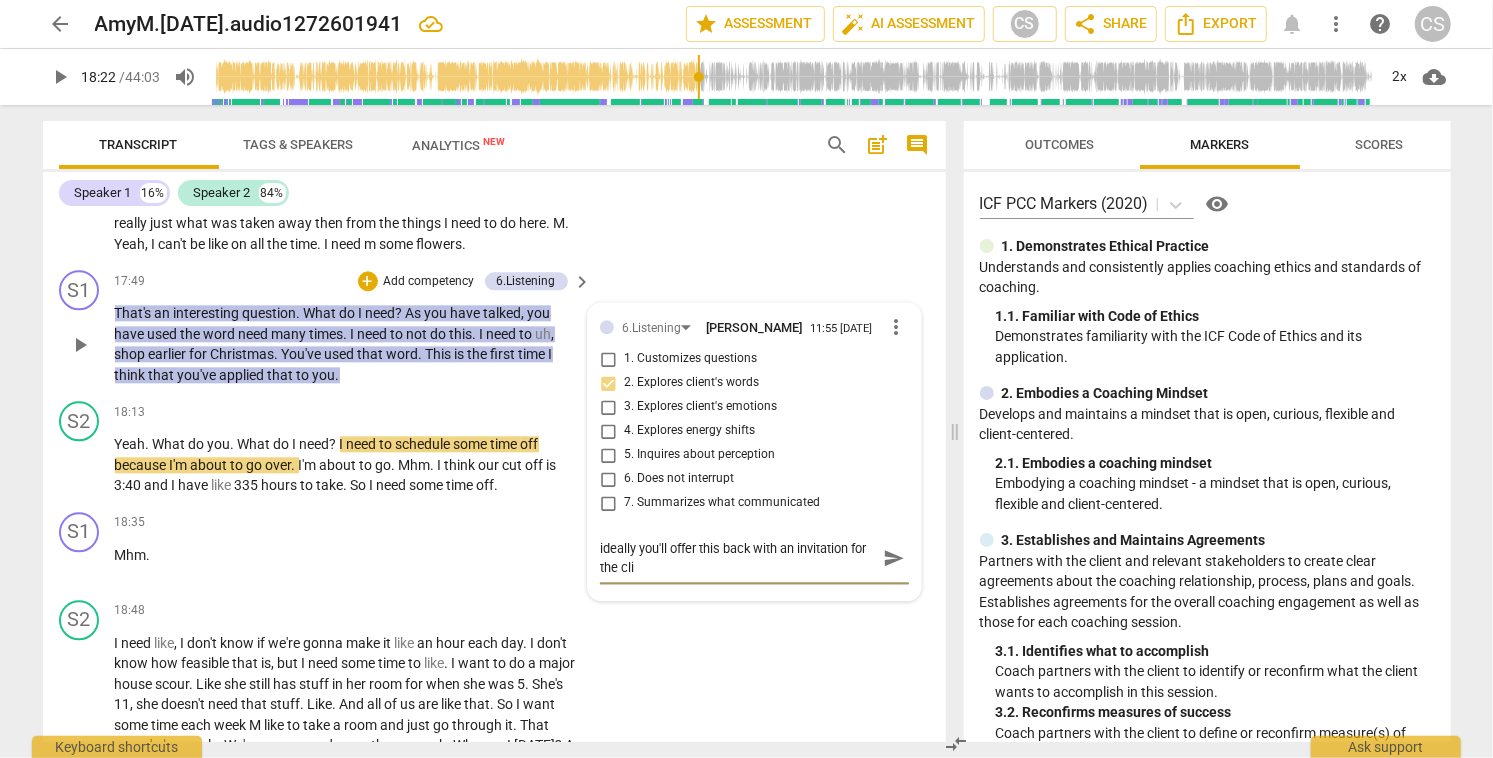 type on "ideally you'll offer this back with an invitation for the clie" 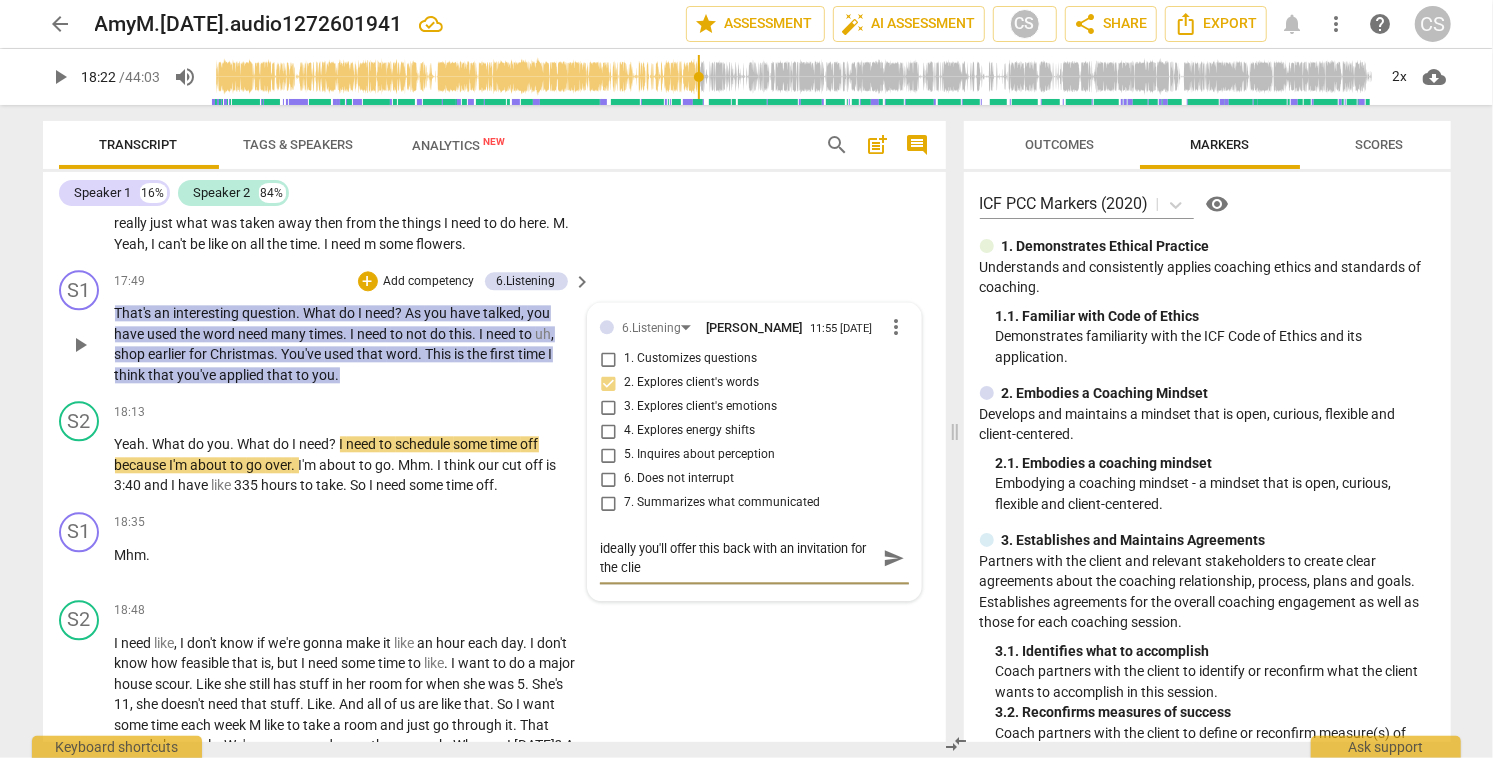 type on "ideally you'll offer this back with an invitation for the clien" 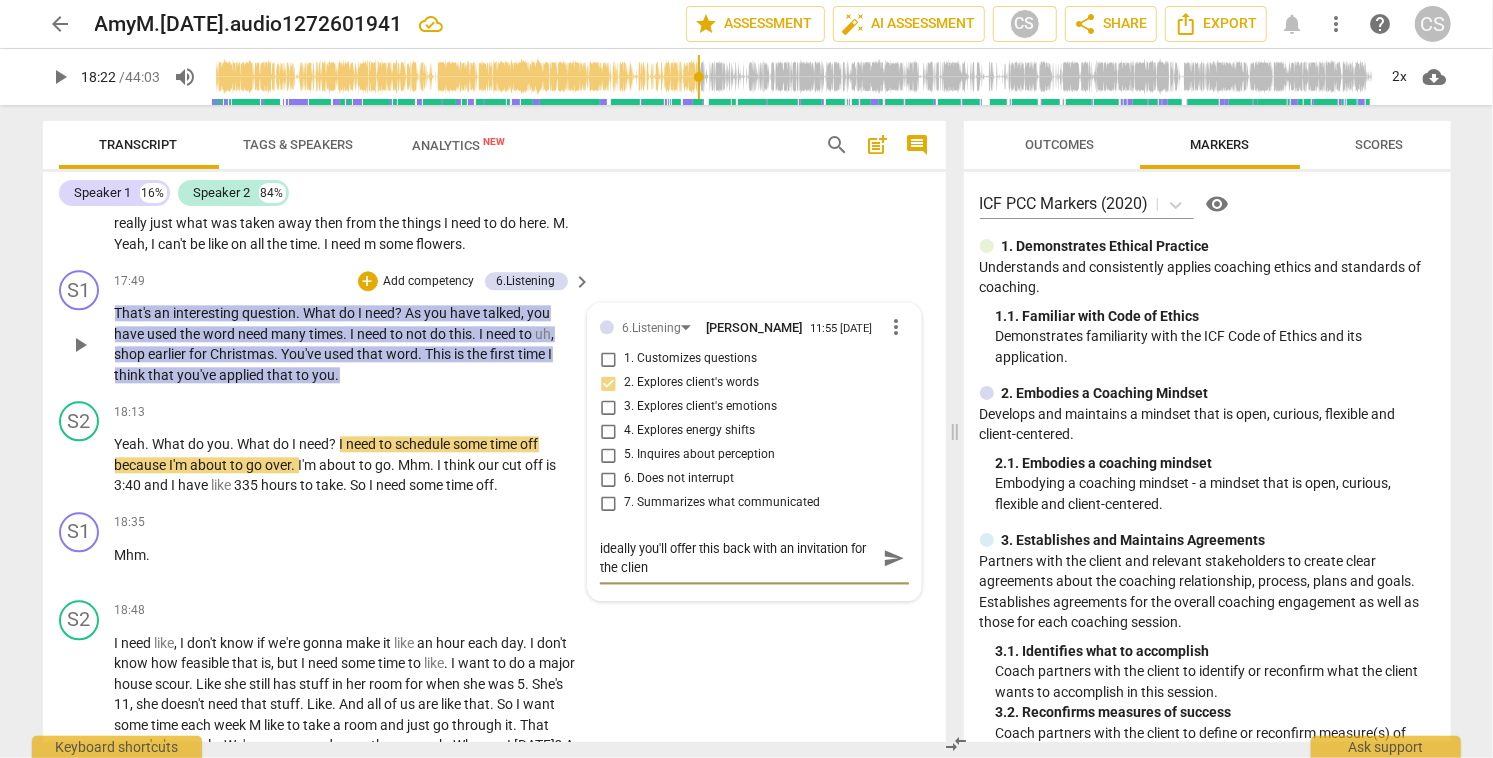 type on "ideally you'll offer this back with an invitation for the client" 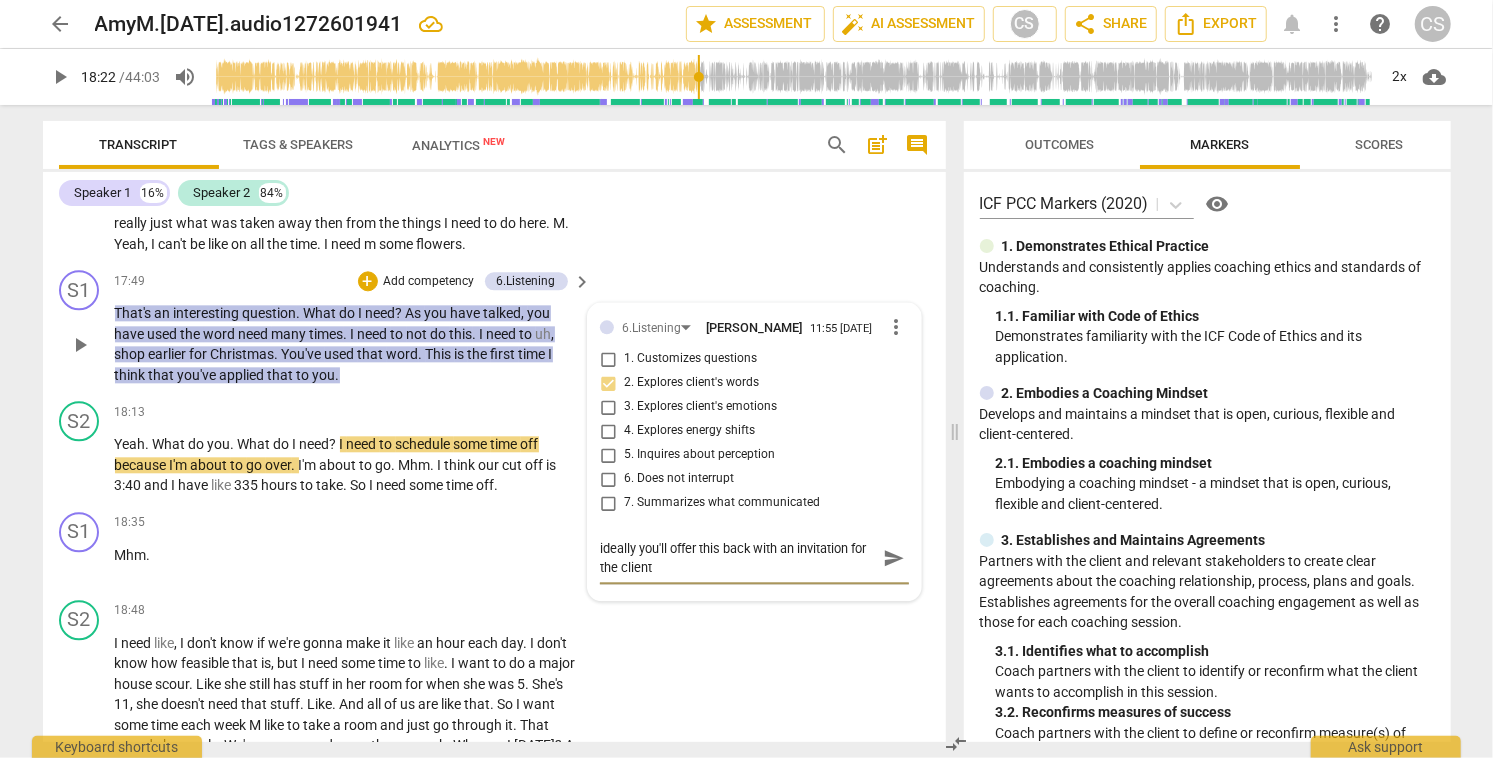 type on "ideally you'll offer this back with an invitation for the client" 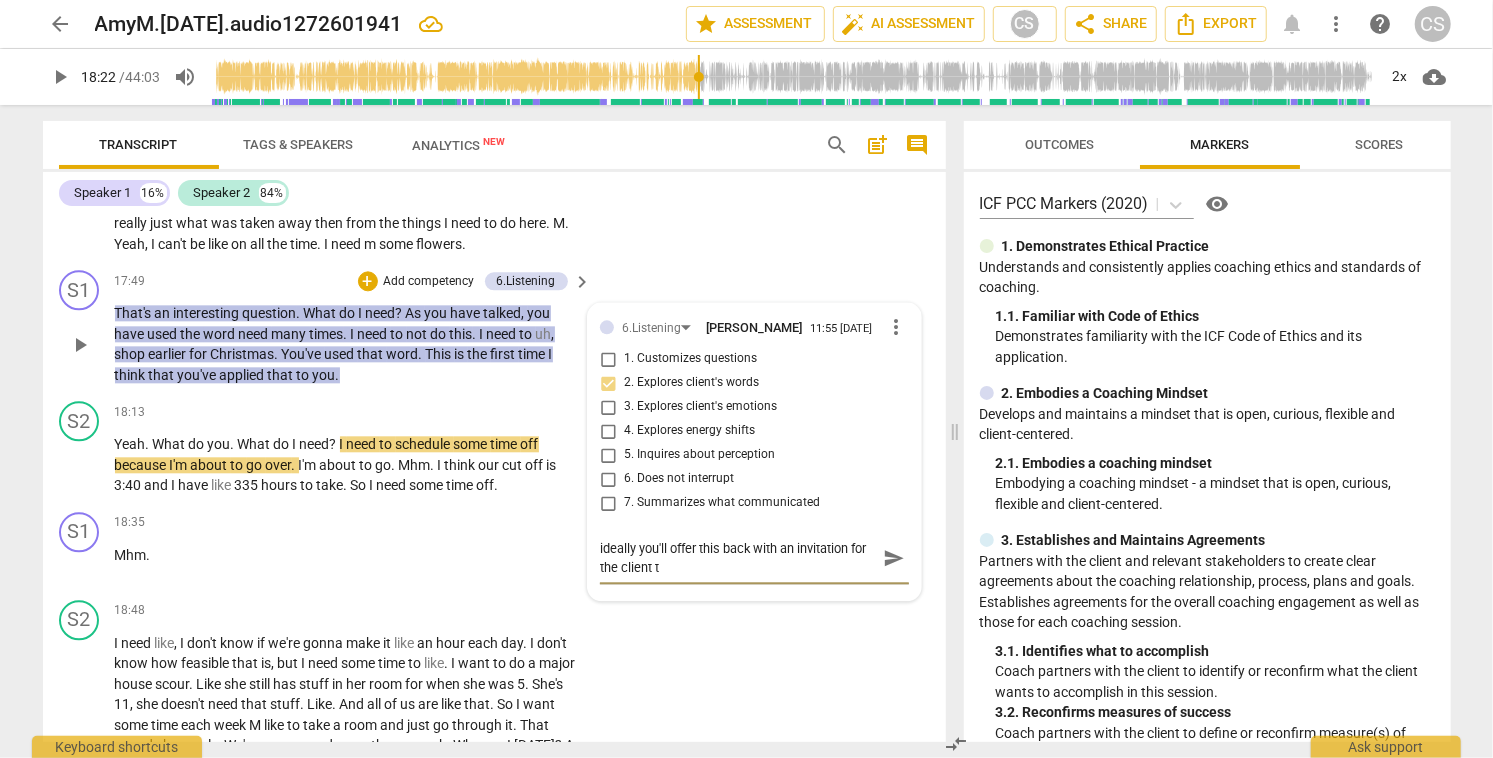 type 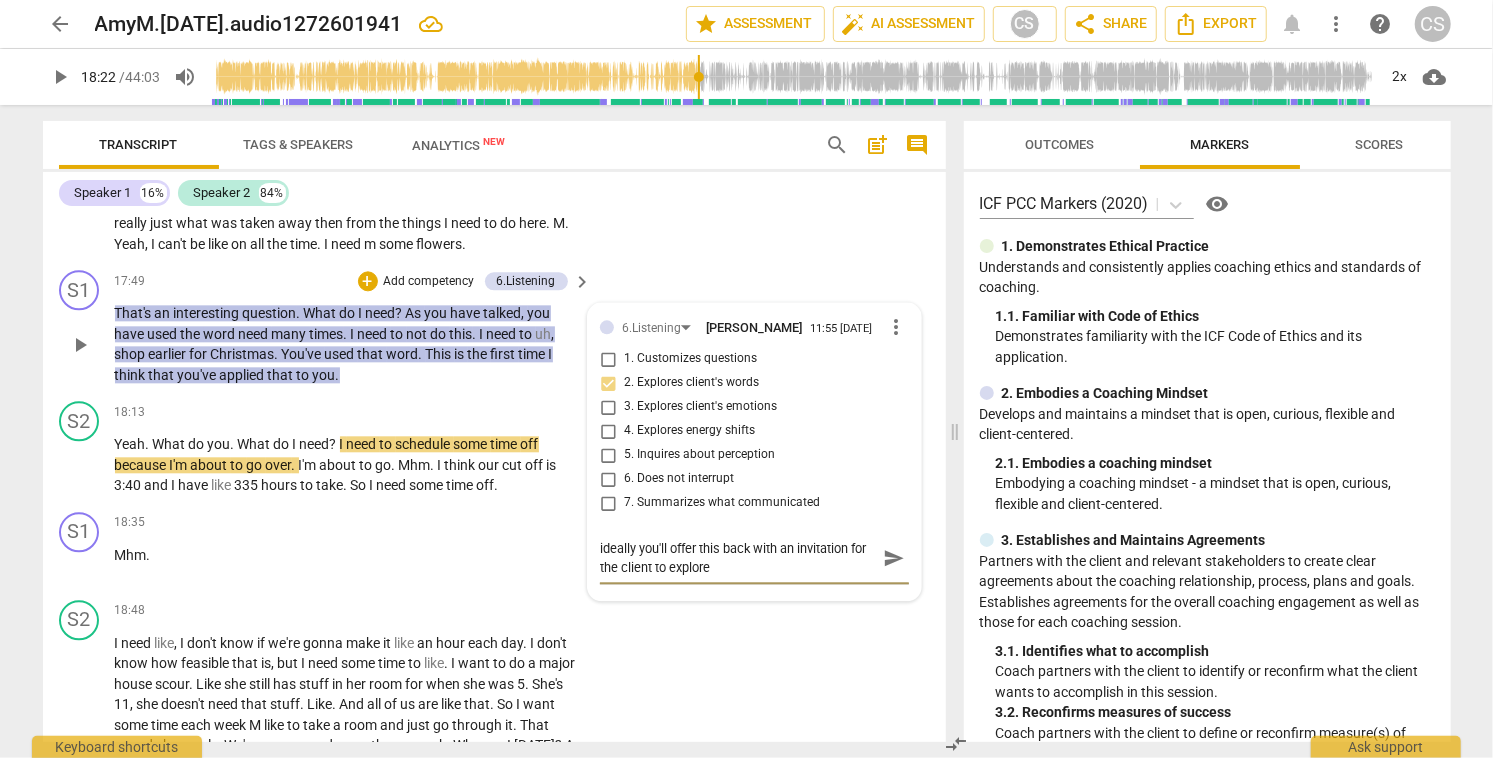 click on "send" at bounding box center [894, 558] 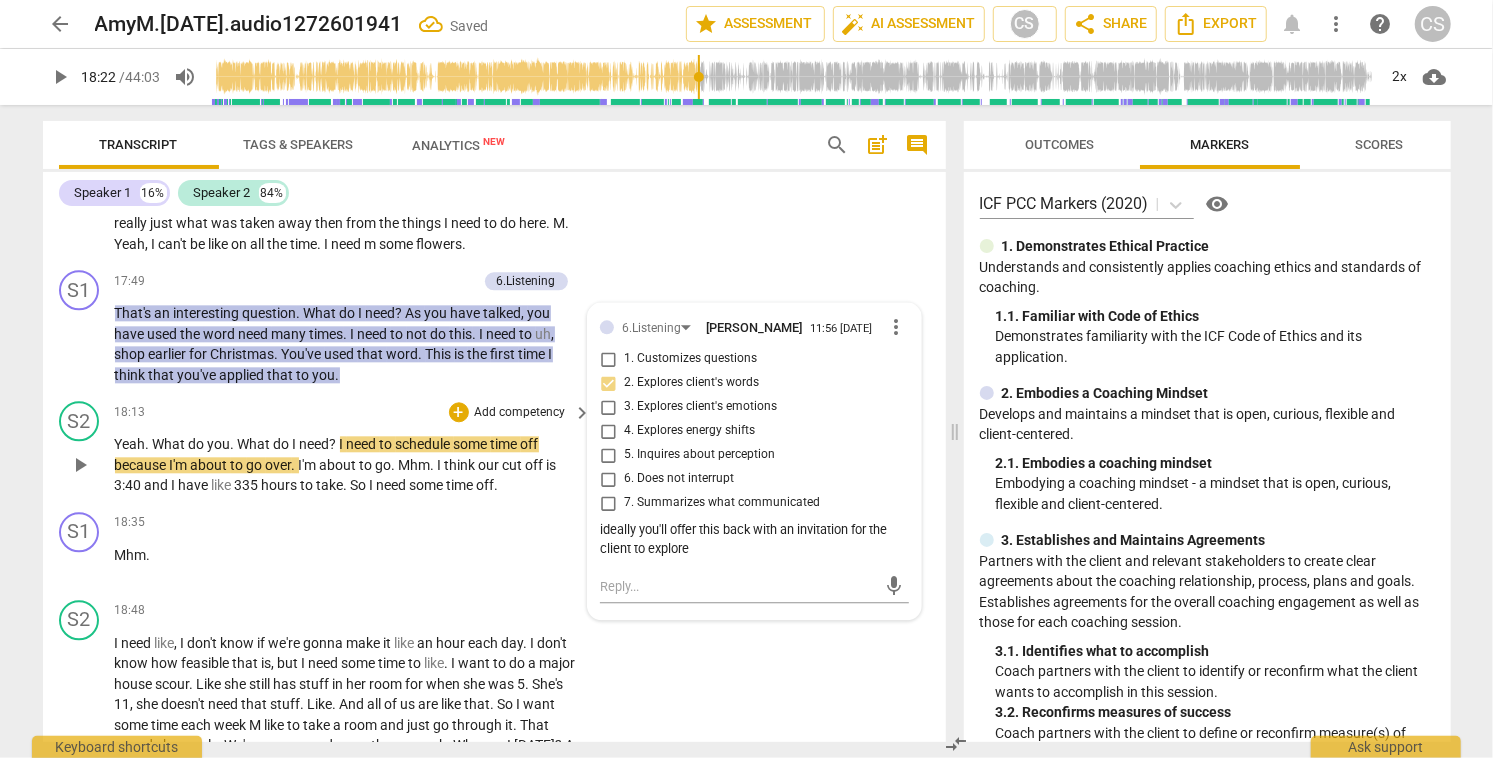 click on "play_arrow" at bounding box center (80, 465) 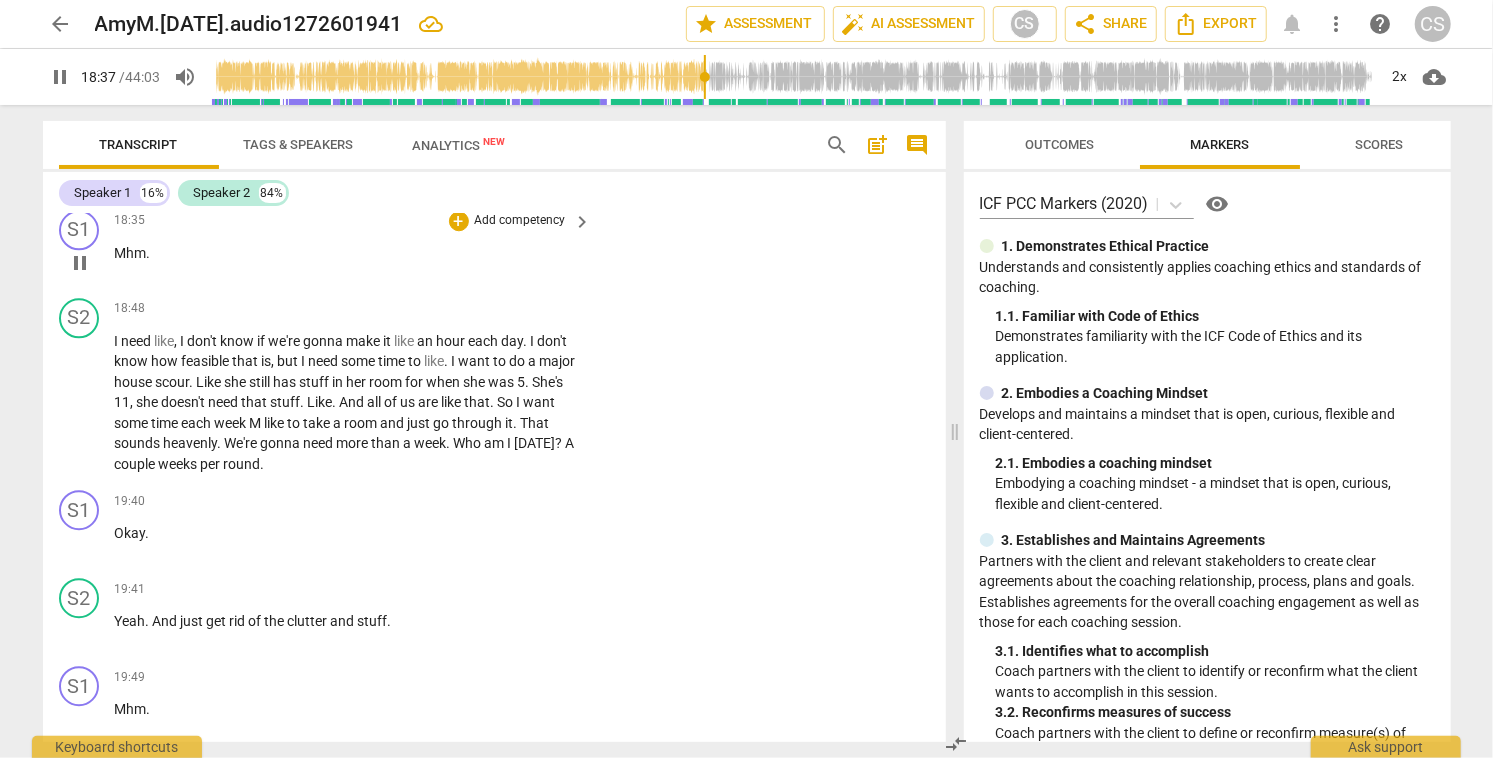scroll, scrollTop: 7629, scrollLeft: 0, axis: vertical 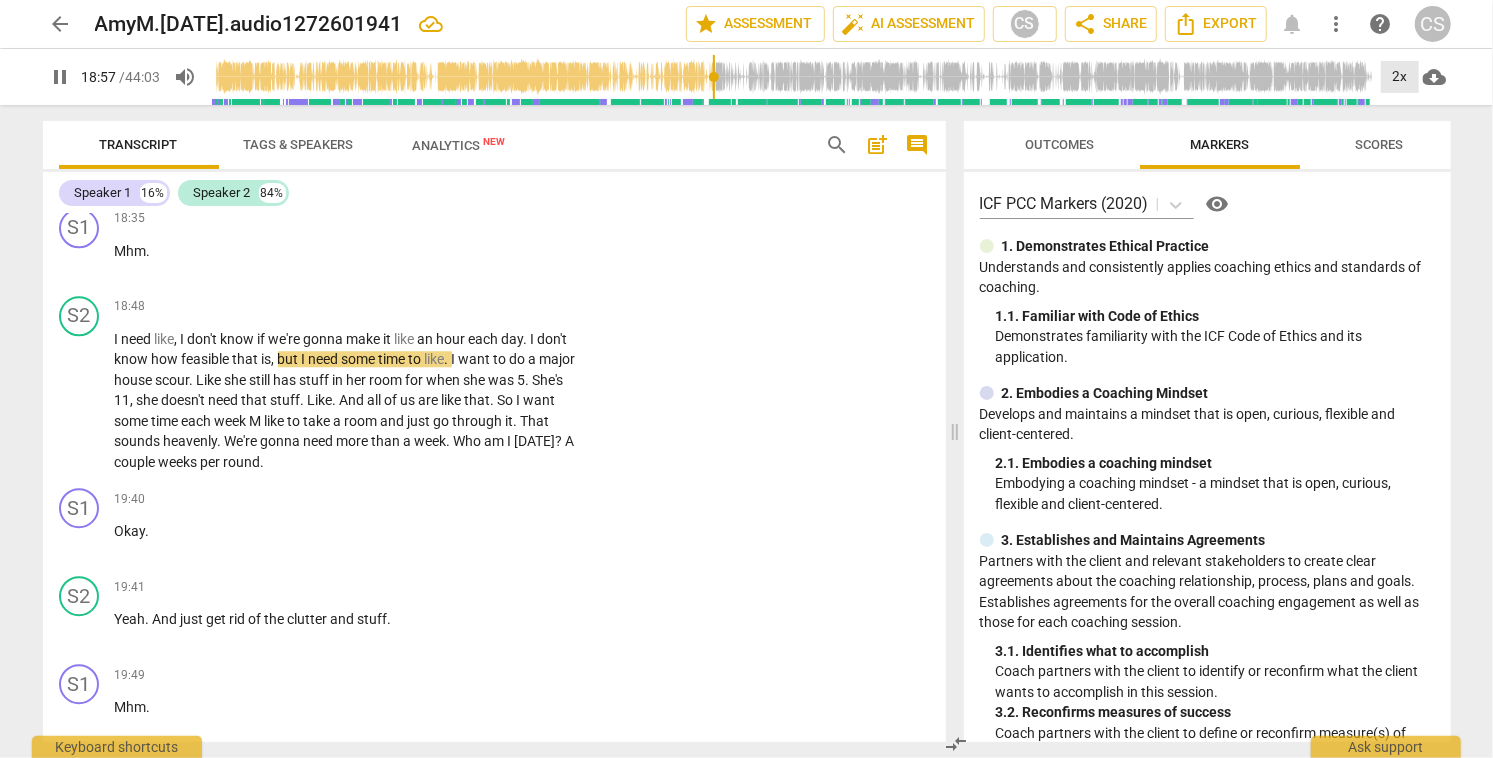 click on "2x" at bounding box center [1400, 77] 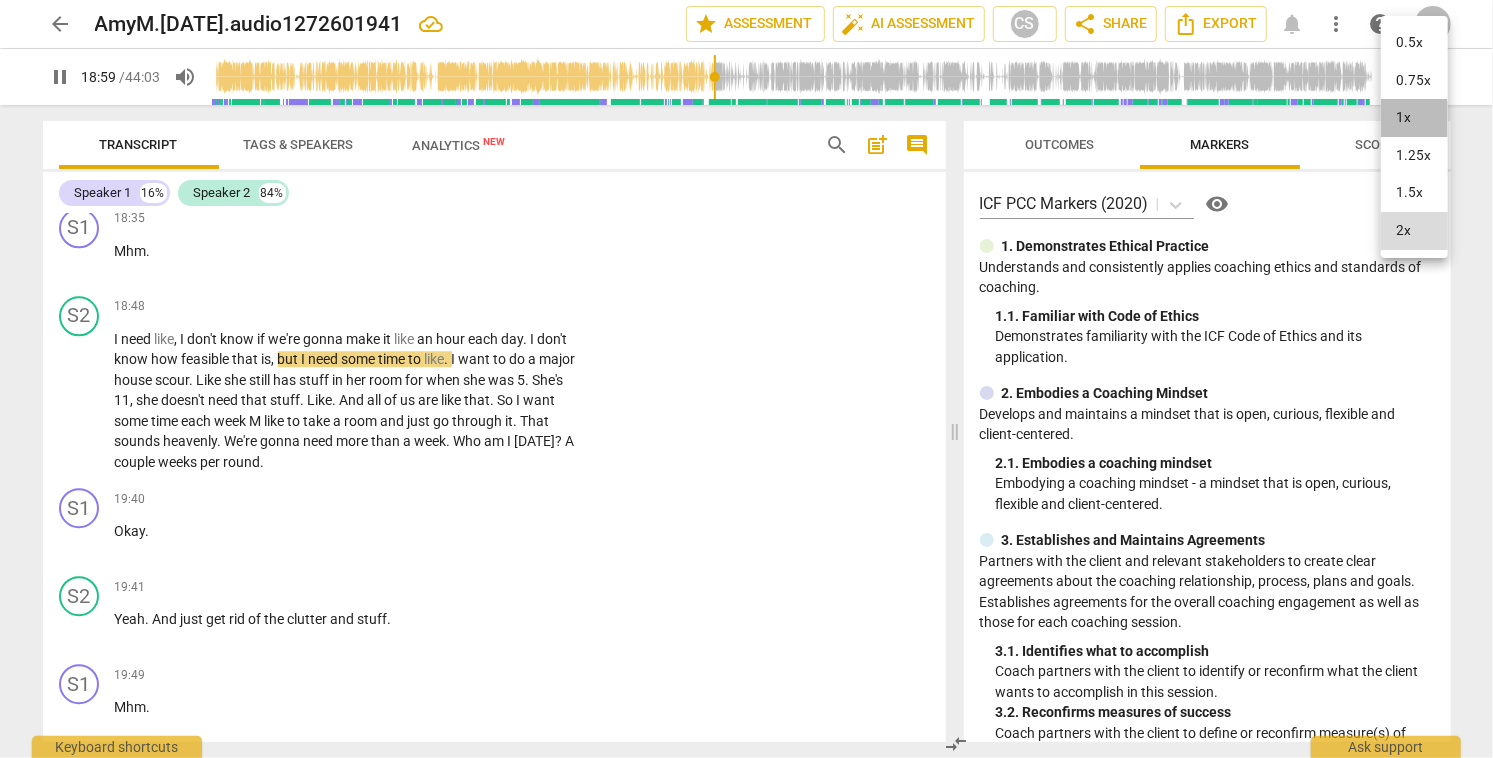 click on "1x" at bounding box center (1414, 118) 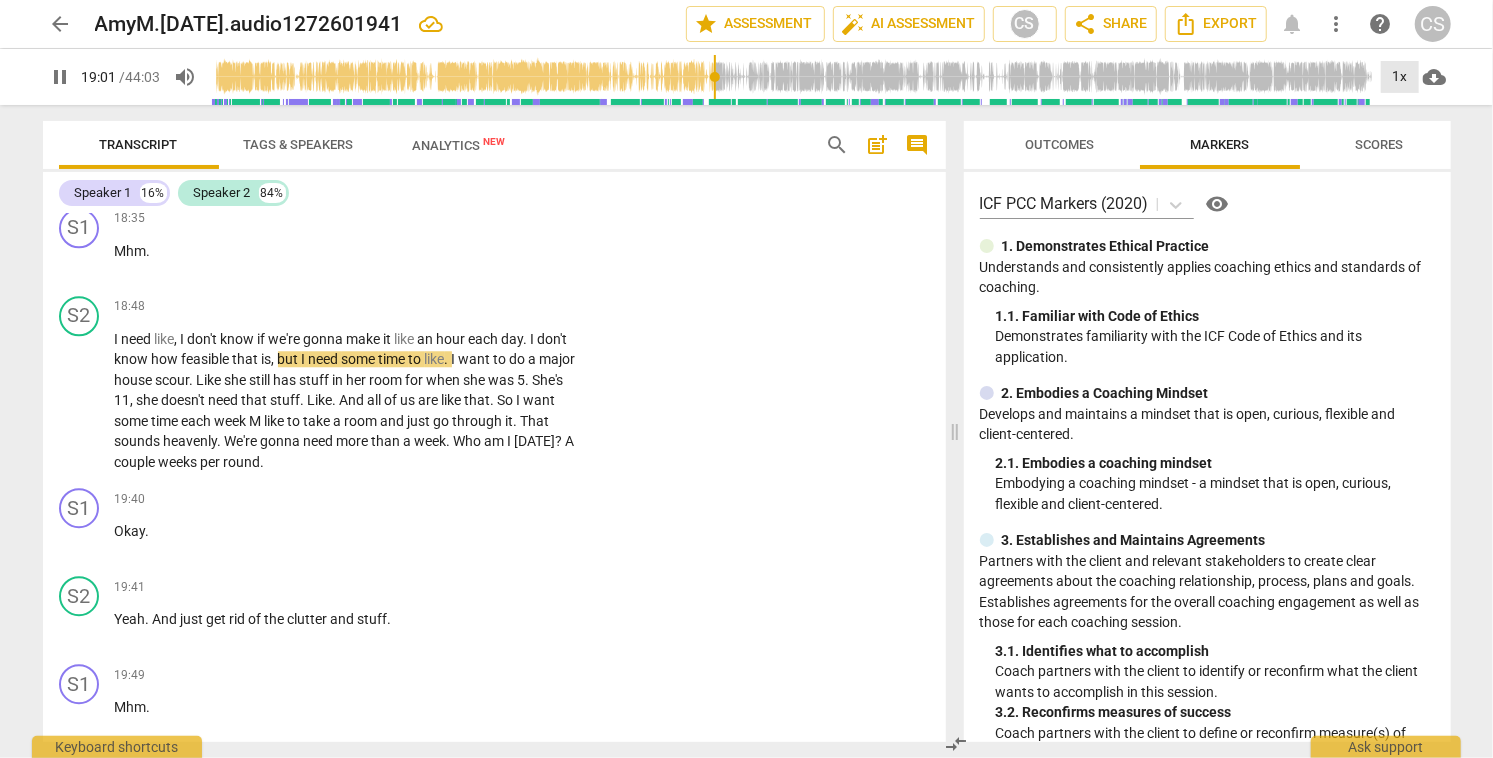 click on "1x" at bounding box center (1400, 77) 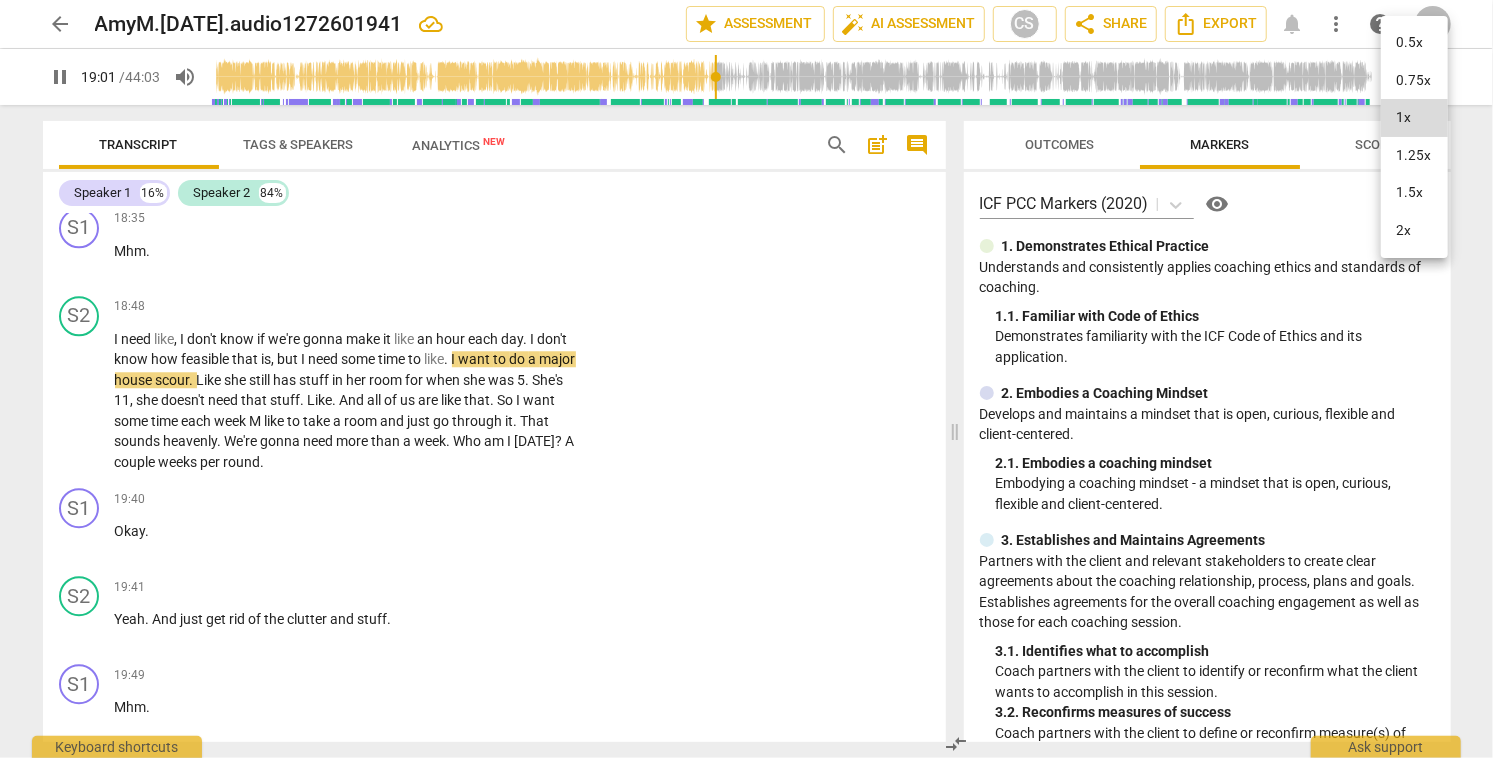 click on "2x" at bounding box center (1414, 231) 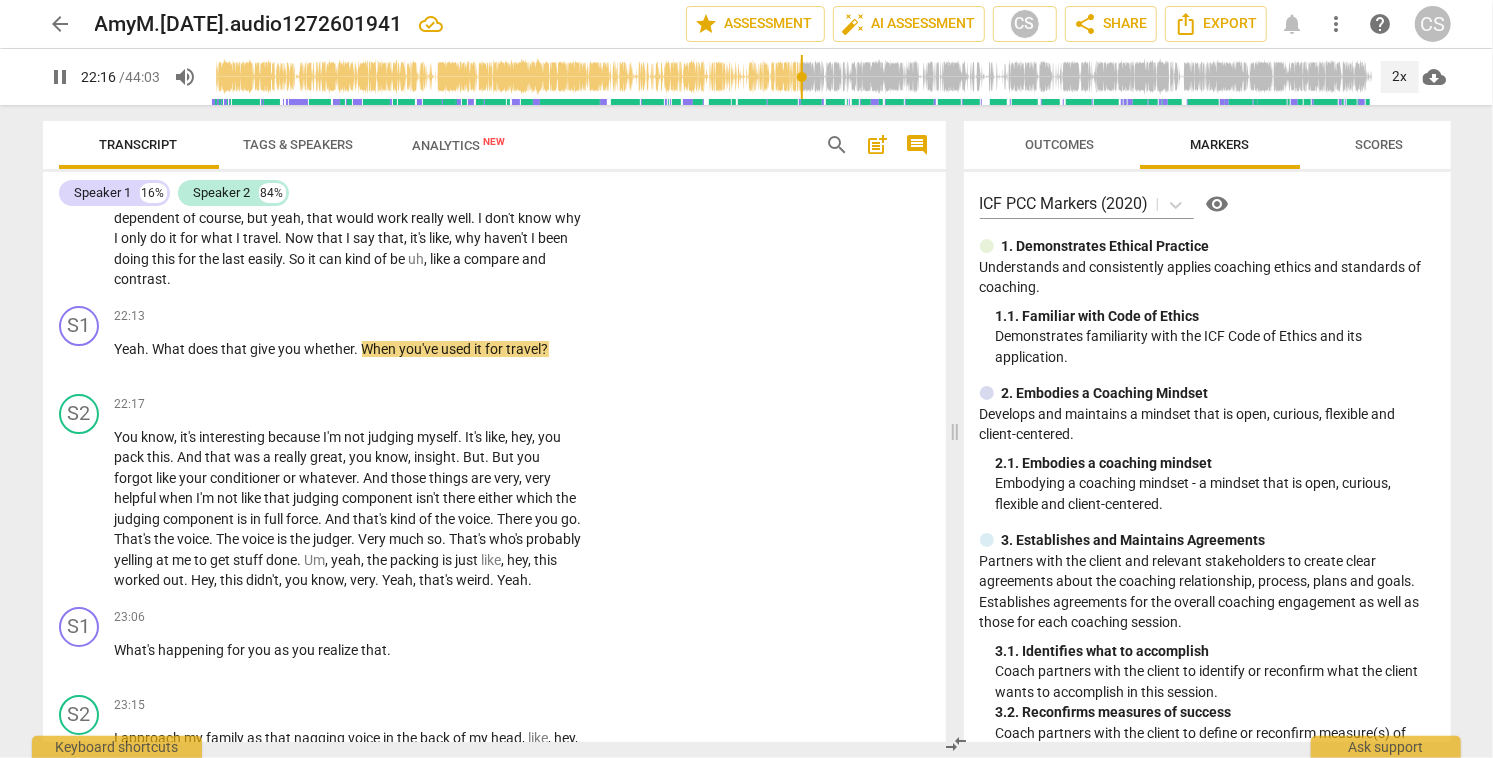 scroll, scrollTop: 8649, scrollLeft: 0, axis: vertical 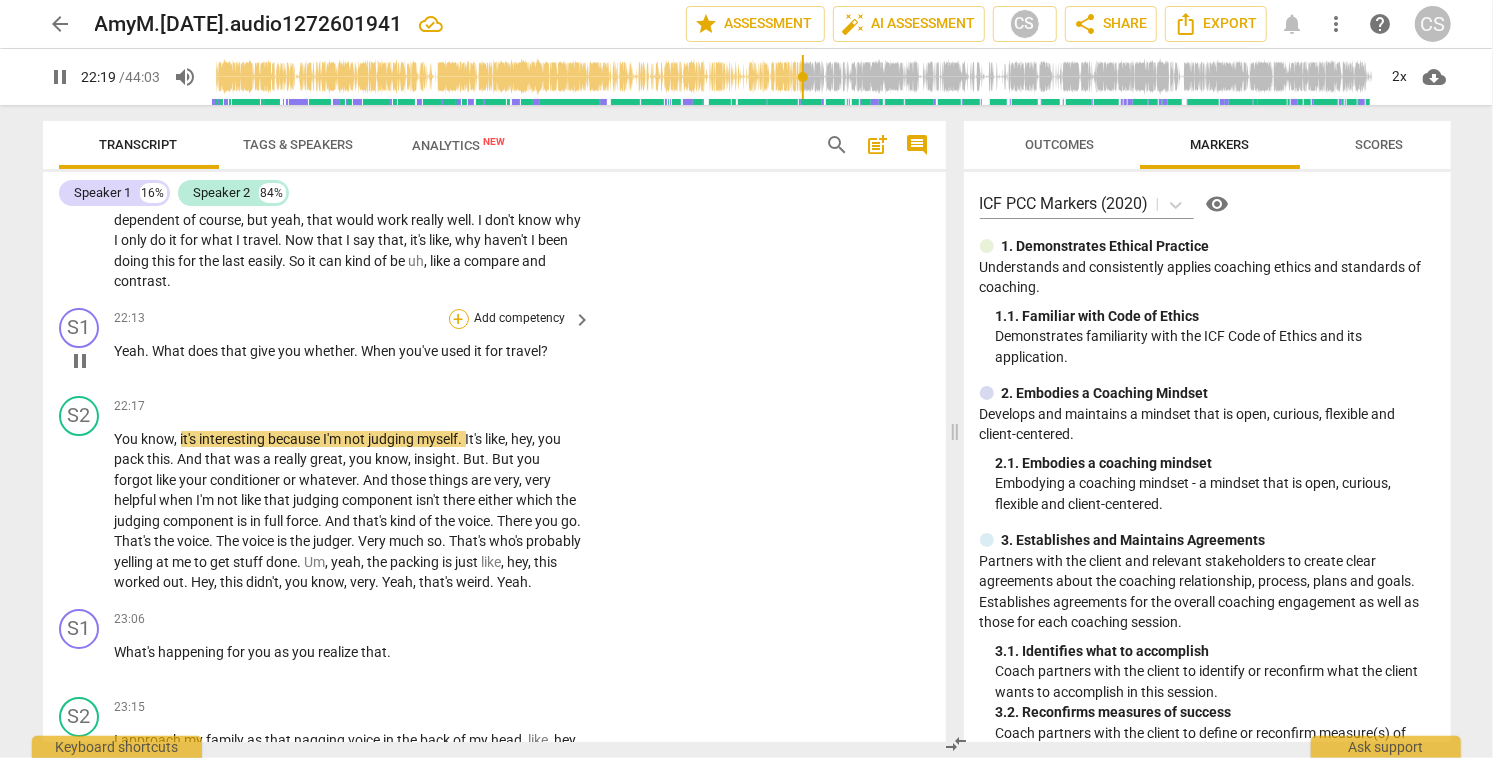 click on "+" at bounding box center (459, 319) 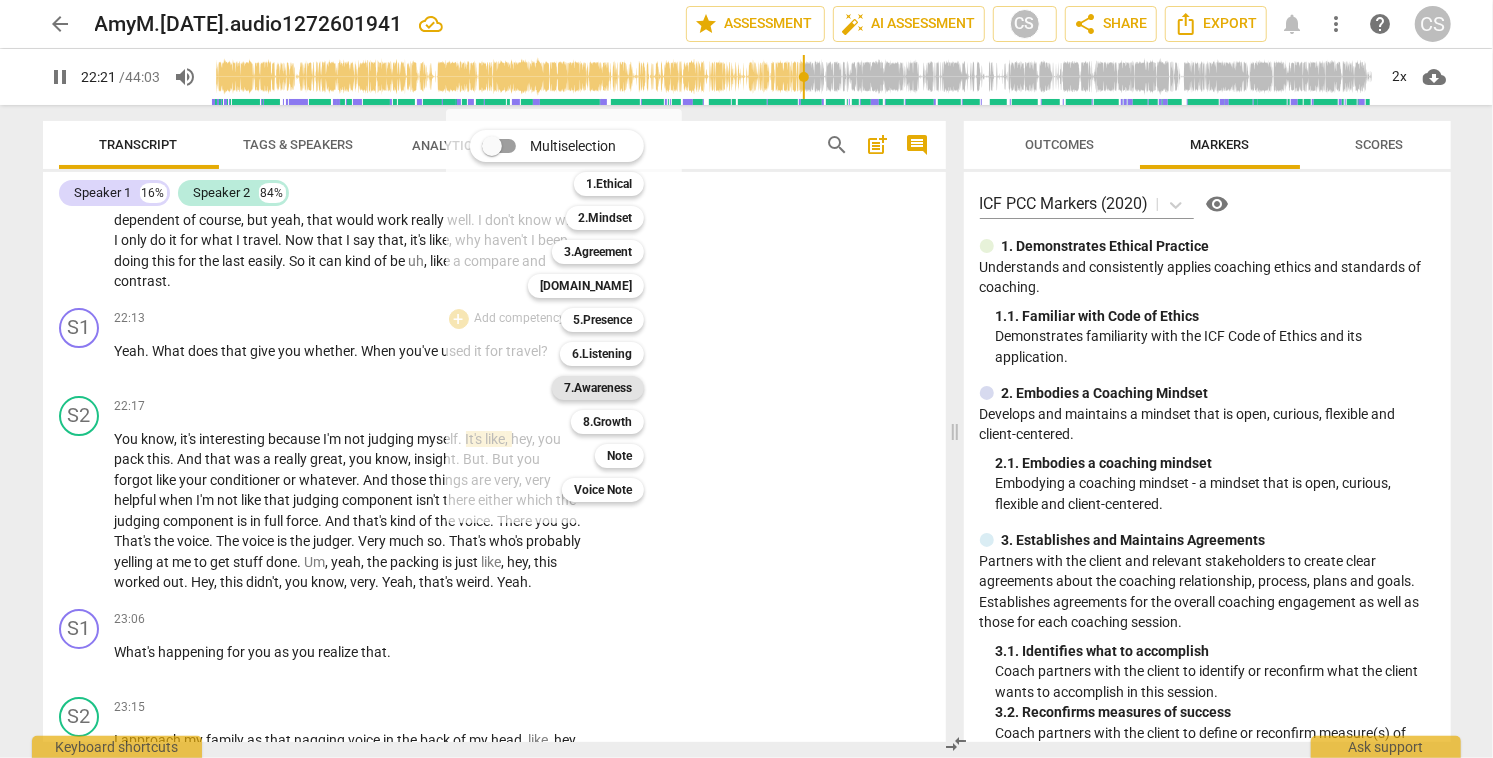 click on "7.Awareness" at bounding box center [598, 388] 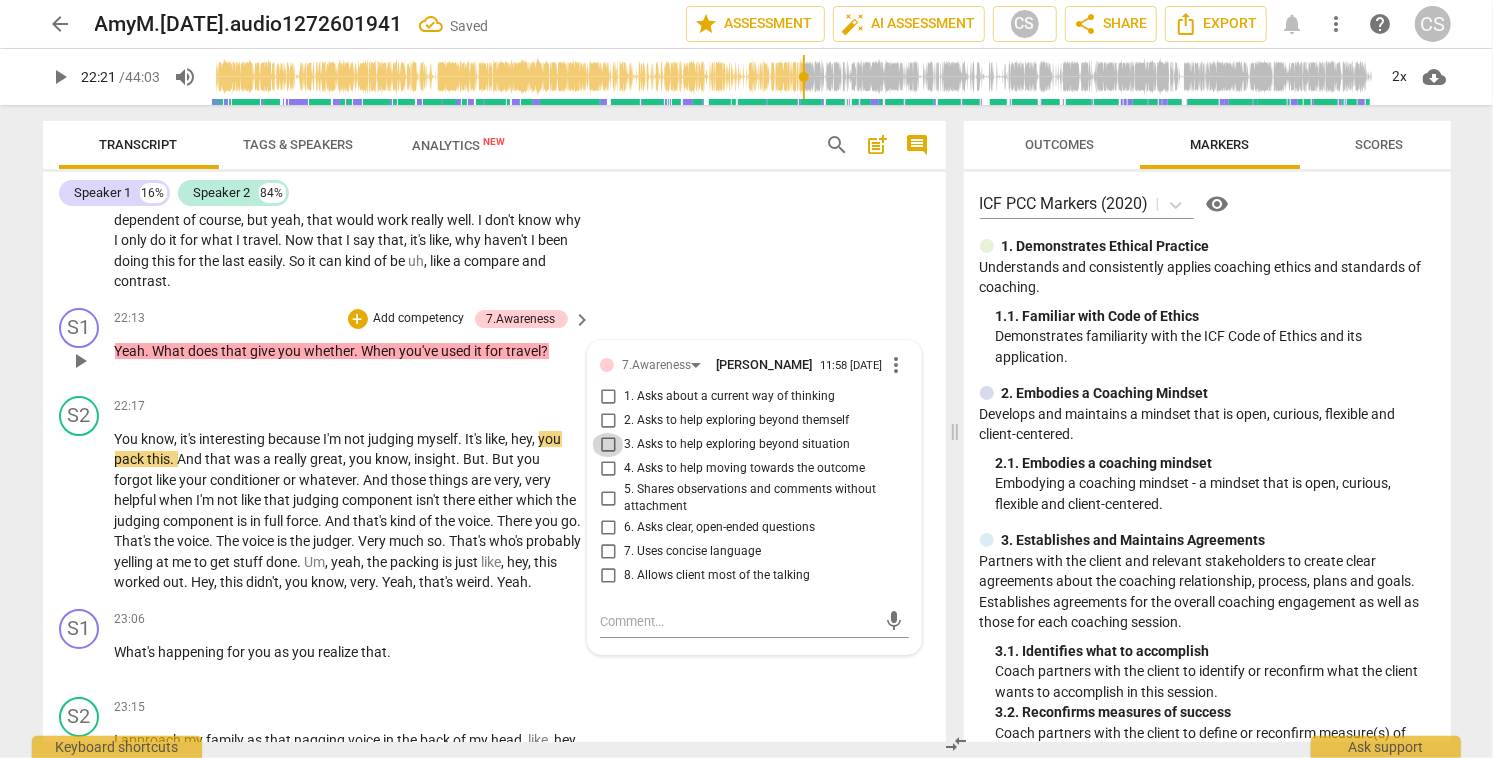 click on "3. Asks to help exploring beyond situation" at bounding box center (608, 445) 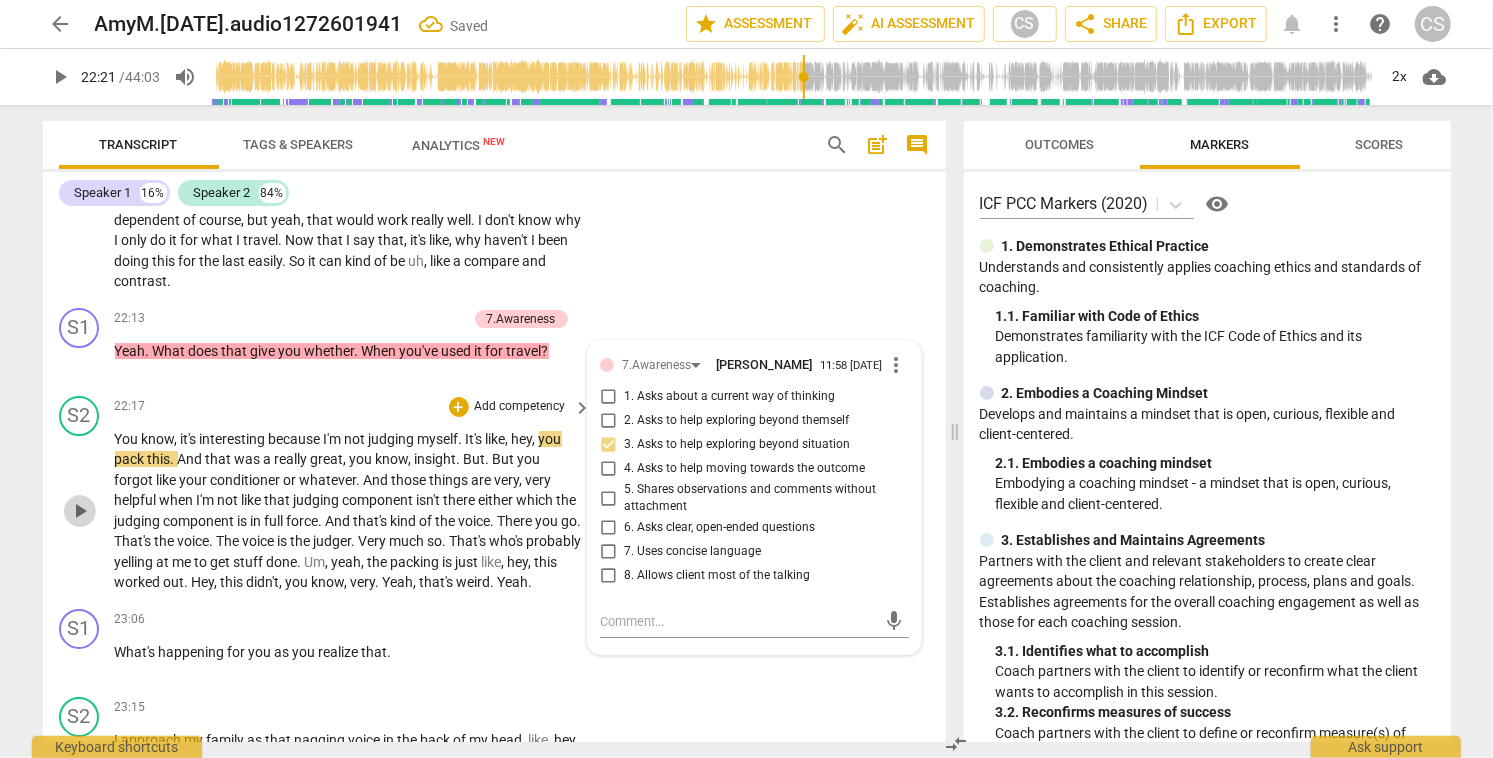 click on "play_arrow" at bounding box center (80, 511) 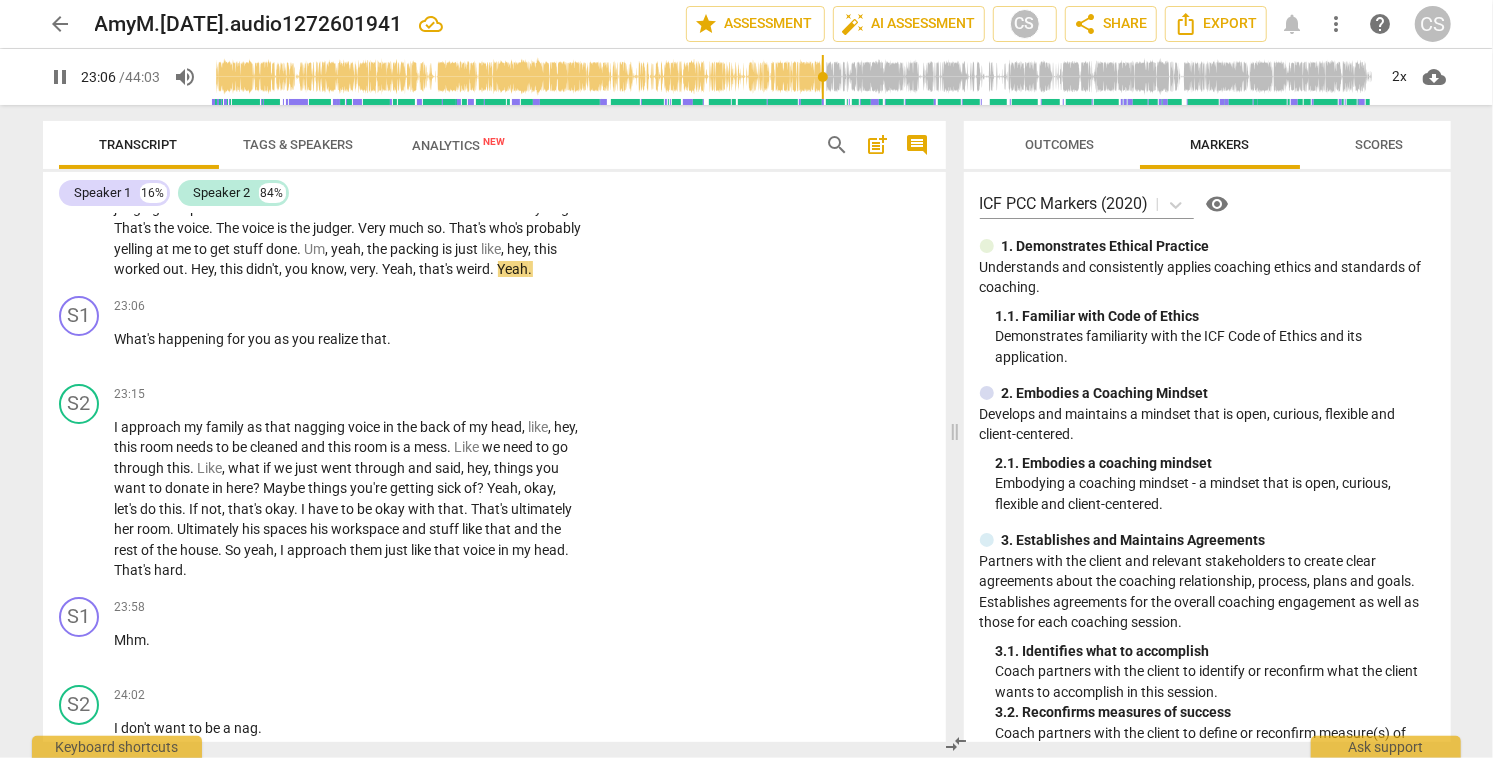 scroll, scrollTop: 8964, scrollLeft: 0, axis: vertical 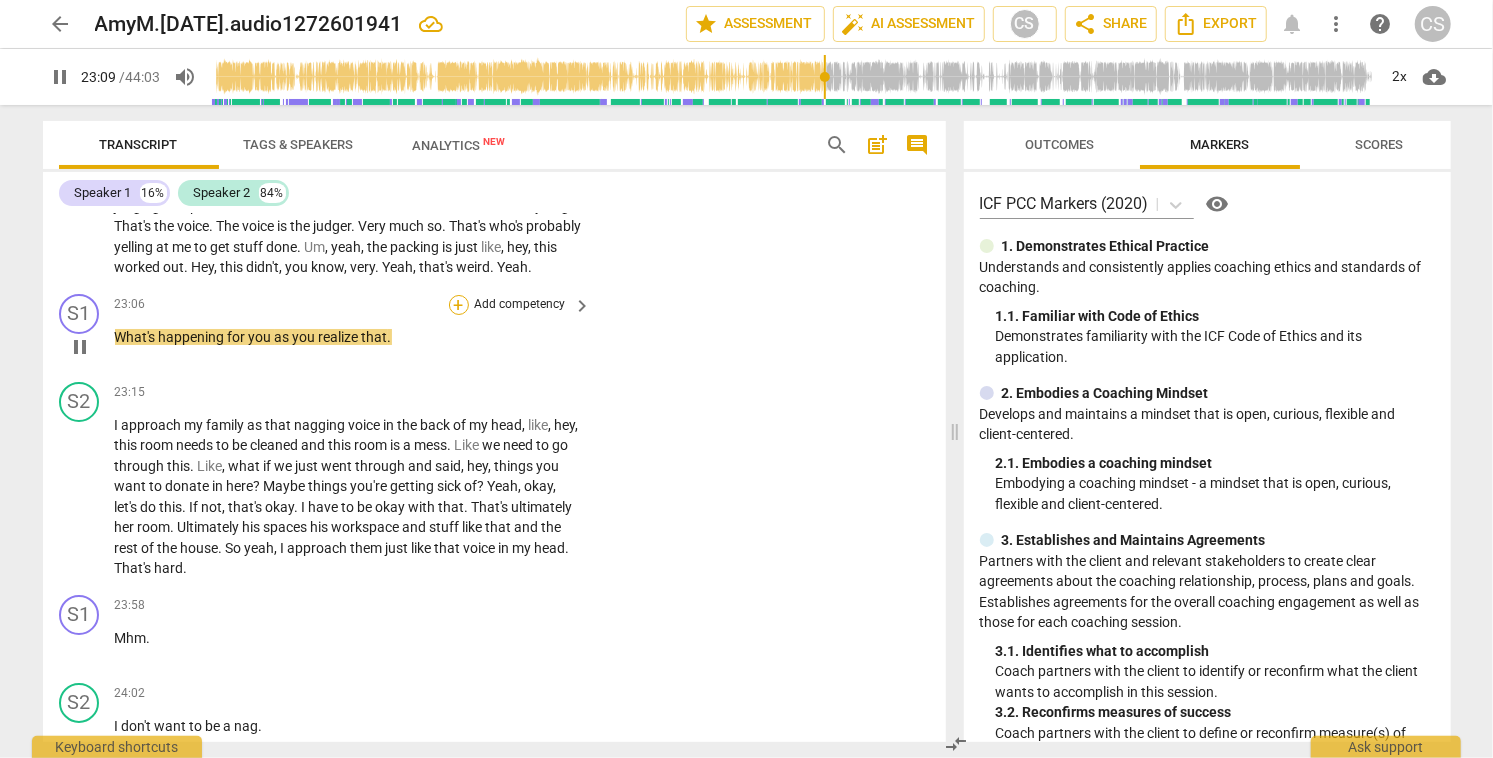 click on "+" at bounding box center [459, 305] 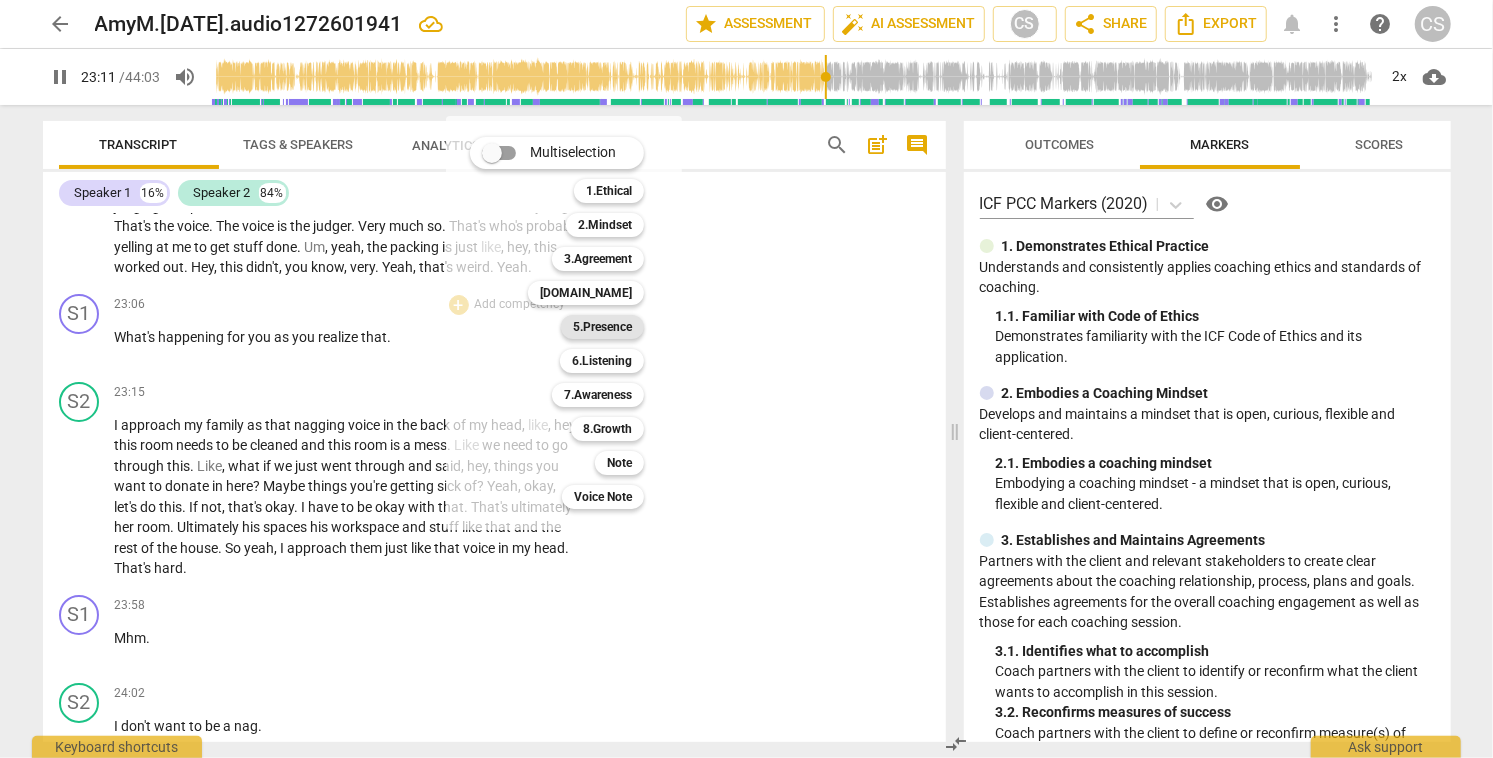 click on "5.Presence" at bounding box center [602, 327] 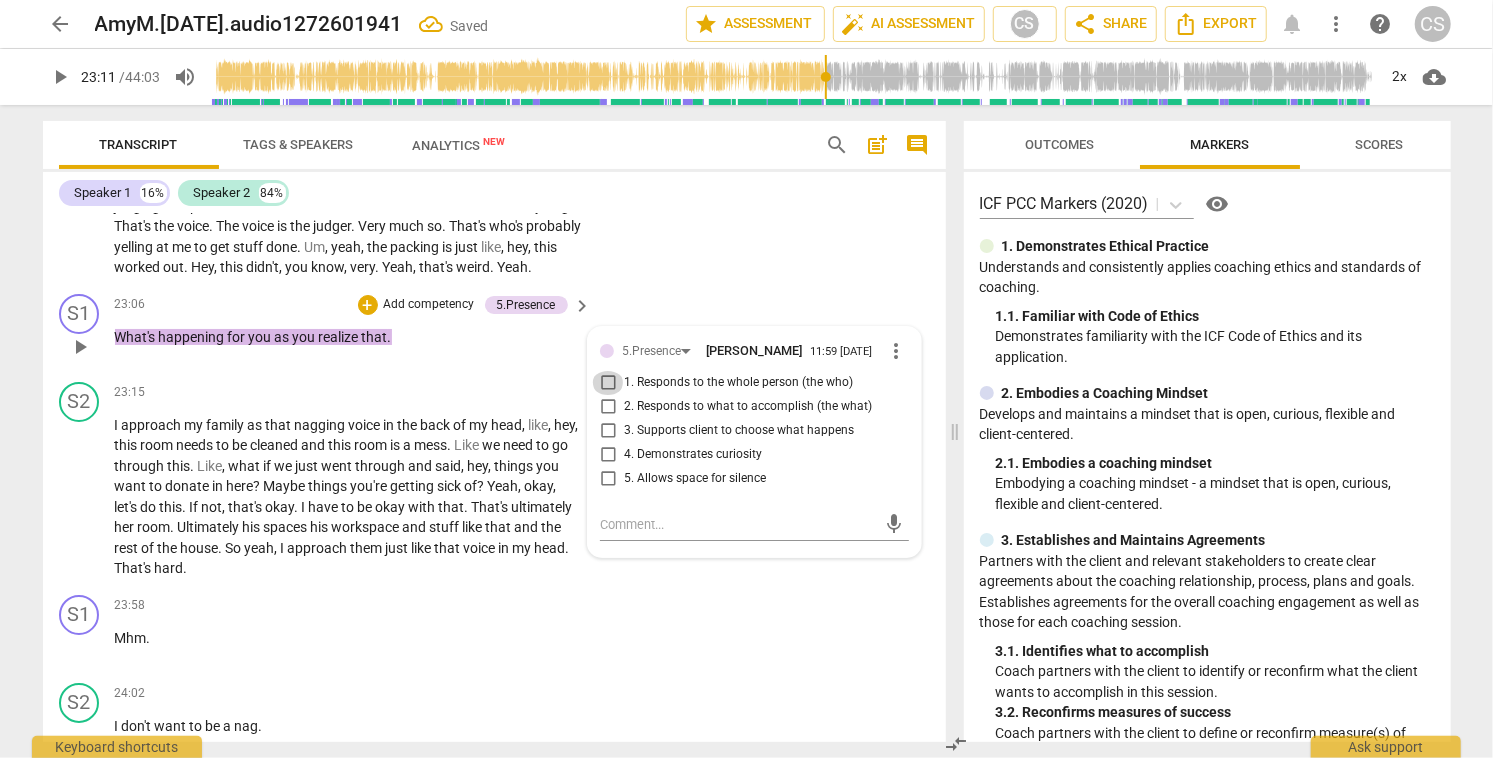 click on "1. Responds to the whole person (the who)" at bounding box center (608, 383) 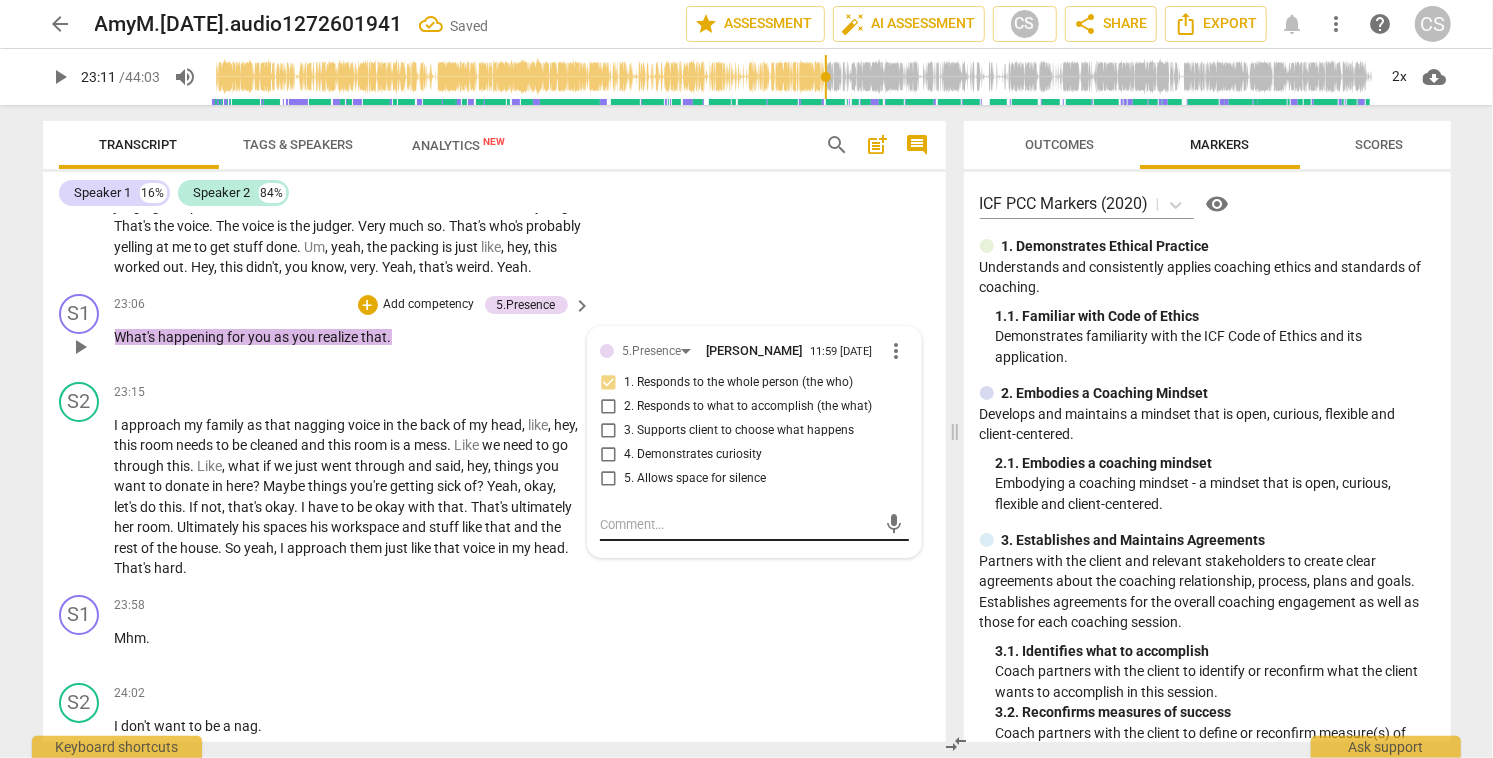 click at bounding box center [738, 524] 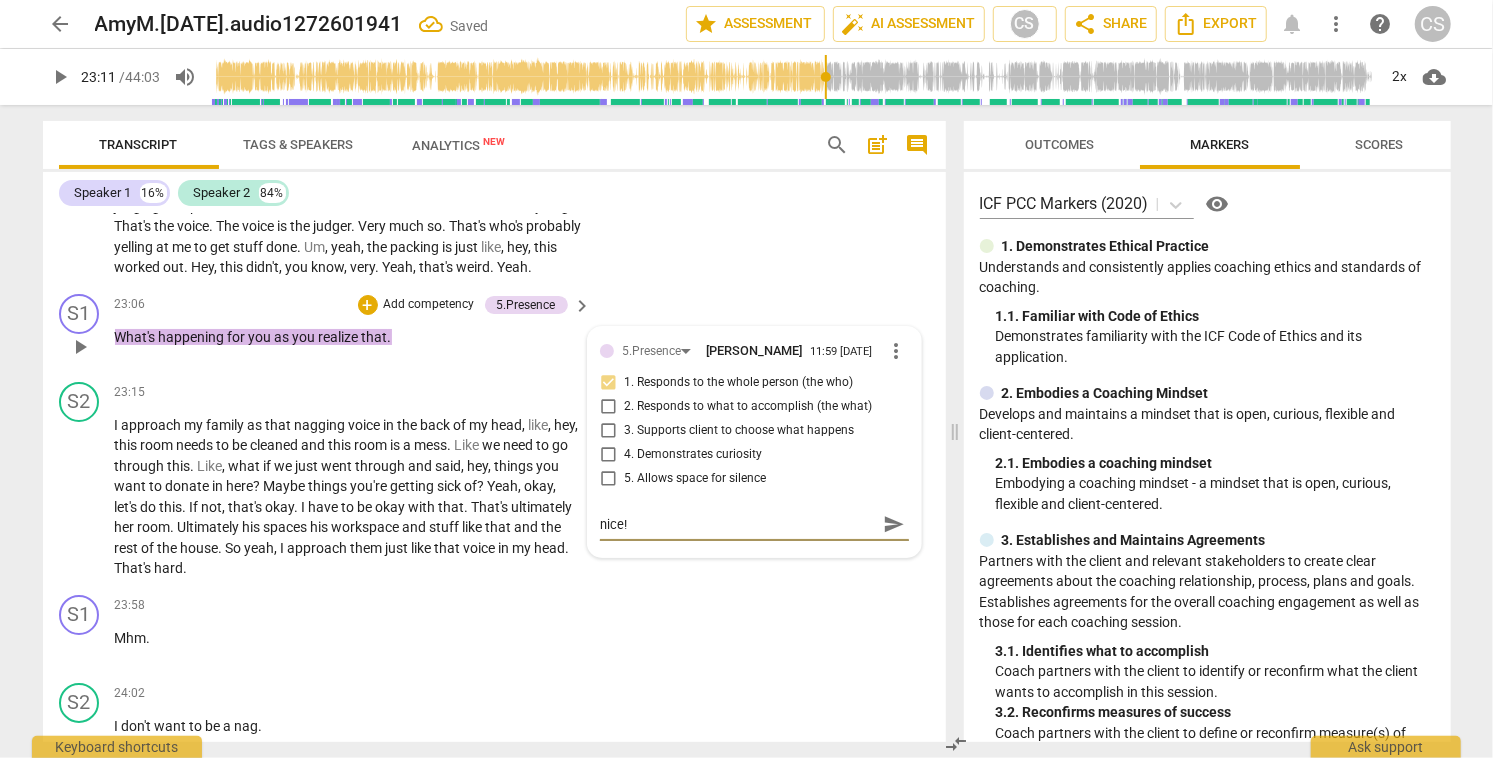 click on "4. Demonstrates curiosity" at bounding box center [608, 455] 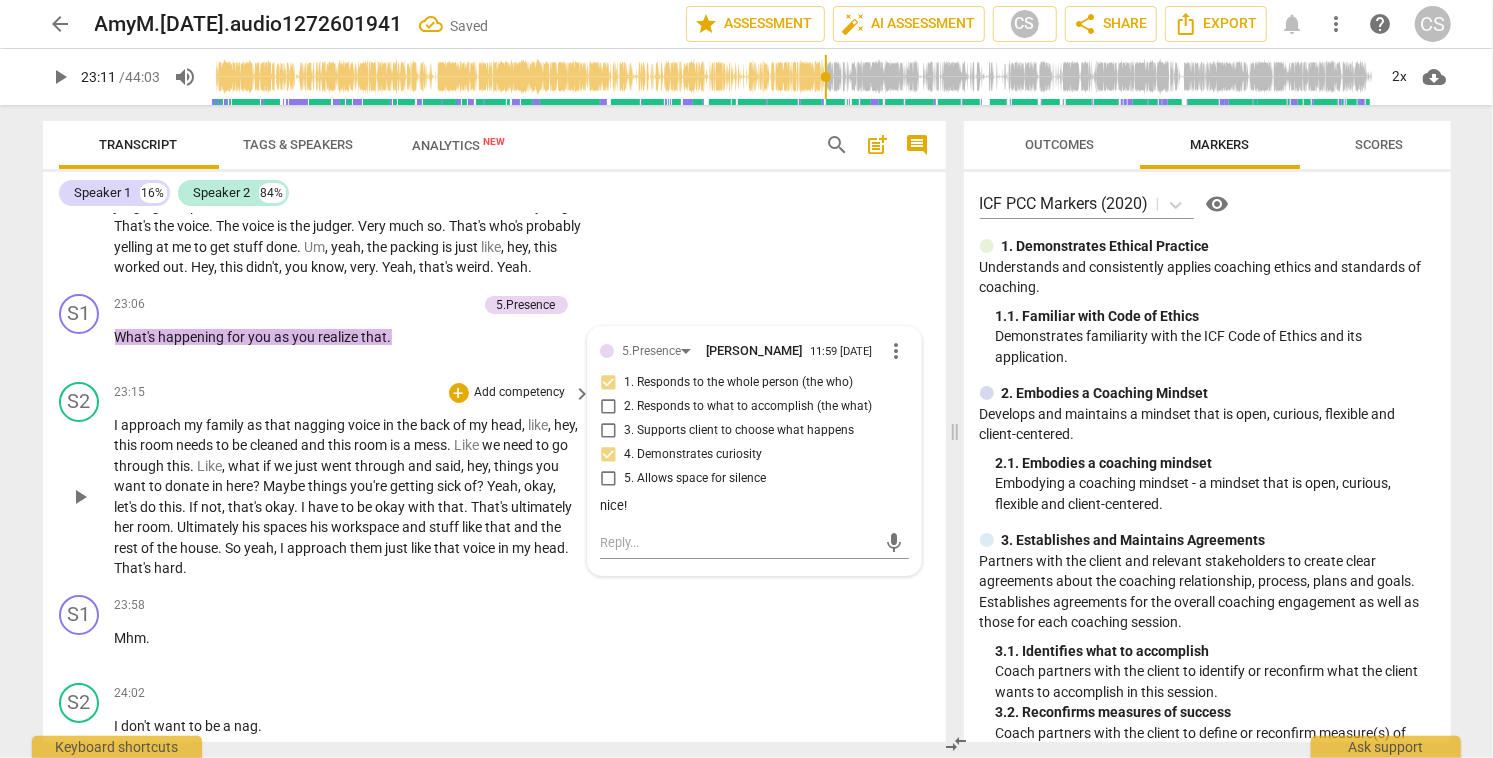 click on "play_arrow" at bounding box center [80, 497] 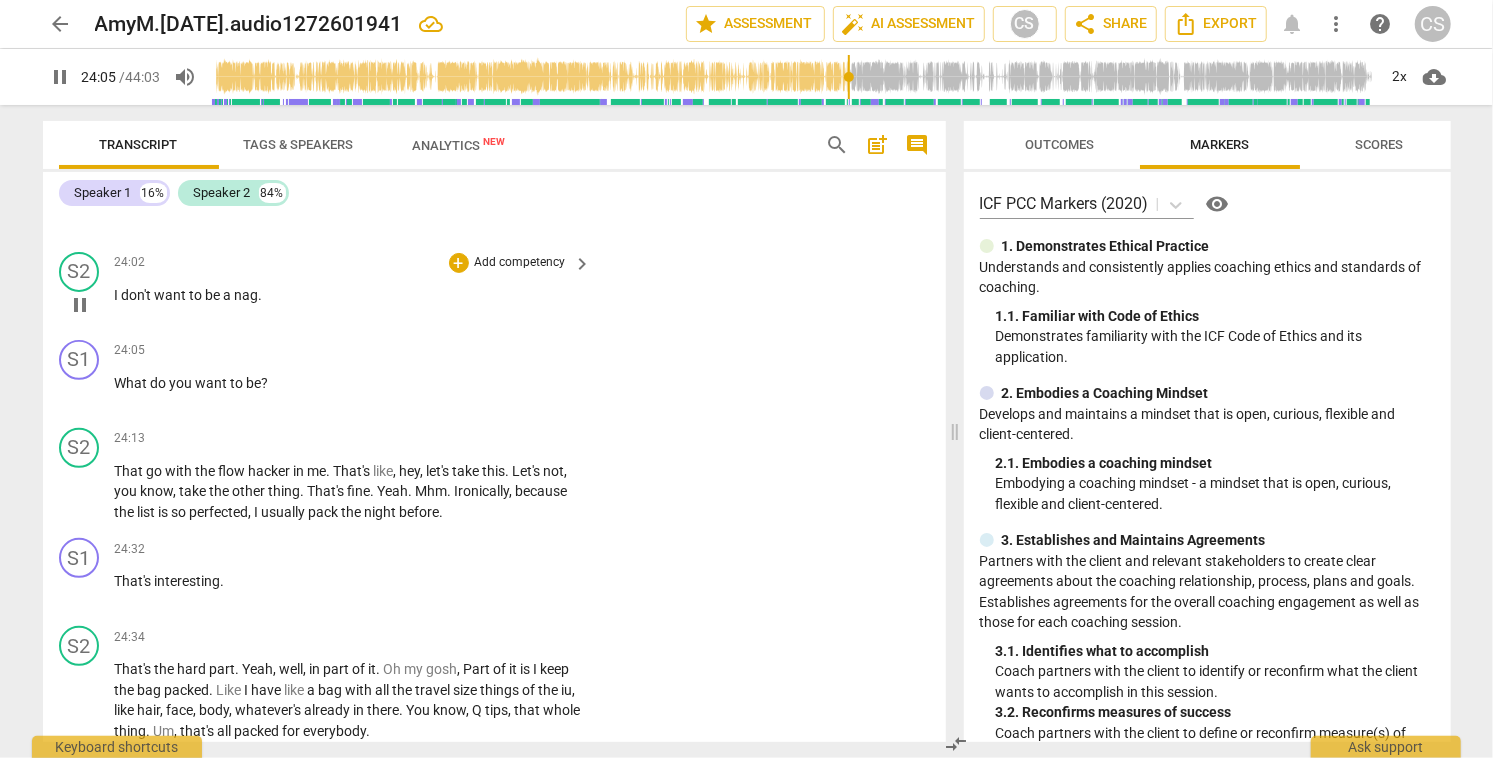 scroll, scrollTop: 9397, scrollLeft: 0, axis: vertical 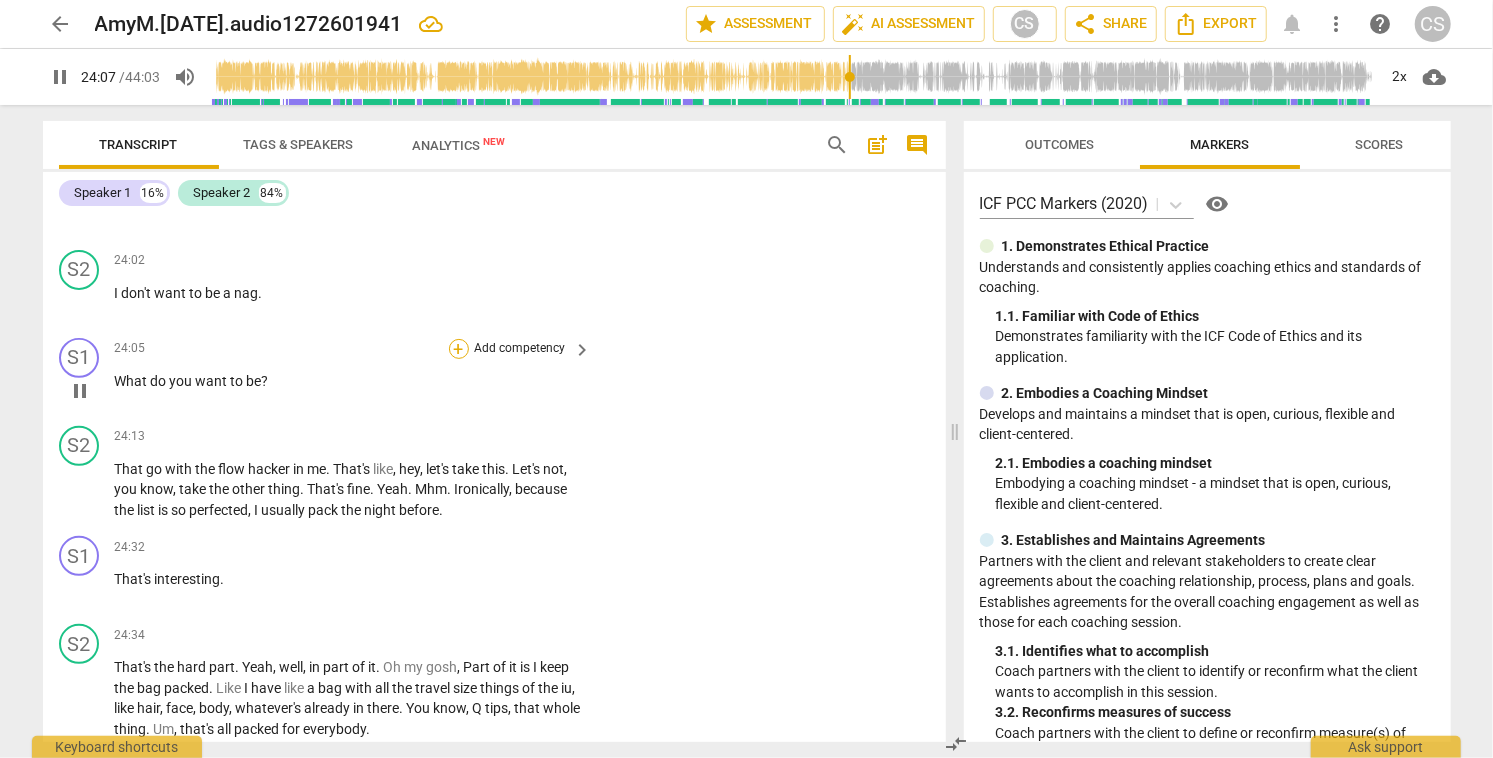 click on "+" at bounding box center (459, 349) 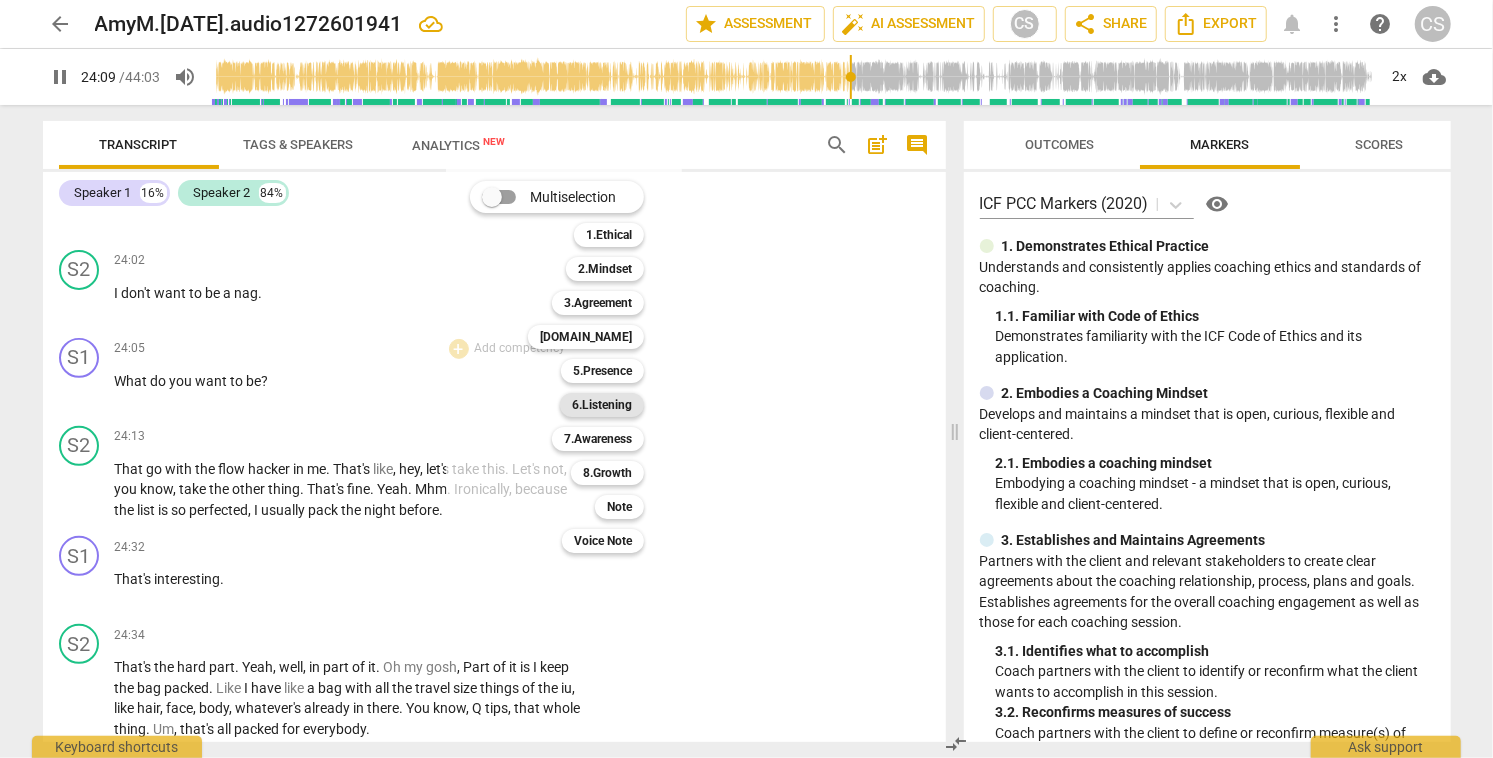 click on "6.Listening" at bounding box center [602, 405] 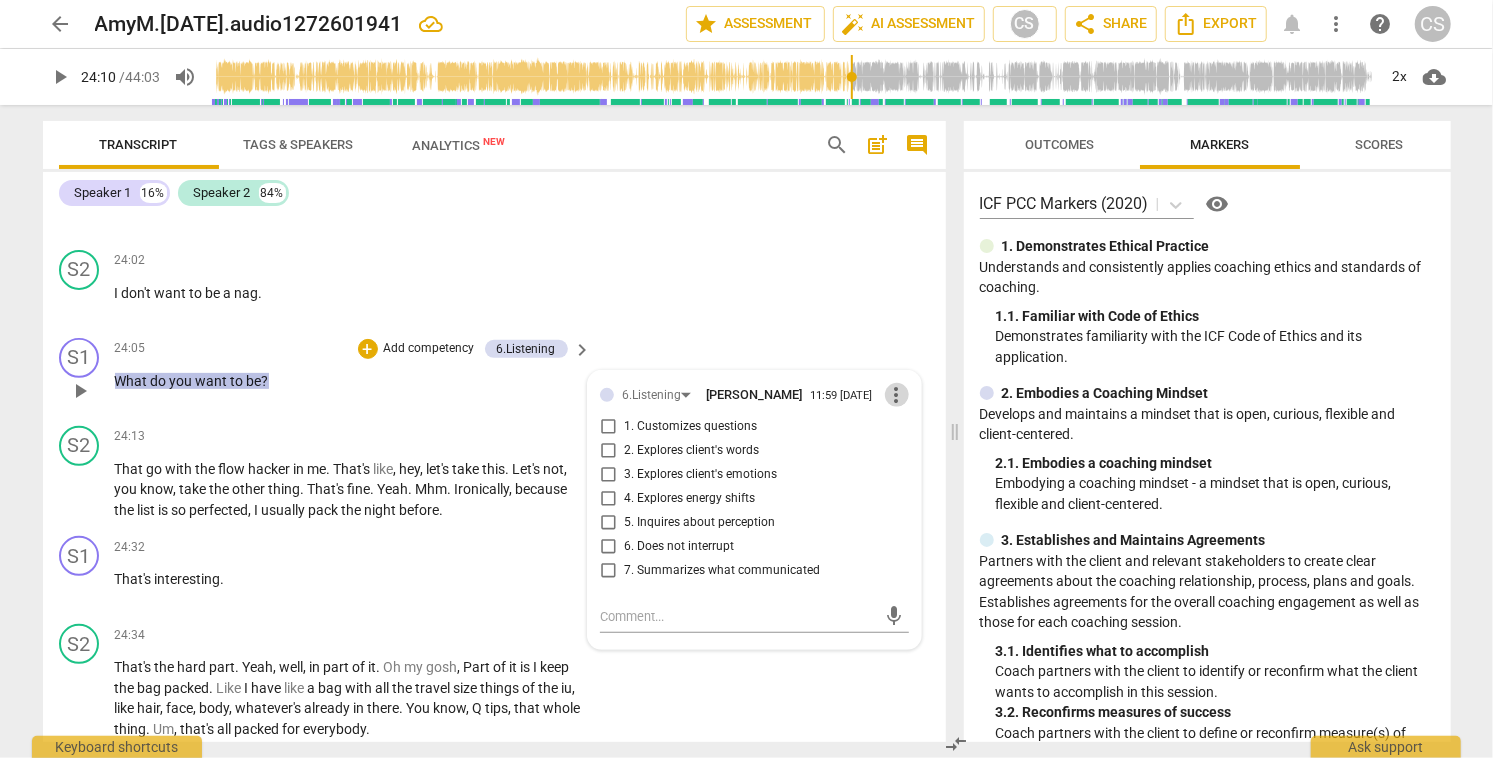 click on "more_vert" at bounding box center [897, 395] 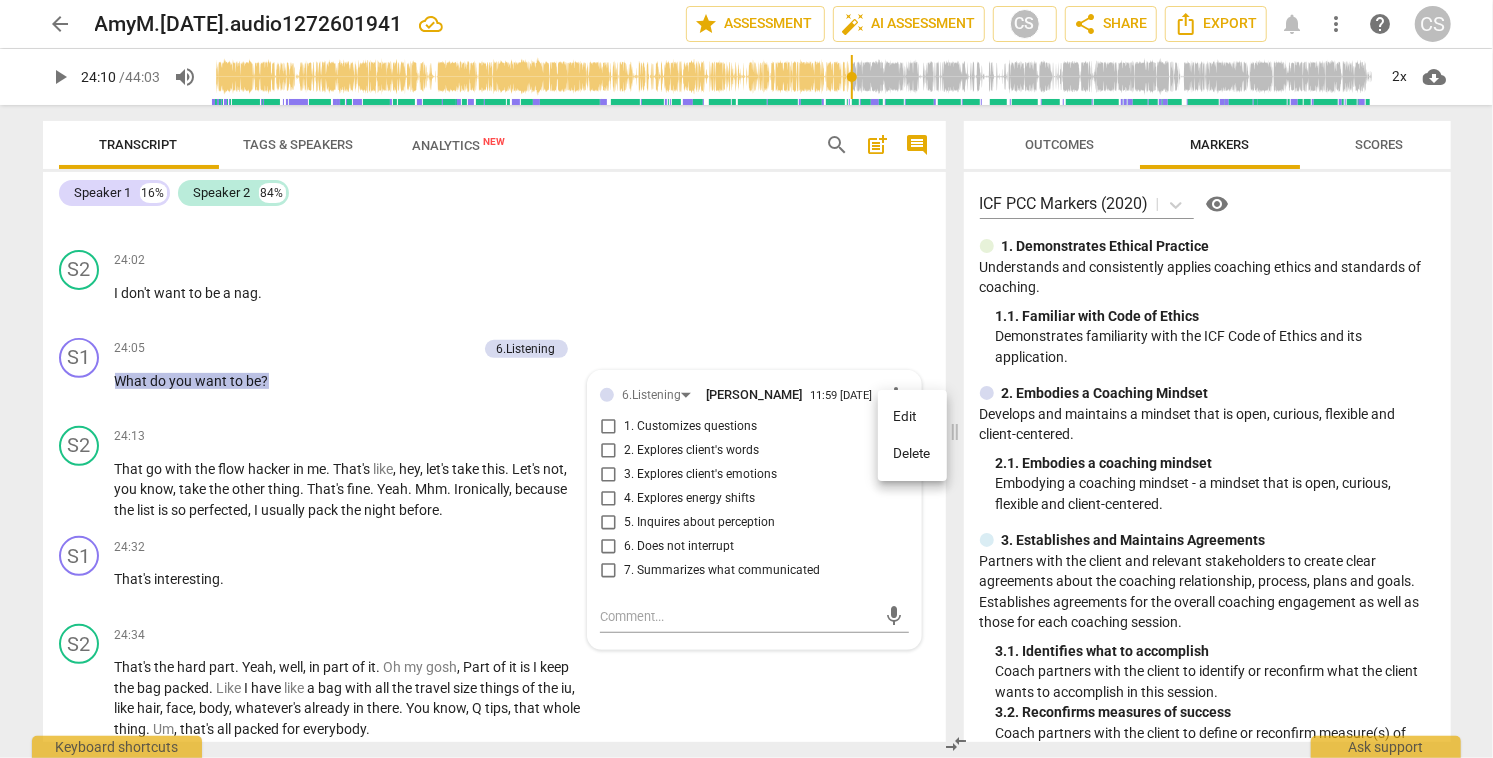 click at bounding box center [746, 379] 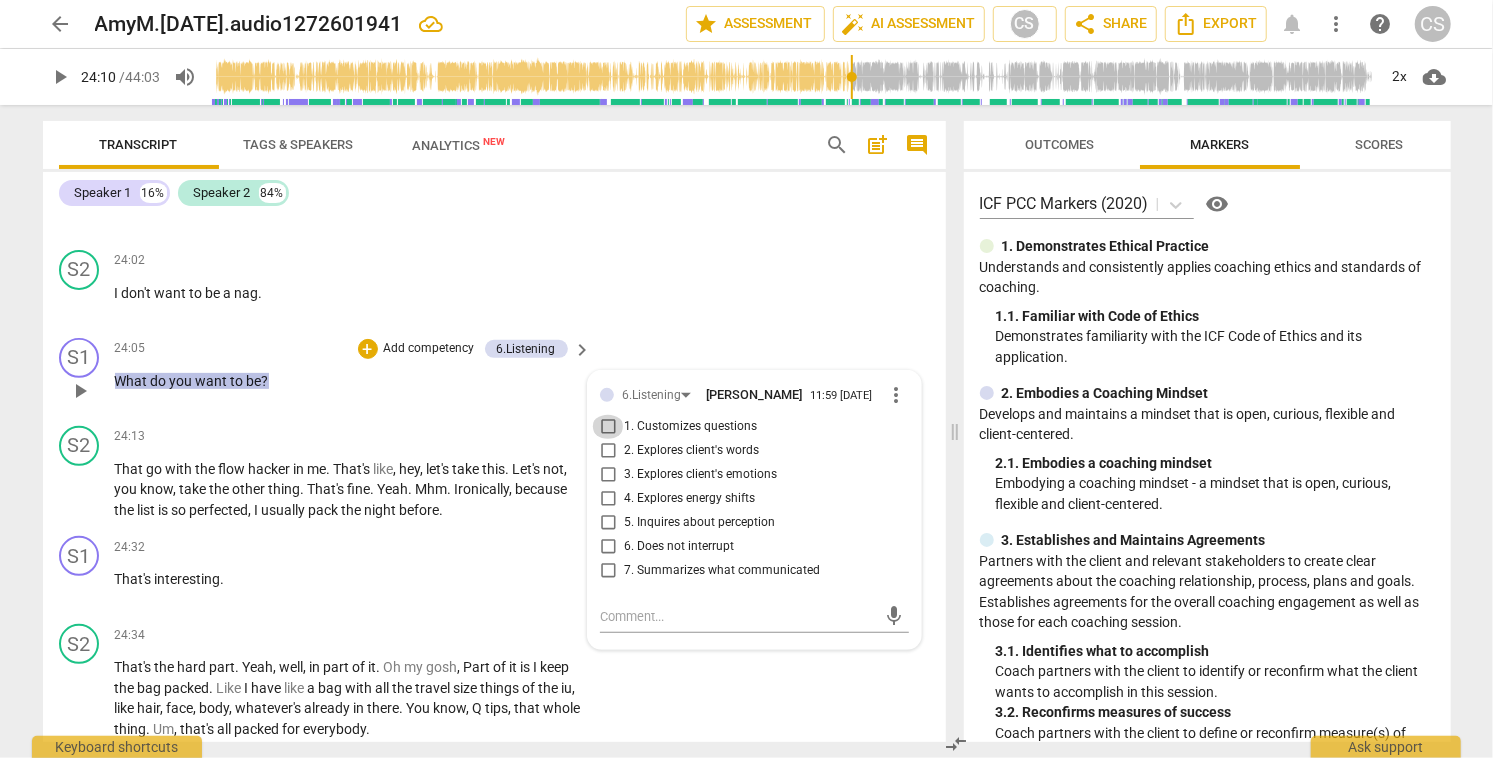 click on "1. Customizes questions" at bounding box center (608, 427) 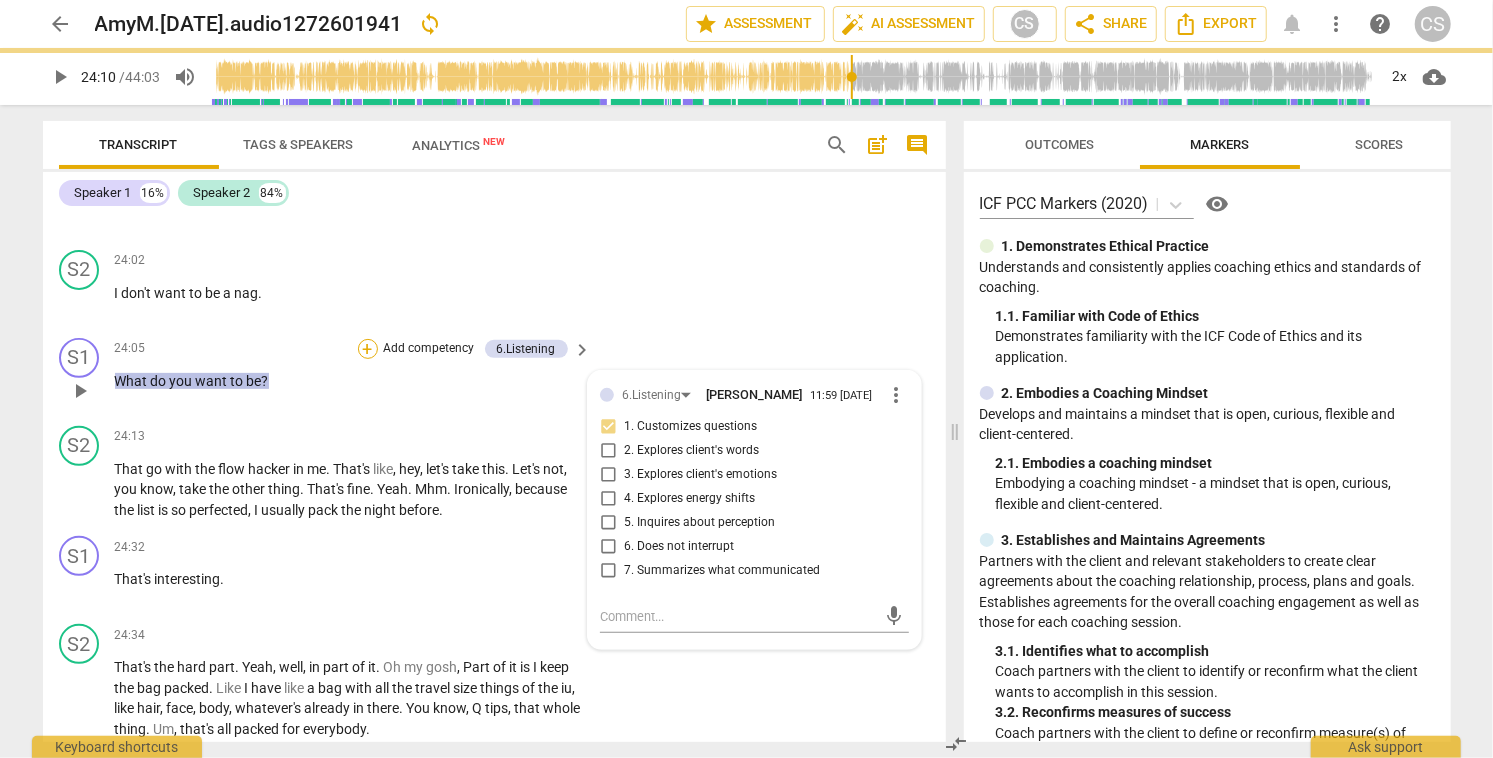 click on "+" at bounding box center (368, 349) 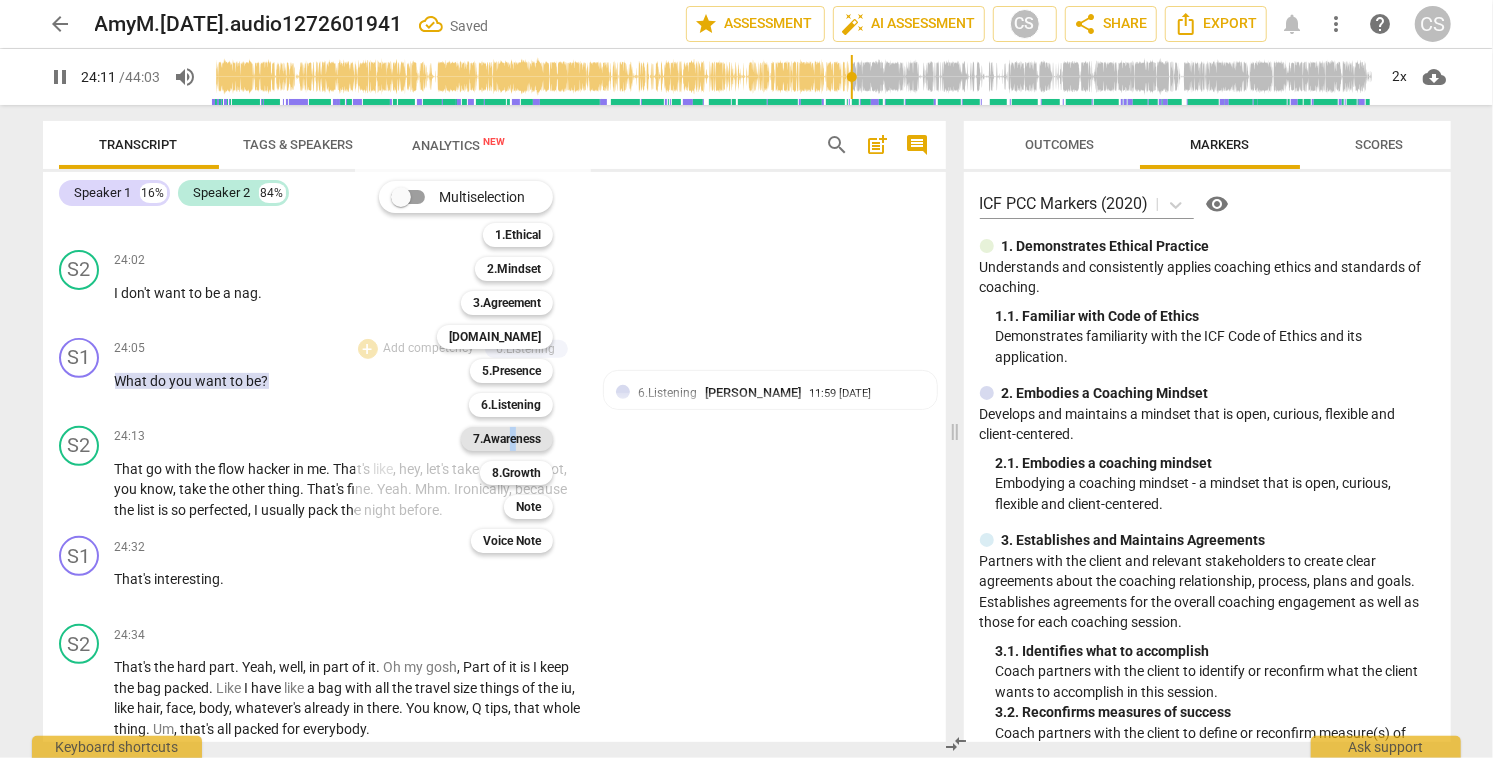 click on "7.Awareness" at bounding box center [507, 439] 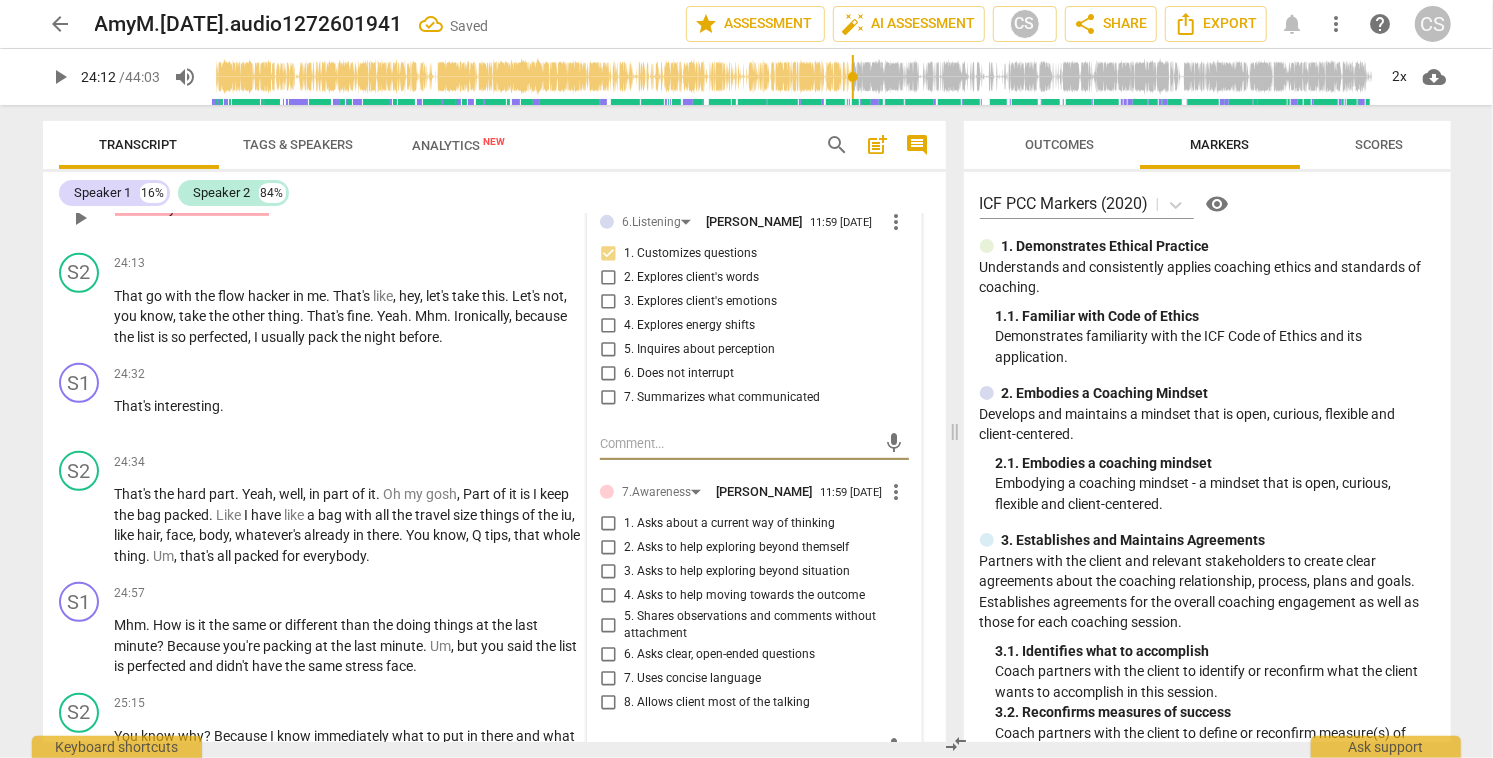 scroll, scrollTop: 9581, scrollLeft: 0, axis: vertical 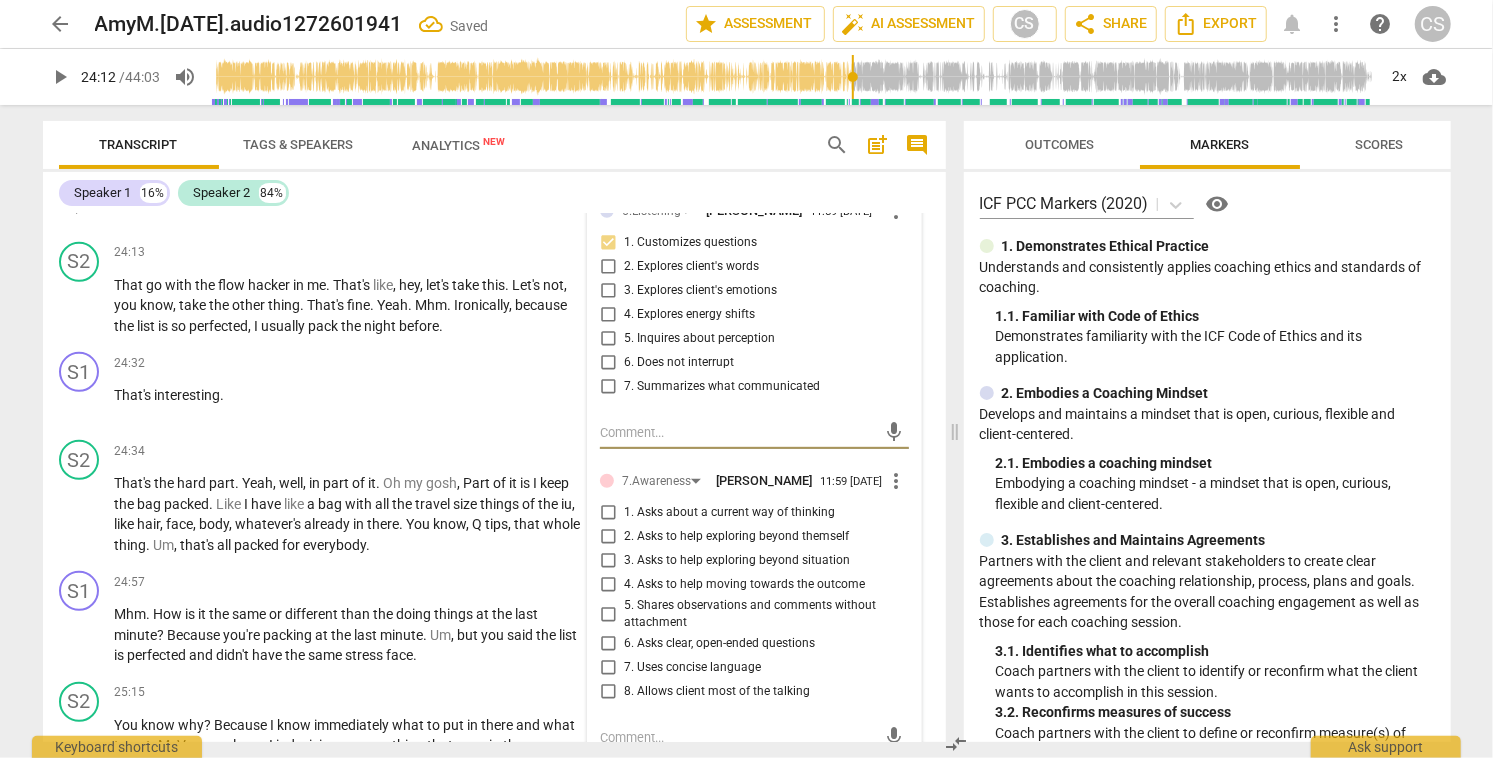 click on "4. Asks to help moving towards the outcome" at bounding box center [608, 585] 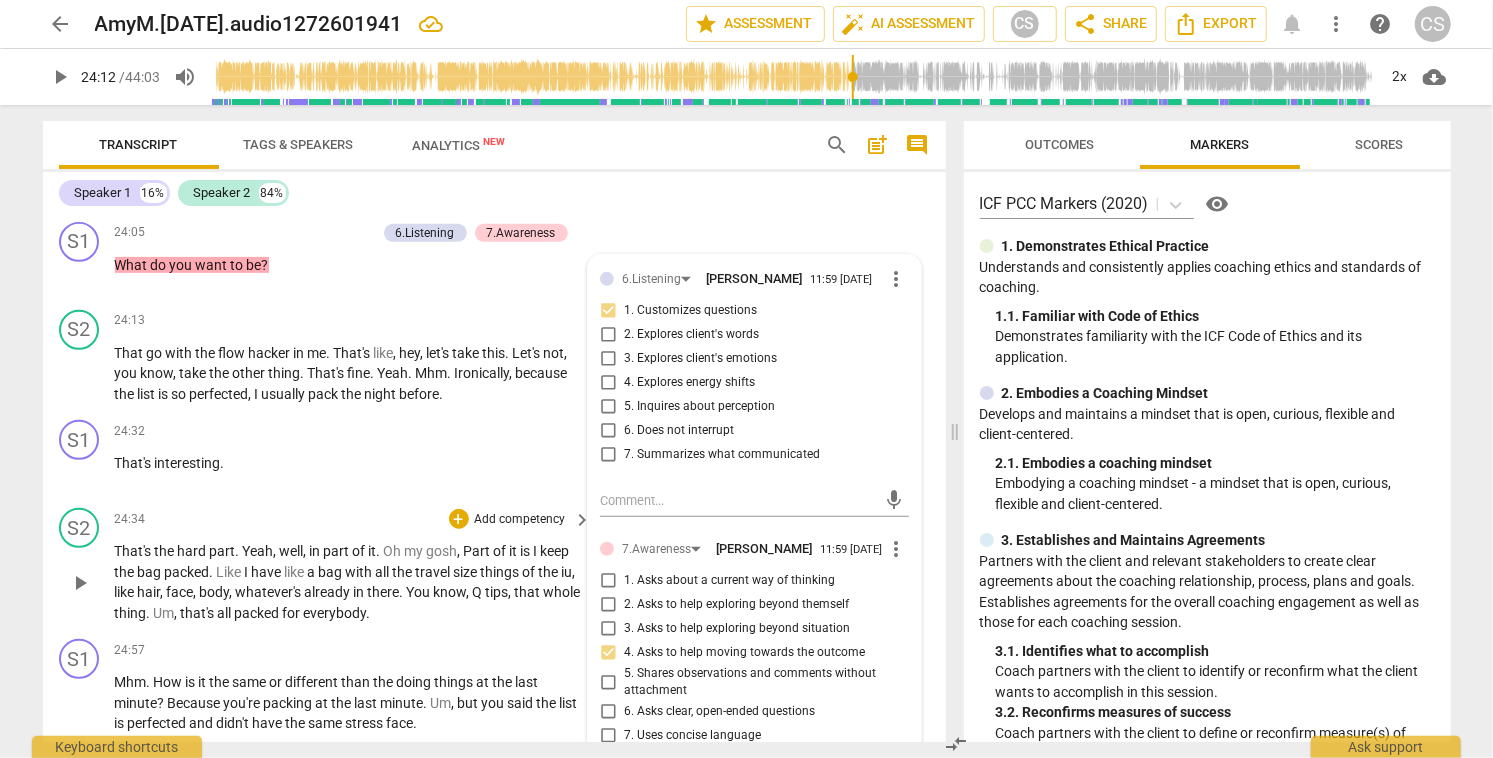 scroll, scrollTop: 9511, scrollLeft: 0, axis: vertical 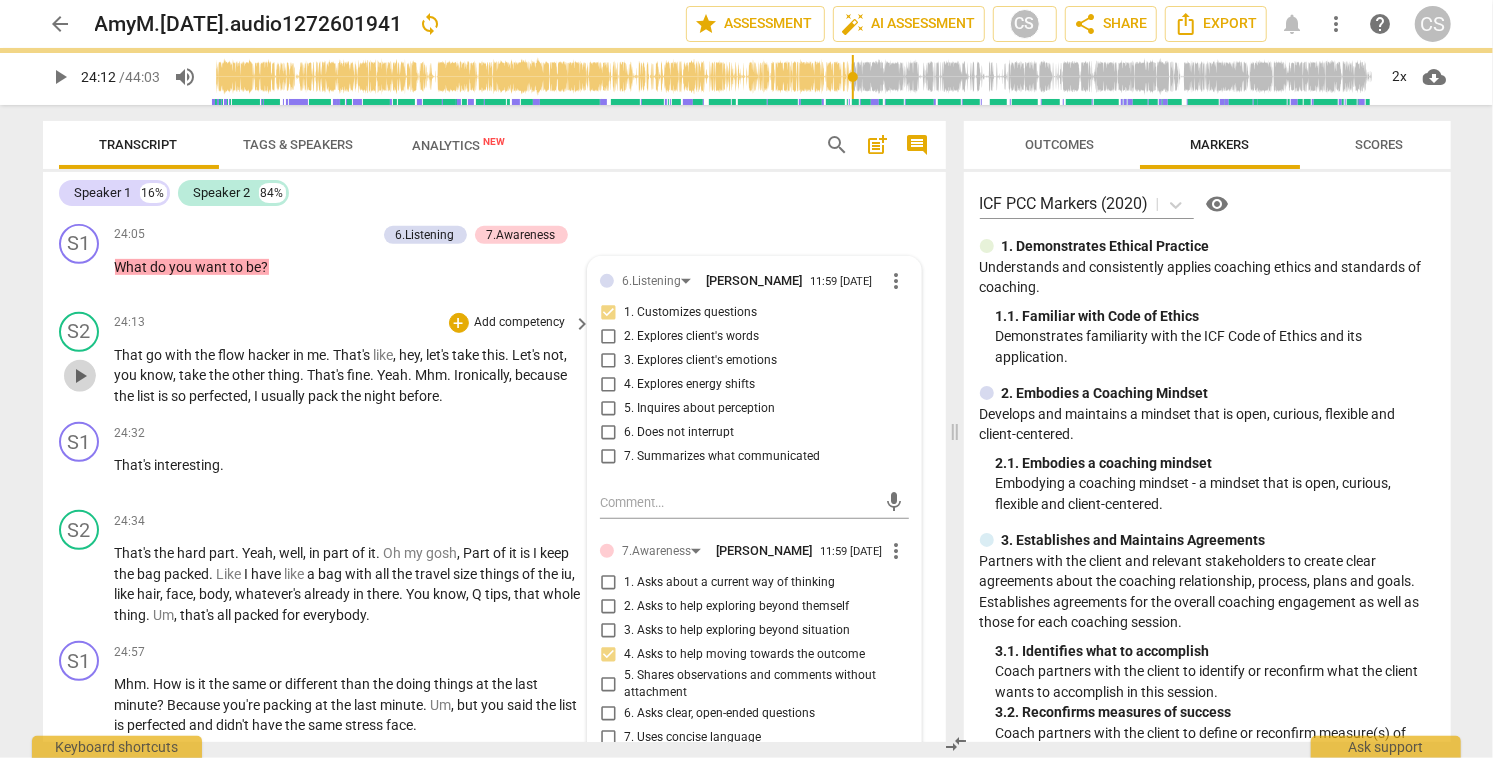 click on "play_arrow" at bounding box center [80, 376] 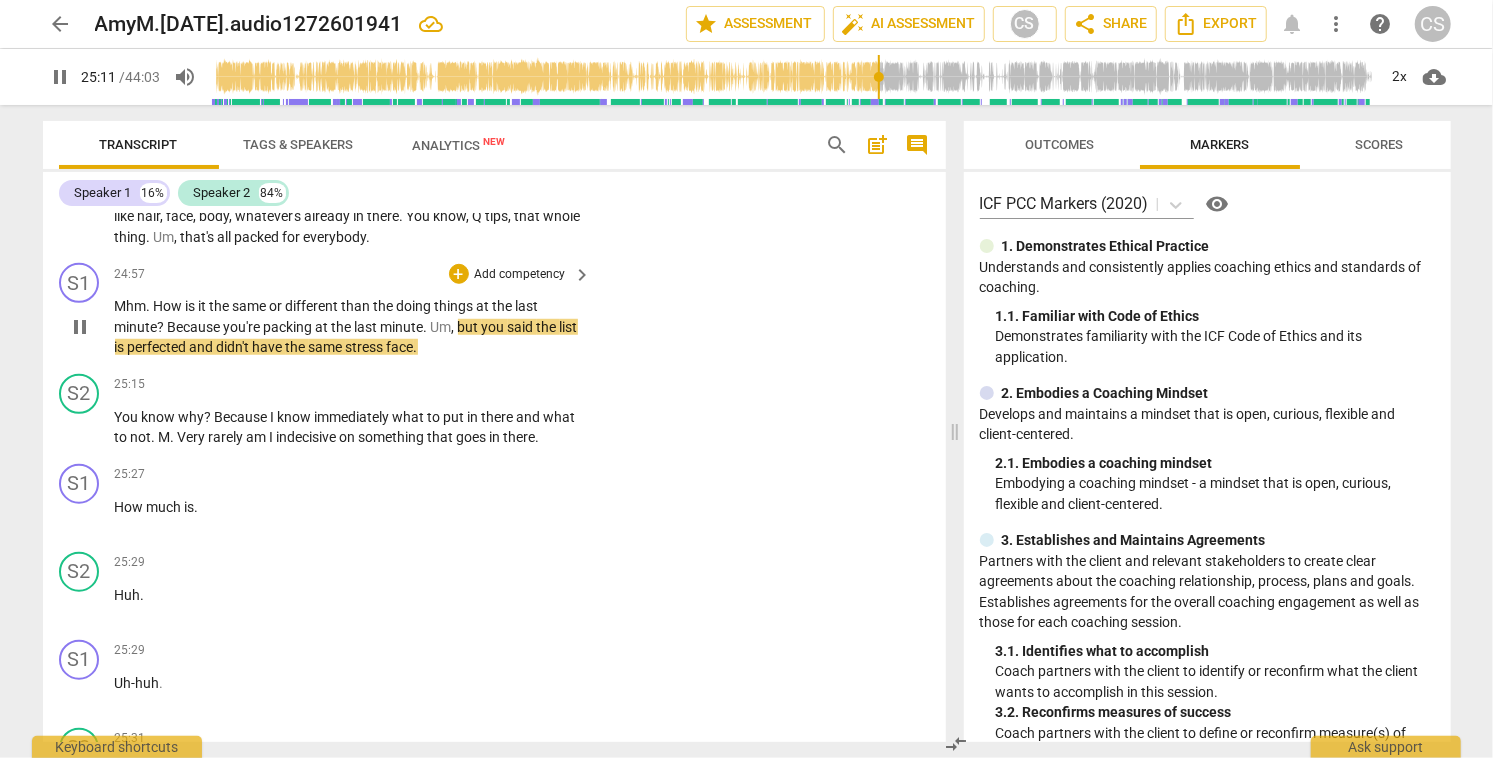 scroll, scrollTop: 9888, scrollLeft: 0, axis: vertical 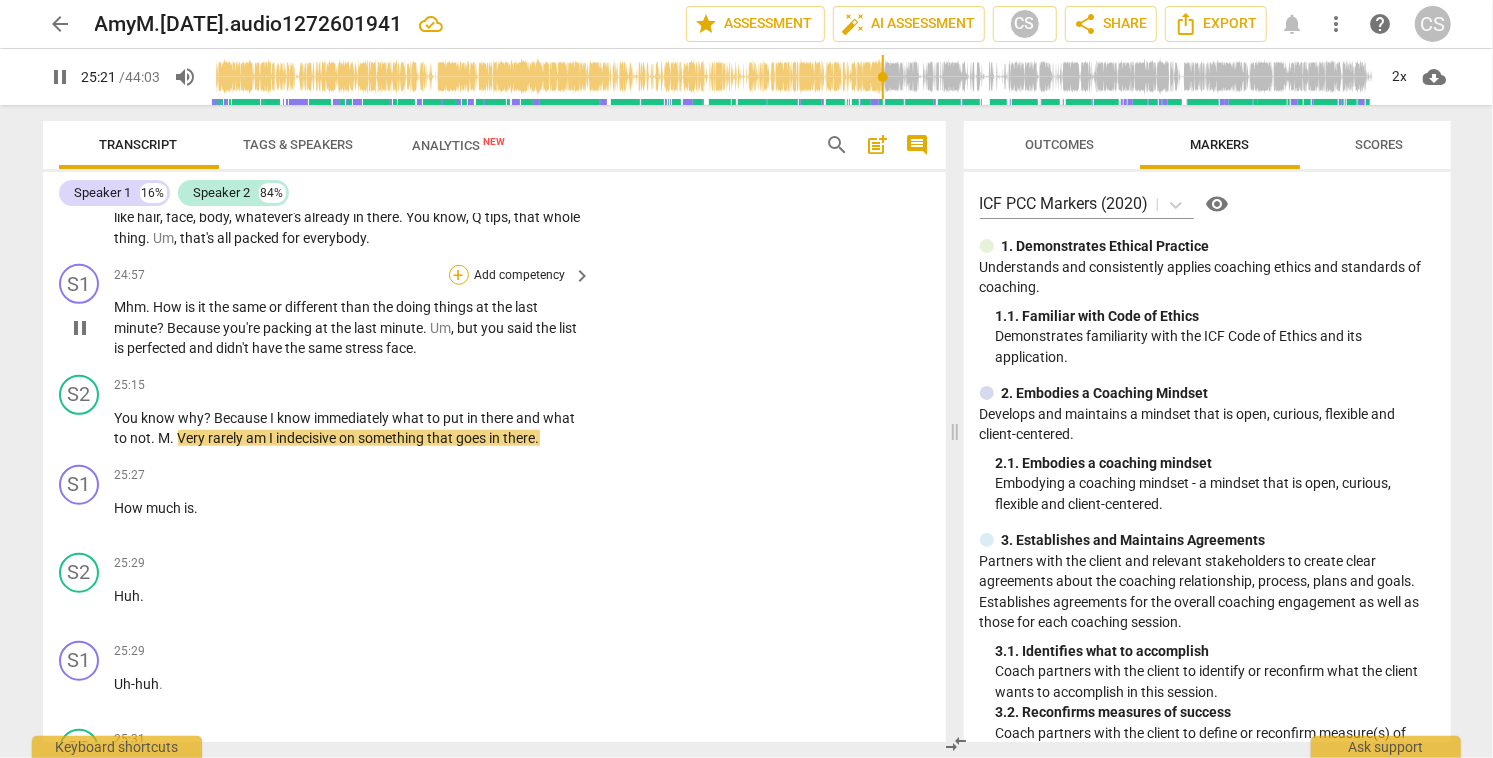 click on "+" at bounding box center (459, 275) 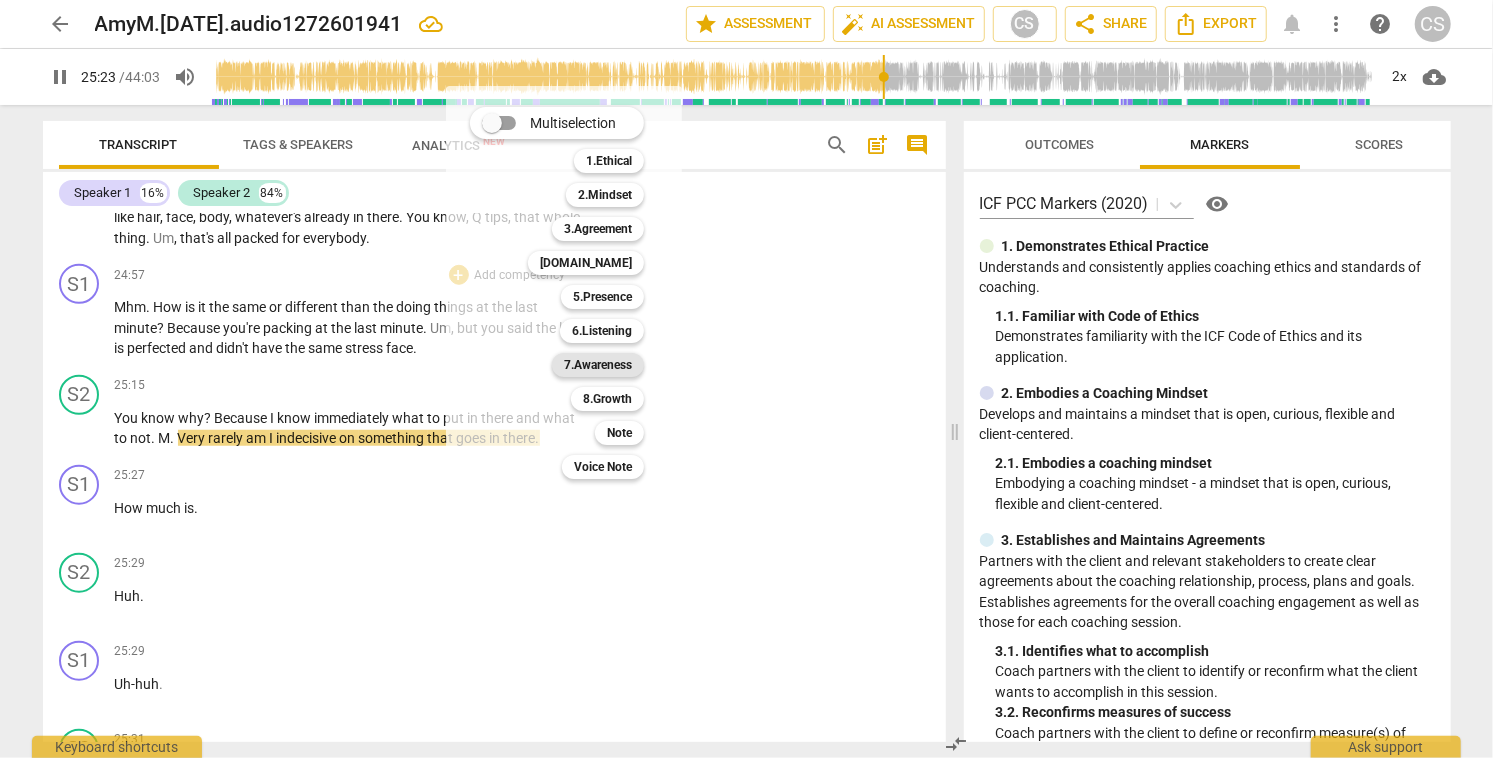 click on "7.Awareness" at bounding box center [598, 365] 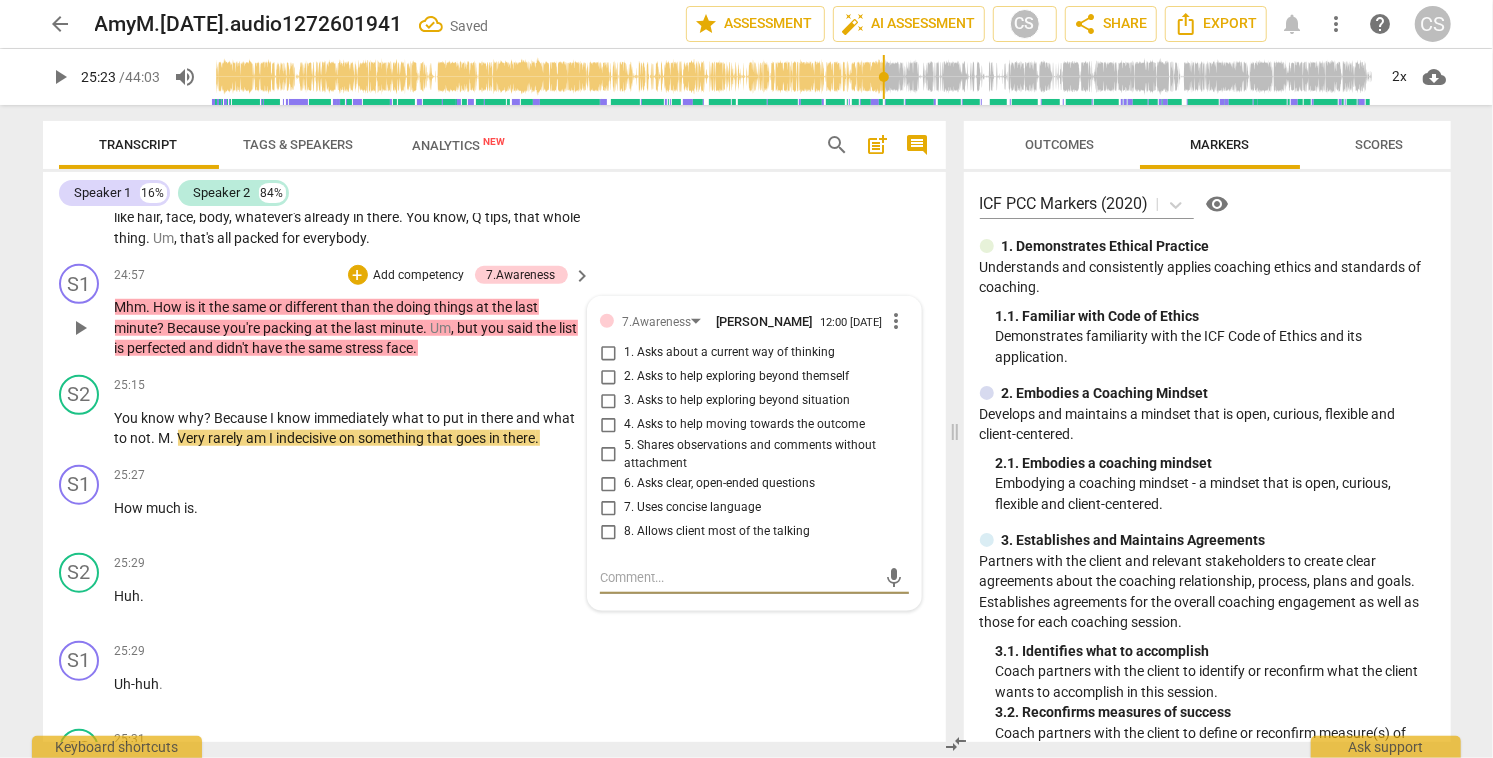 click on "3. Asks to help exploring beyond situation" at bounding box center (608, 401) 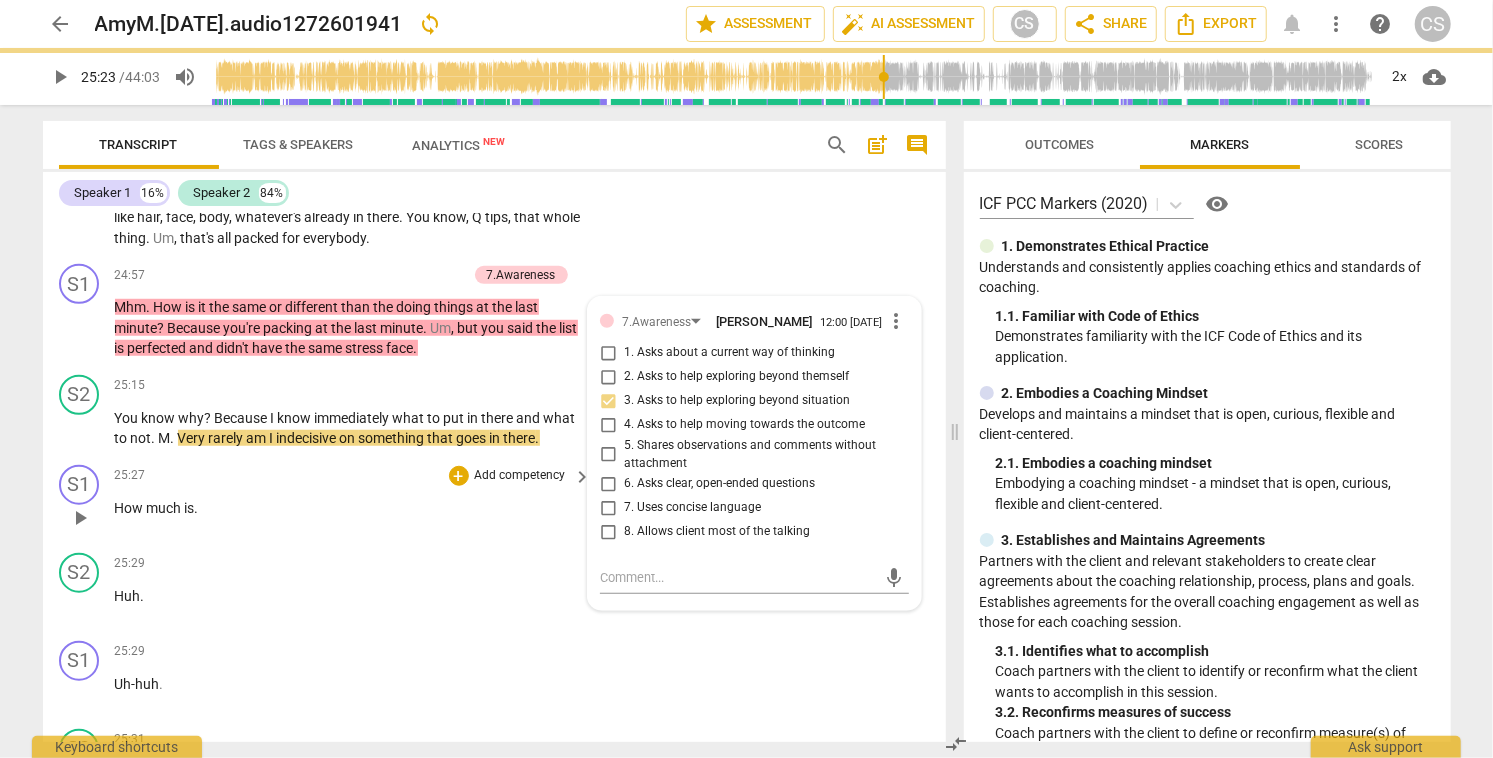 click on "play_arrow" at bounding box center (80, 518) 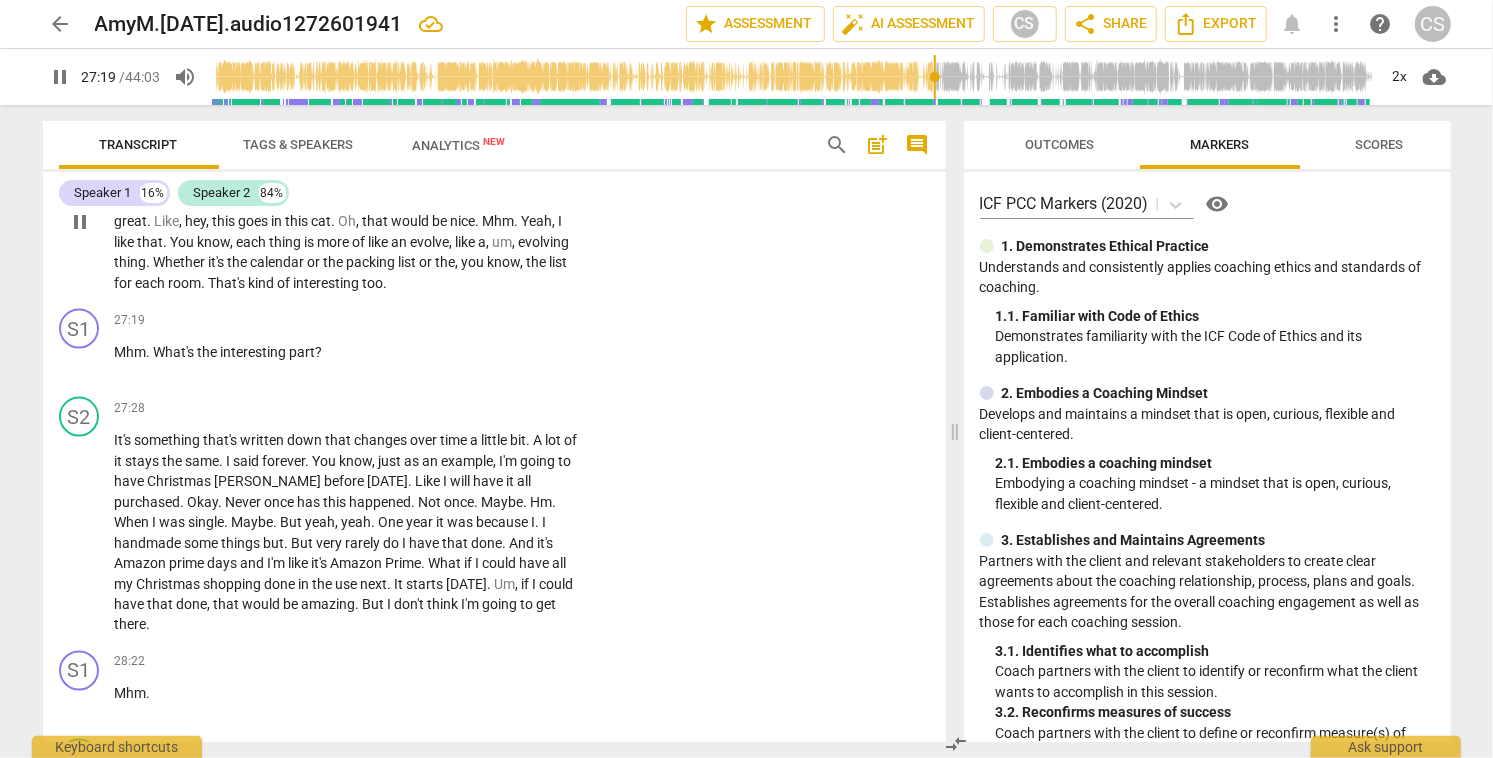 scroll, scrollTop: 10803, scrollLeft: 0, axis: vertical 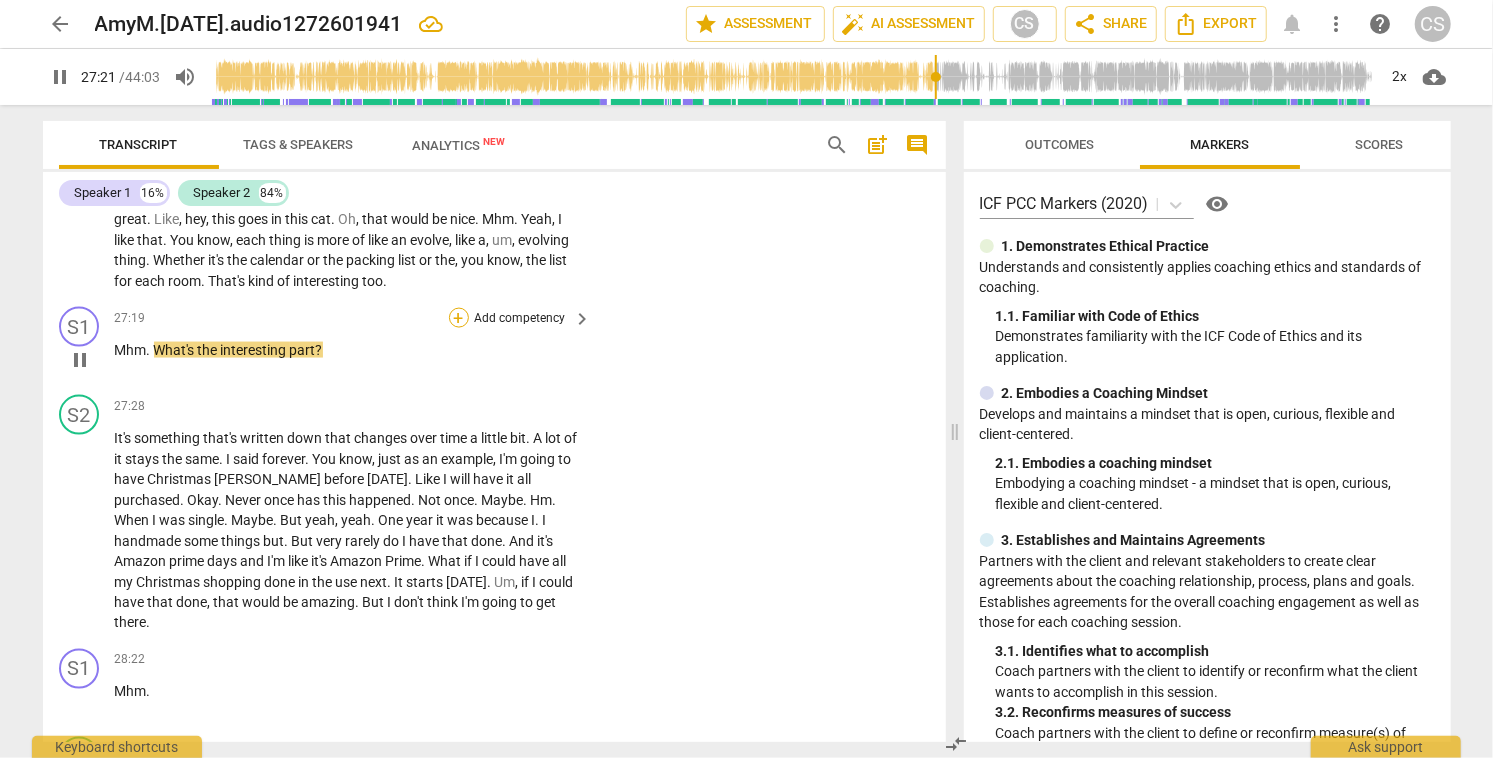 click on "+" at bounding box center [459, 318] 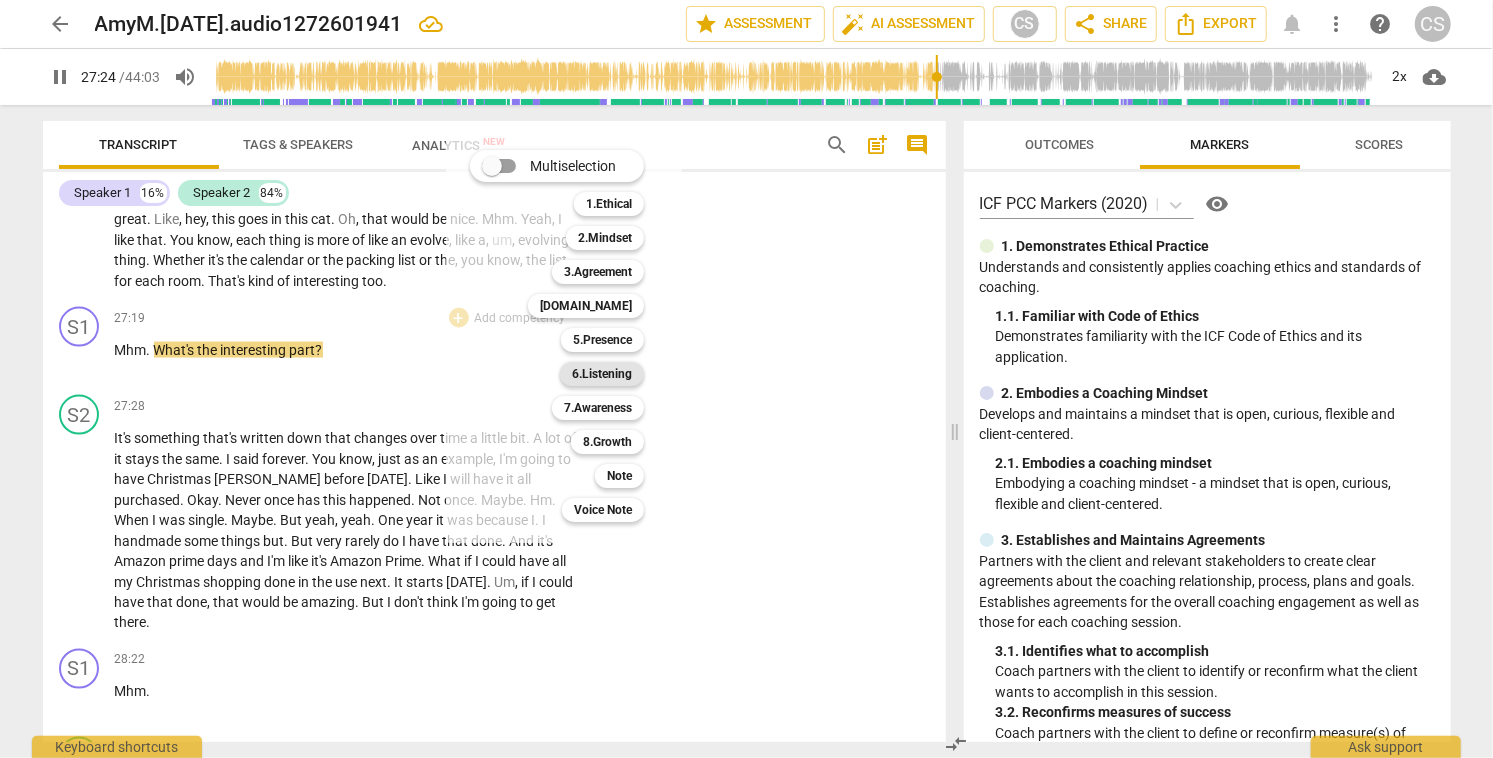 click on "6.Listening" at bounding box center (602, 374) 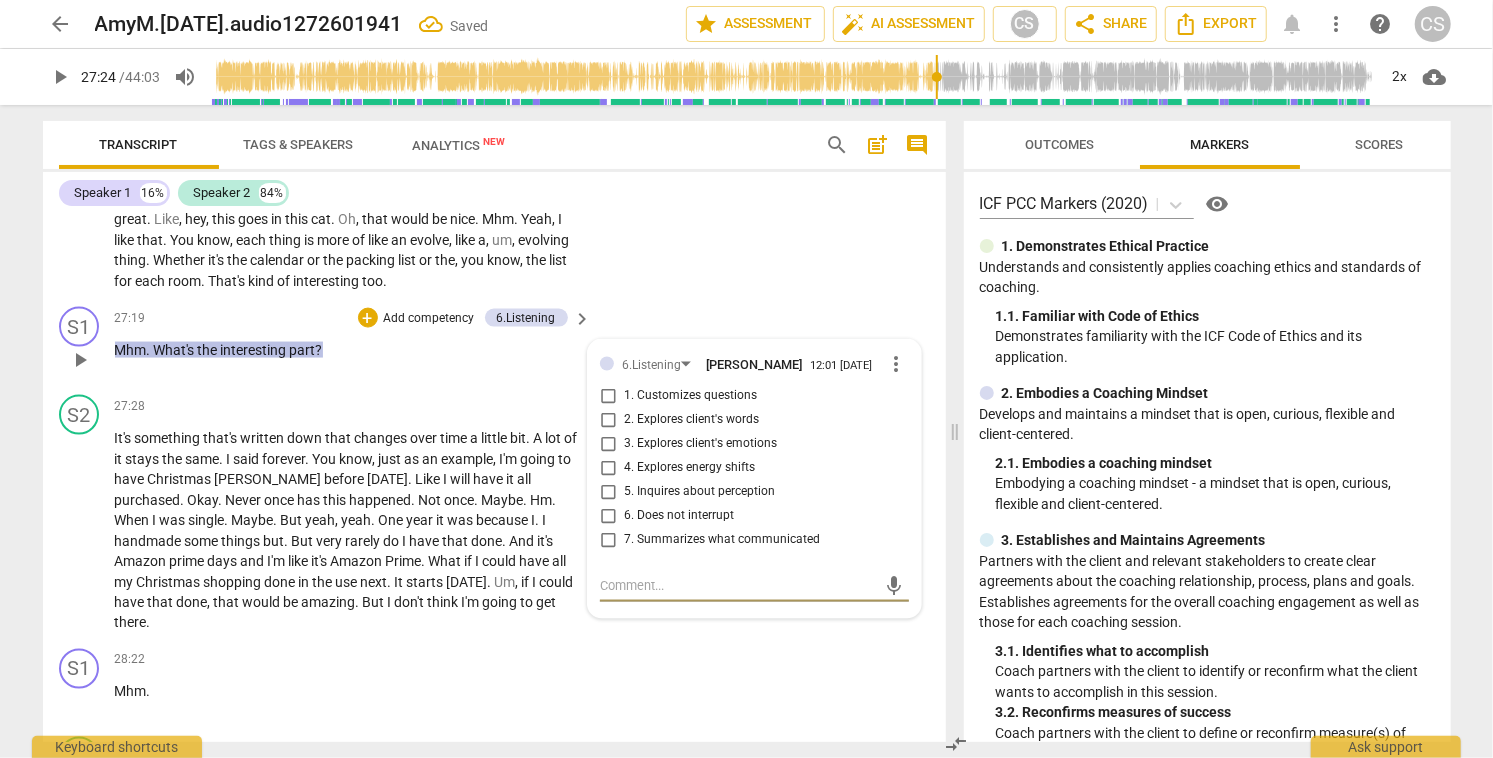 click on "2. Explores client's words" at bounding box center [608, 420] 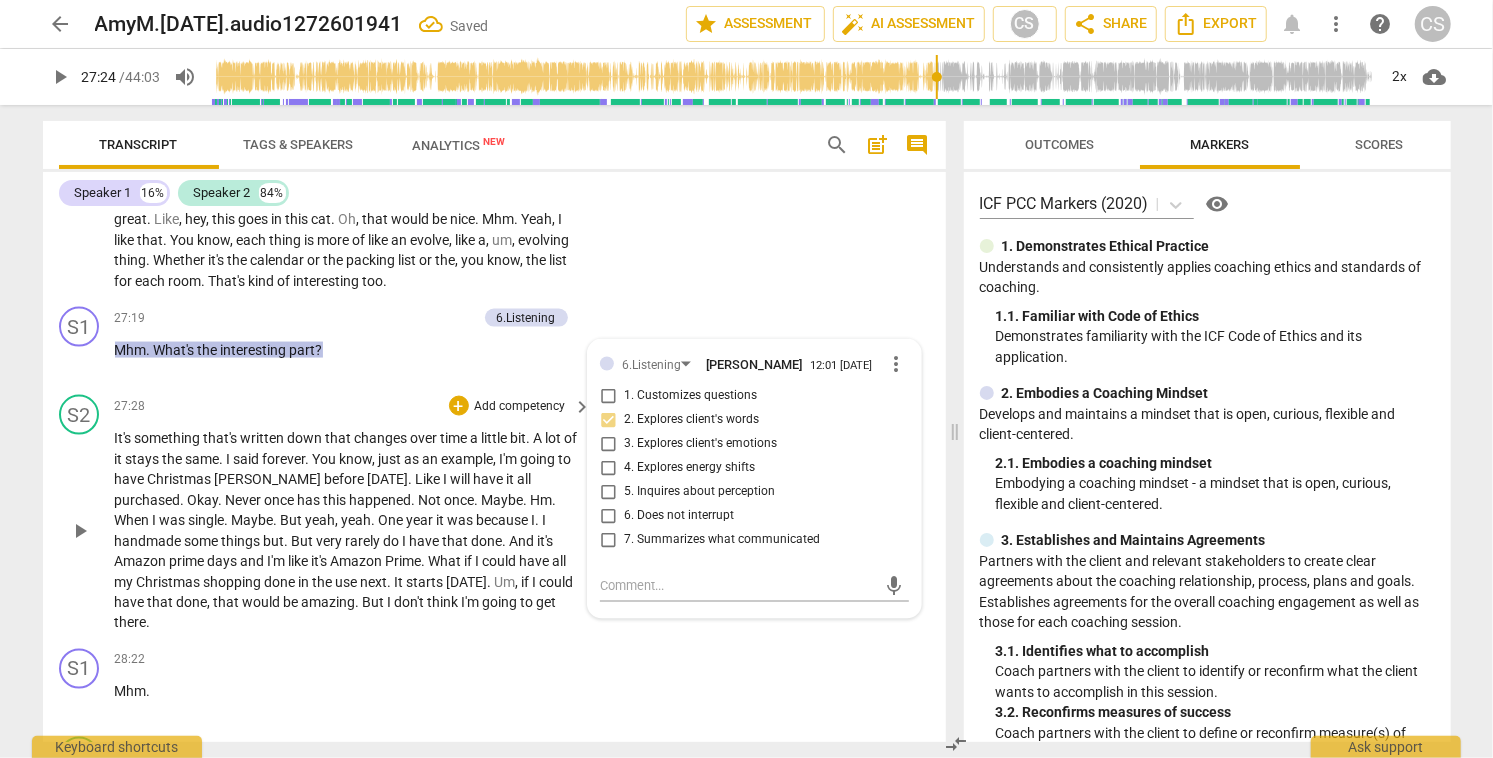 click on "play_arrow" at bounding box center (80, 531) 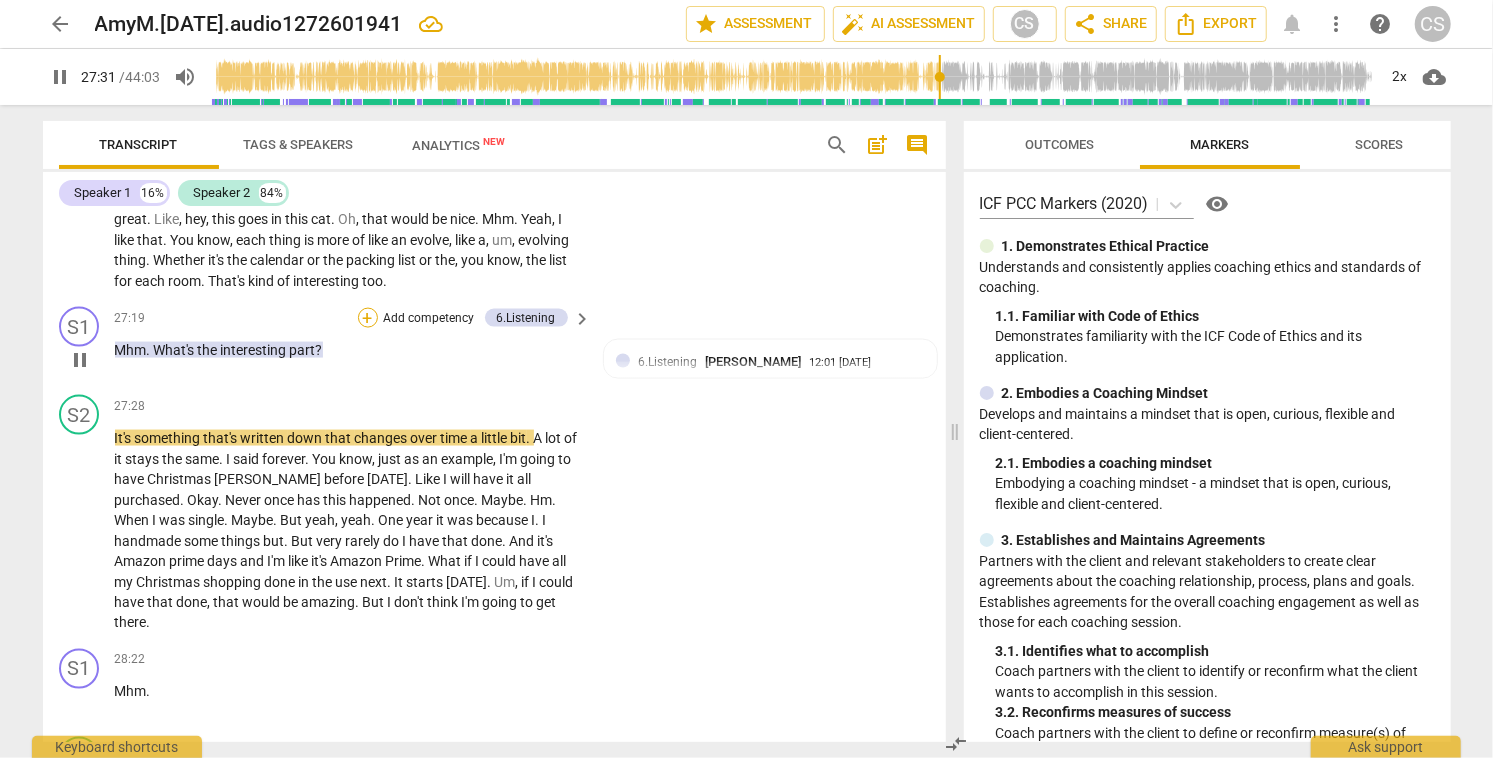 click on "+" at bounding box center [368, 318] 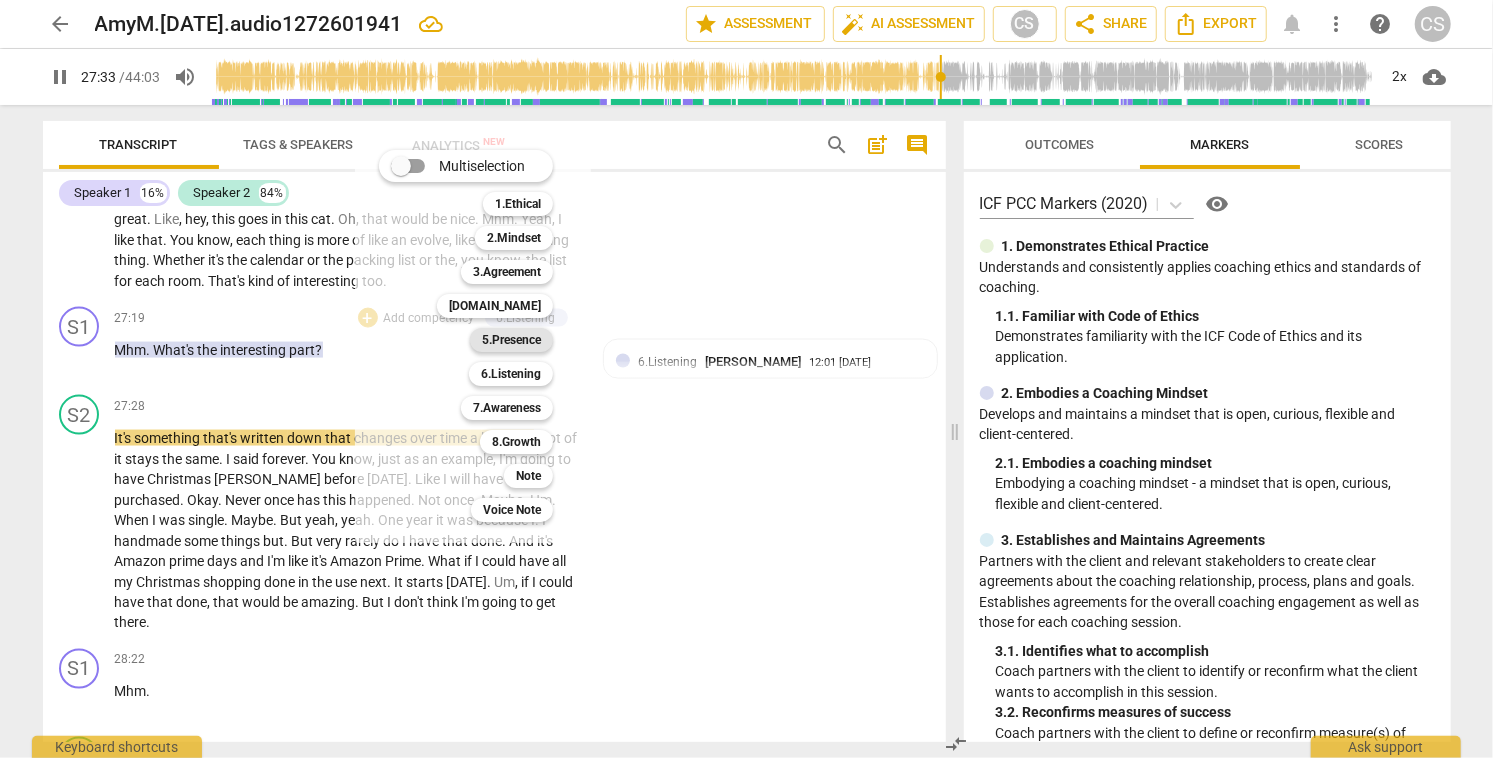 click on "5.Presence" at bounding box center (511, 340) 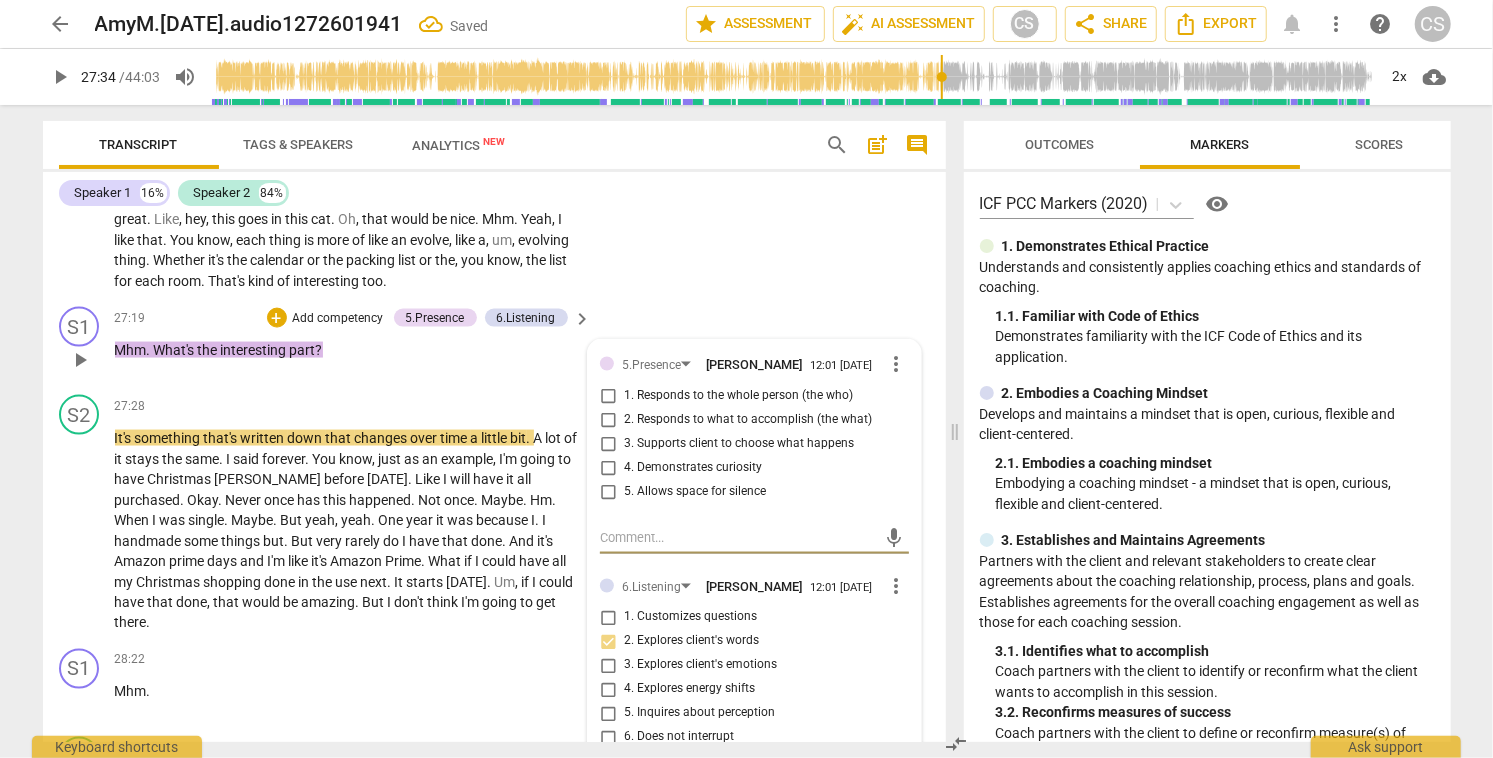 click on "4. Demonstrates curiosity" at bounding box center (608, 468) 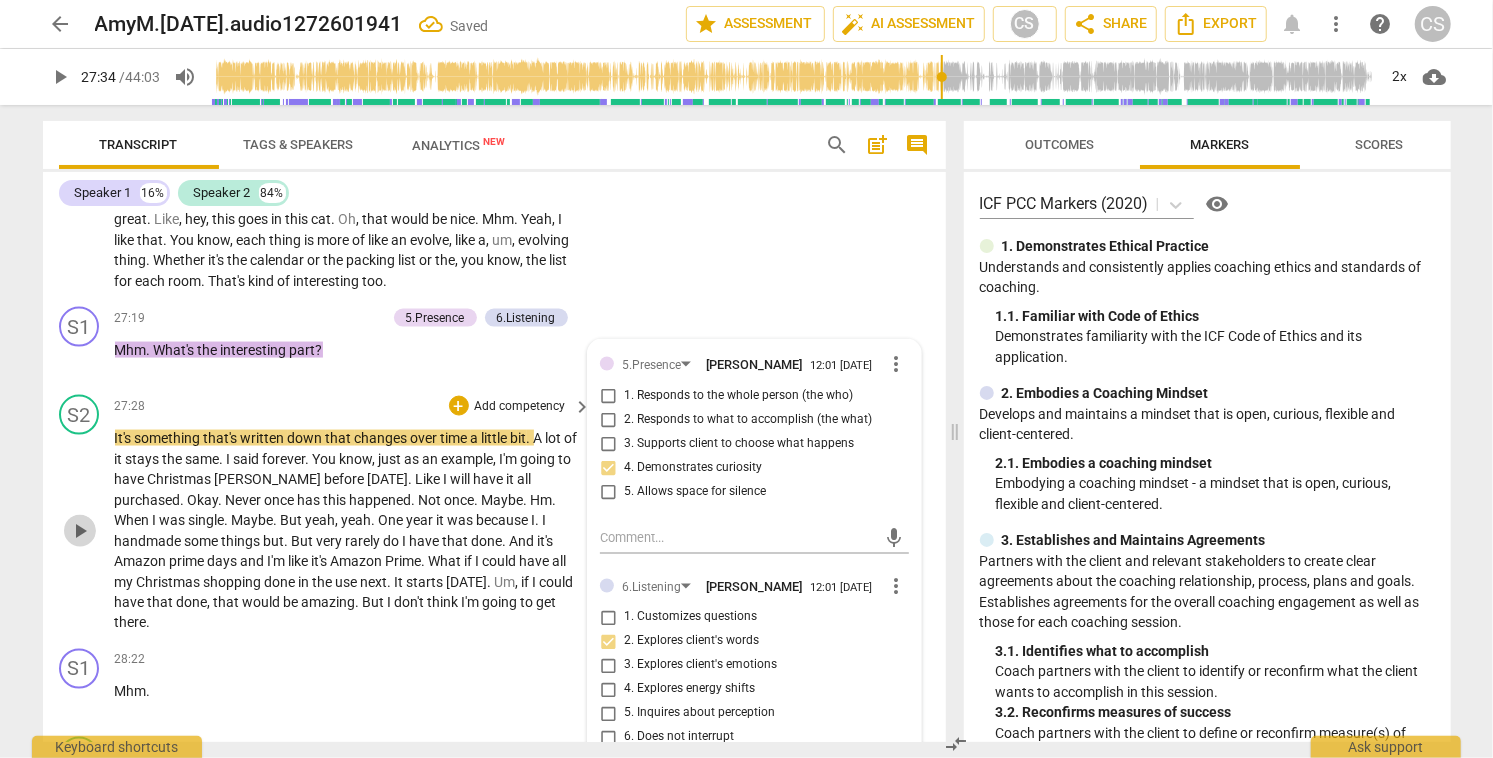 click on "play_arrow" at bounding box center [80, 531] 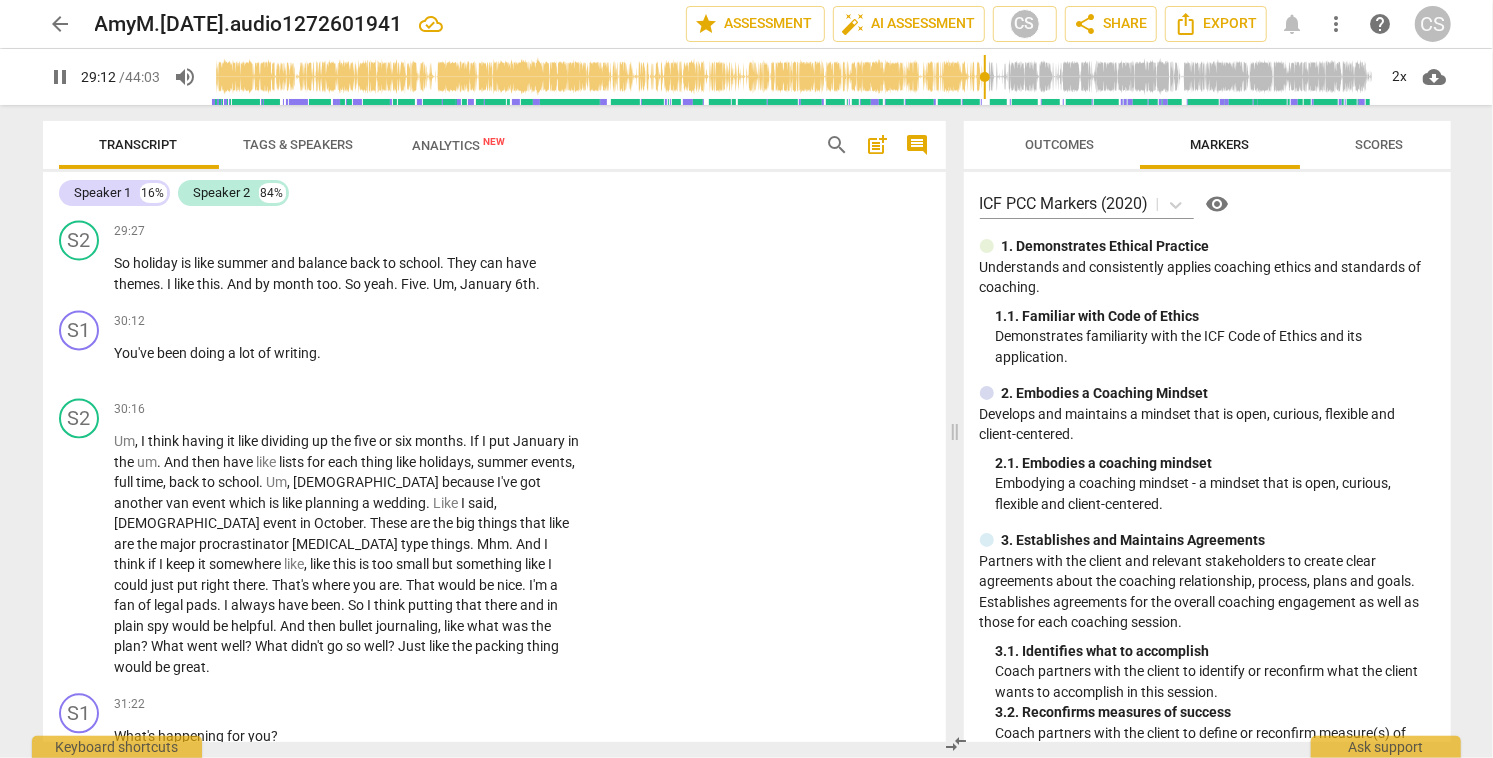 scroll, scrollTop: 11545, scrollLeft: 0, axis: vertical 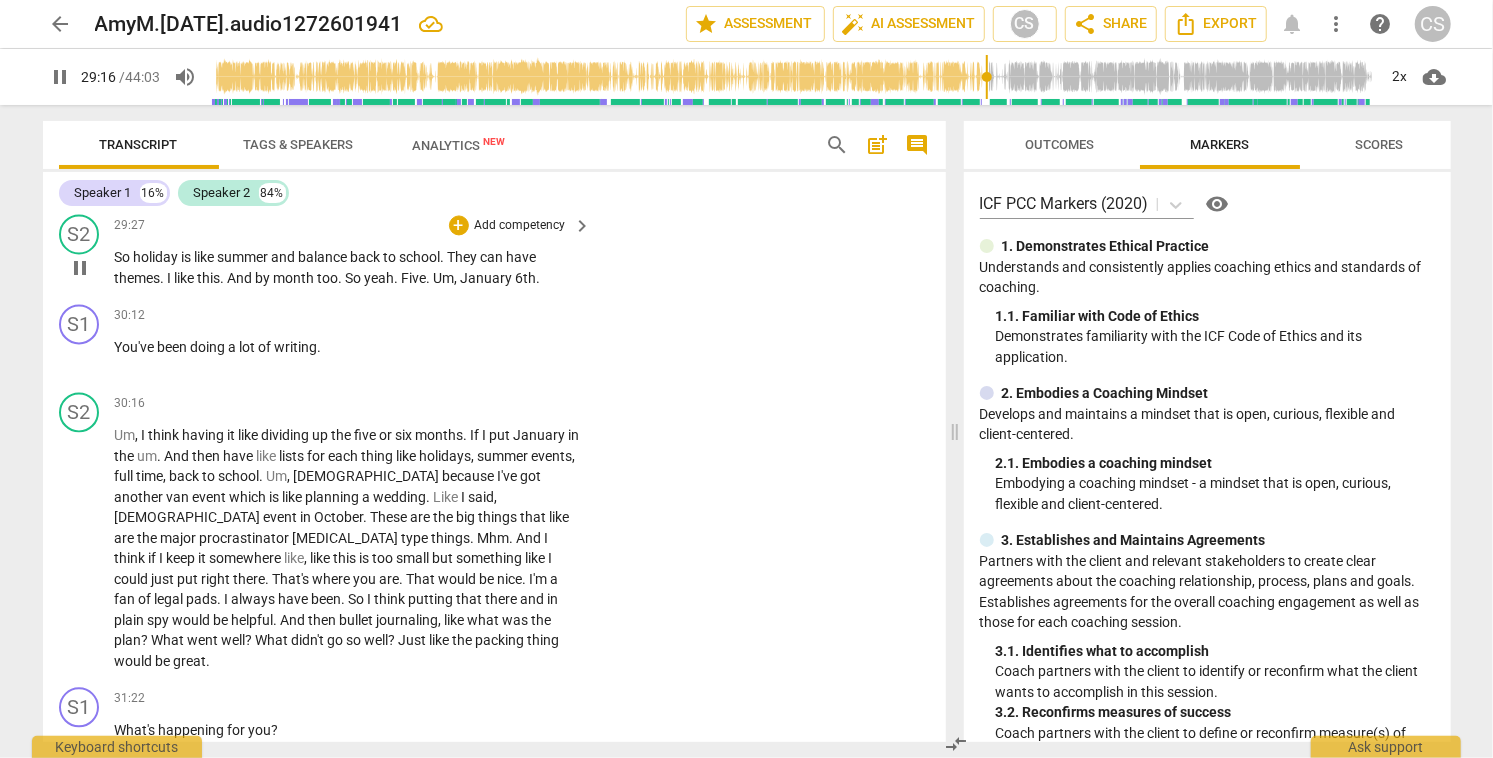 click on "pause" at bounding box center [80, 268] 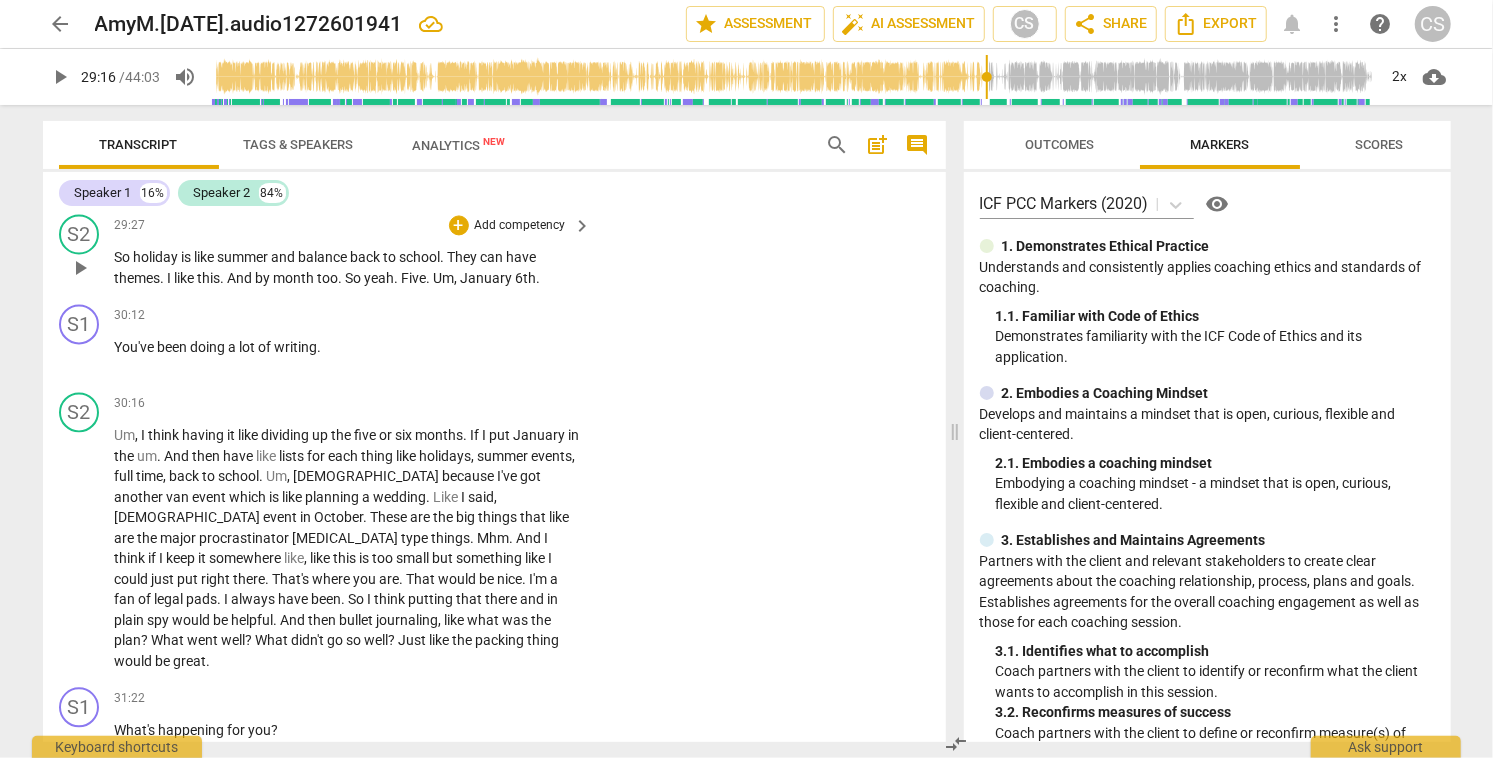 click on "play_arrow" at bounding box center [80, 268] 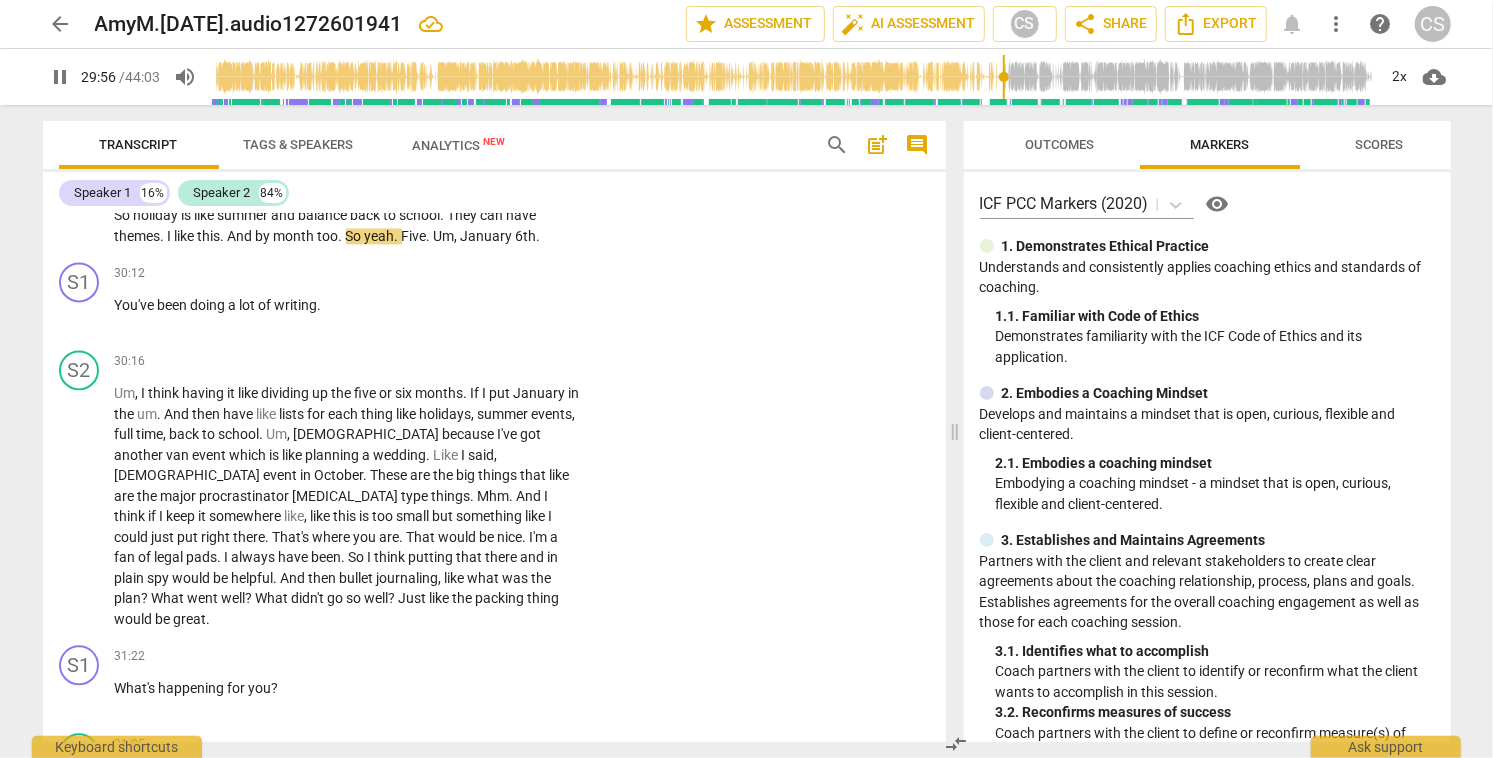 scroll, scrollTop: 11589, scrollLeft: 0, axis: vertical 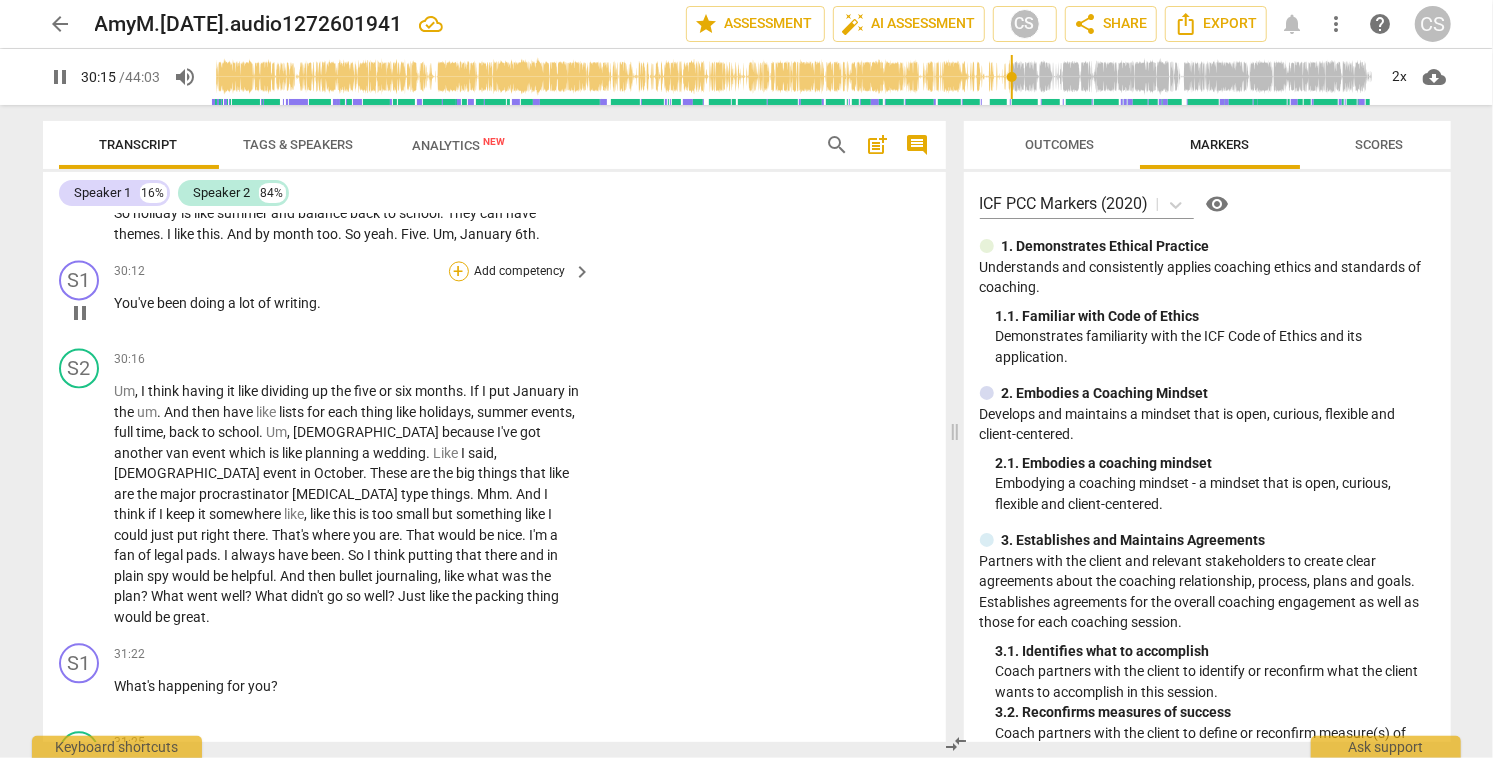 click on "+" at bounding box center (459, 271) 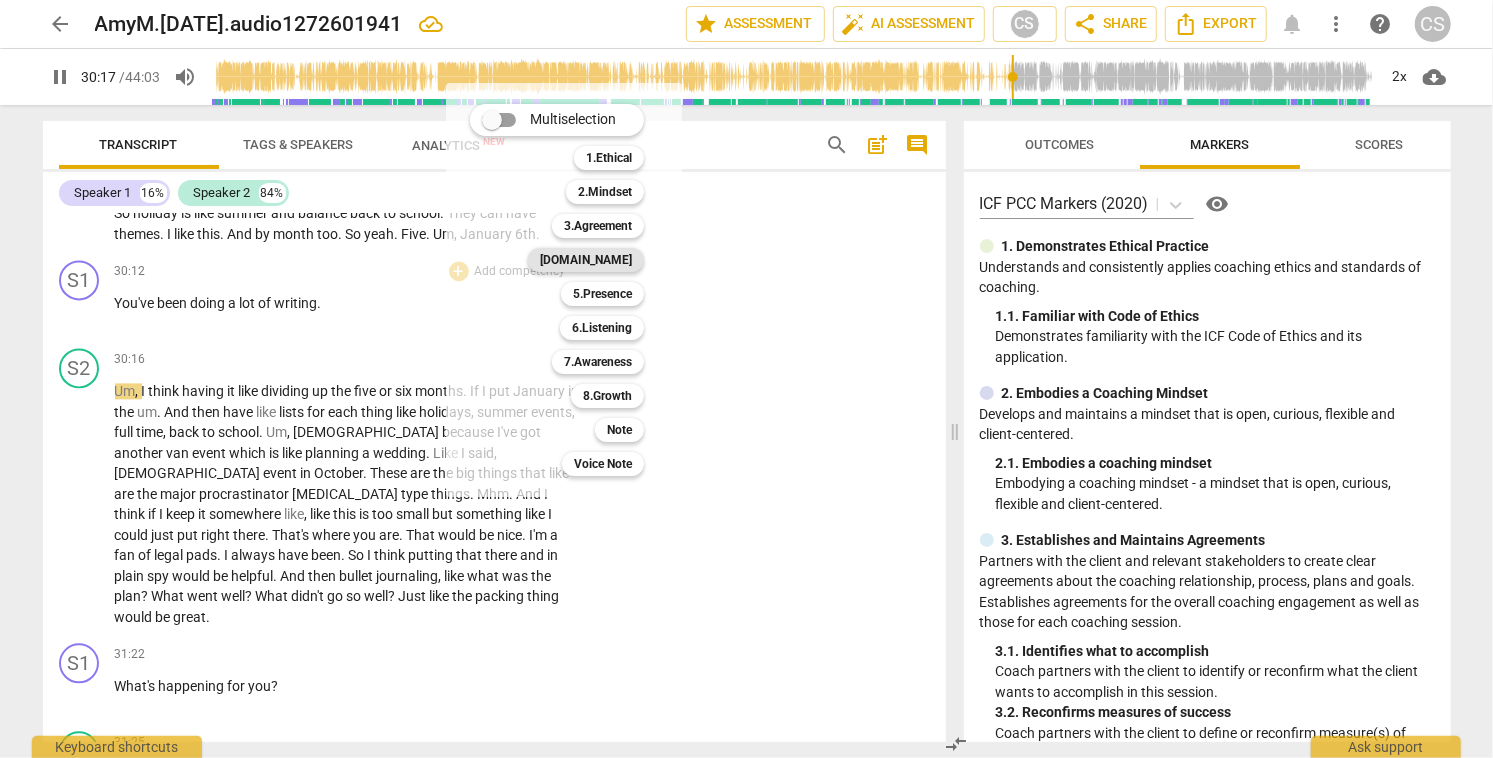 click on "[DOMAIN_NAME]" at bounding box center [586, 260] 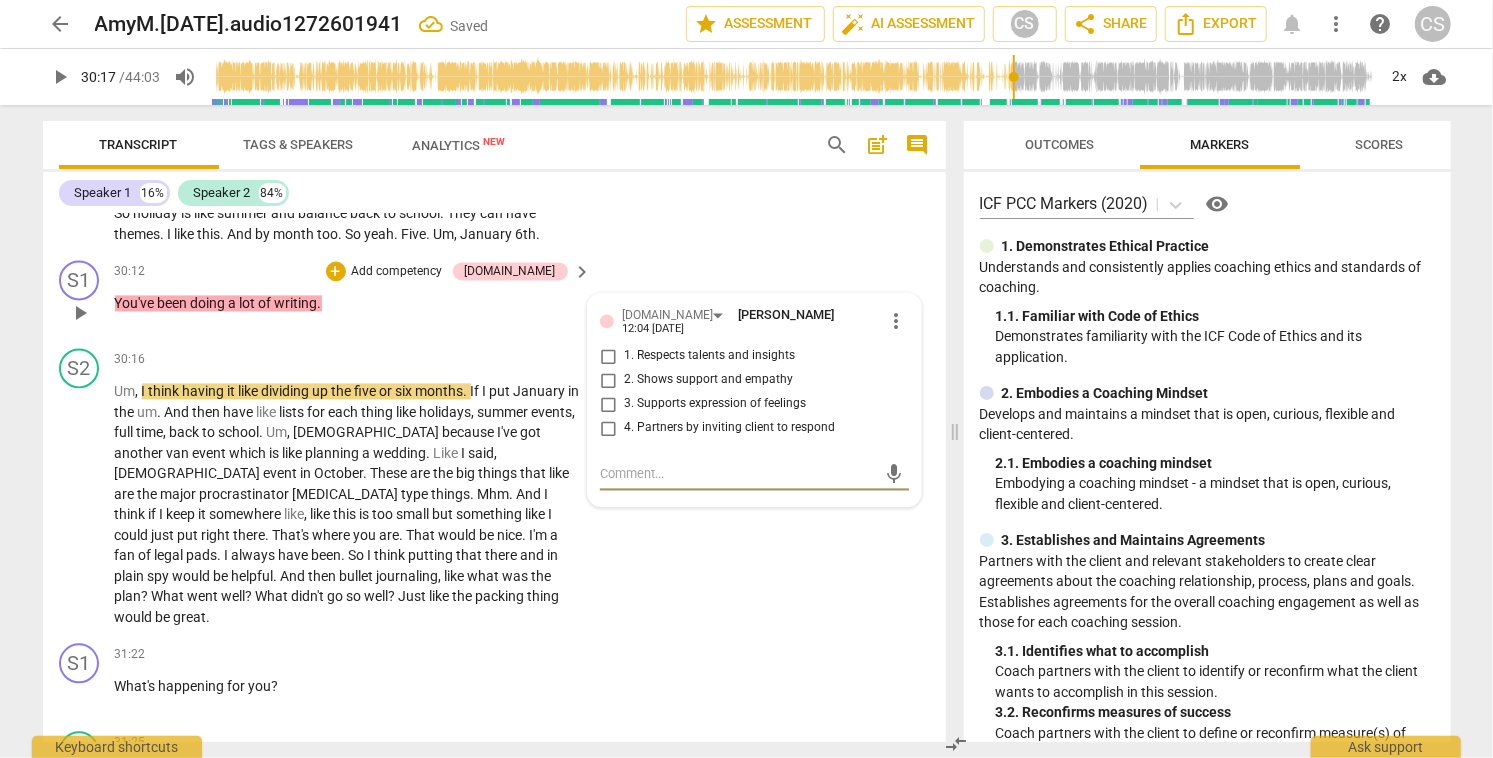 click on "3. Supports expression of feelings" at bounding box center (608, 404) 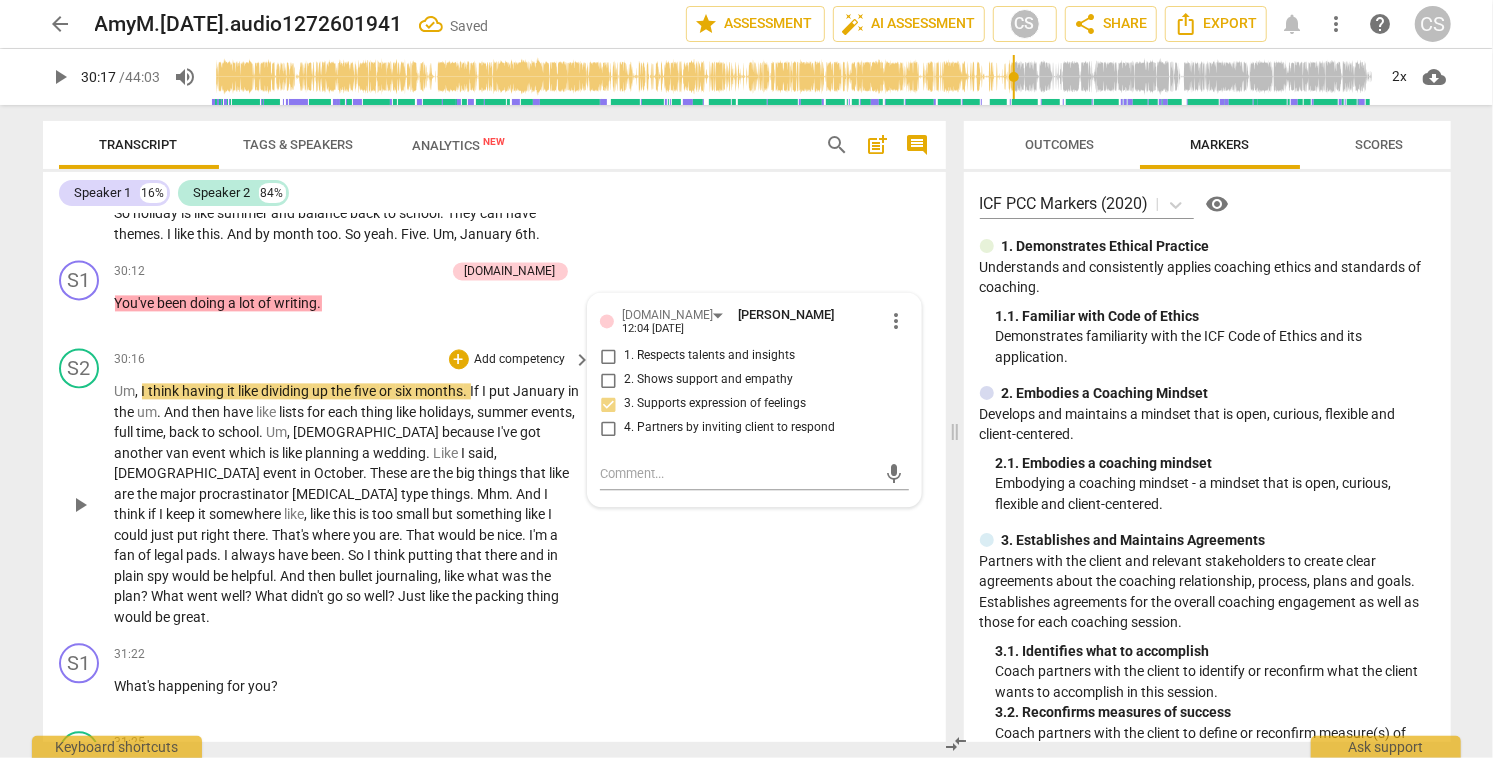 click on "play_arrow" at bounding box center (80, 505) 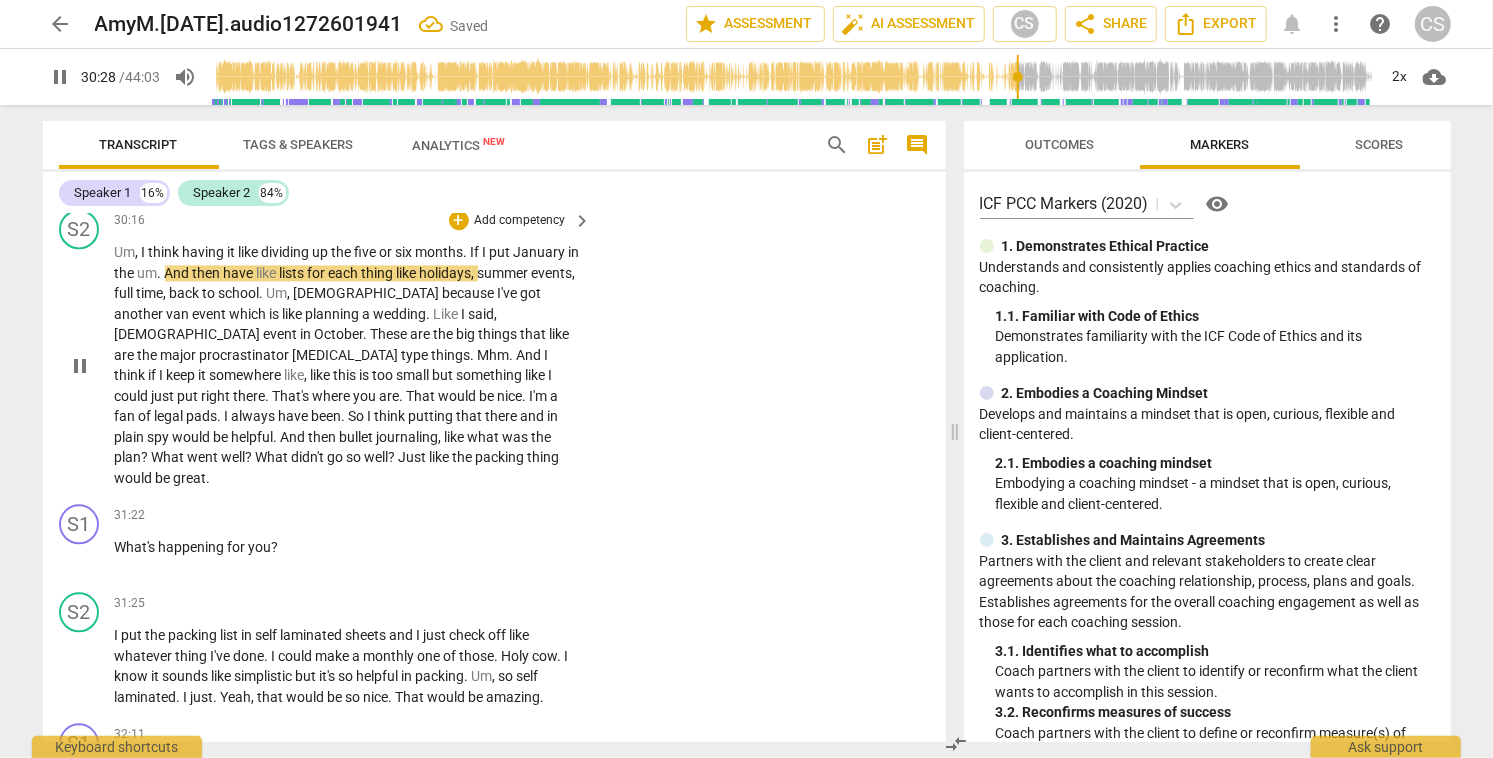 scroll, scrollTop: 11734, scrollLeft: 0, axis: vertical 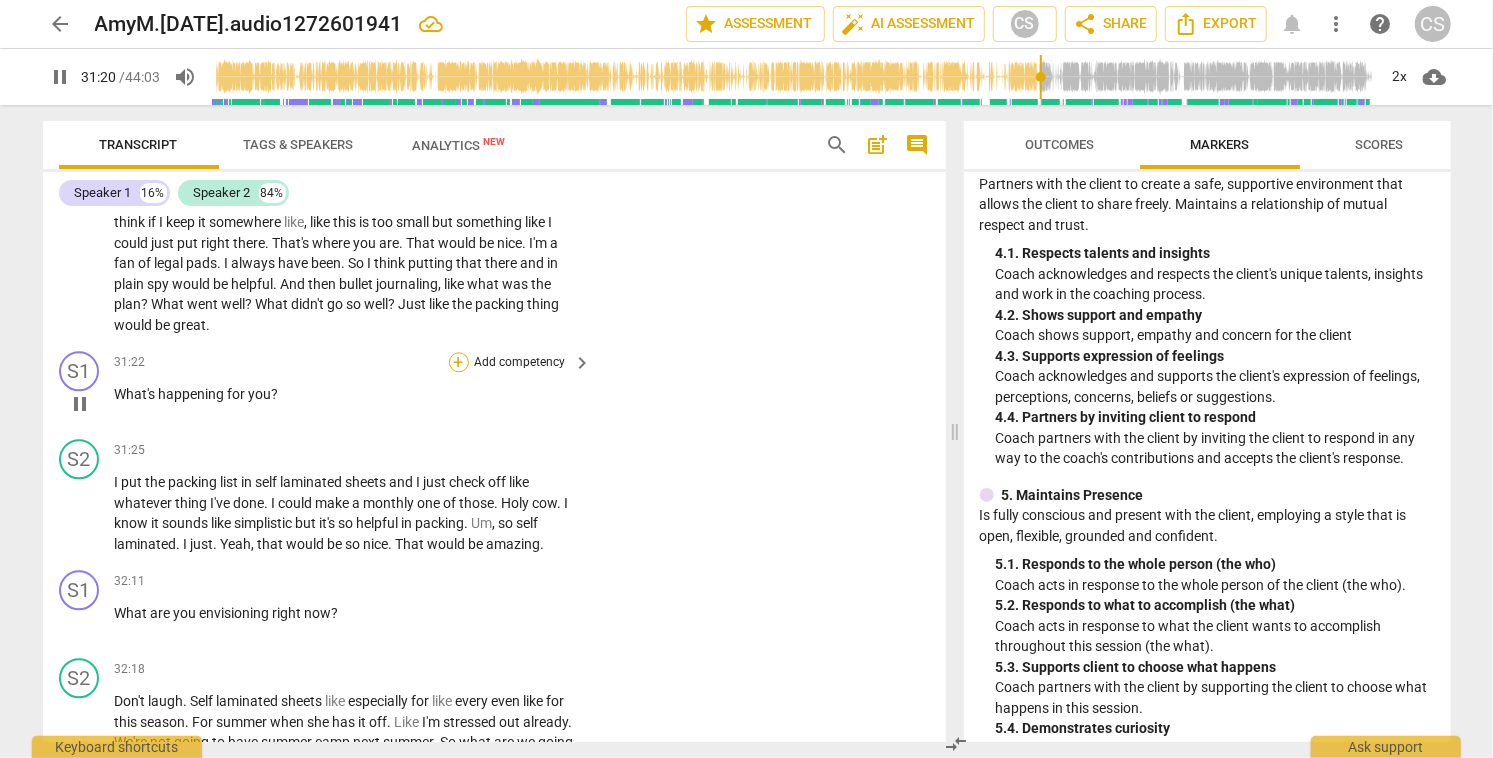 click on "+" at bounding box center [459, 362] 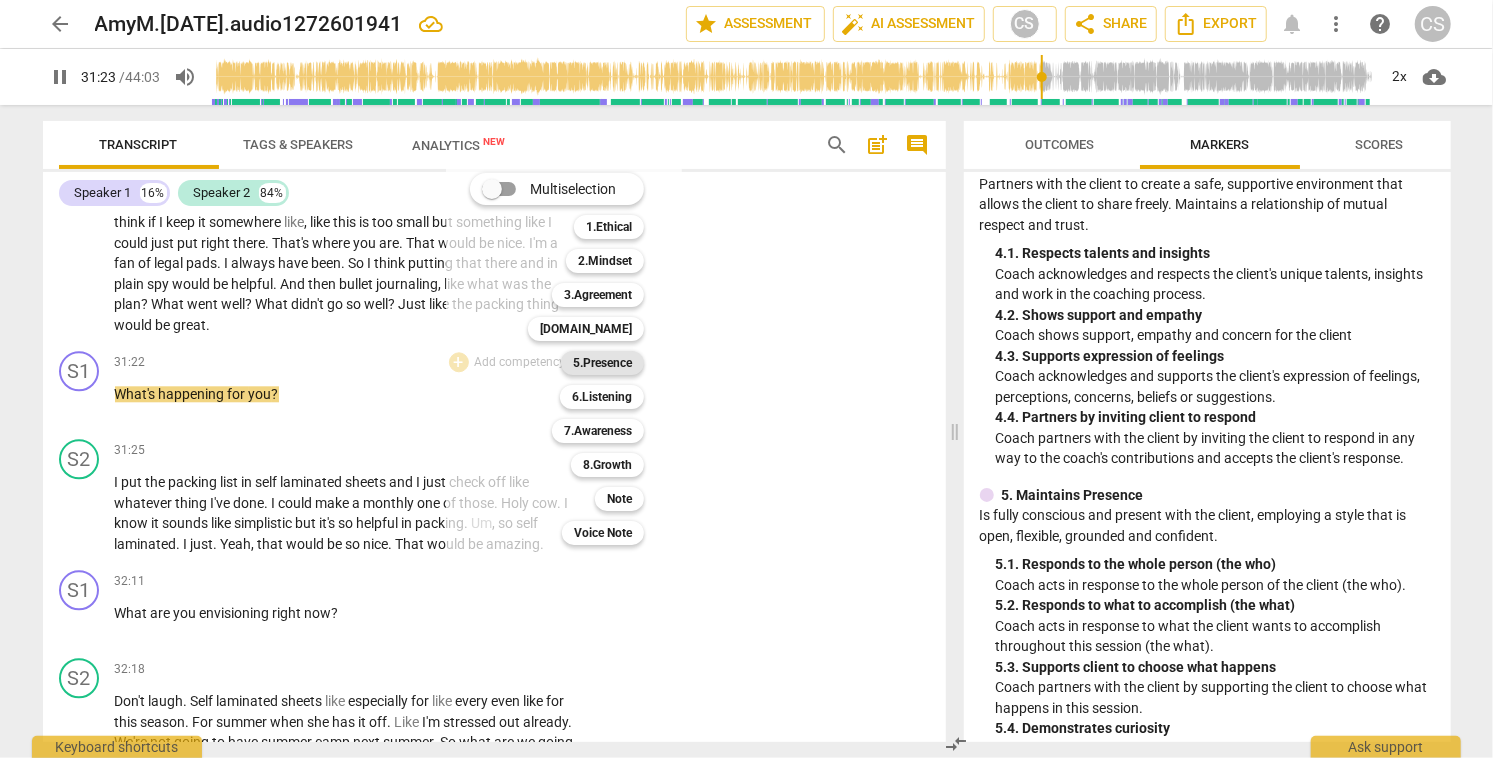 click on "5.Presence" at bounding box center (602, 363) 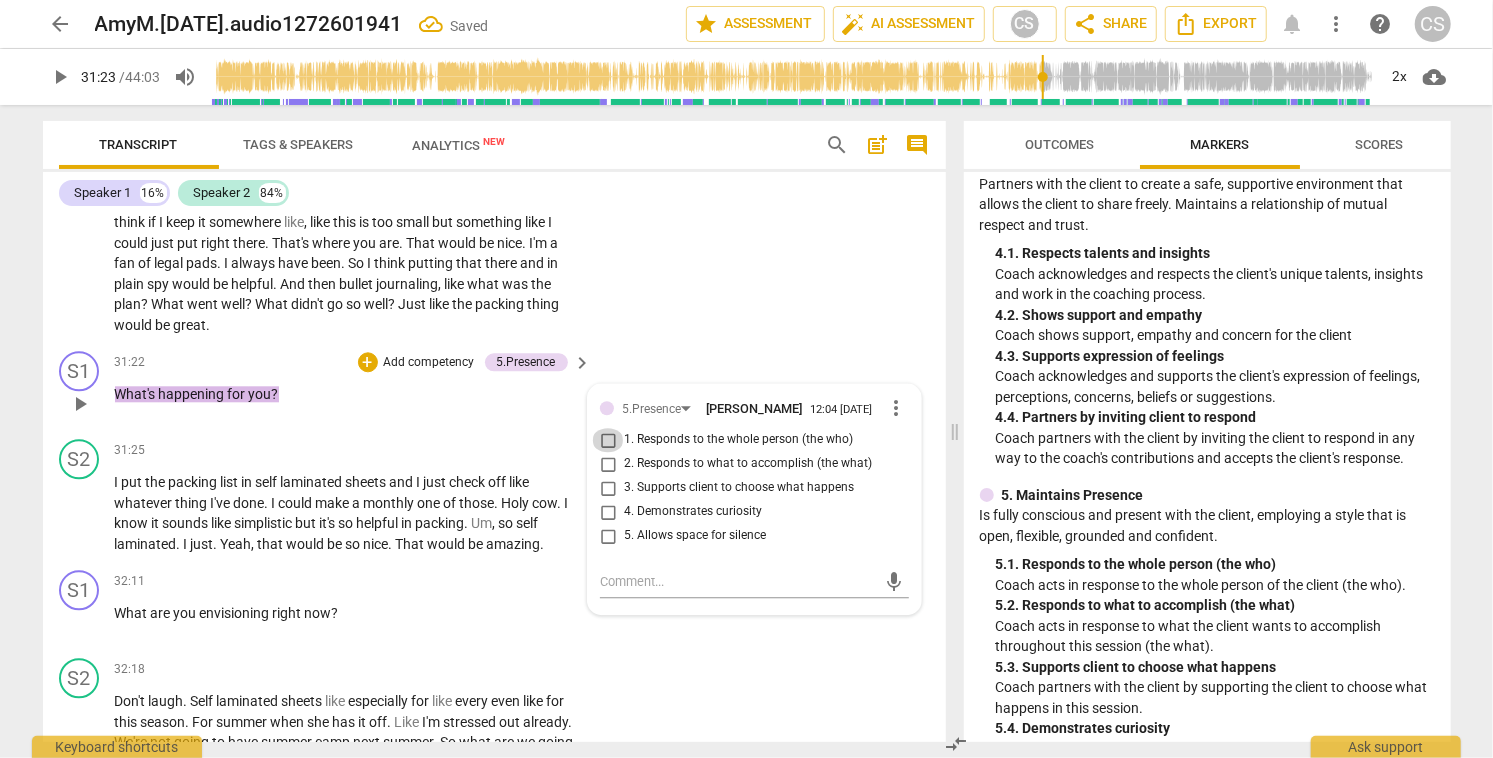 click on "1. Responds to the whole person (the who)" at bounding box center (608, 440) 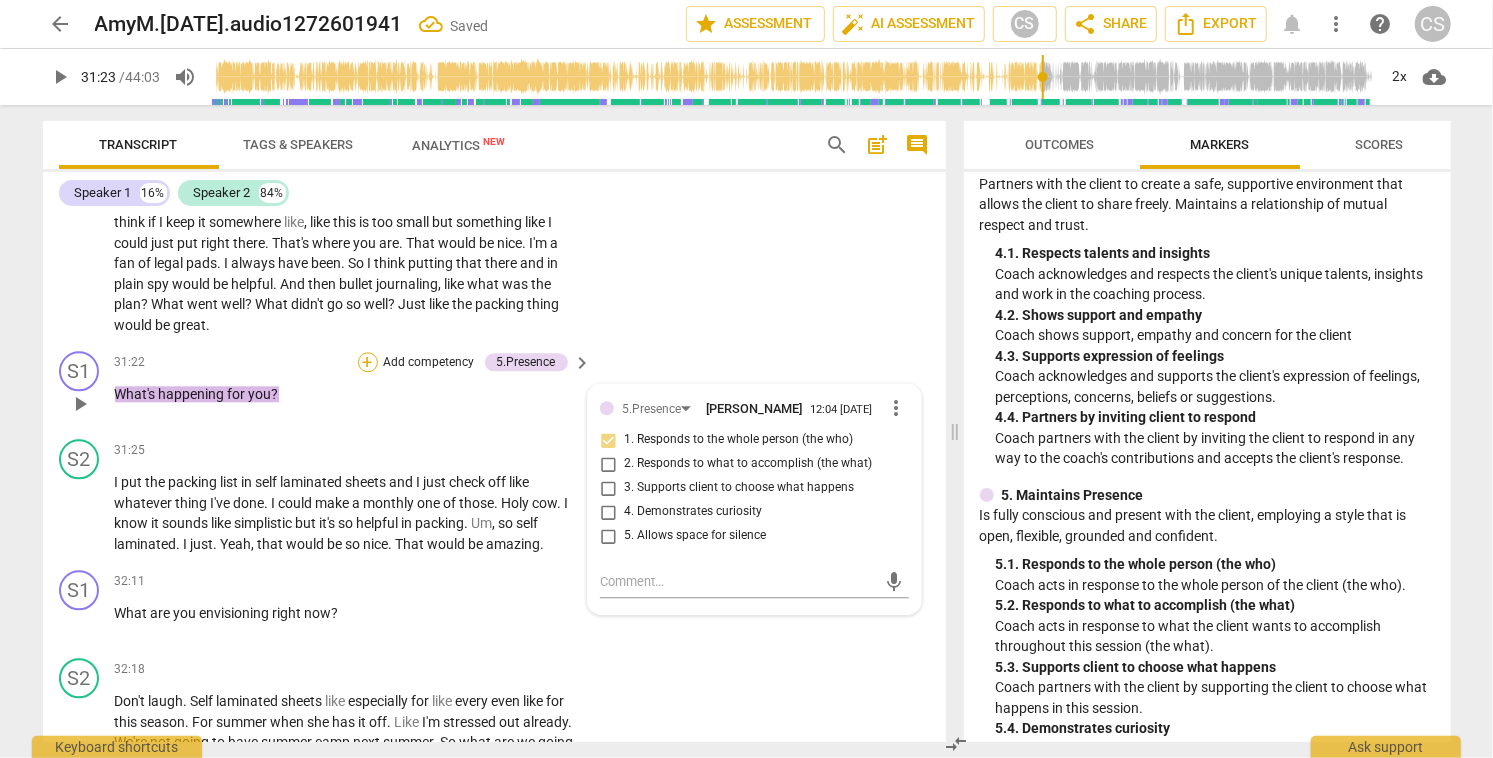click on "+" at bounding box center (368, 362) 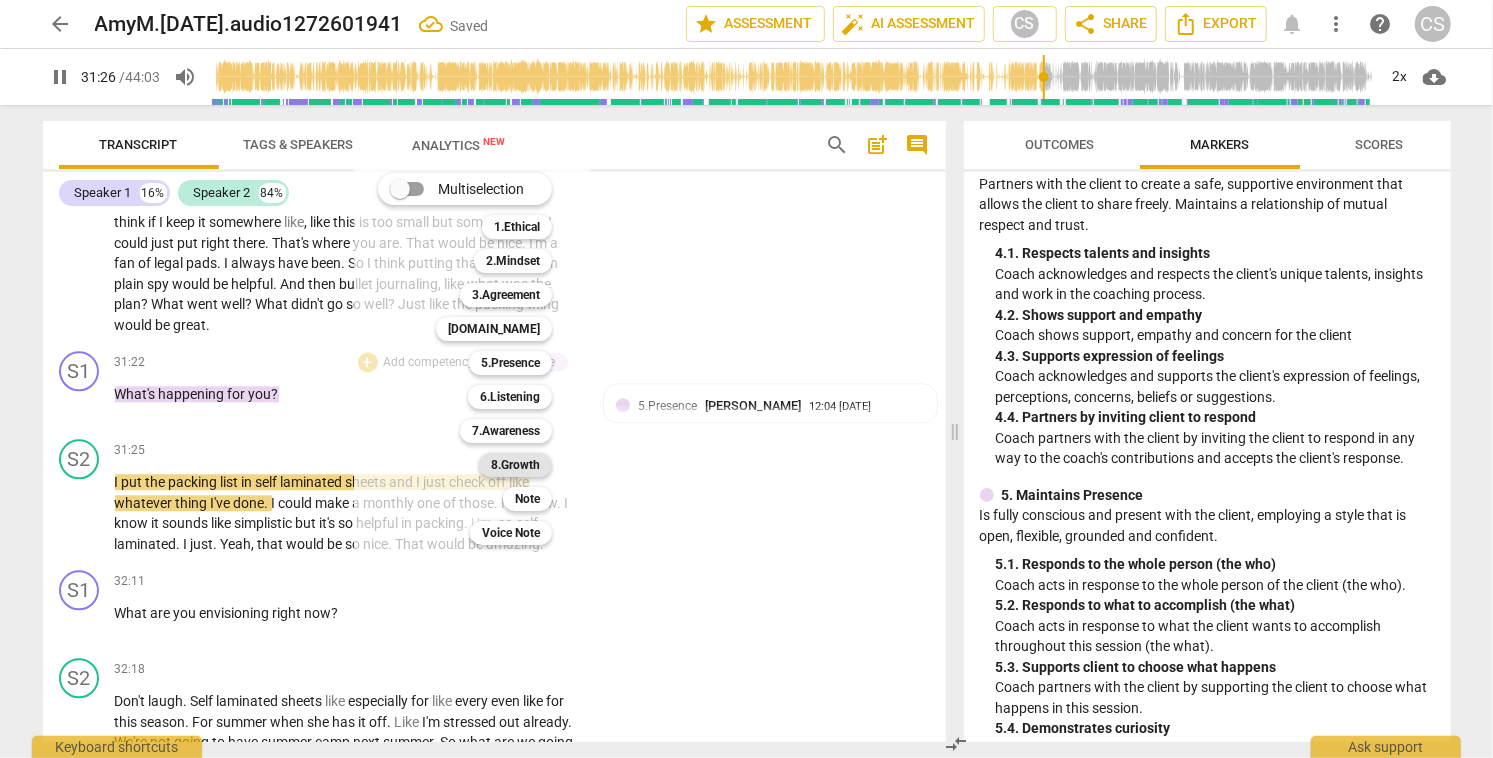 click on "8.Growth" at bounding box center [515, 465] 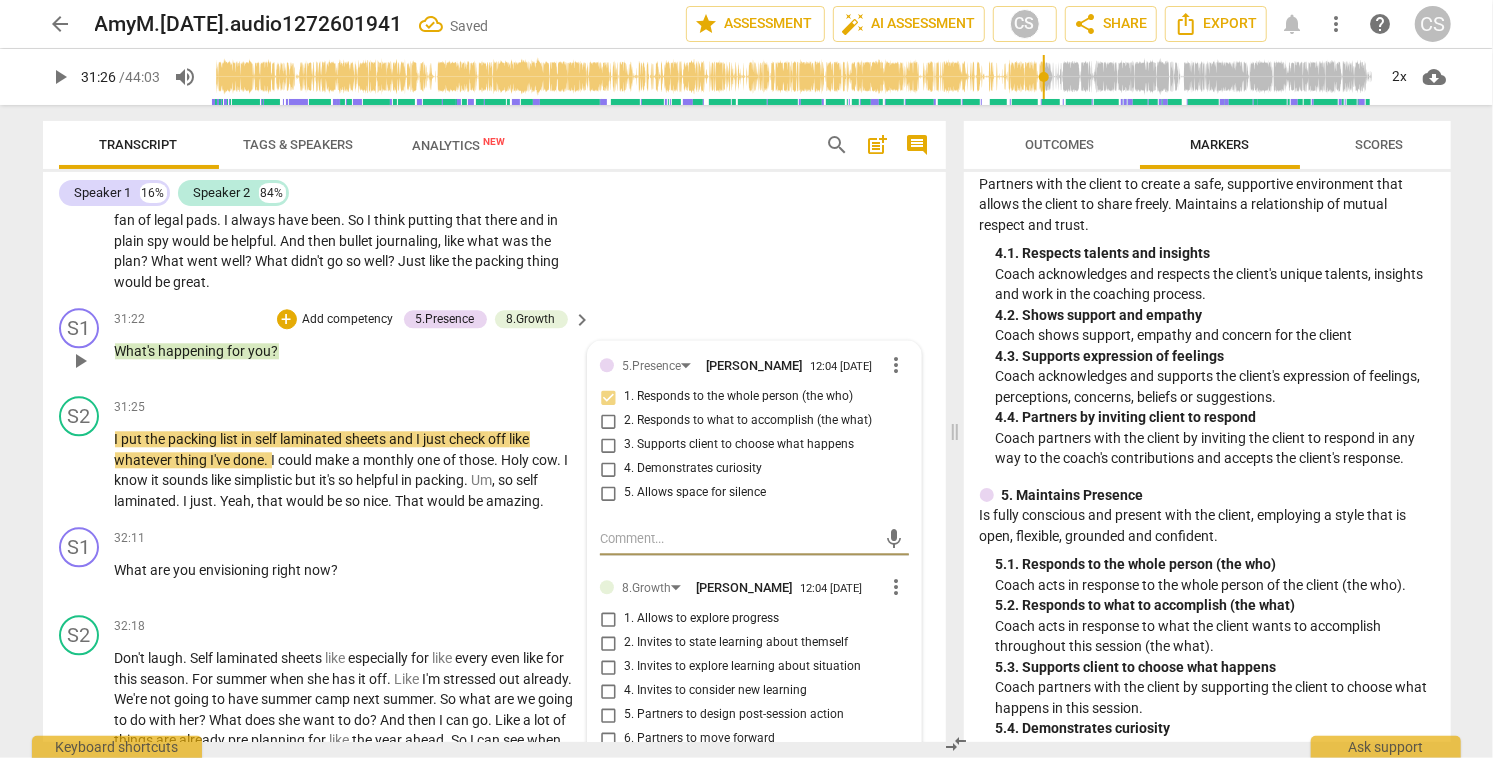scroll, scrollTop: 11925, scrollLeft: 0, axis: vertical 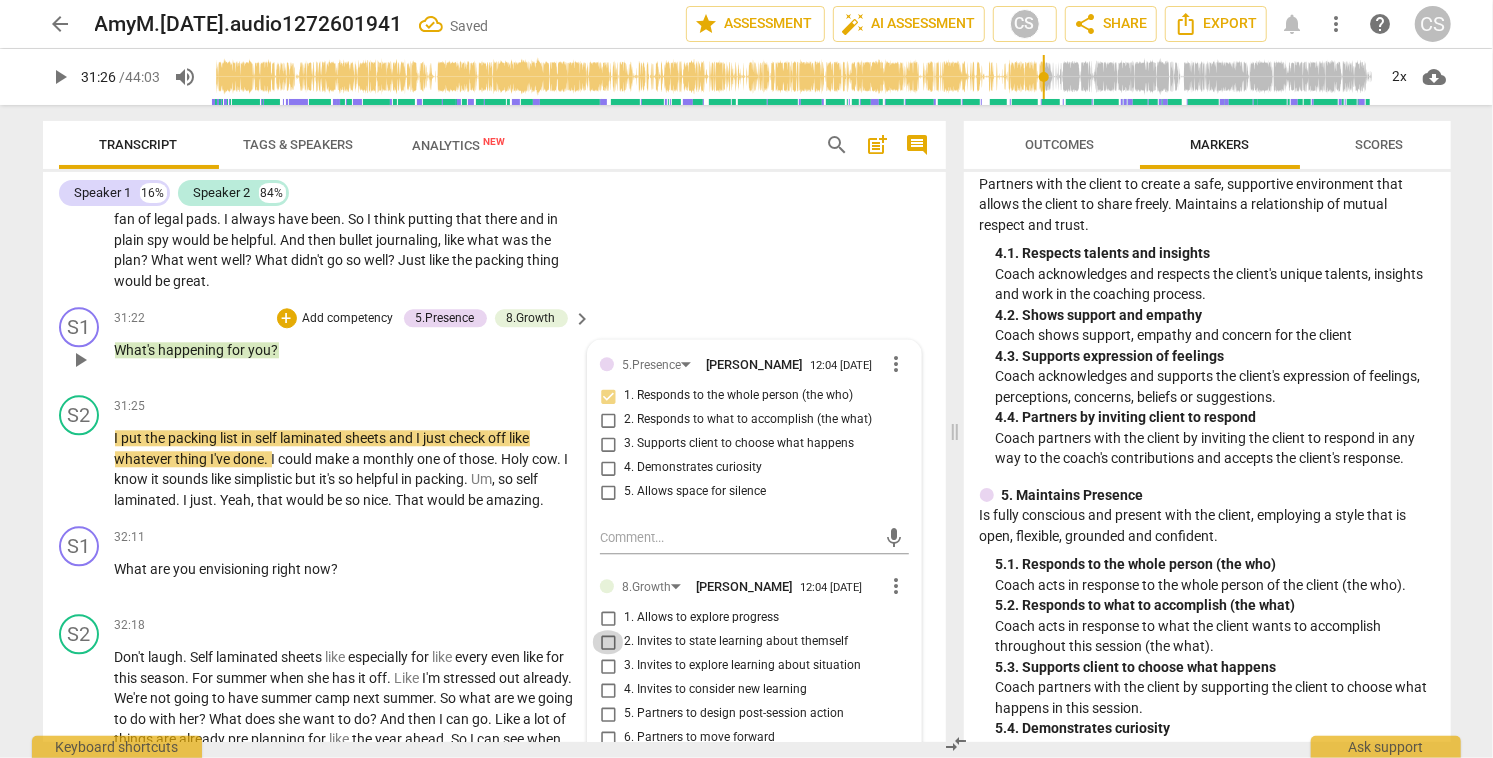 click on "2. Invites to state learning about themself" at bounding box center (608, 642) 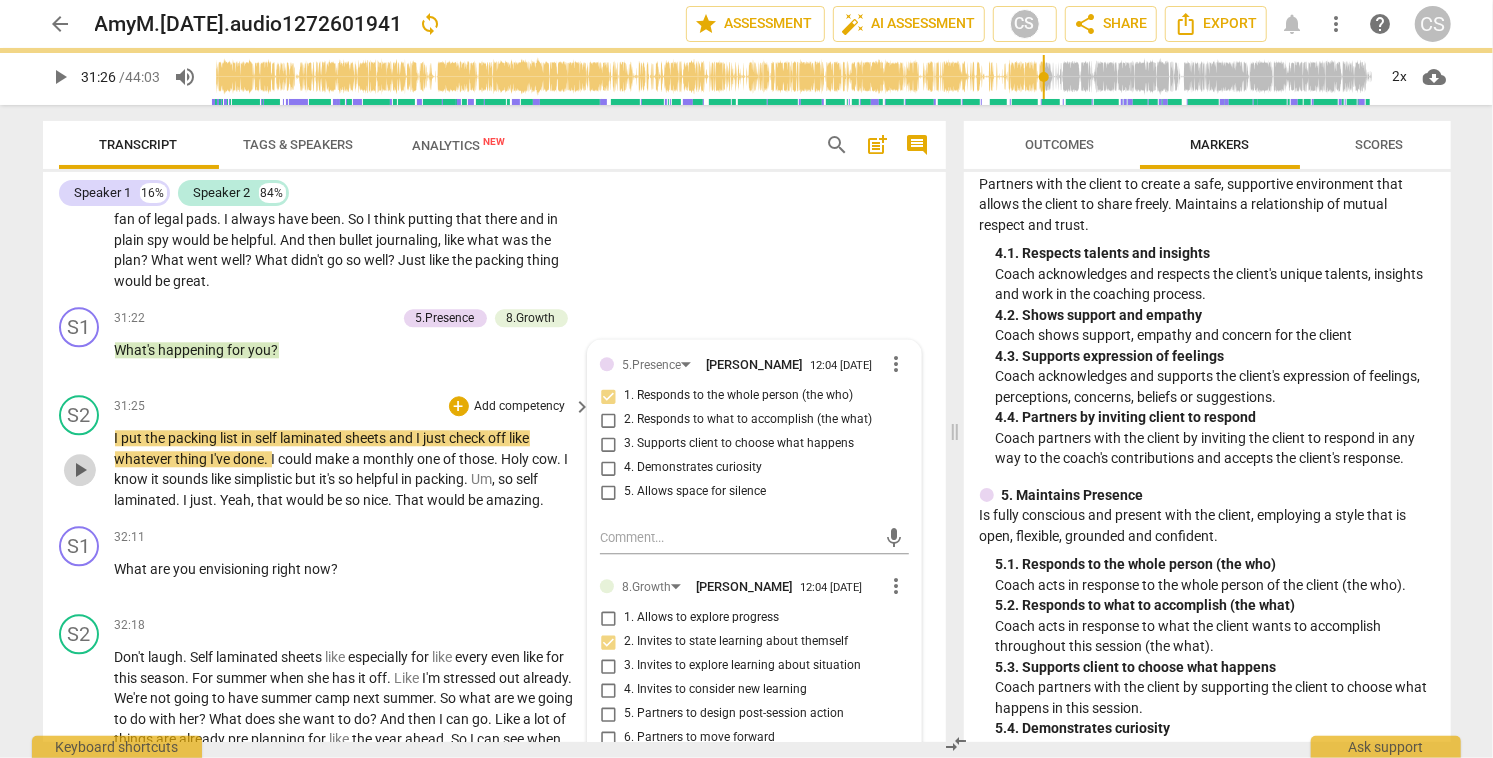 click on "play_arrow" at bounding box center (80, 470) 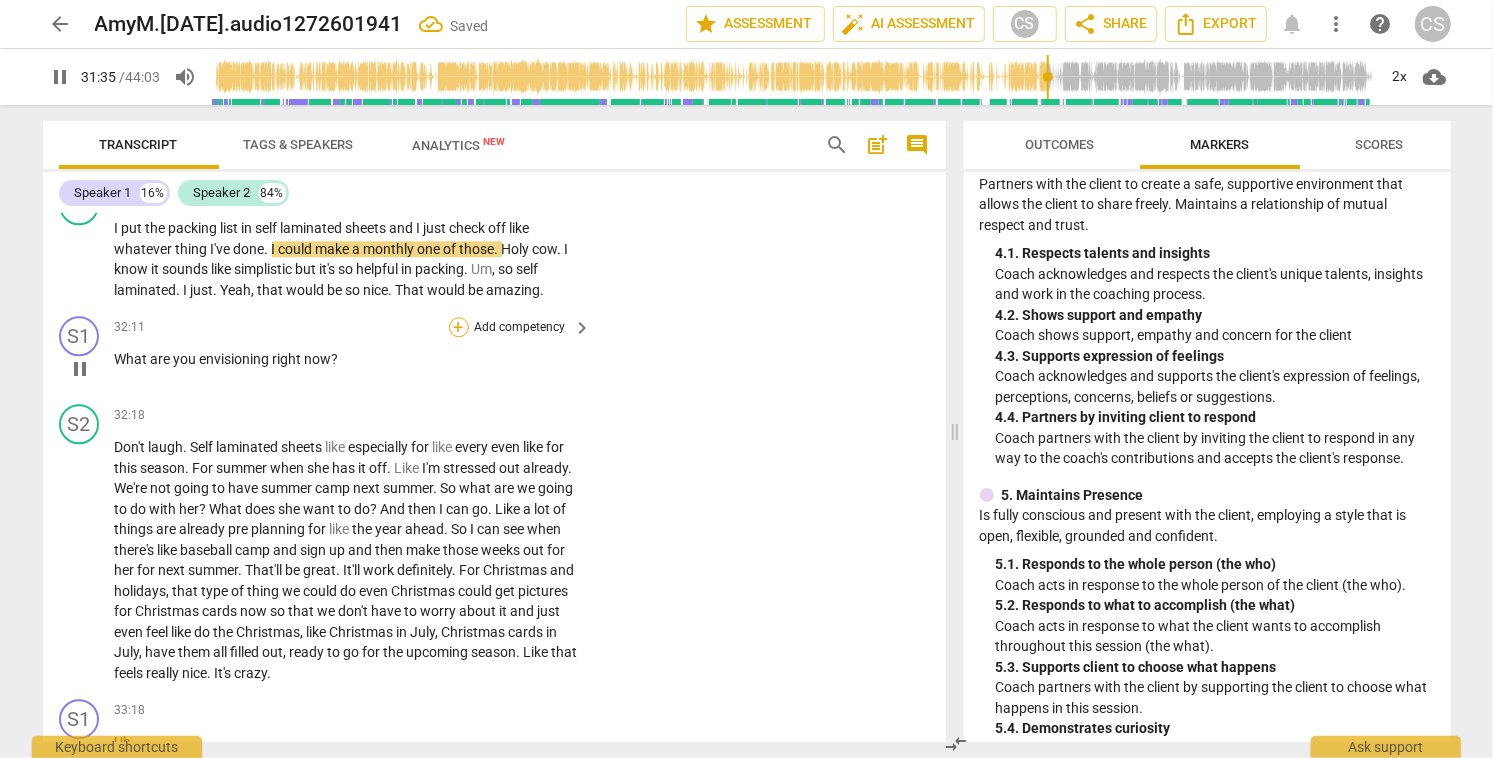 scroll, scrollTop: 12137, scrollLeft: 0, axis: vertical 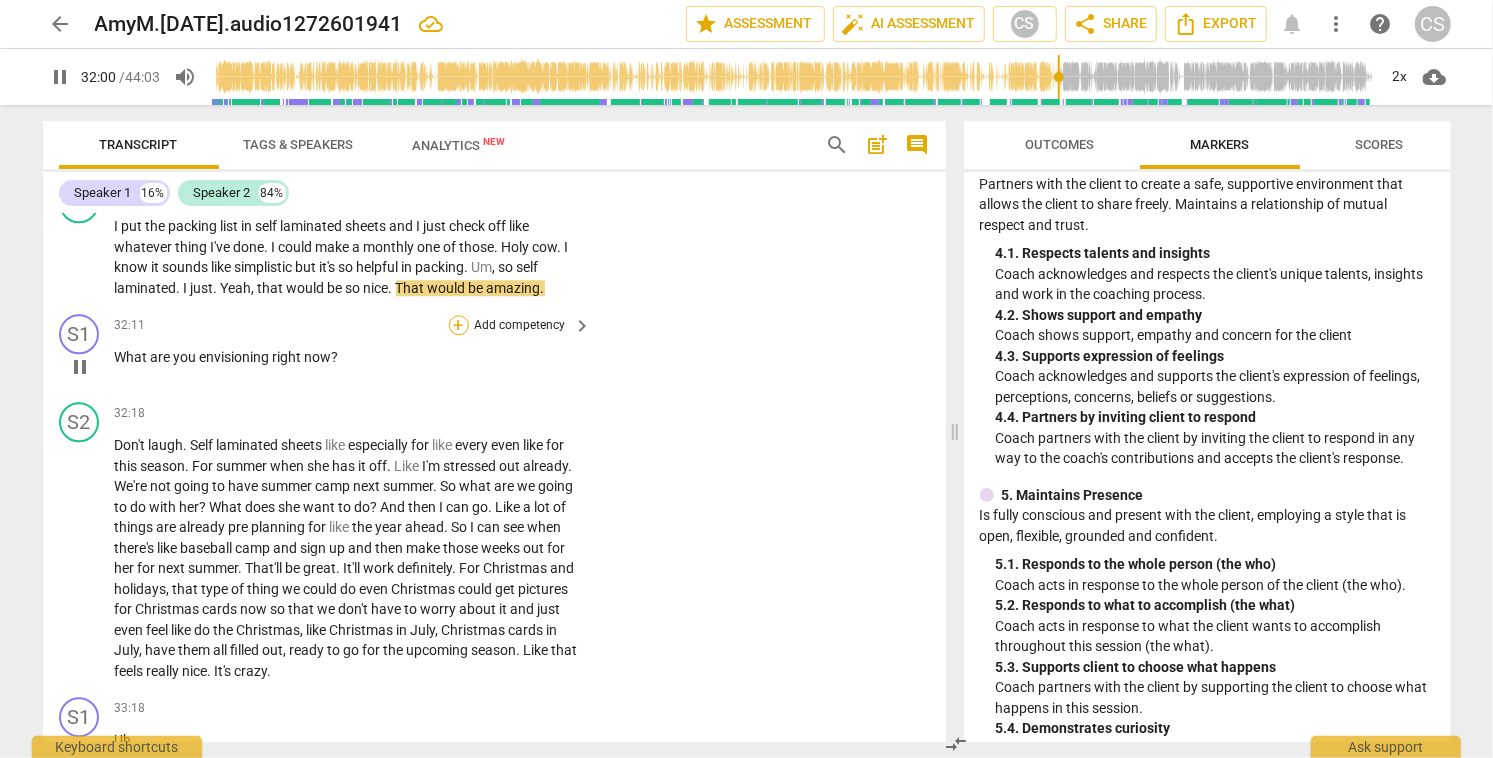 click on "+" at bounding box center [459, 325] 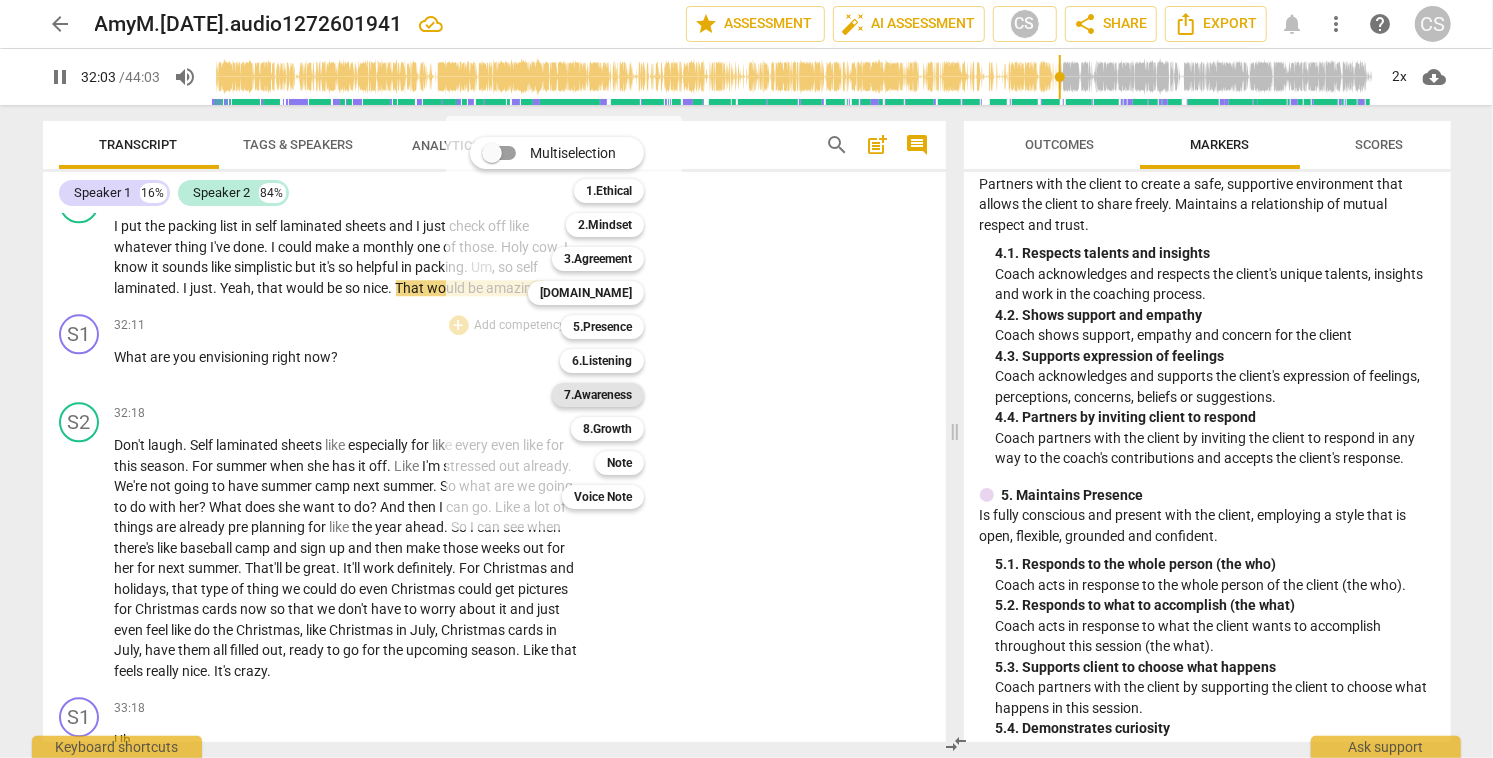 click on "7.Awareness" at bounding box center (598, 395) 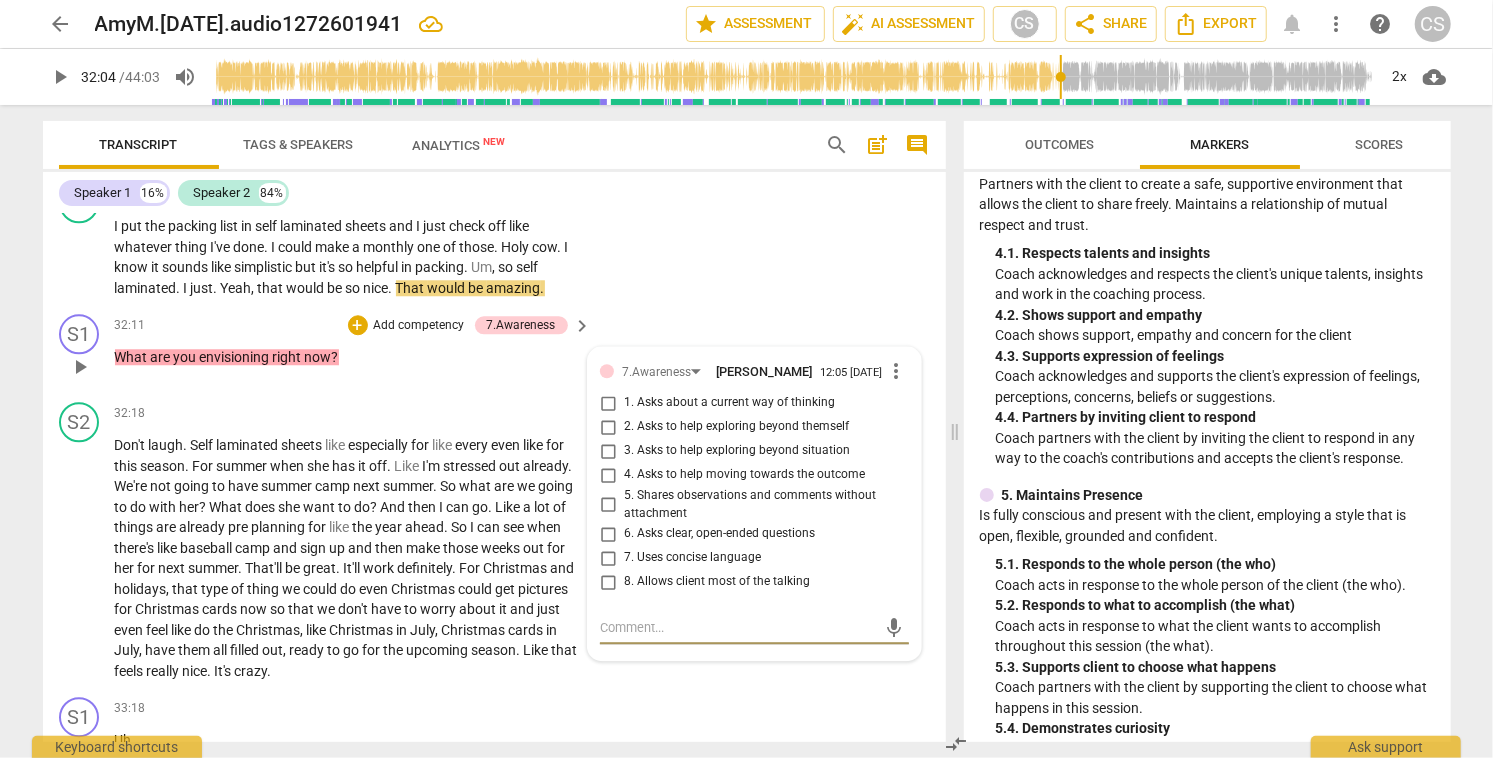 click on "4. Asks to help moving towards the outcome" at bounding box center (608, 475) 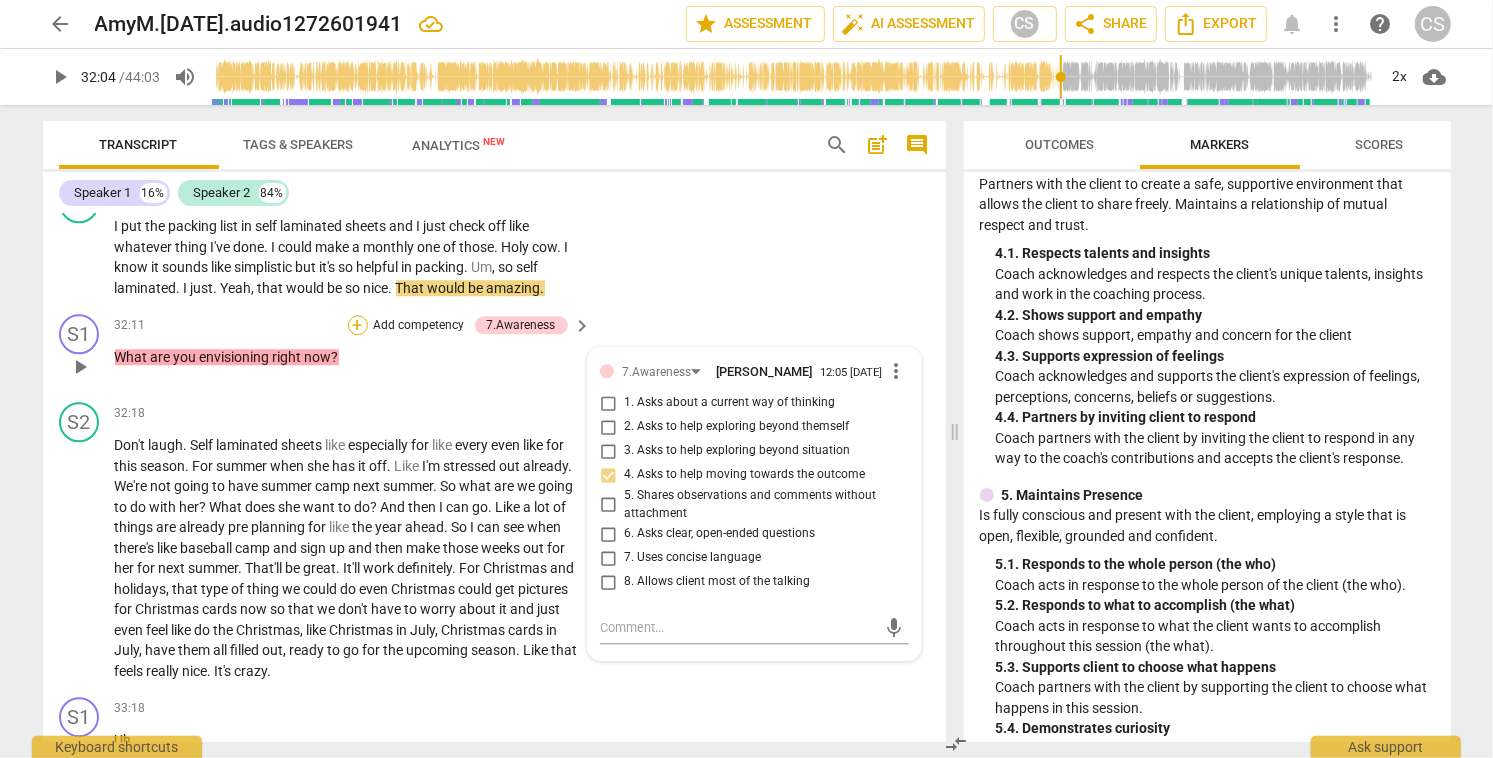 click on "+" at bounding box center [358, 325] 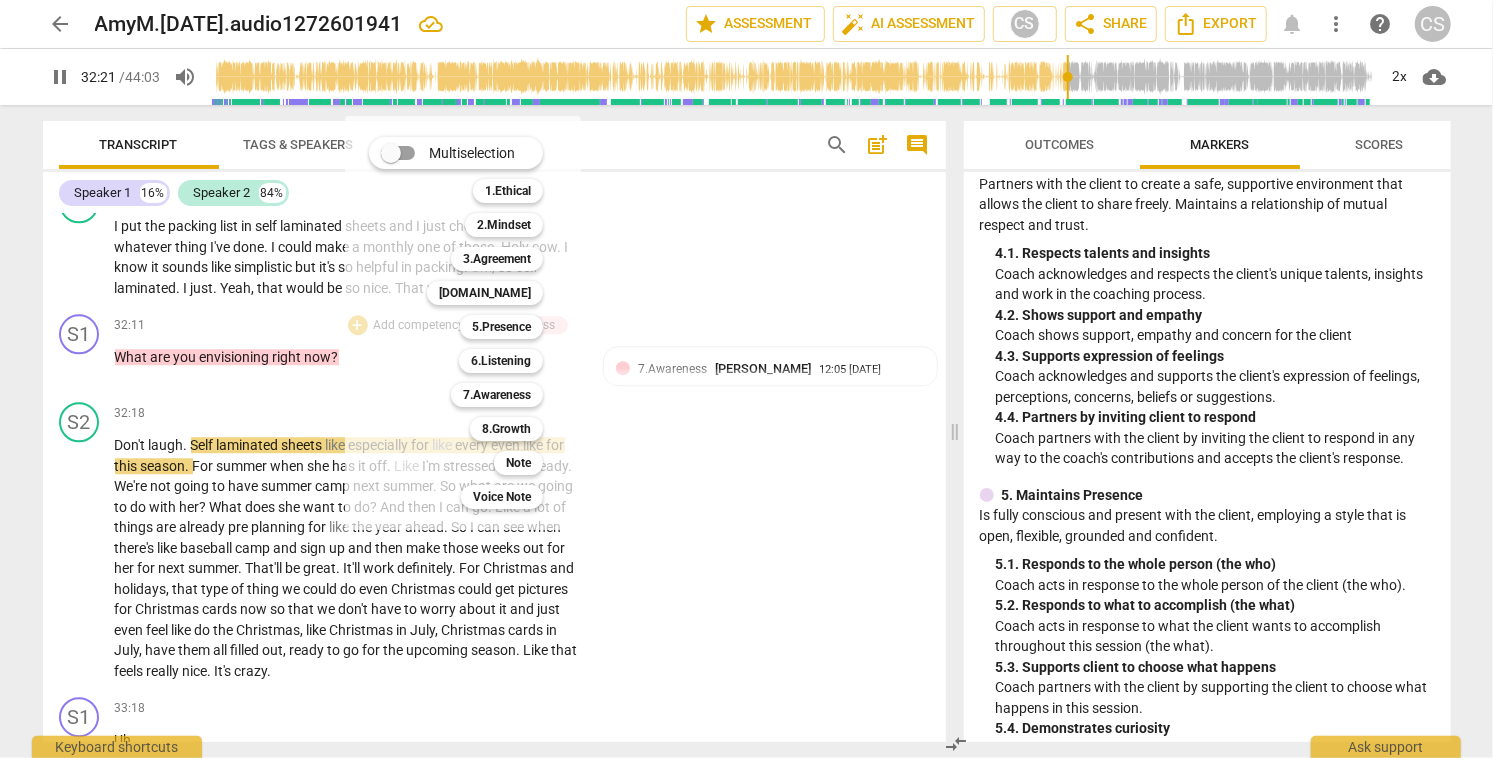 click at bounding box center [746, 379] 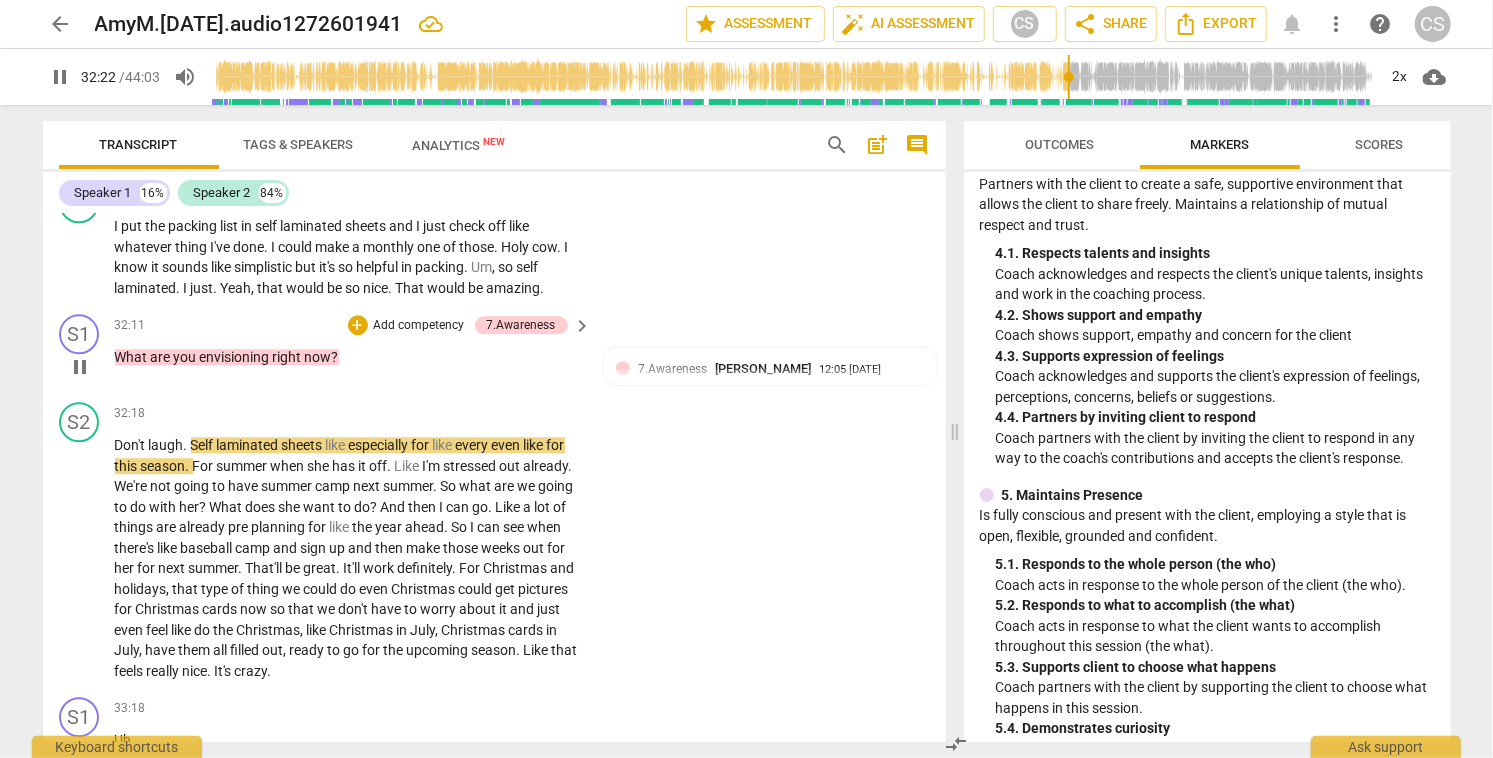click on "pause" at bounding box center [80, 367] 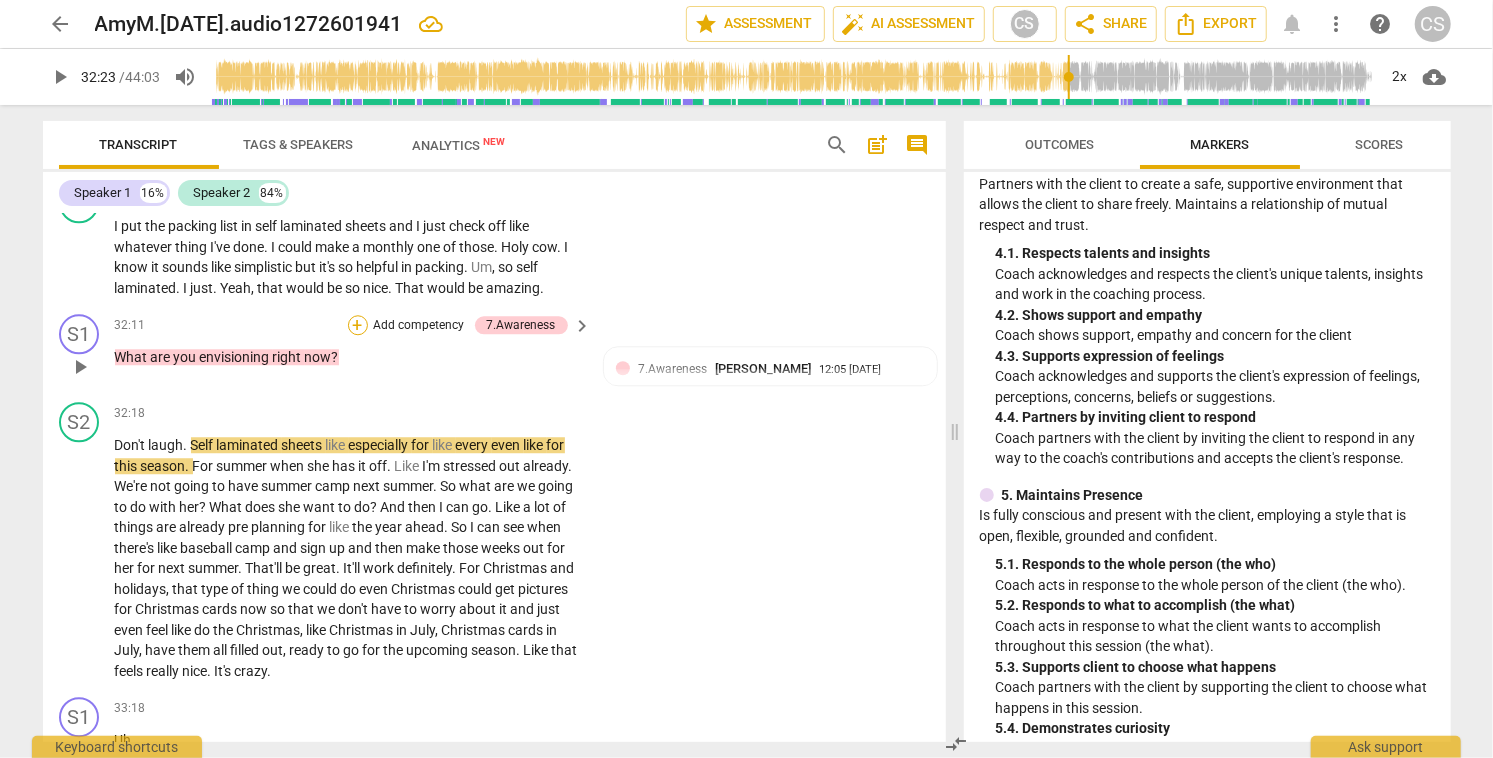 click on "+" at bounding box center [358, 325] 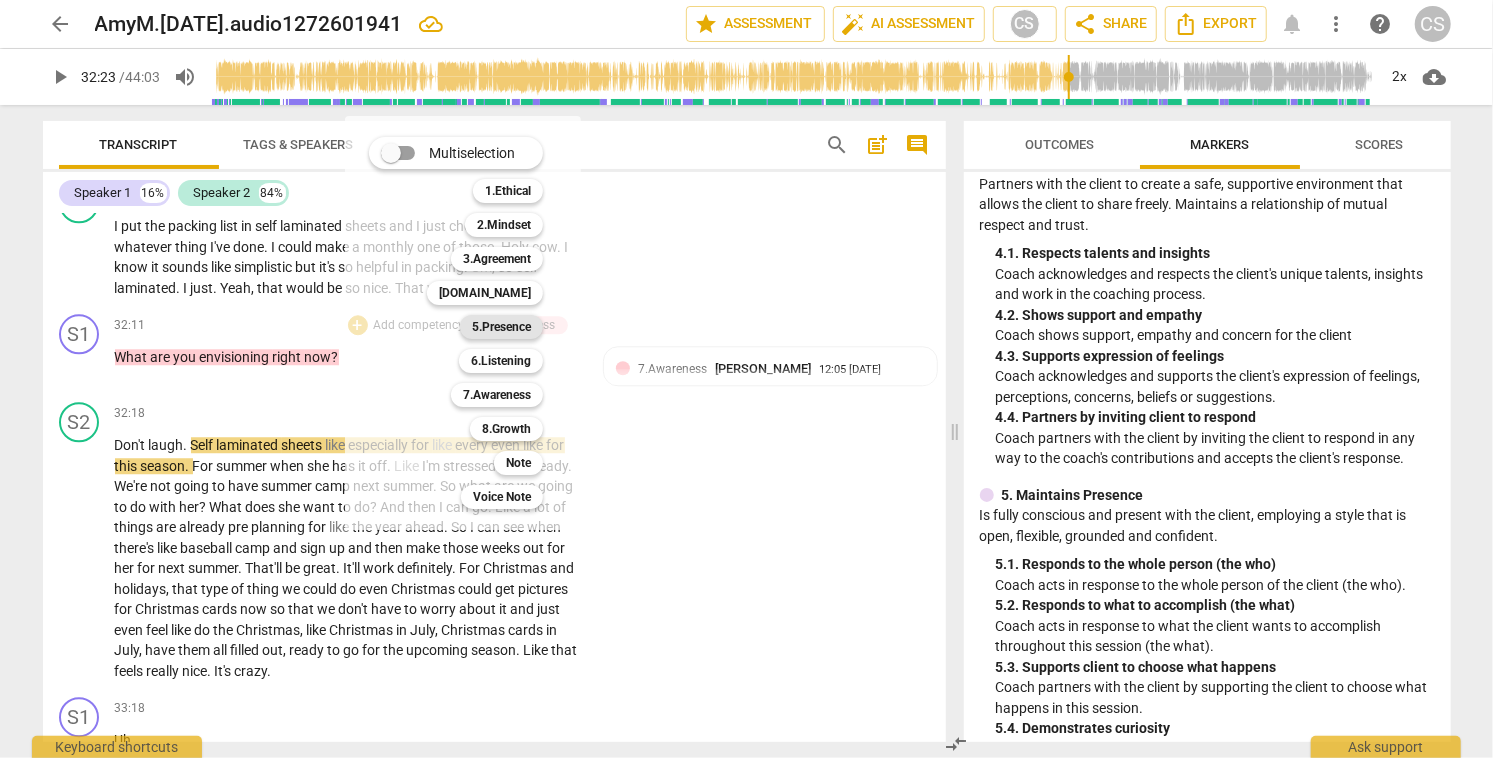 click on "5.Presence" at bounding box center (501, 327) 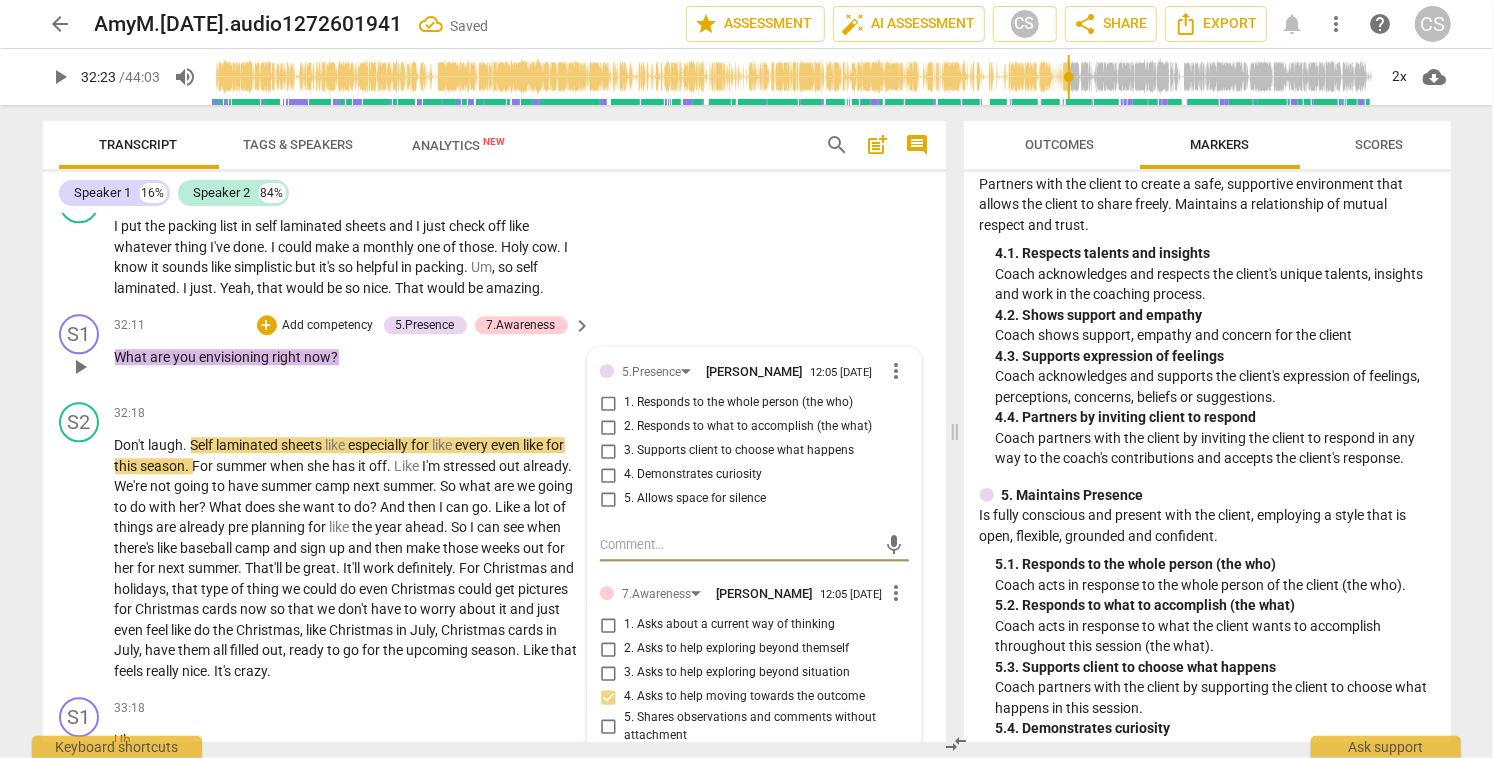 click on "2. Responds to what to accomplish (the what)" at bounding box center [608, 427] 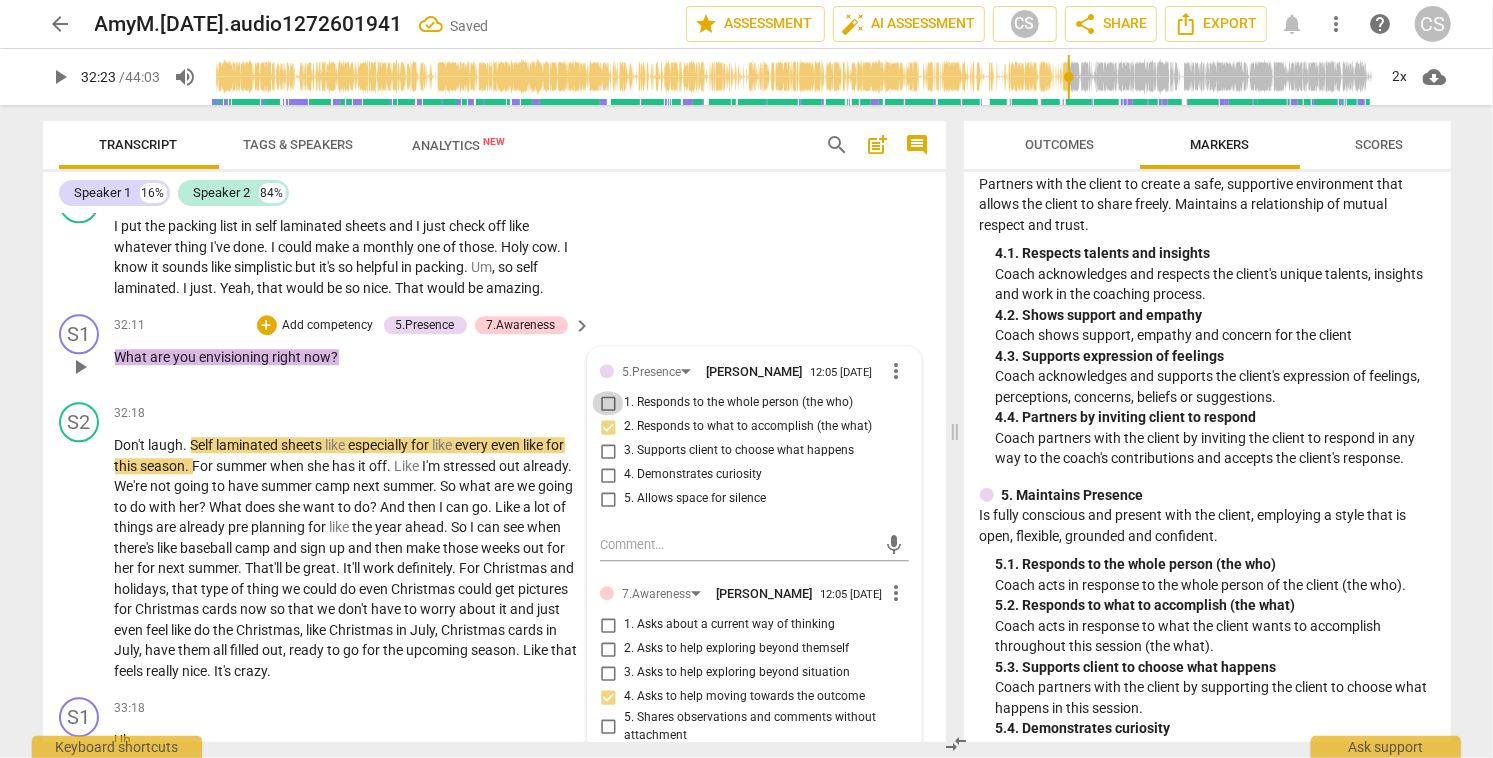 click on "1. Responds to the whole person (the who)" at bounding box center (608, 403) 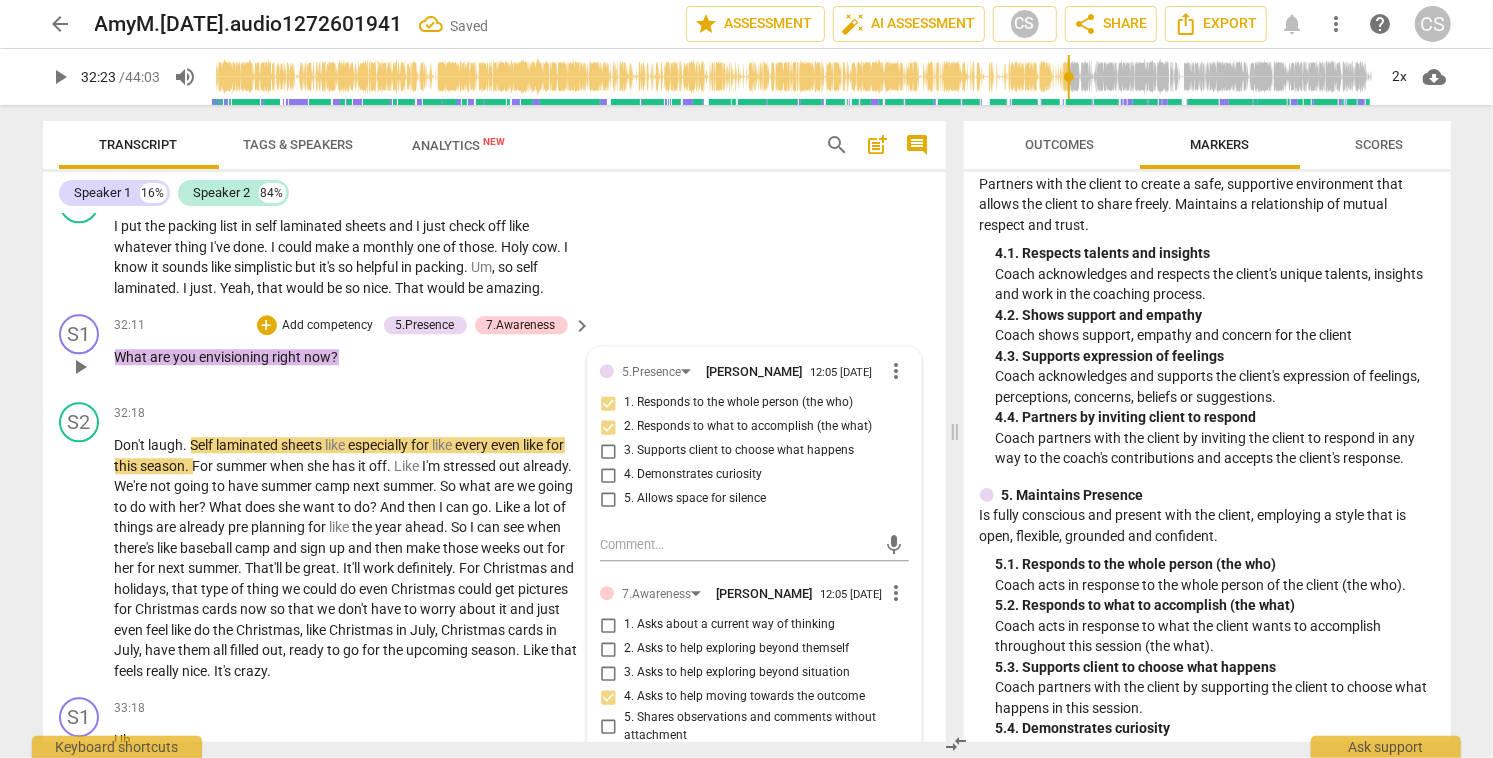 click on "4. Demonstrates curiosity" at bounding box center [608, 475] 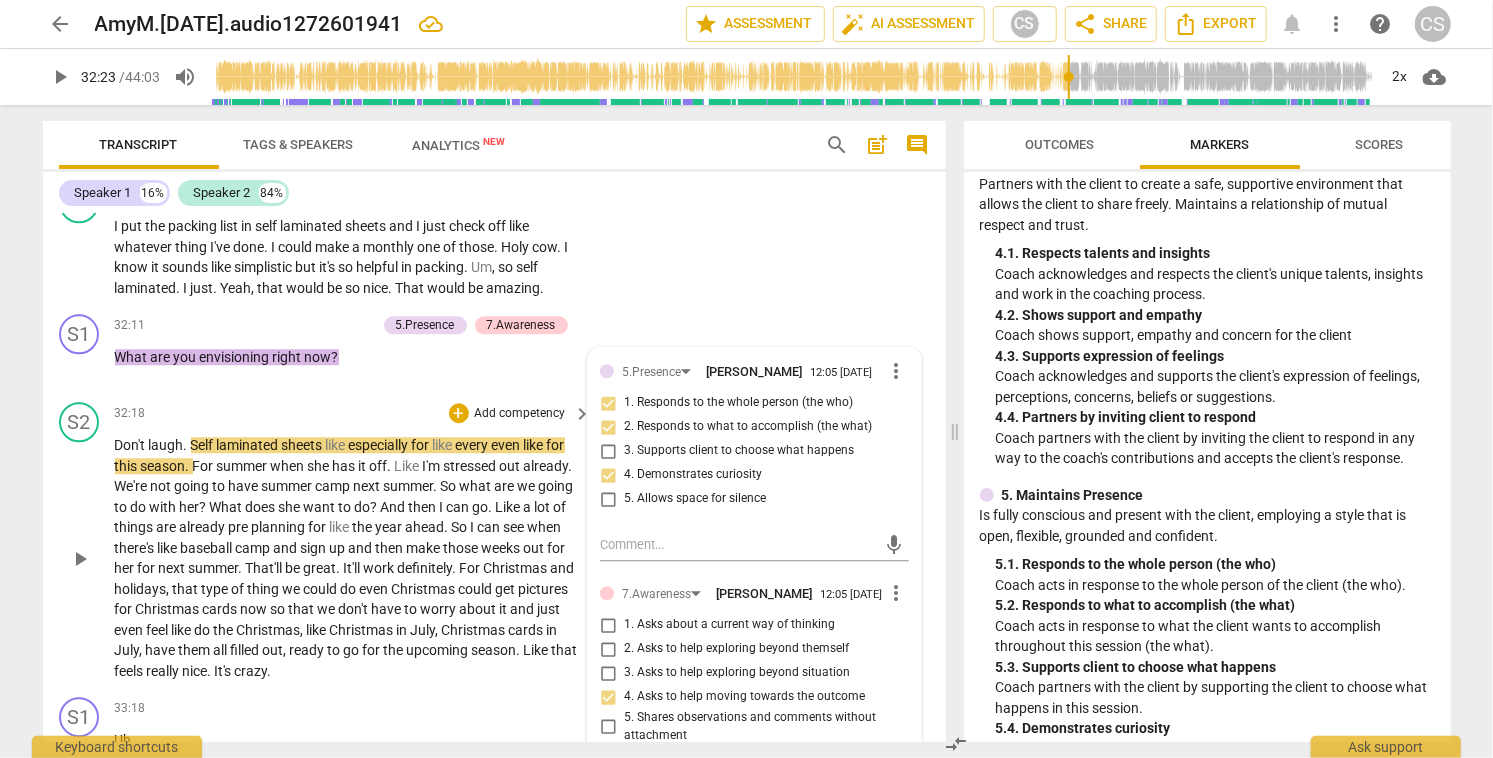 click on "play_arrow" at bounding box center [80, 559] 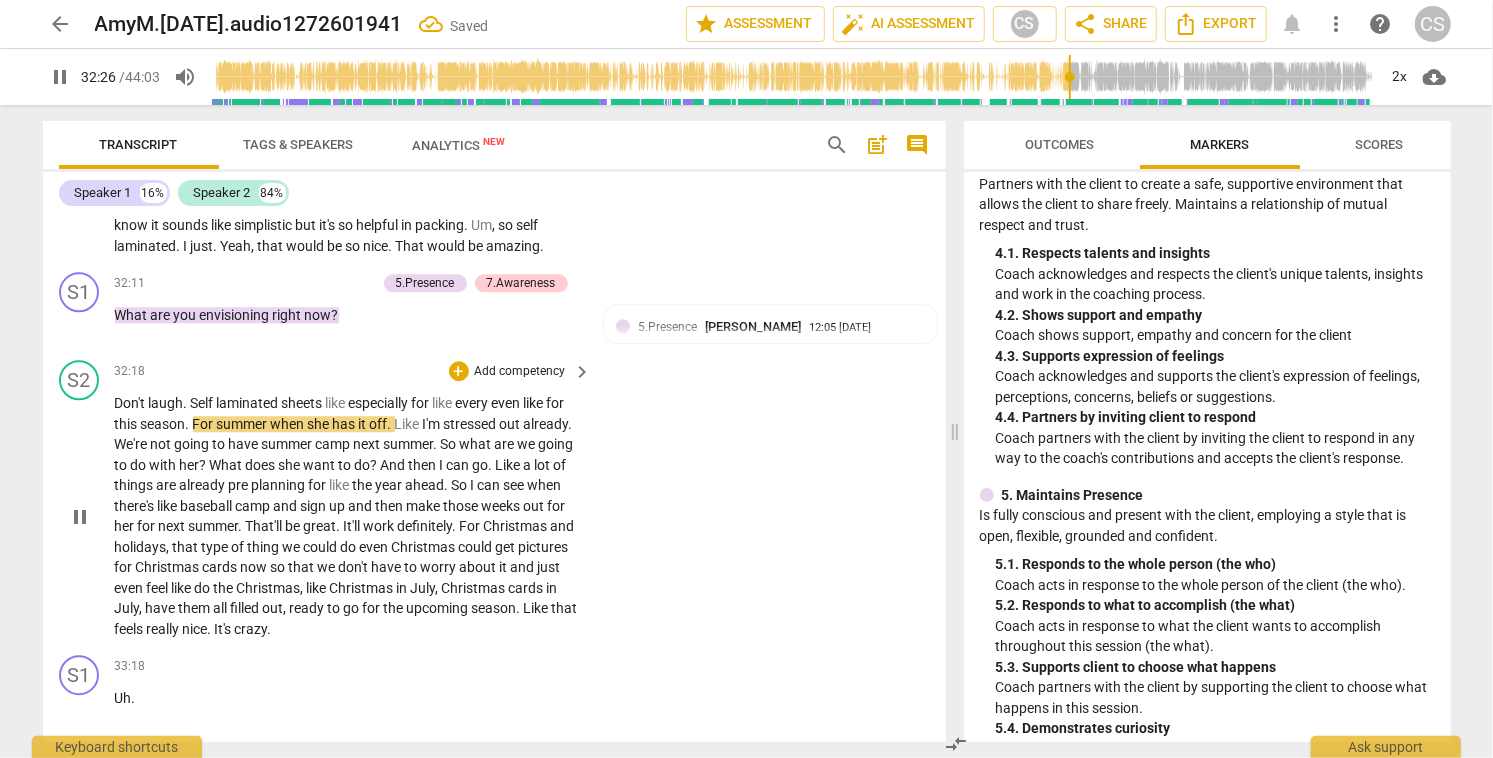 scroll, scrollTop: 12181, scrollLeft: 0, axis: vertical 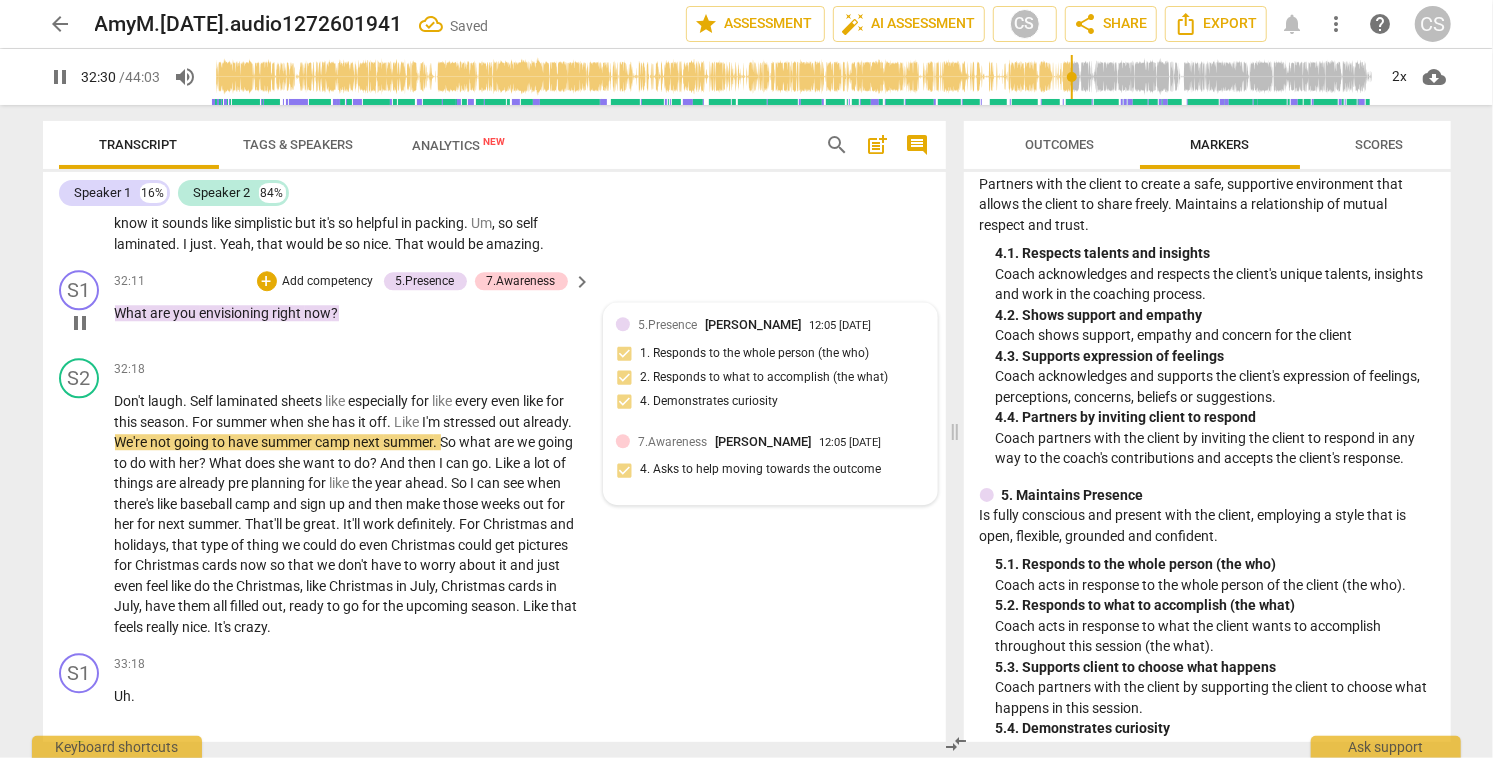 click on "[PERSON_NAME]" at bounding box center [753, 324] 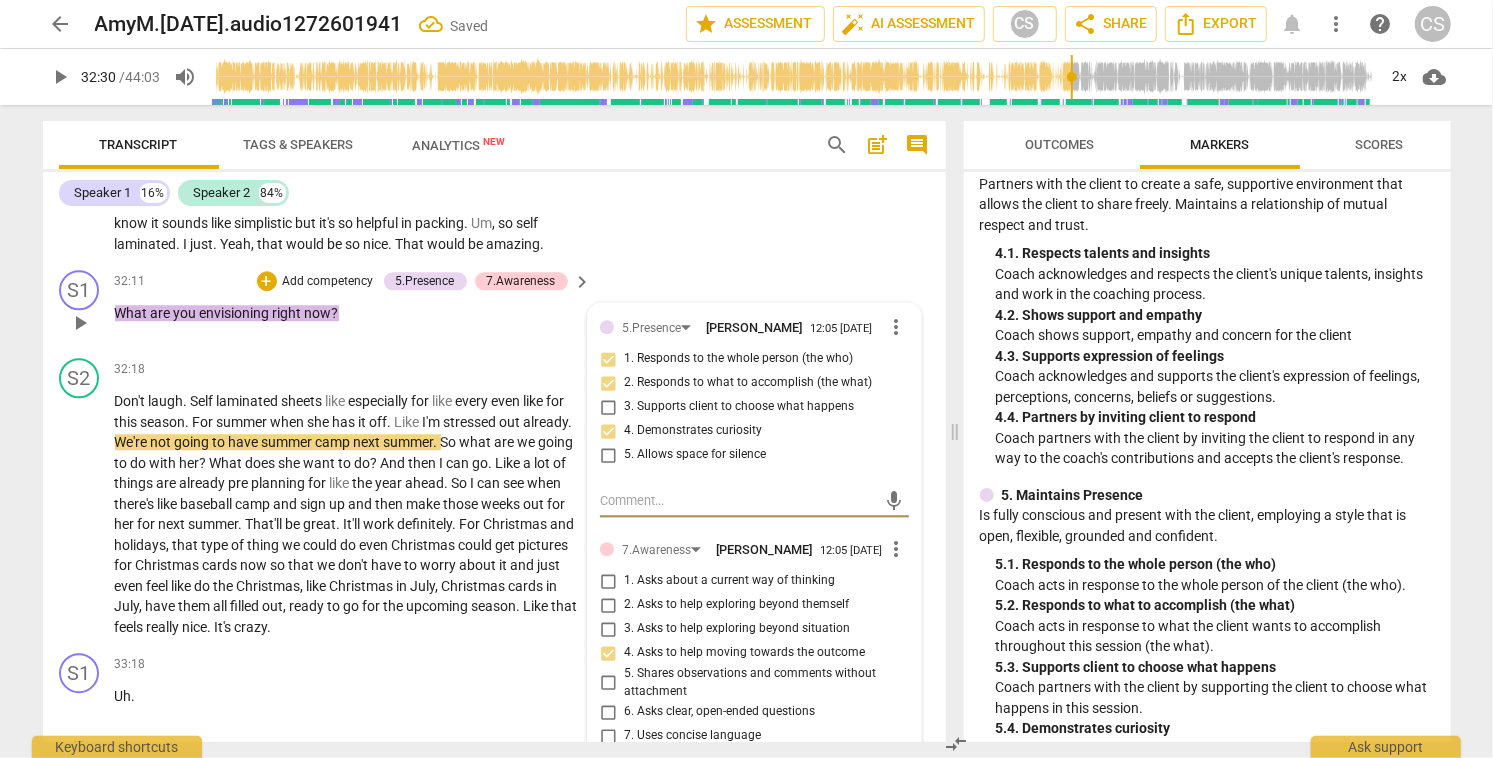 click on "5. Allows space for silence" at bounding box center (608, 455) 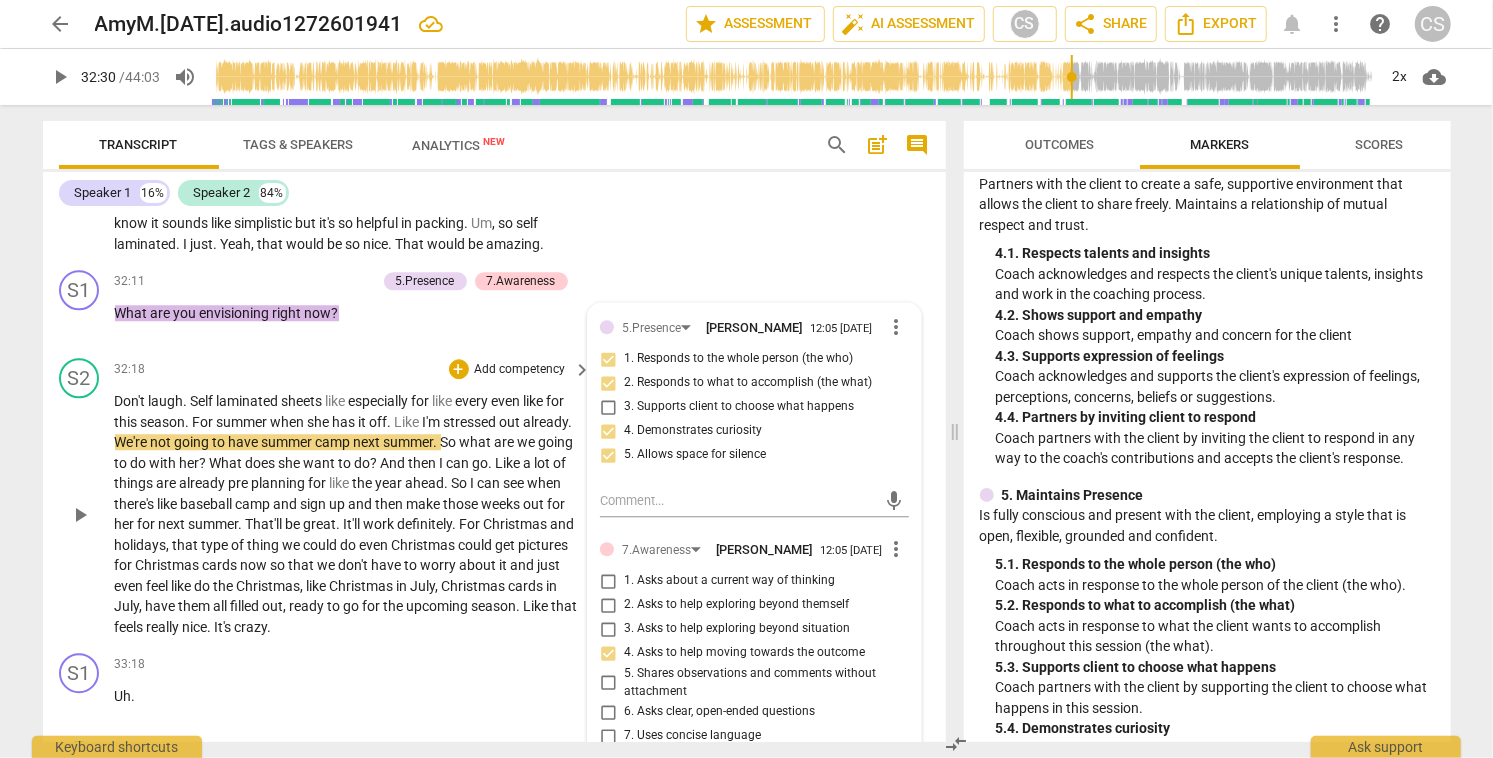 click on "play_arrow" at bounding box center (80, 515) 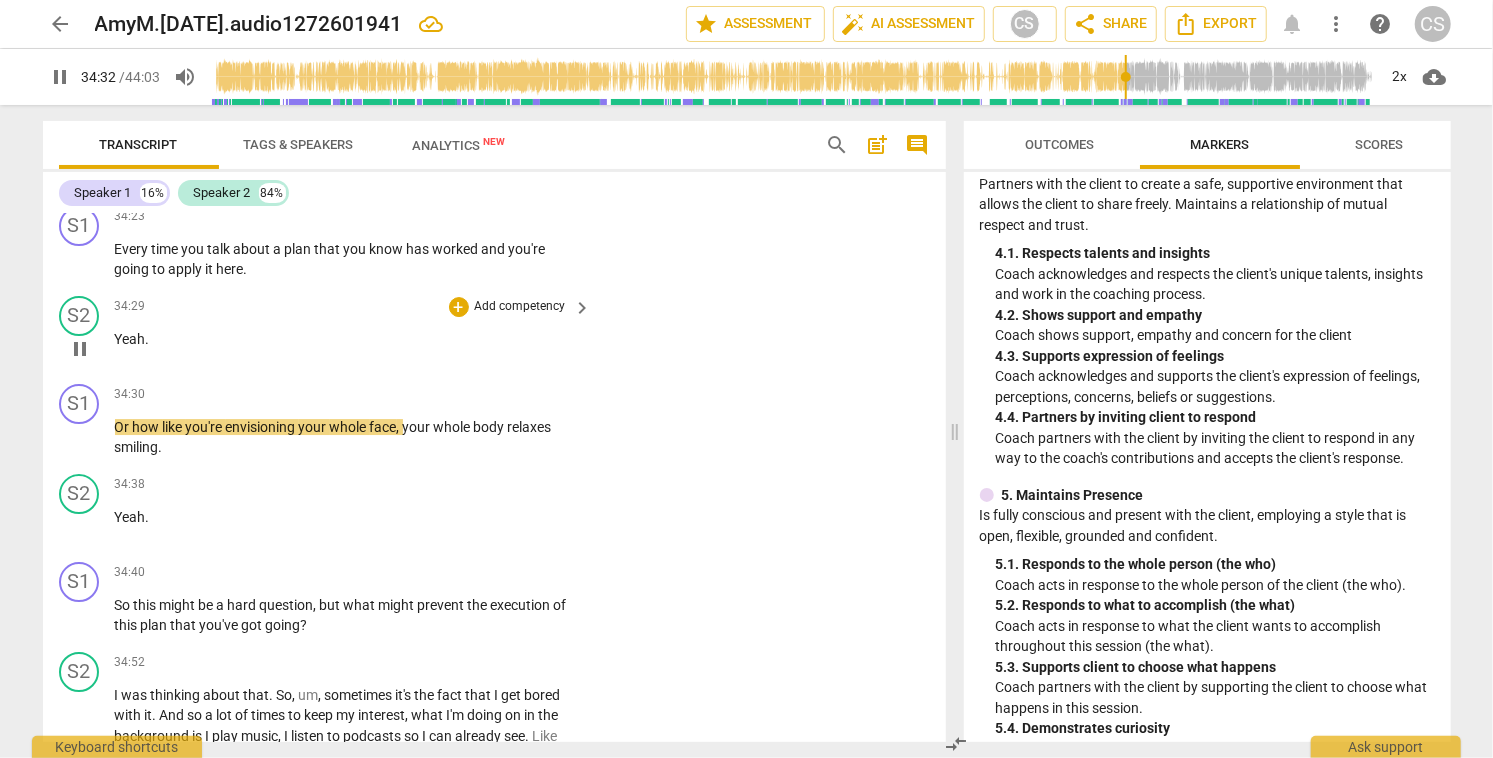 scroll, scrollTop: 12952, scrollLeft: 0, axis: vertical 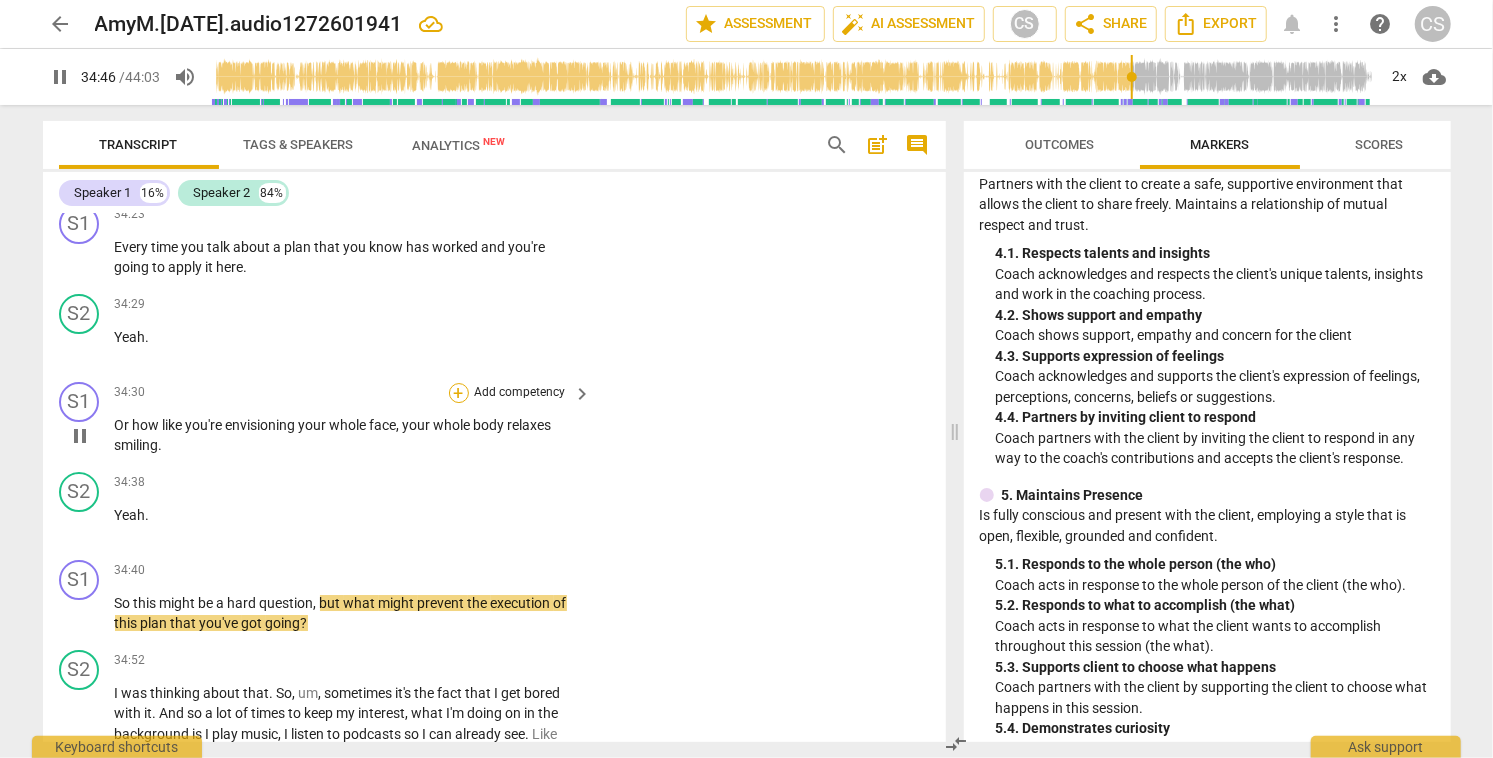 click on "+" at bounding box center (459, 393) 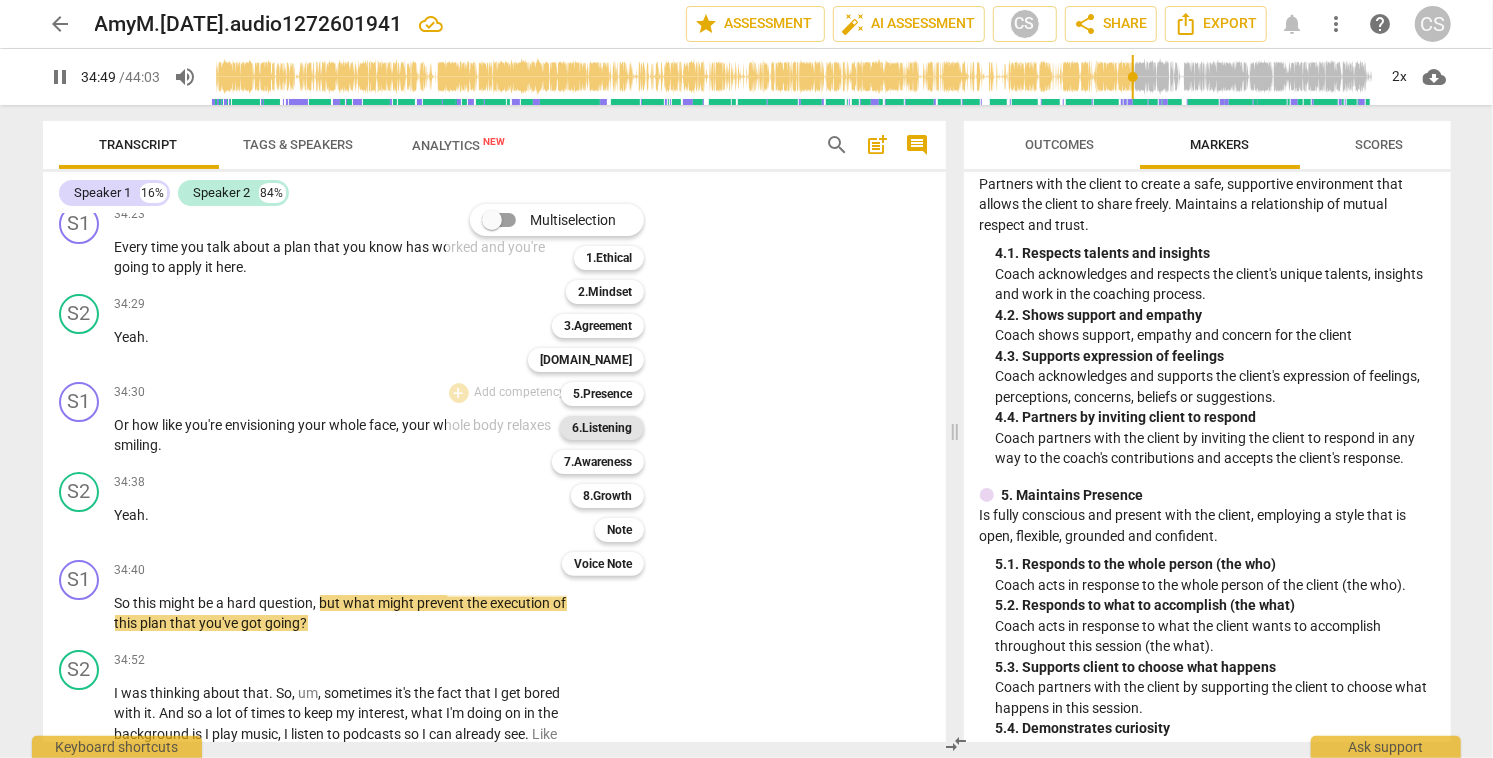 click on "6.Listening" at bounding box center [602, 428] 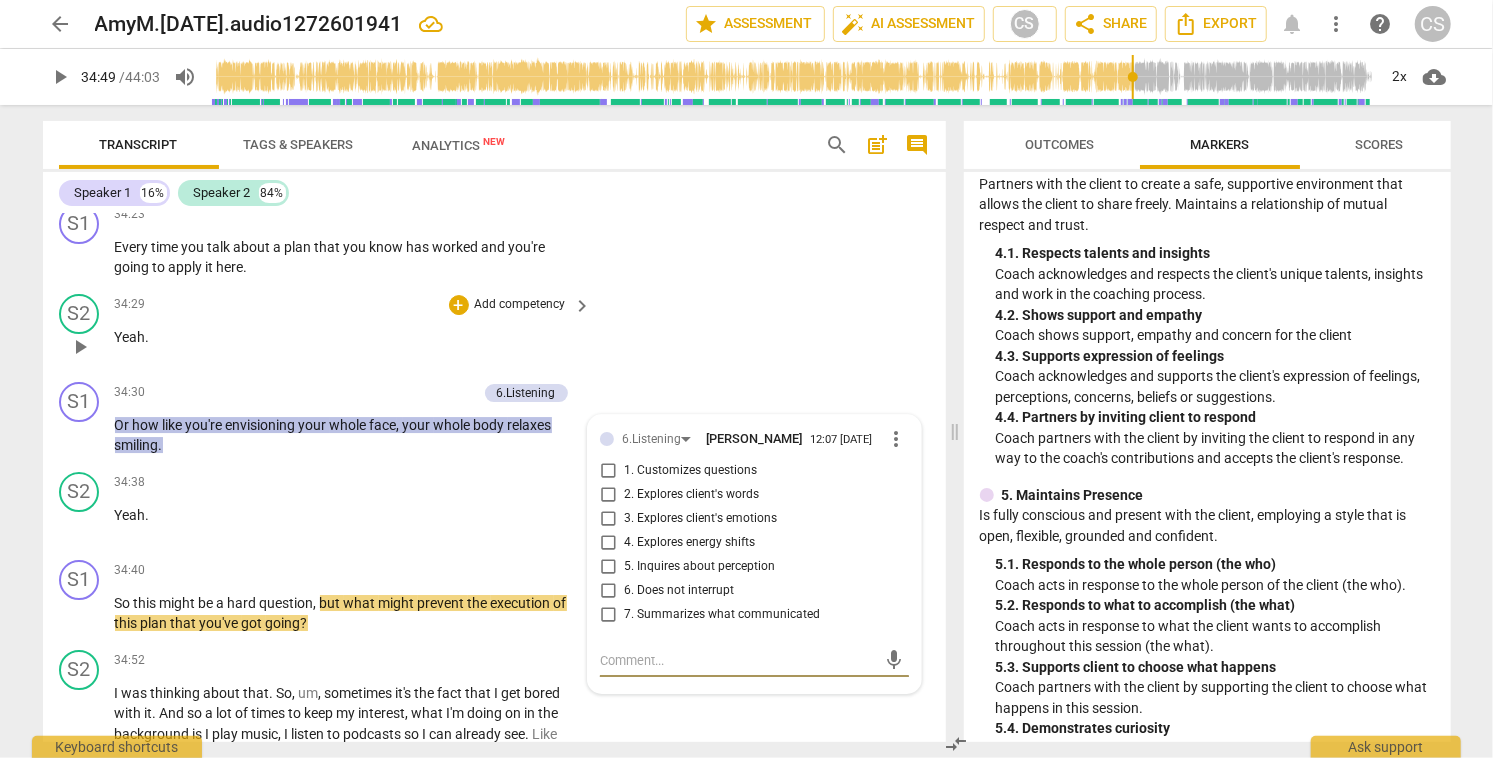 click on "S2 play_arrow pause 34:29 + Add competency keyboard_arrow_right Yeah ." at bounding box center [494, 330] 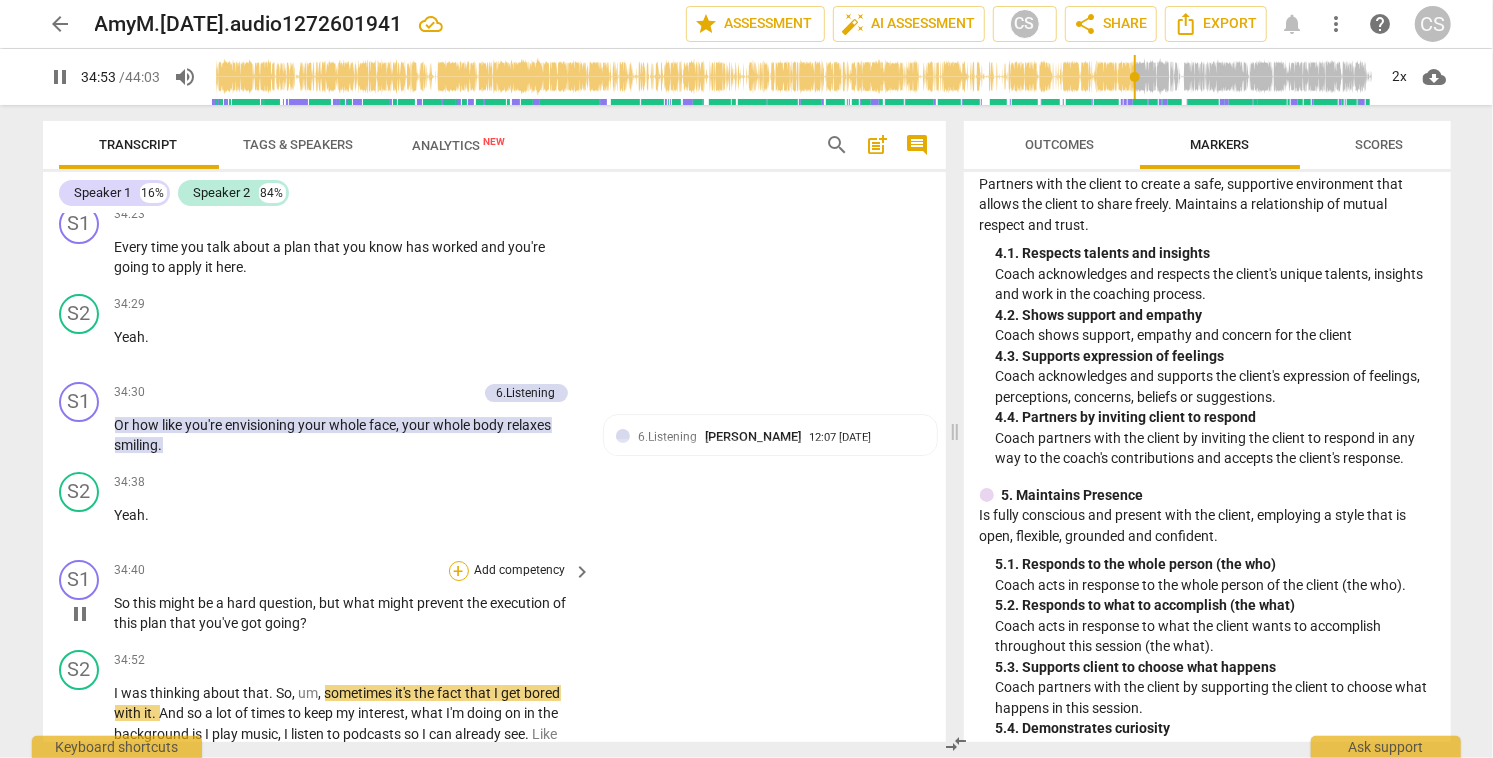 click on "+" at bounding box center [459, 571] 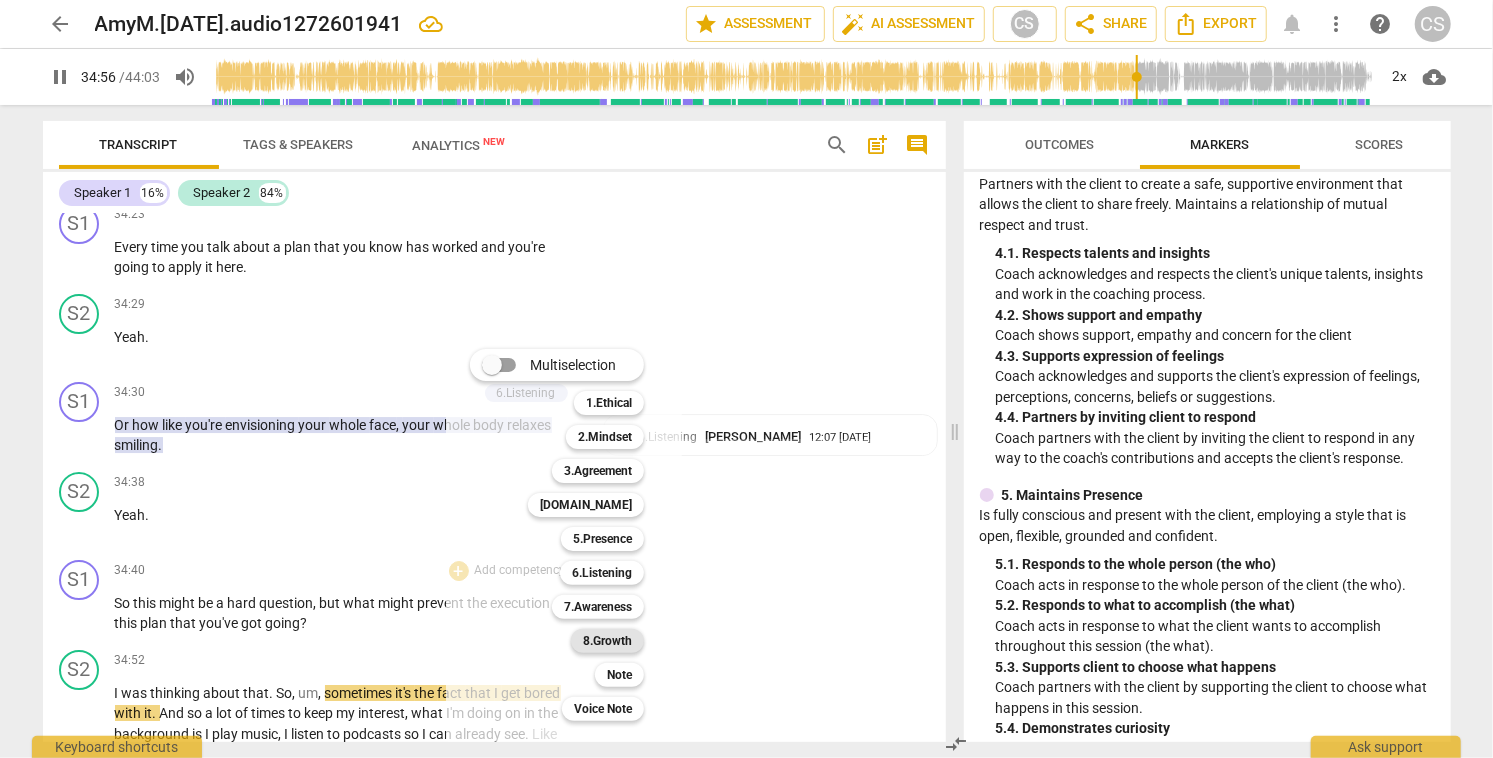 click on "8.Growth" at bounding box center (607, 641) 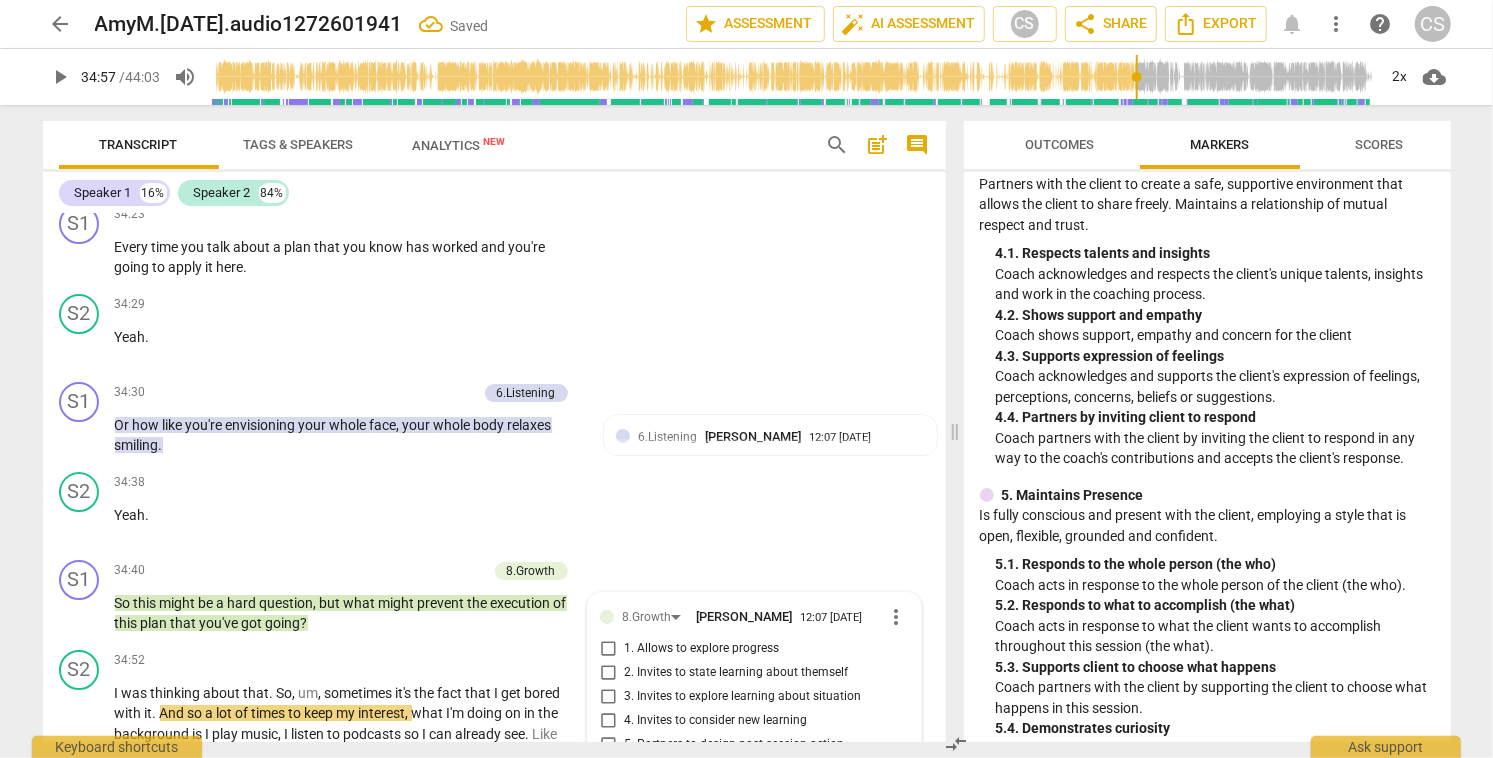 scroll, scrollTop: 13365, scrollLeft: 0, axis: vertical 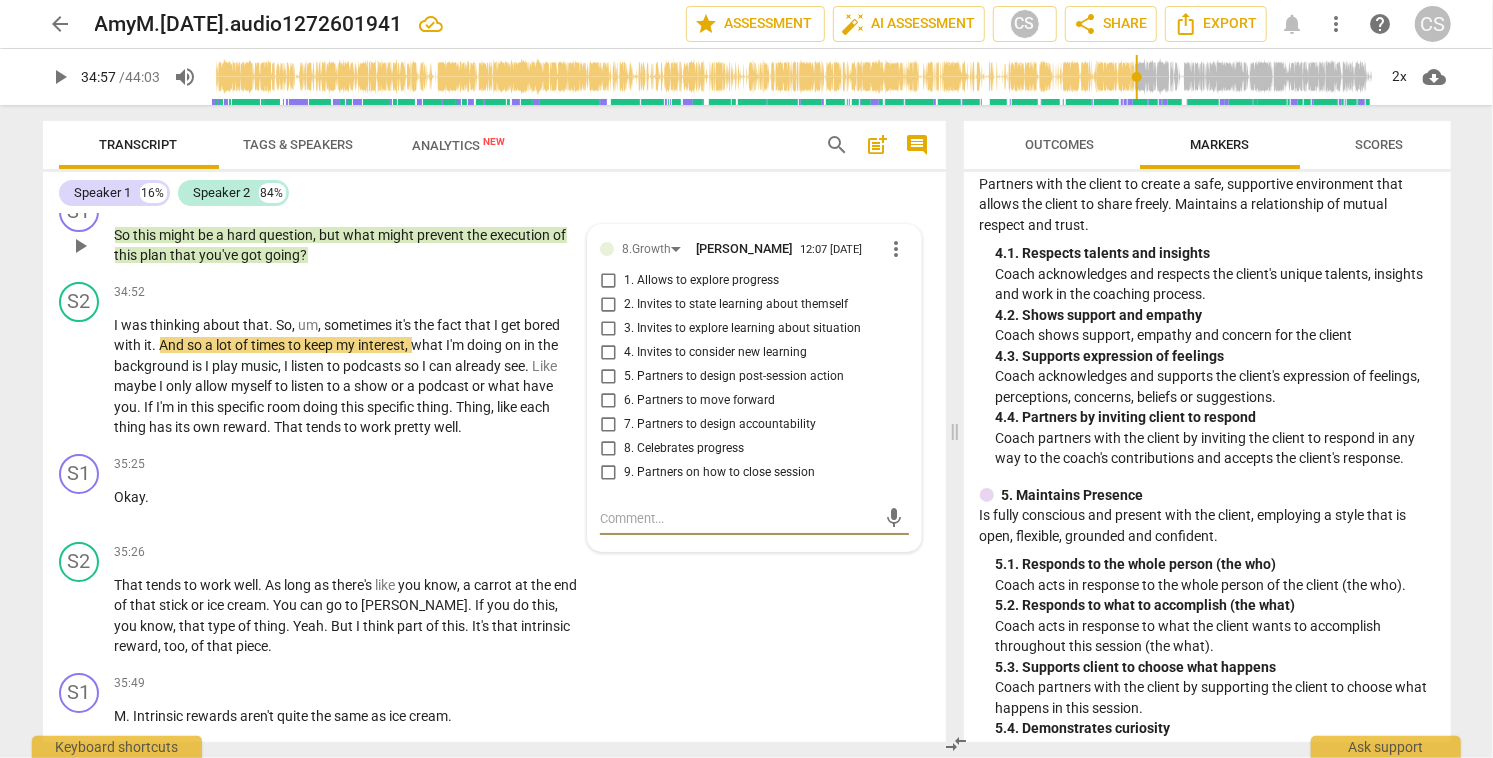 click on "5. Partners to design post-session action" at bounding box center [608, 377] 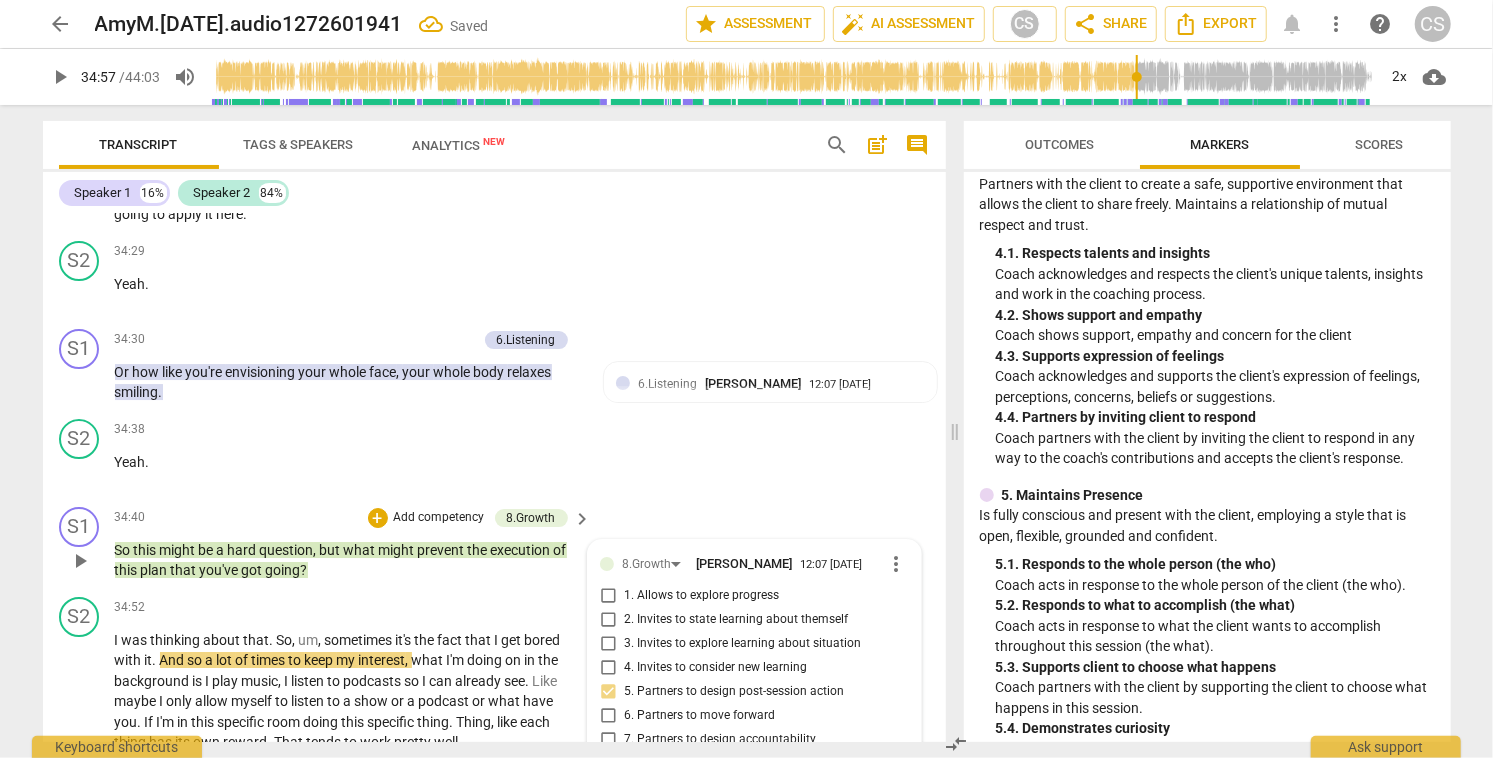 scroll, scrollTop: 13005, scrollLeft: 0, axis: vertical 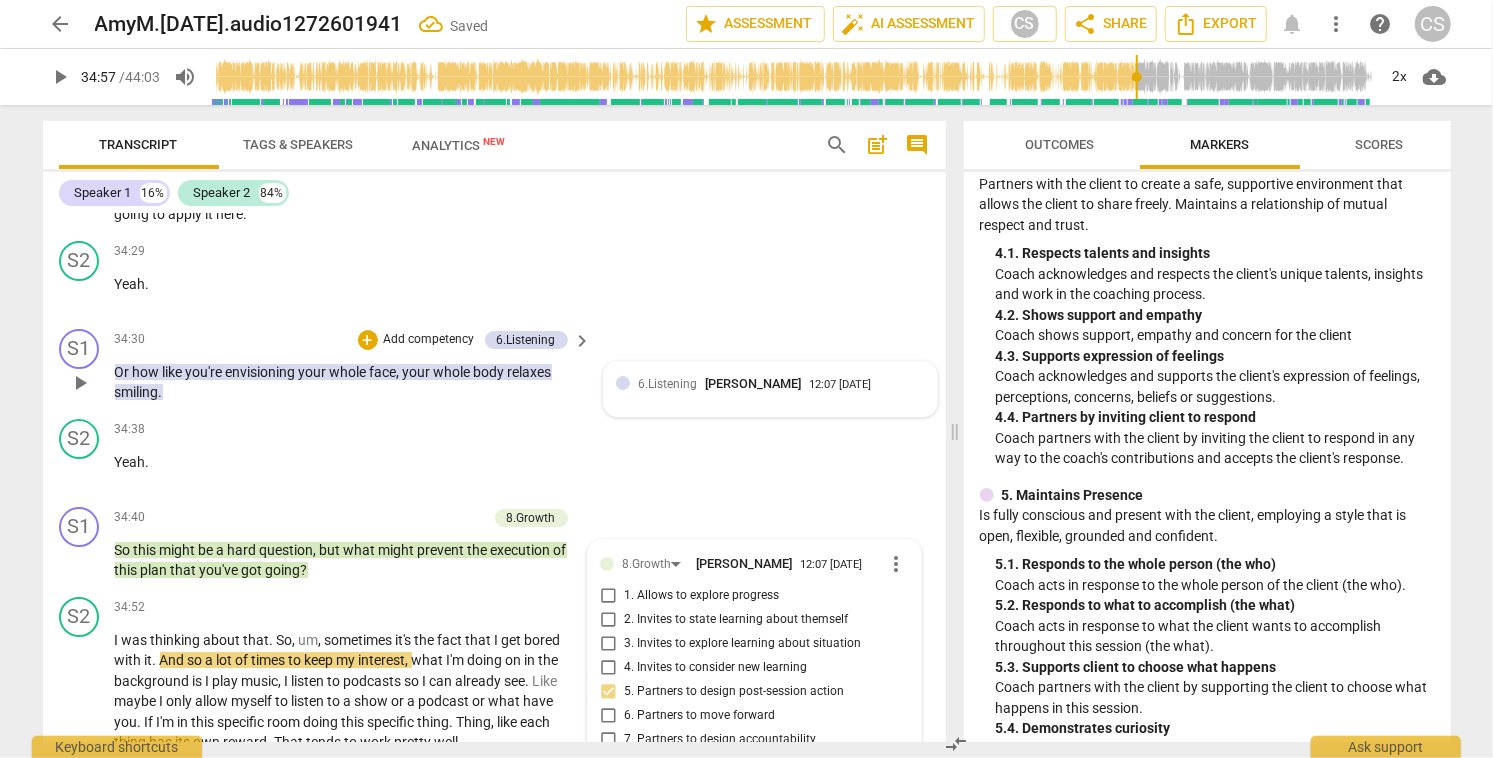 click on "6.Listening [PERSON_NAME] 12:07 [DATE]" at bounding box center [770, 389] 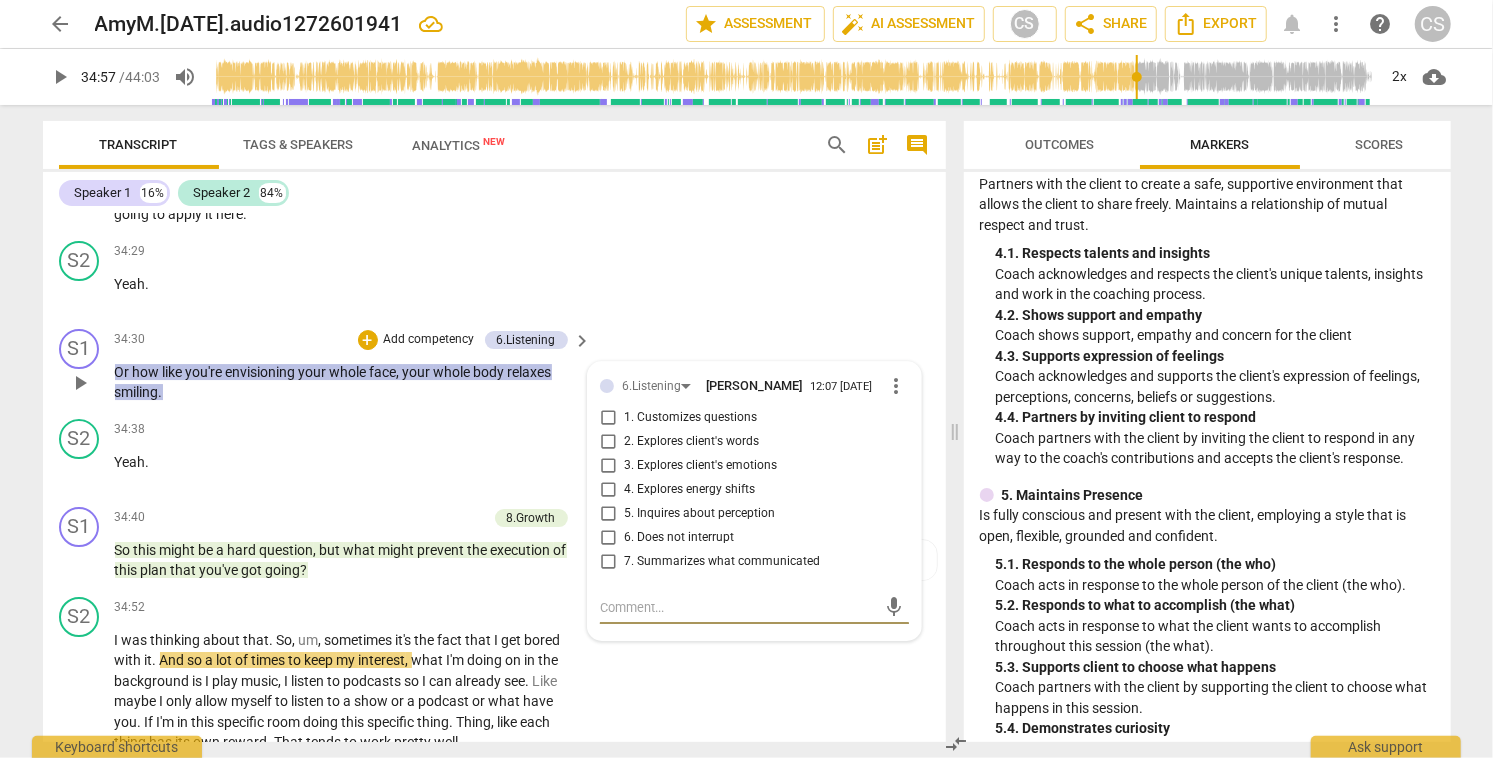 click on "4. Explores energy shifts" at bounding box center (608, 490) 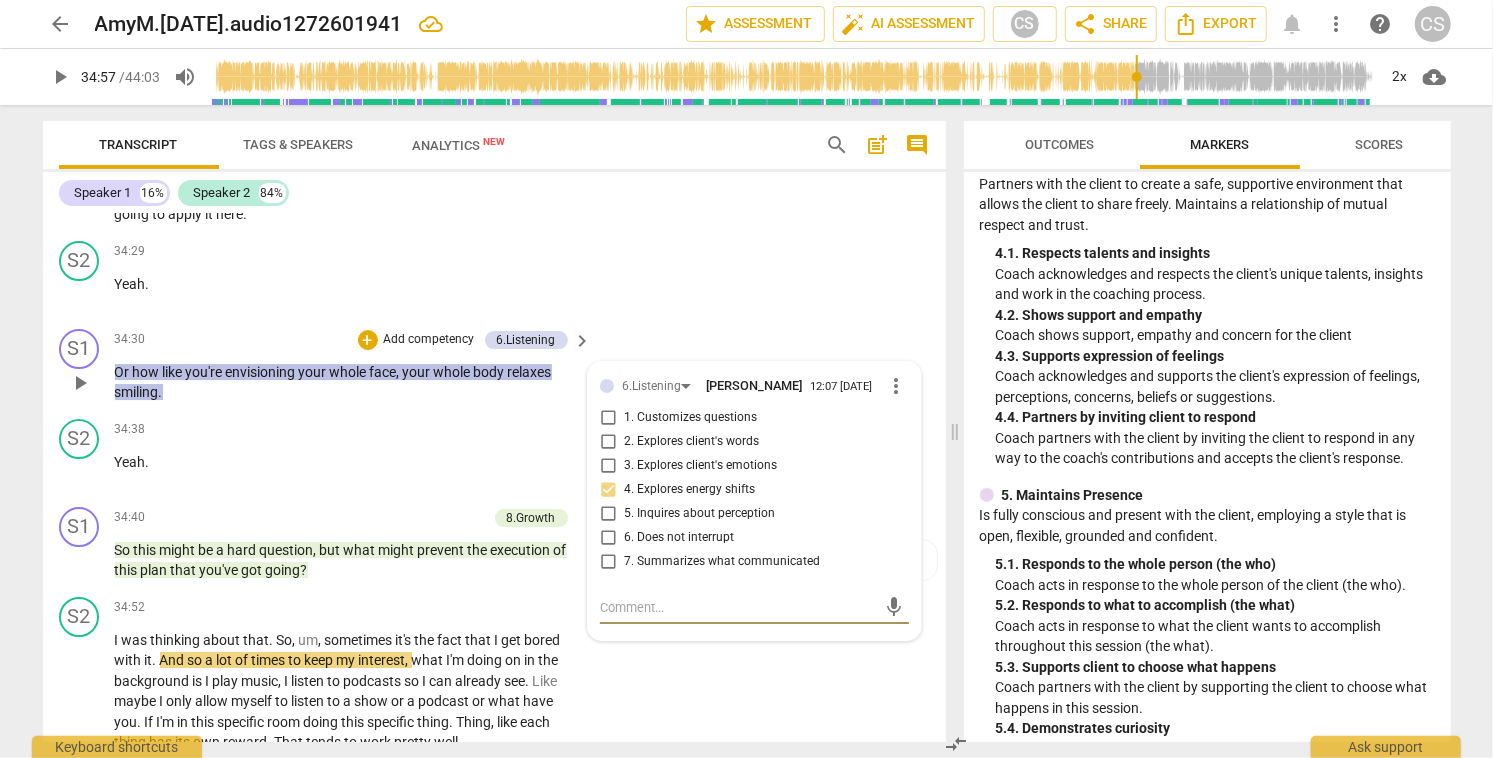 click at bounding box center (738, 607) 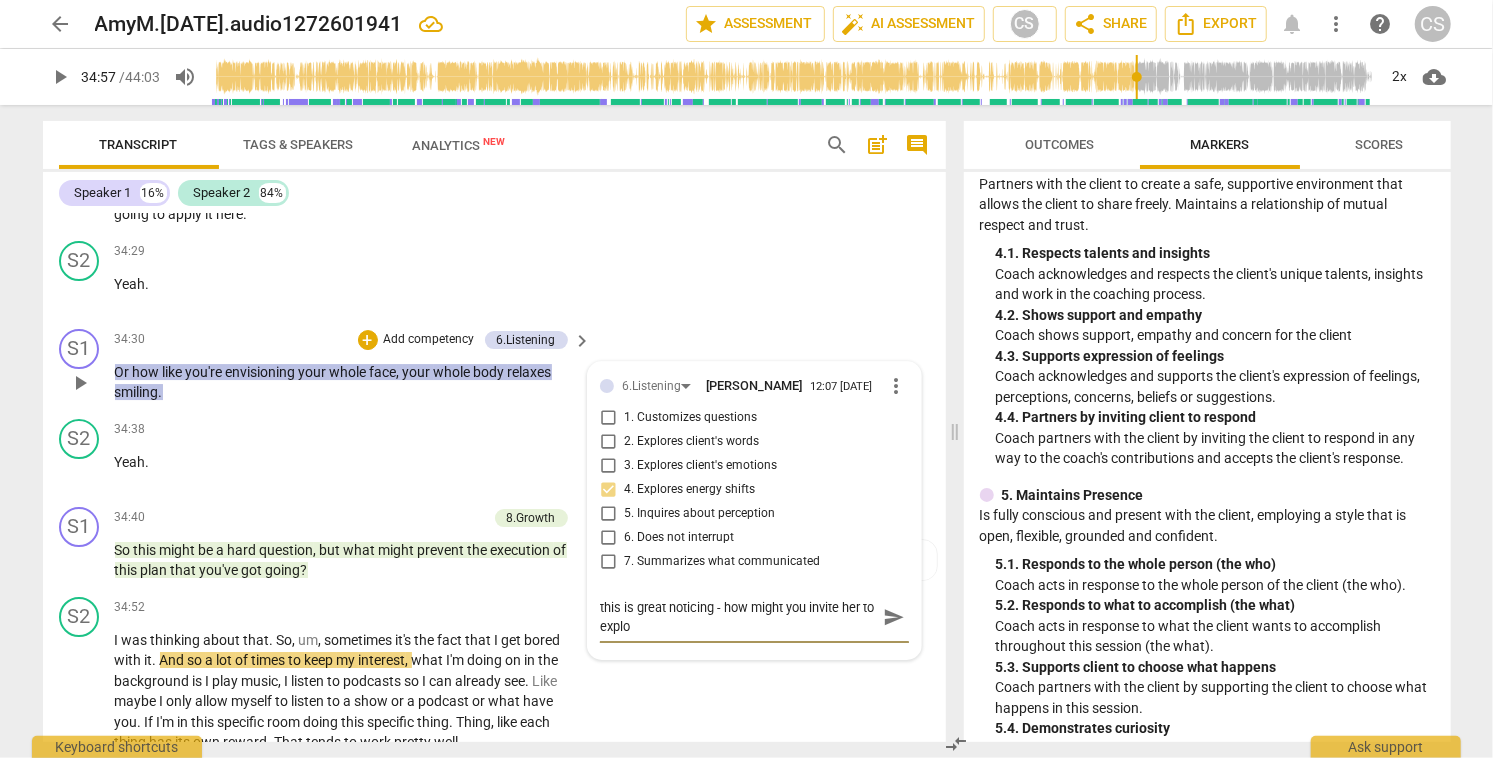 scroll, scrollTop: 0, scrollLeft: 0, axis: both 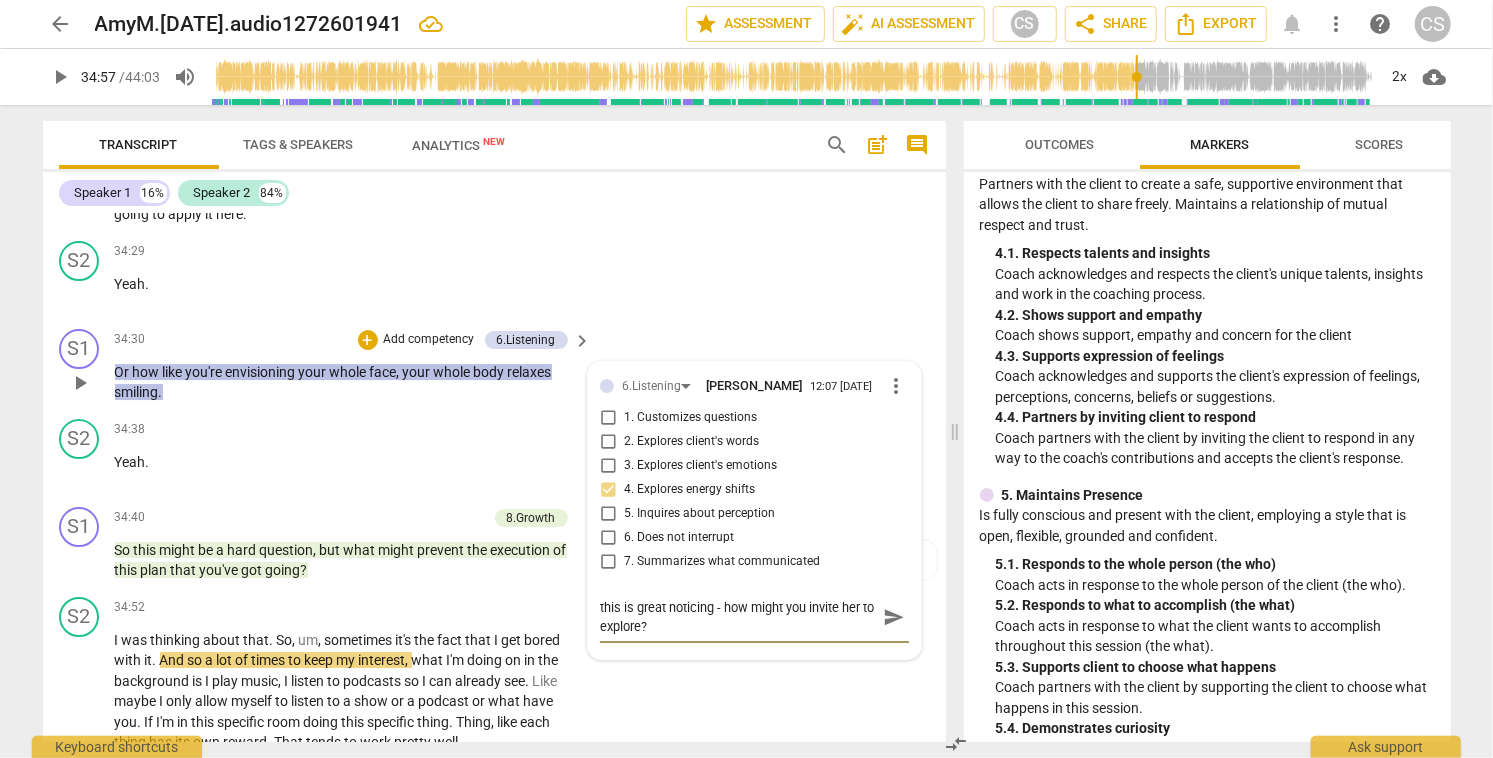 click on "send" at bounding box center [894, 617] 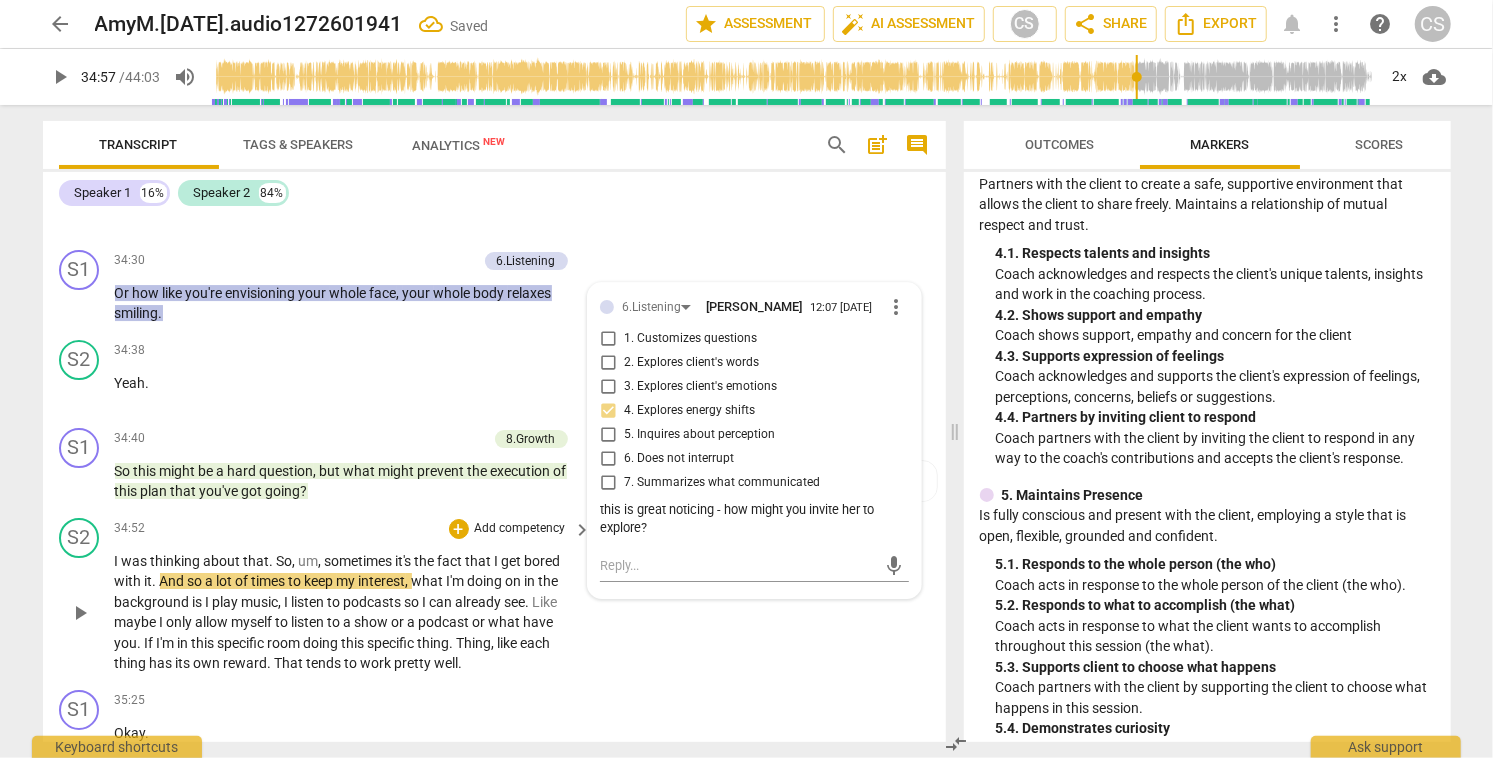 scroll, scrollTop: 13105, scrollLeft: 0, axis: vertical 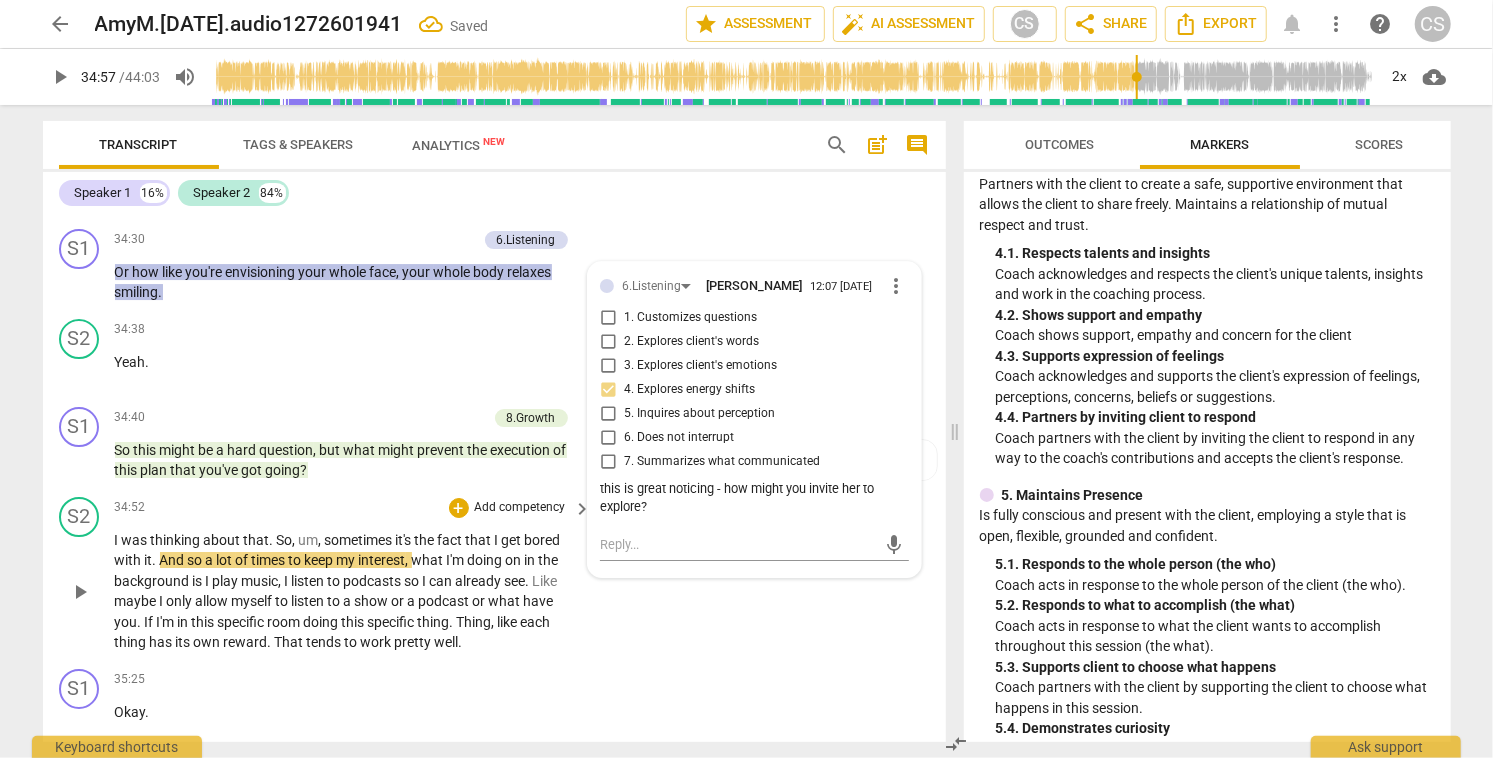 click on "play_arrow" at bounding box center [80, 592] 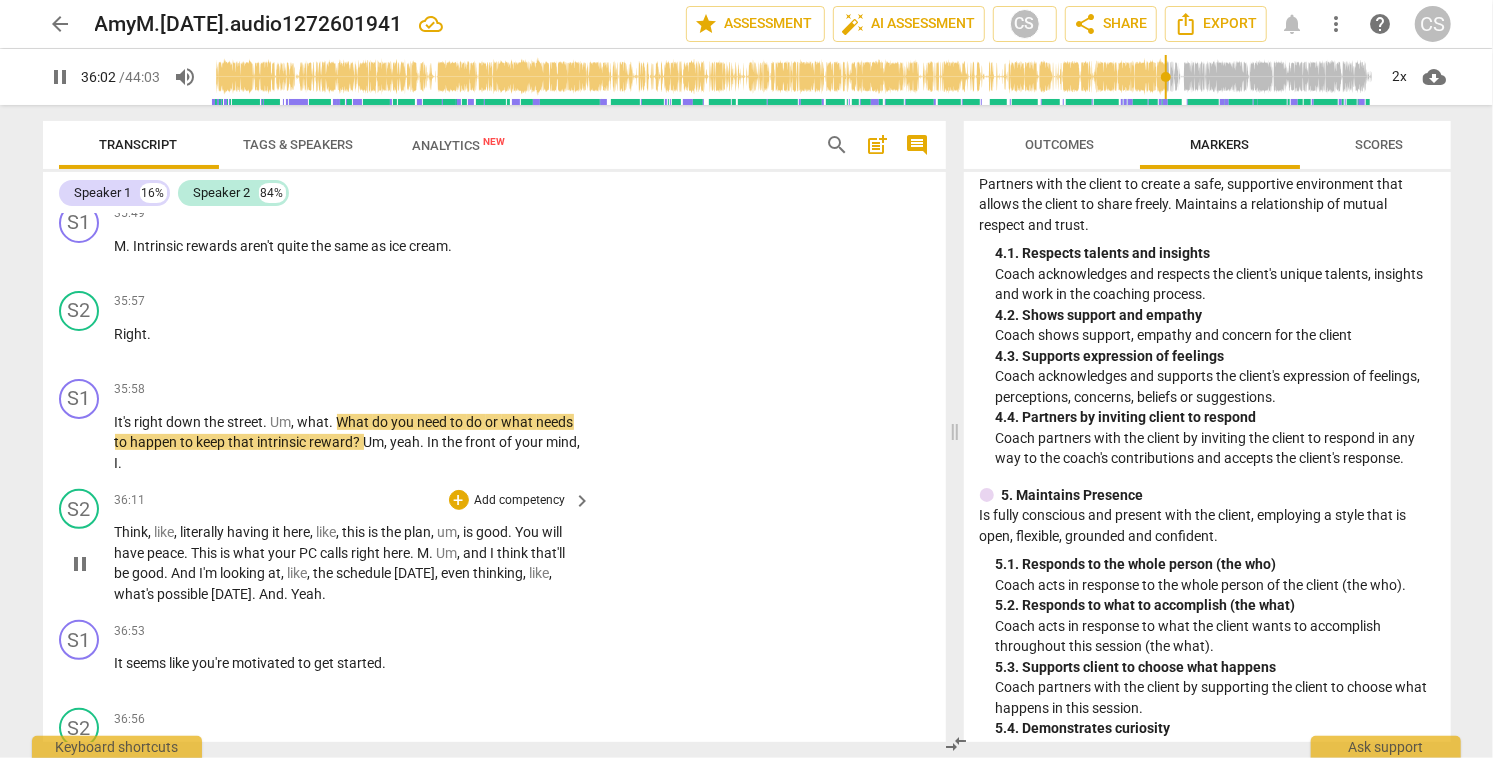 scroll, scrollTop: 13791, scrollLeft: 0, axis: vertical 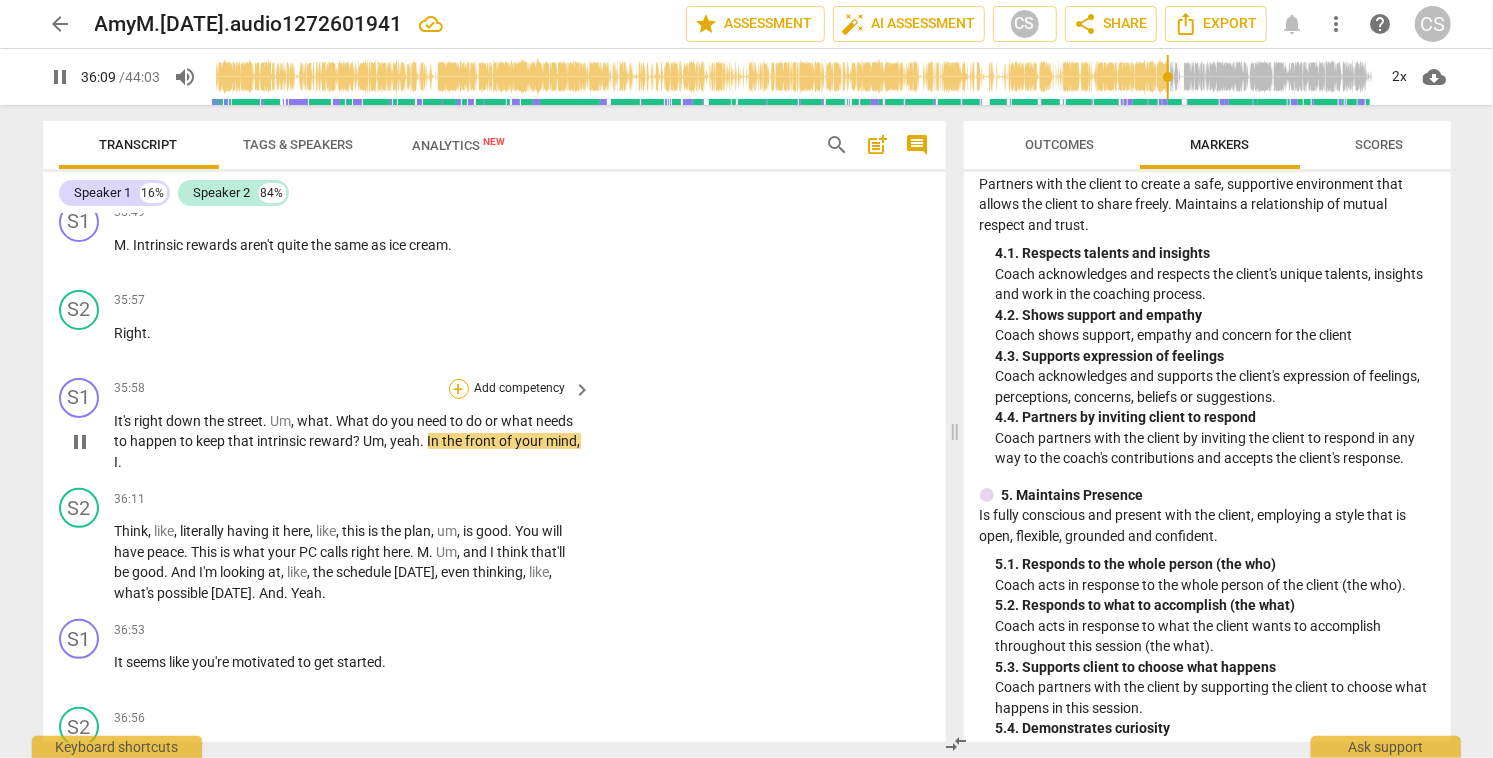 click on "+" at bounding box center [459, 389] 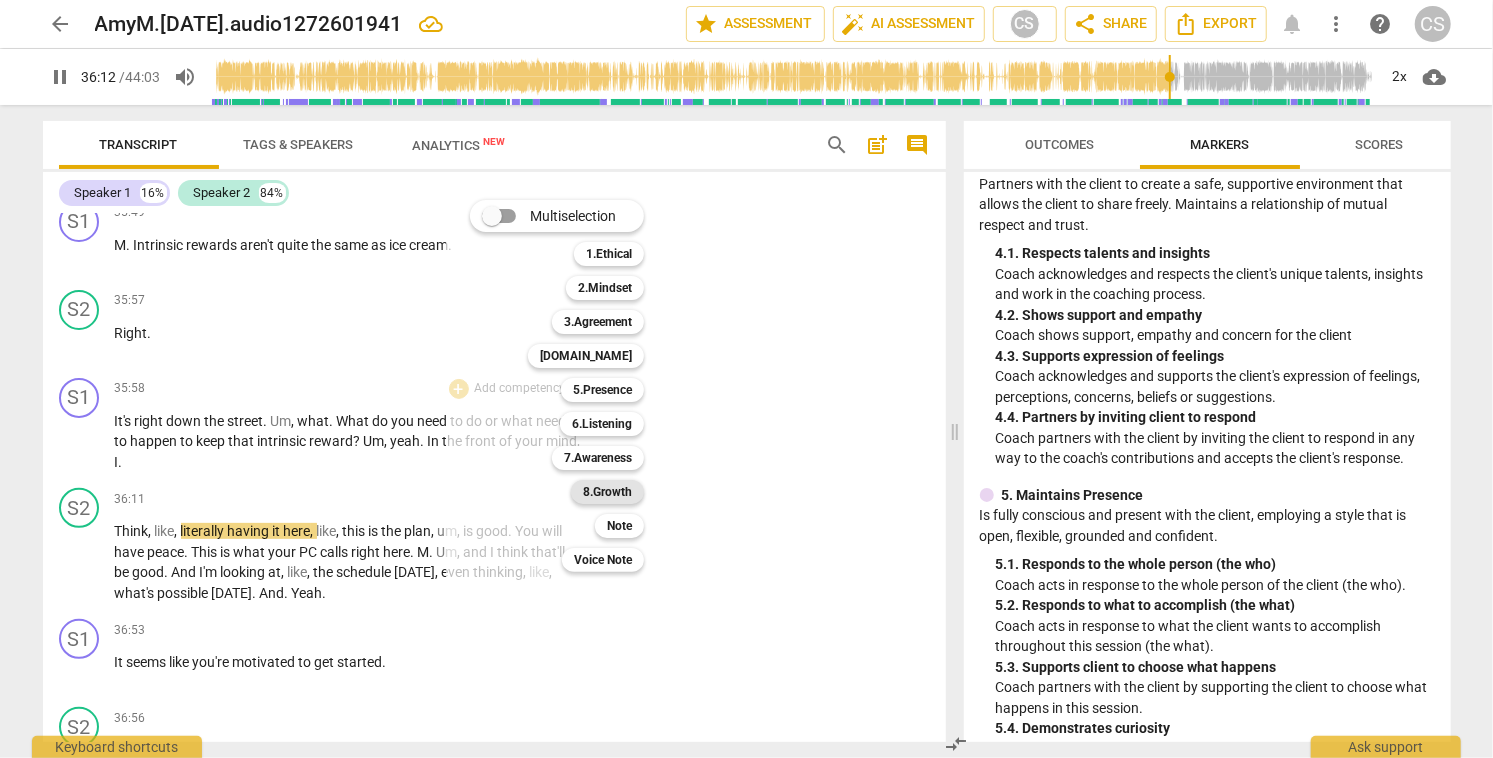 click on "8.Growth" at bounding box center (607, 492) 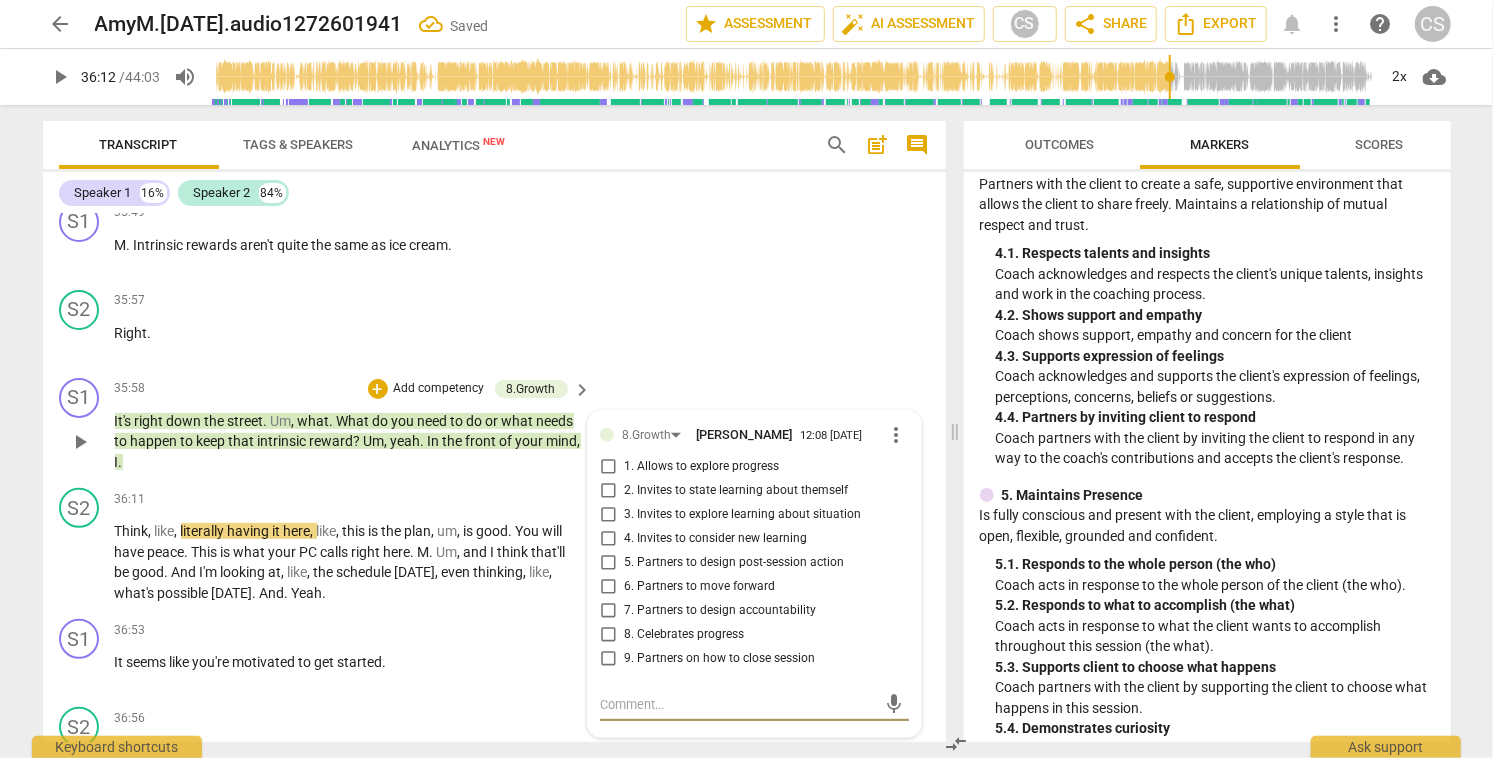 click on "5. Partners to design post-session action" at bounding box center [608, 563] 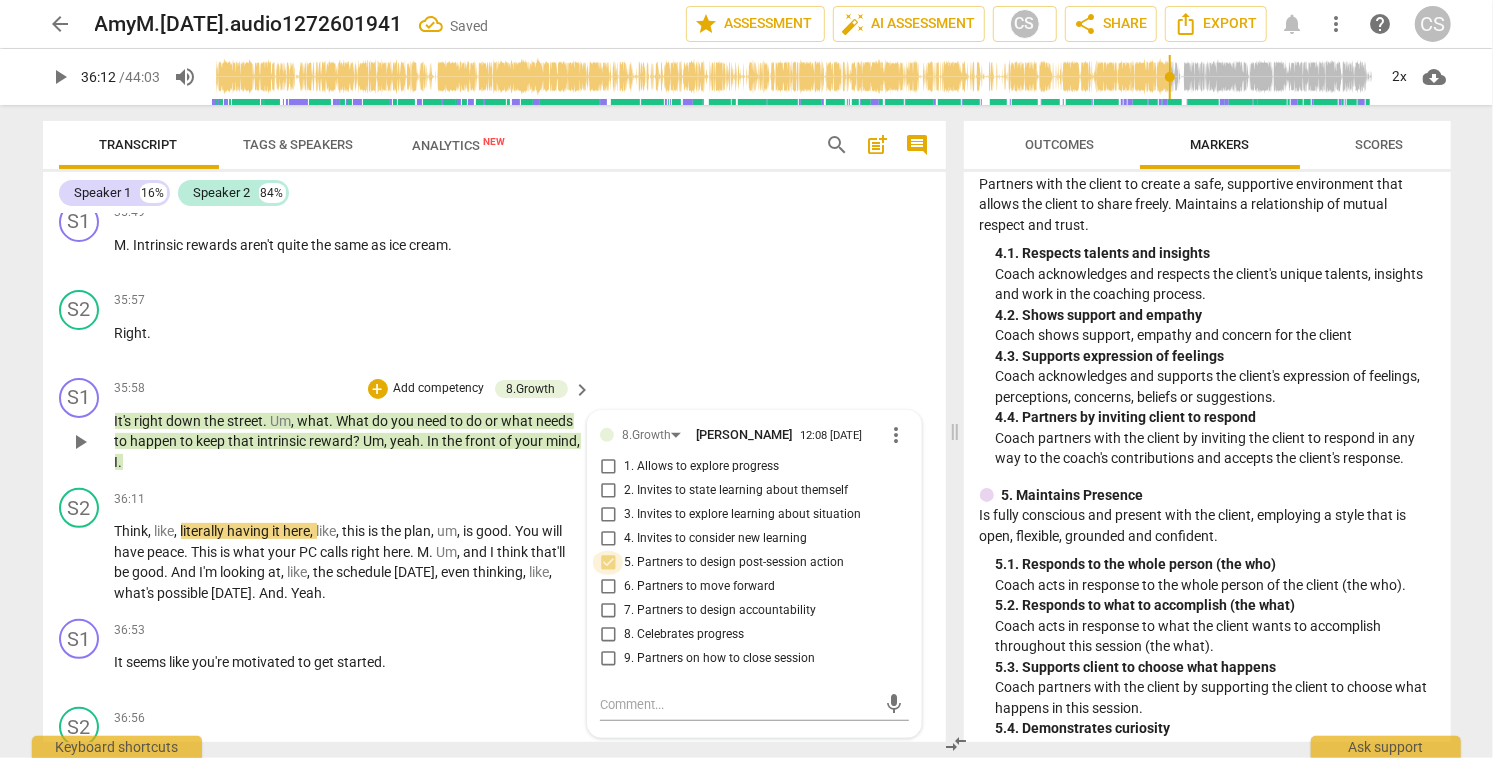 click on "5. Partners to design post-session action" at bounding box center (608, 563) 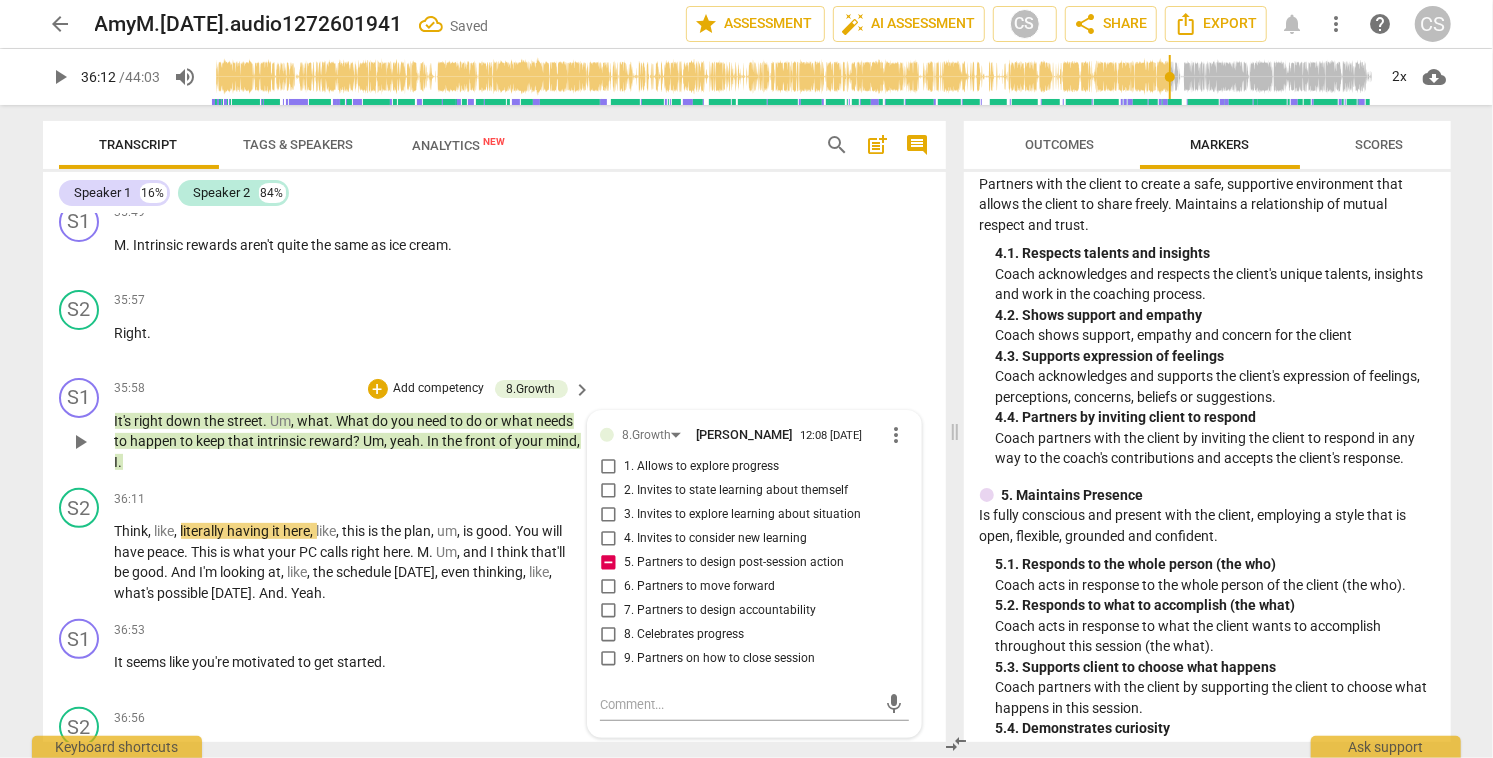 click on "5. Partners to design post-session action" at bounding box center [608, 563] 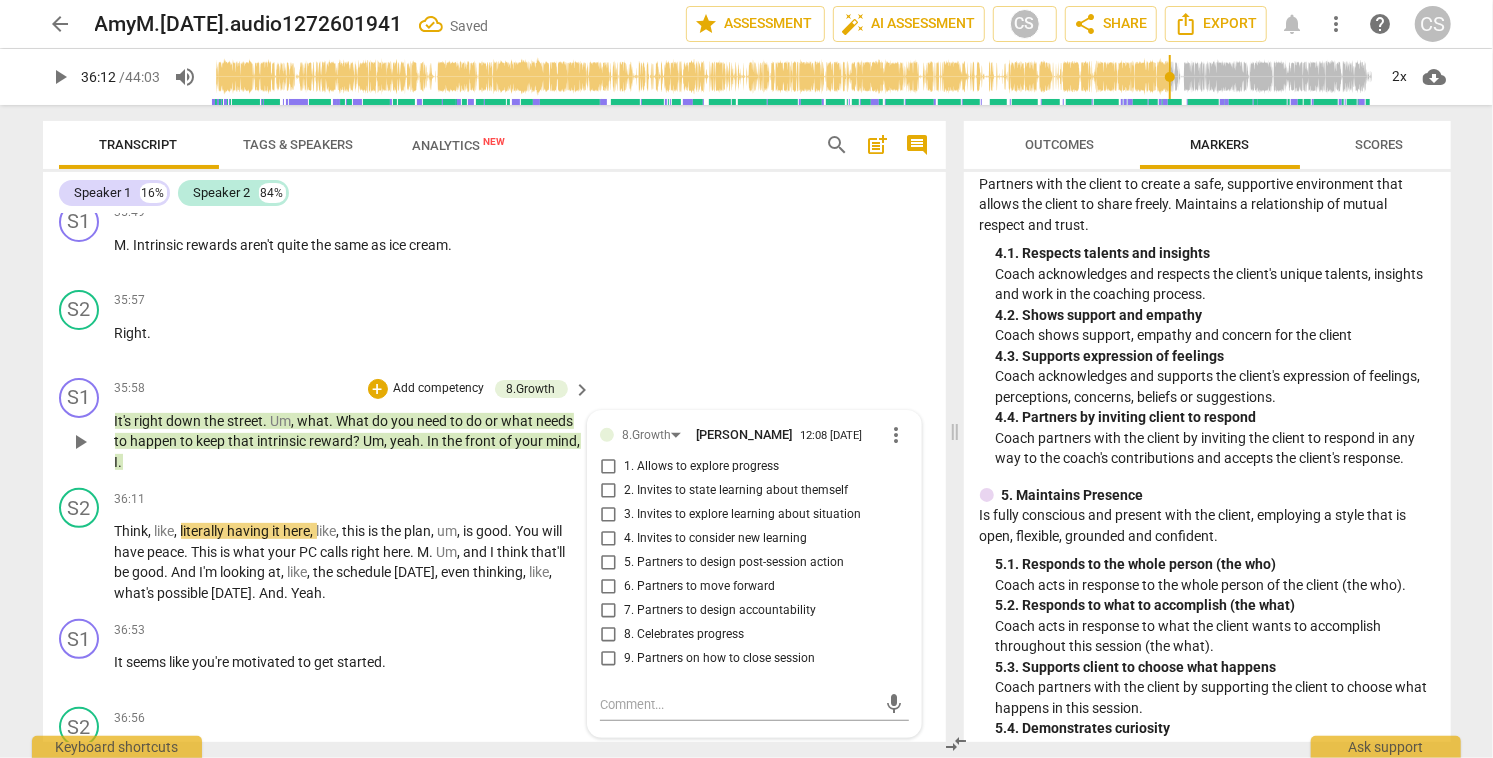 click on "6. Partners to move forward" at bounding box center [608, 587] 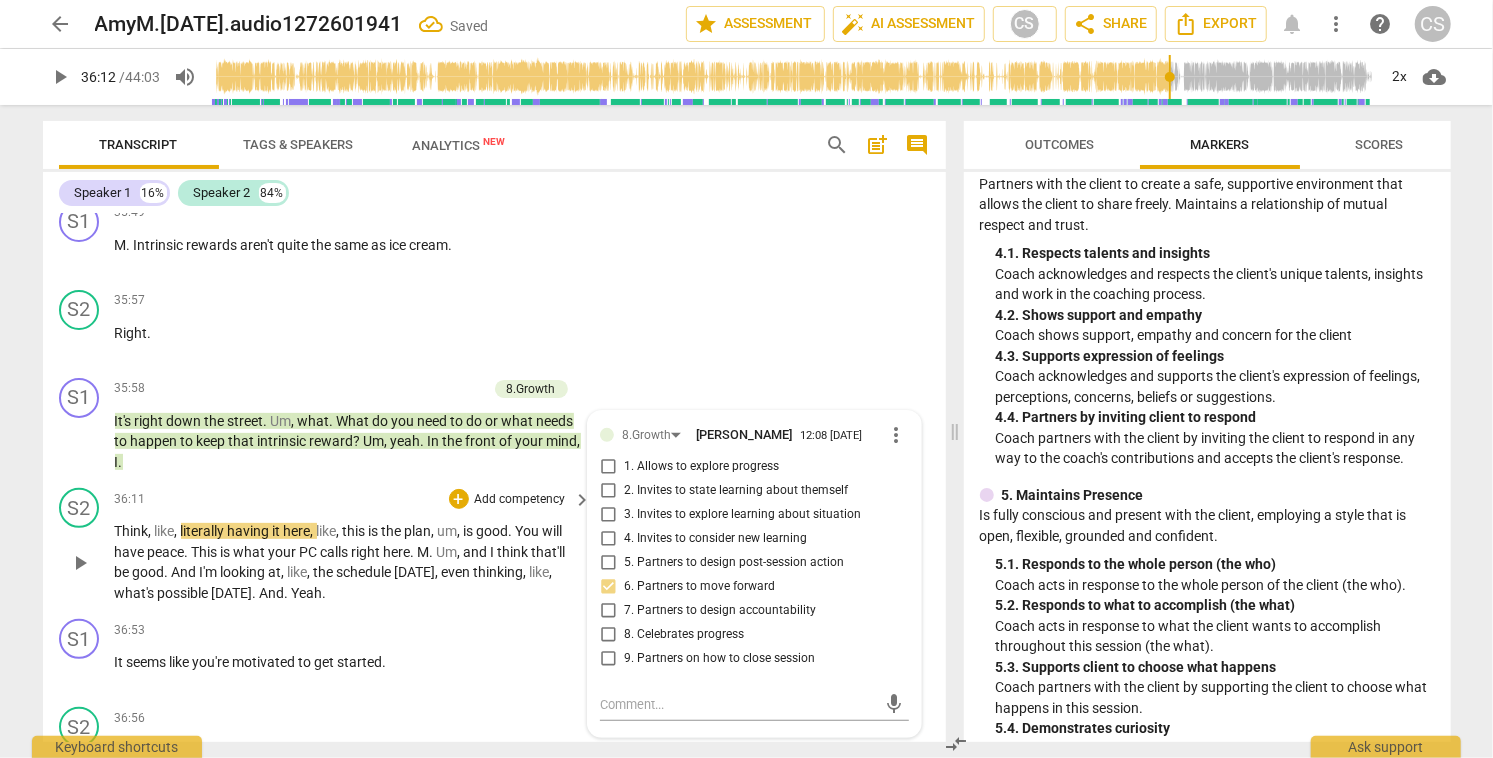 click on "play_arrow" at bounding box center (80, 563) 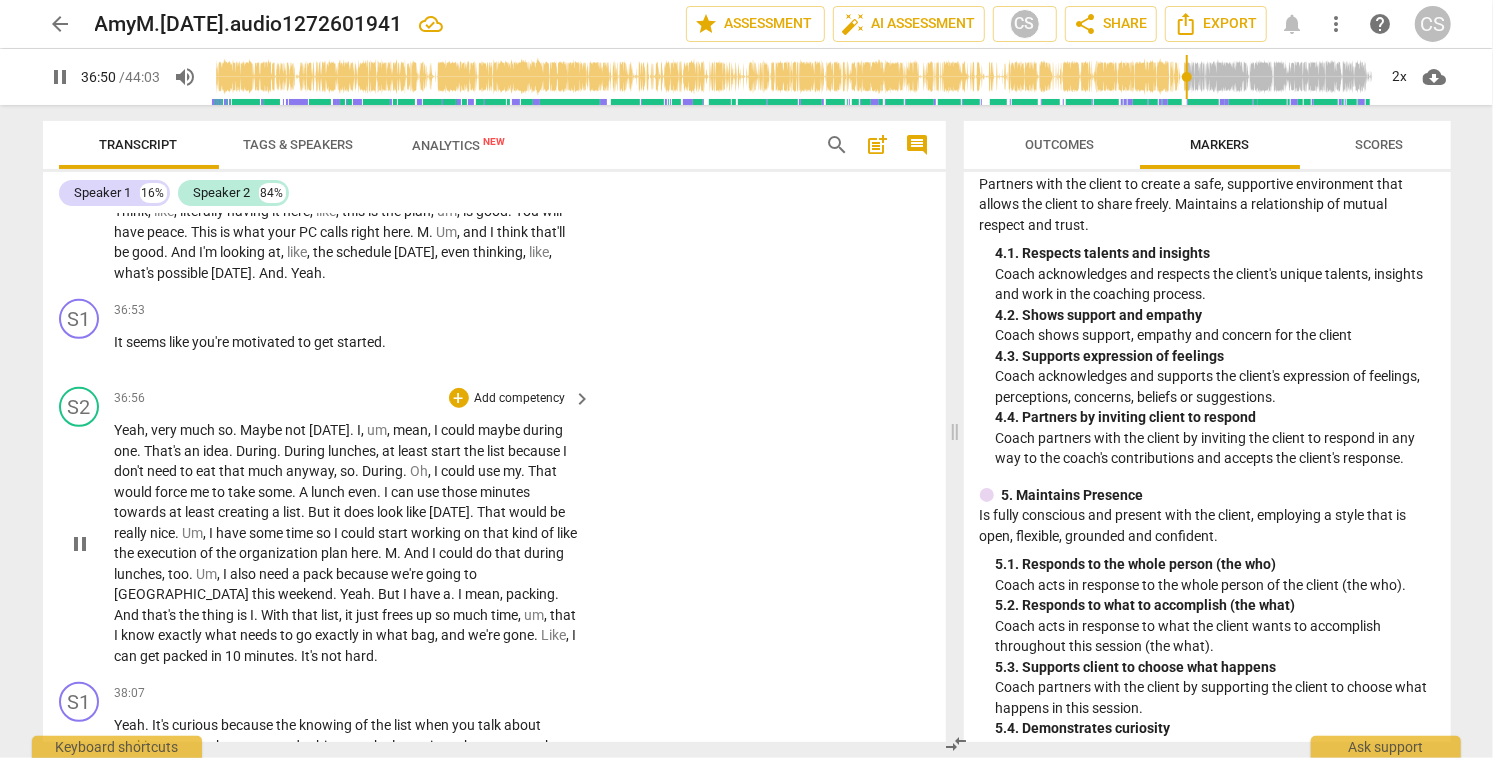 scroll, scrollTop: 14112, scrollLeft: 0, axis: vertical 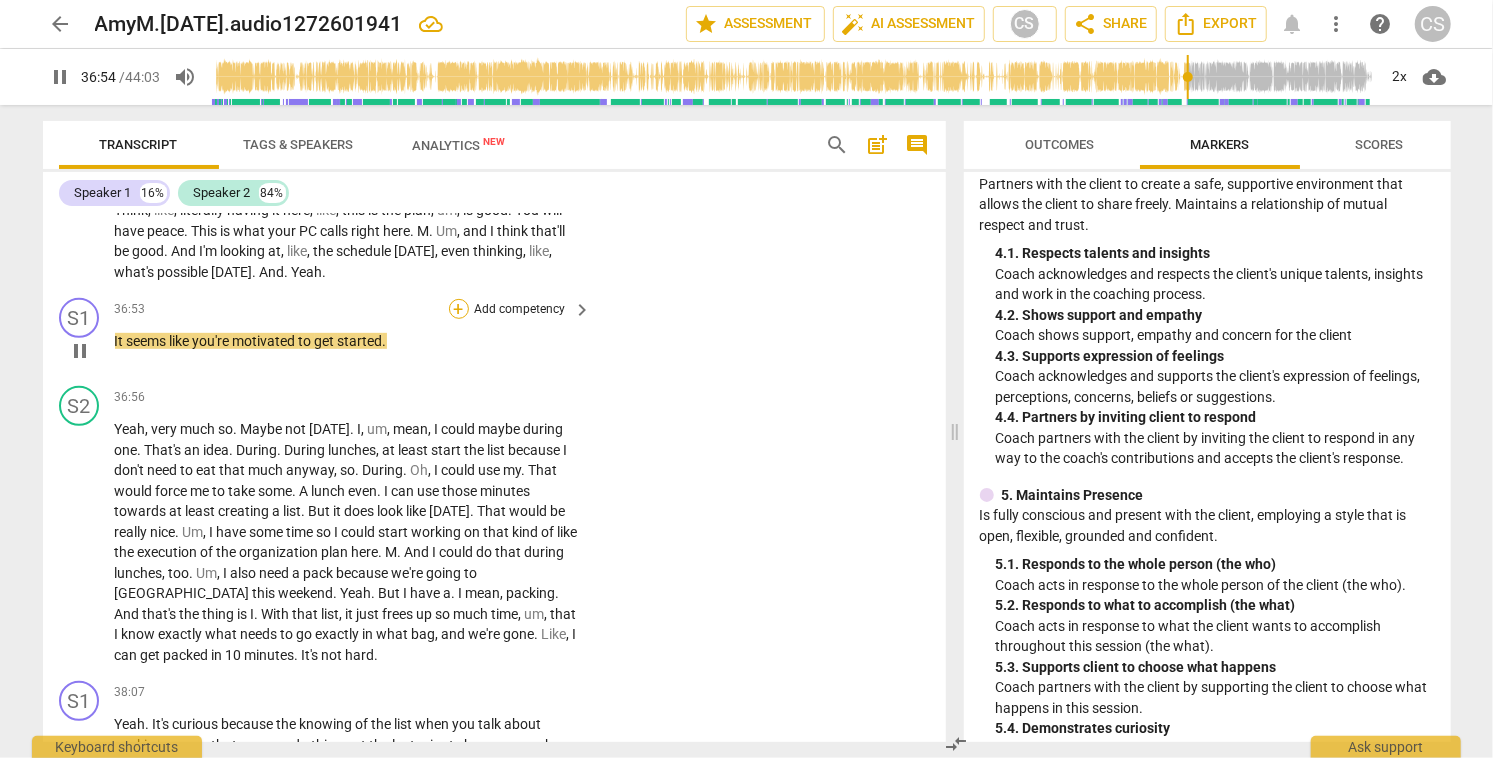 click on "+" at bounding box center [459, 309] 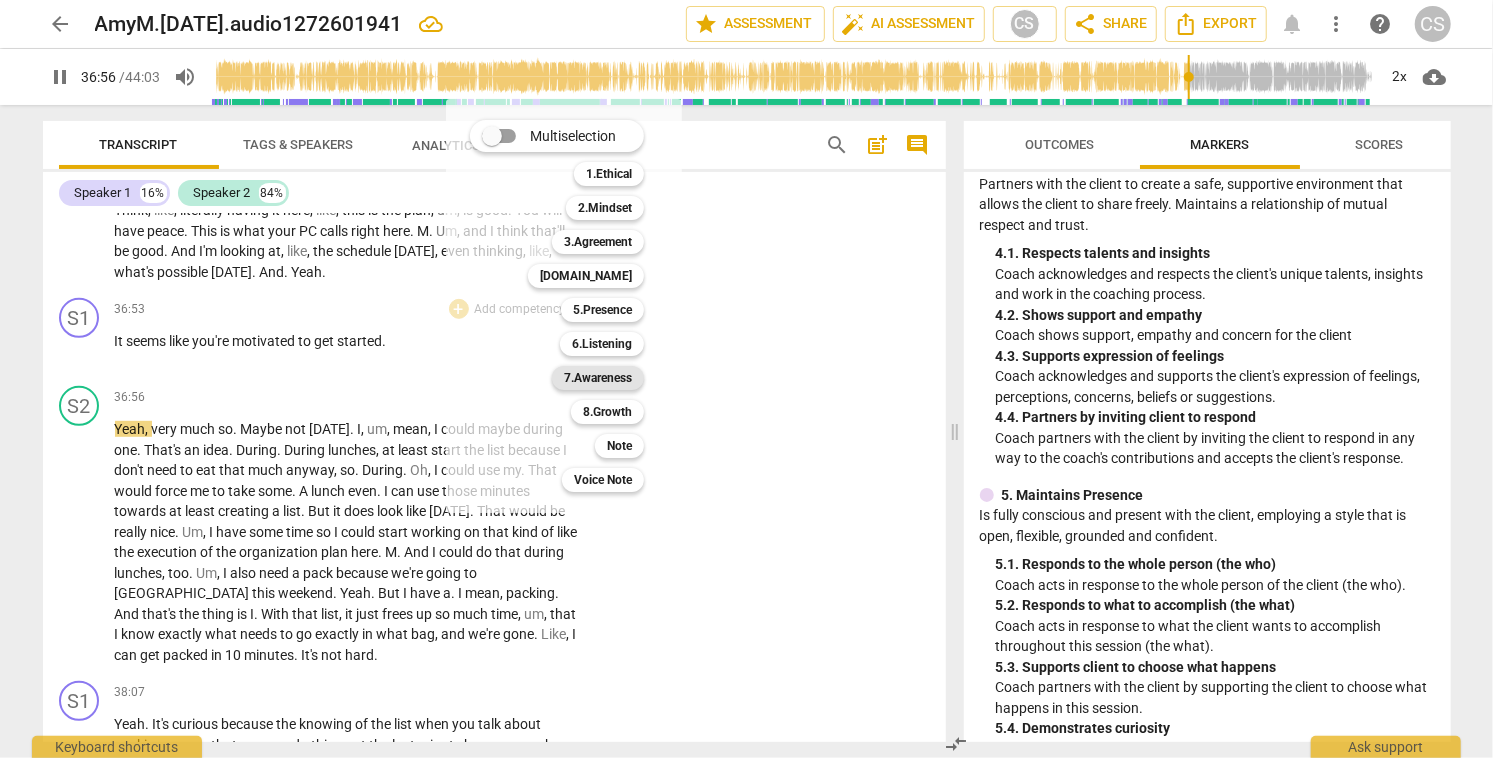 click on "7.Awareness" at bounding box center [598, 378] 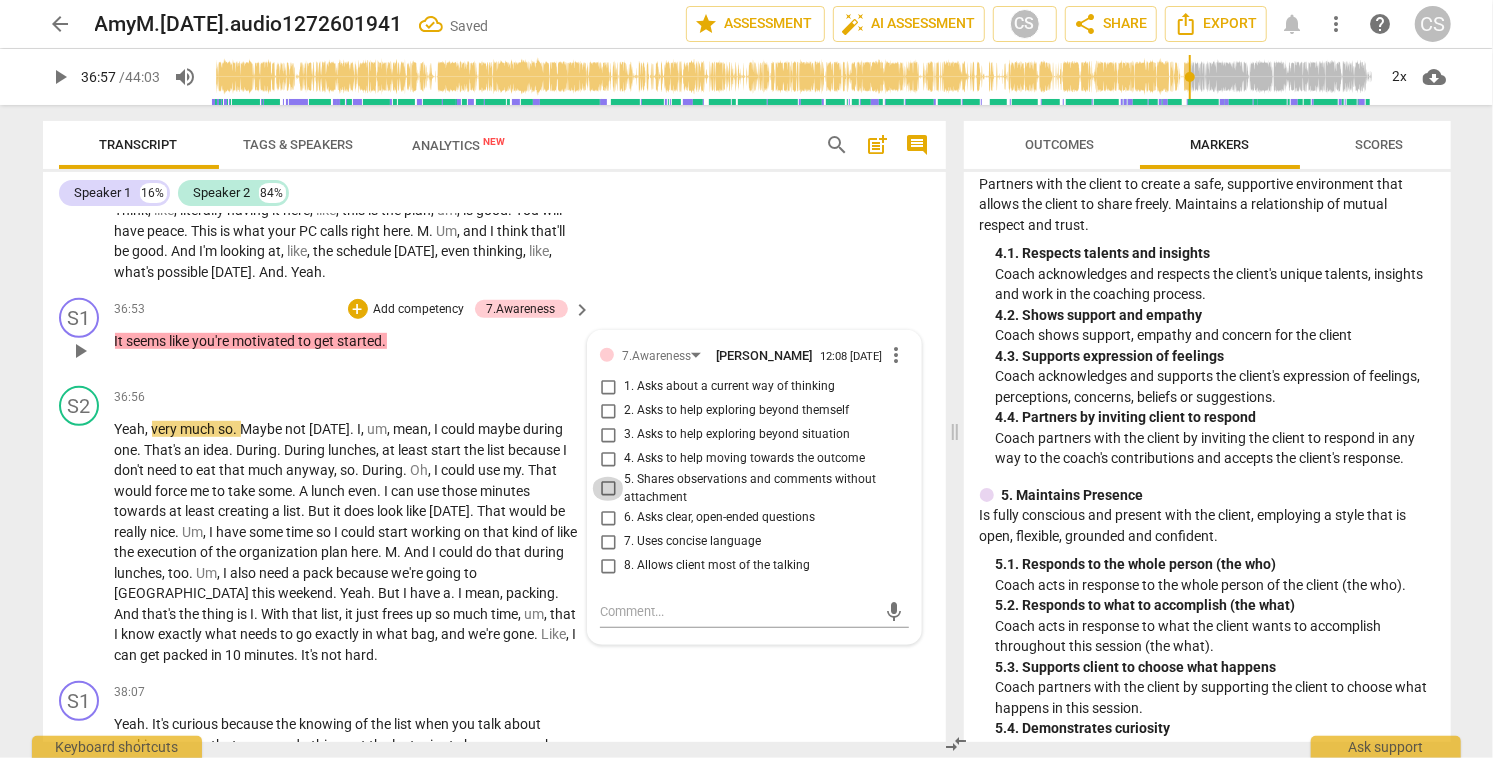 click on "5. Shares observations and comments without attachment" at bounding box center [608, 489] 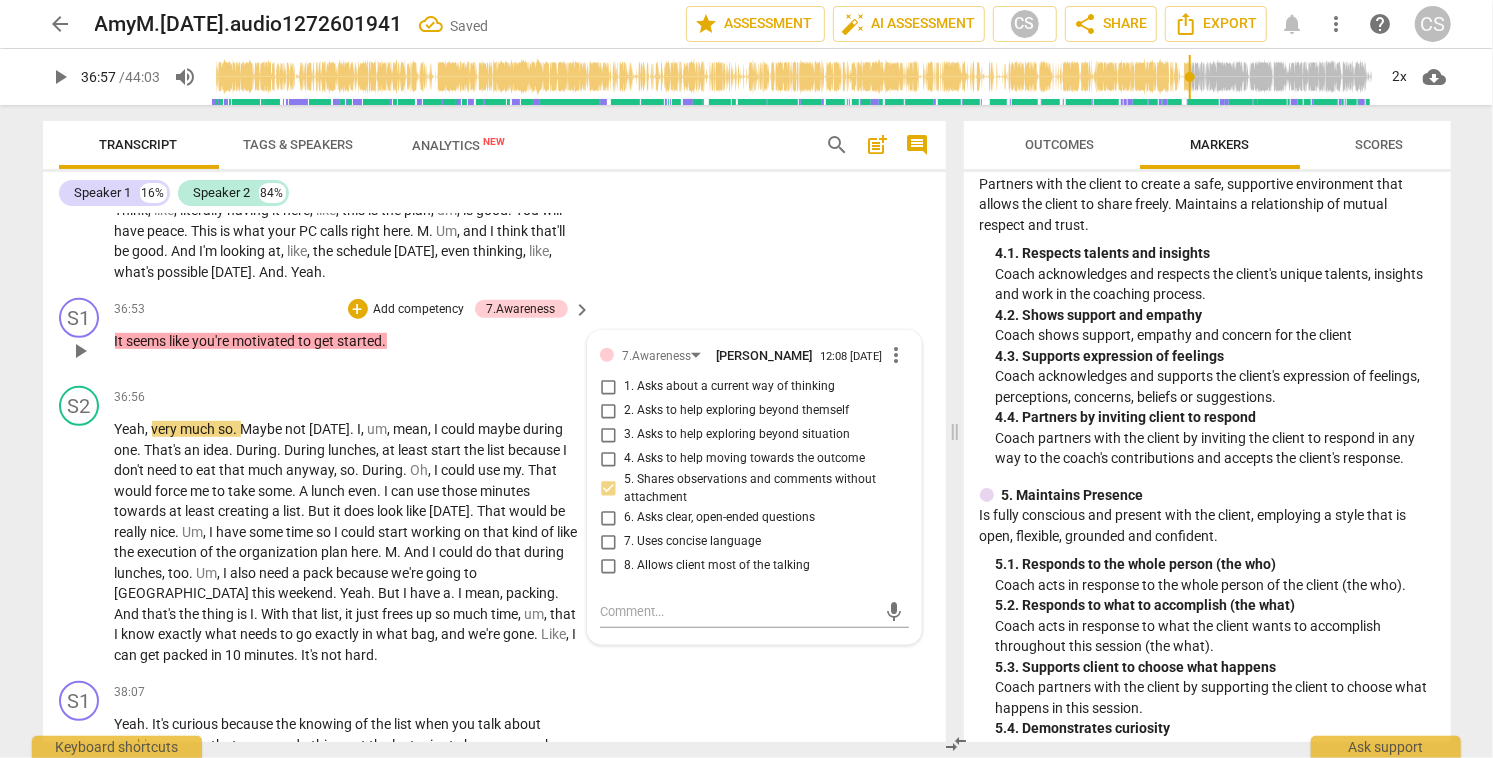 click on "more_vert" at bounding box center [897, 355] 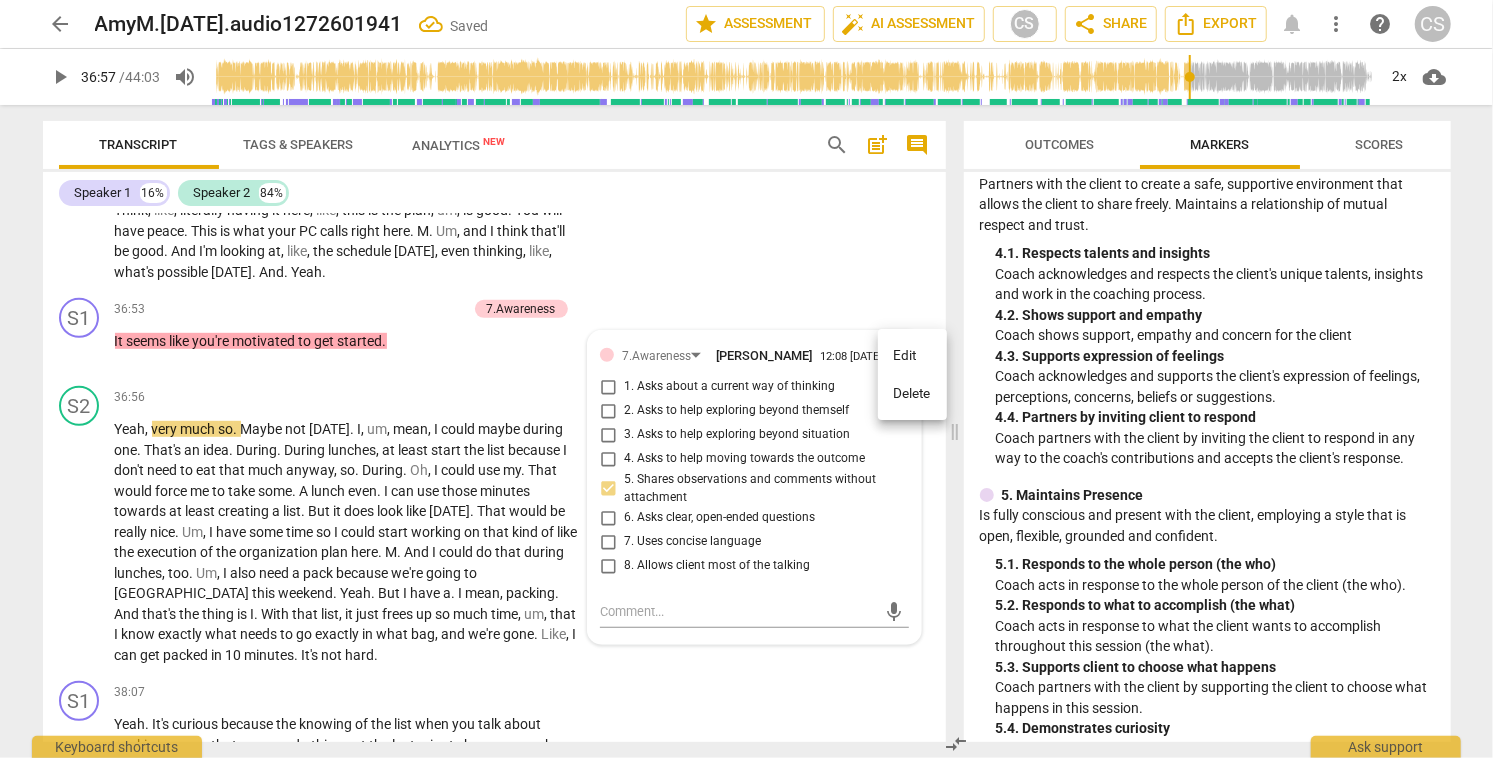 click on "Delete" at bounding box center [912, 394] 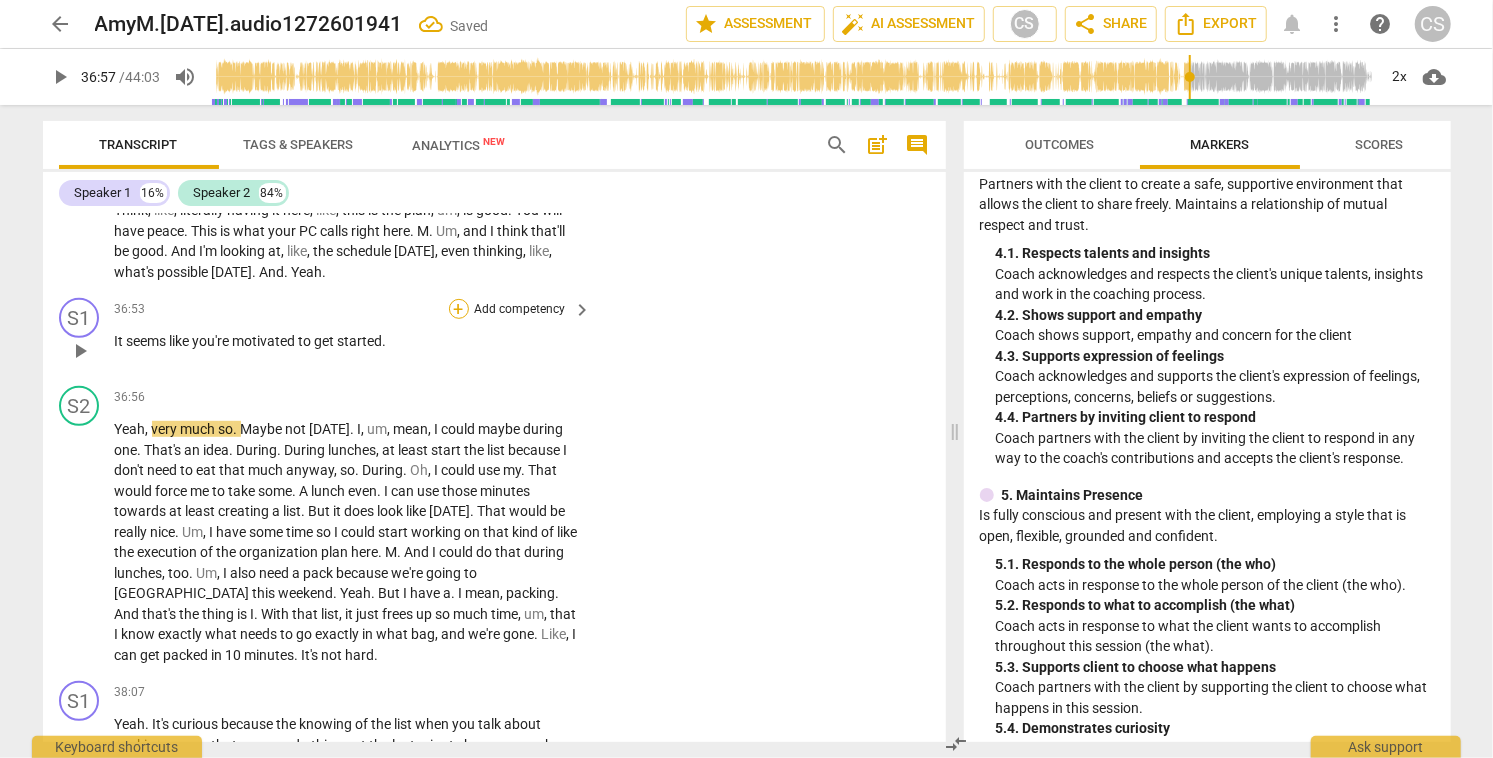 click on "+" at bounding box center (459, 309) 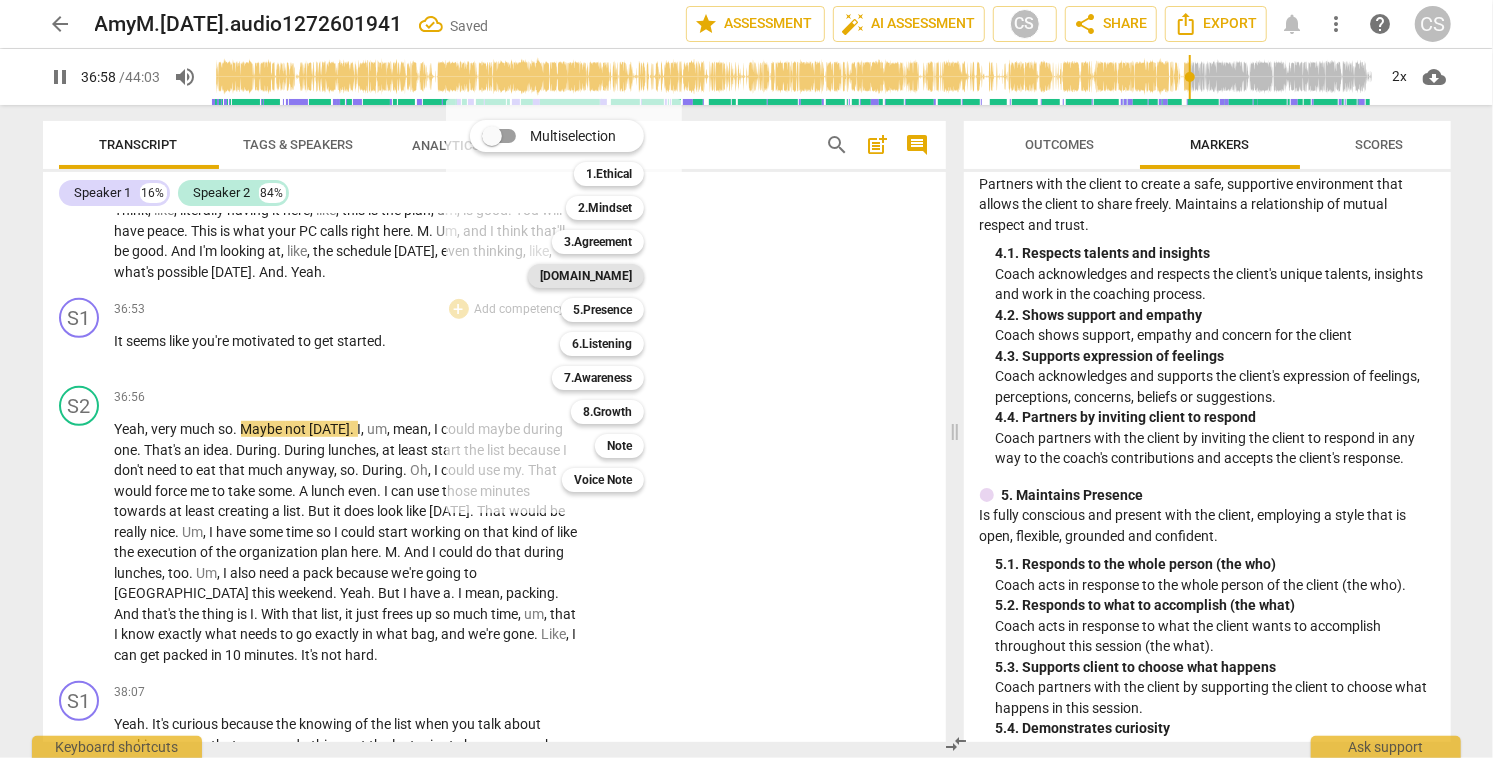 click on "[DOMAIN_NAME]" at bounding box center (586, 276) 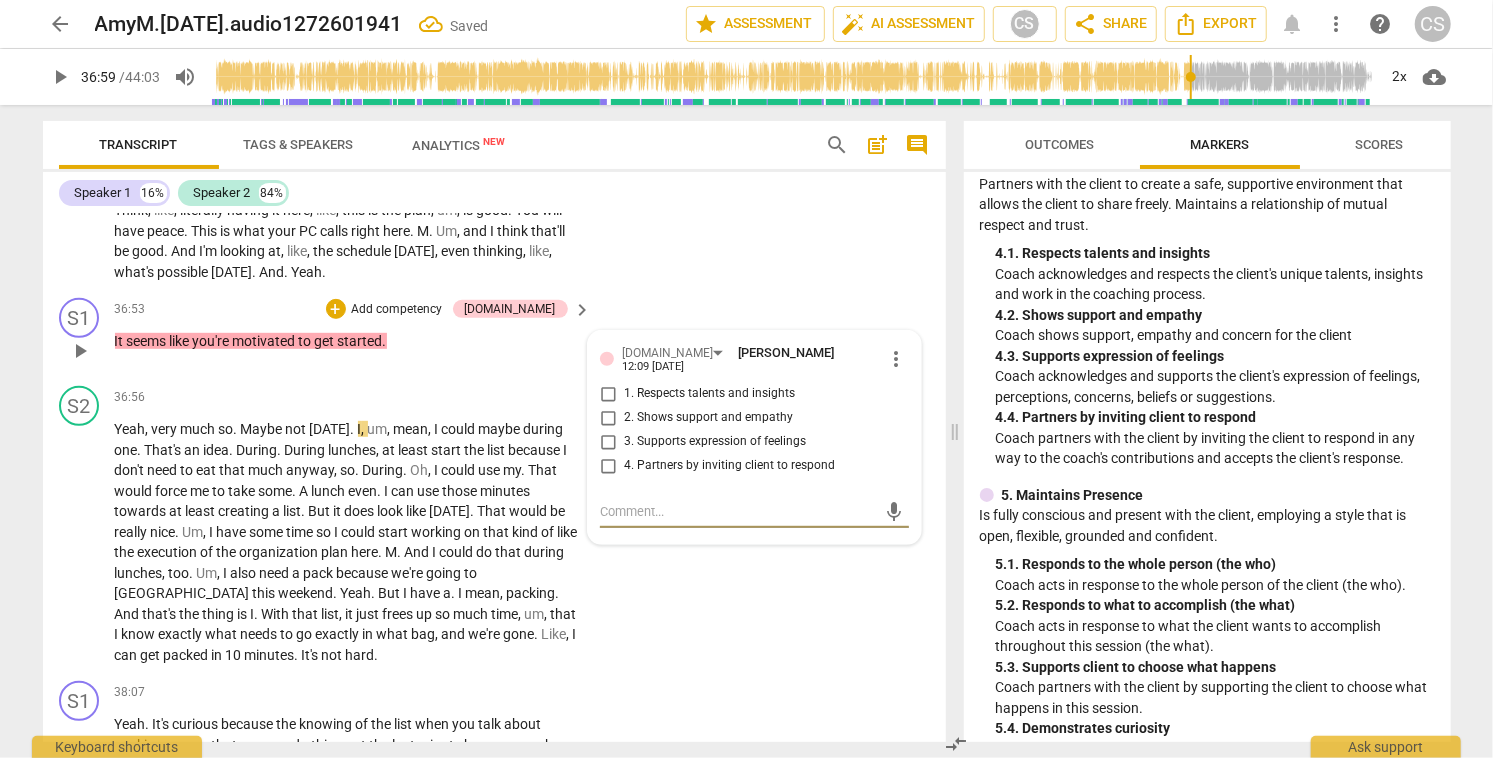 click on "1. Respects talents and insights" at bounding box center (608, 394) 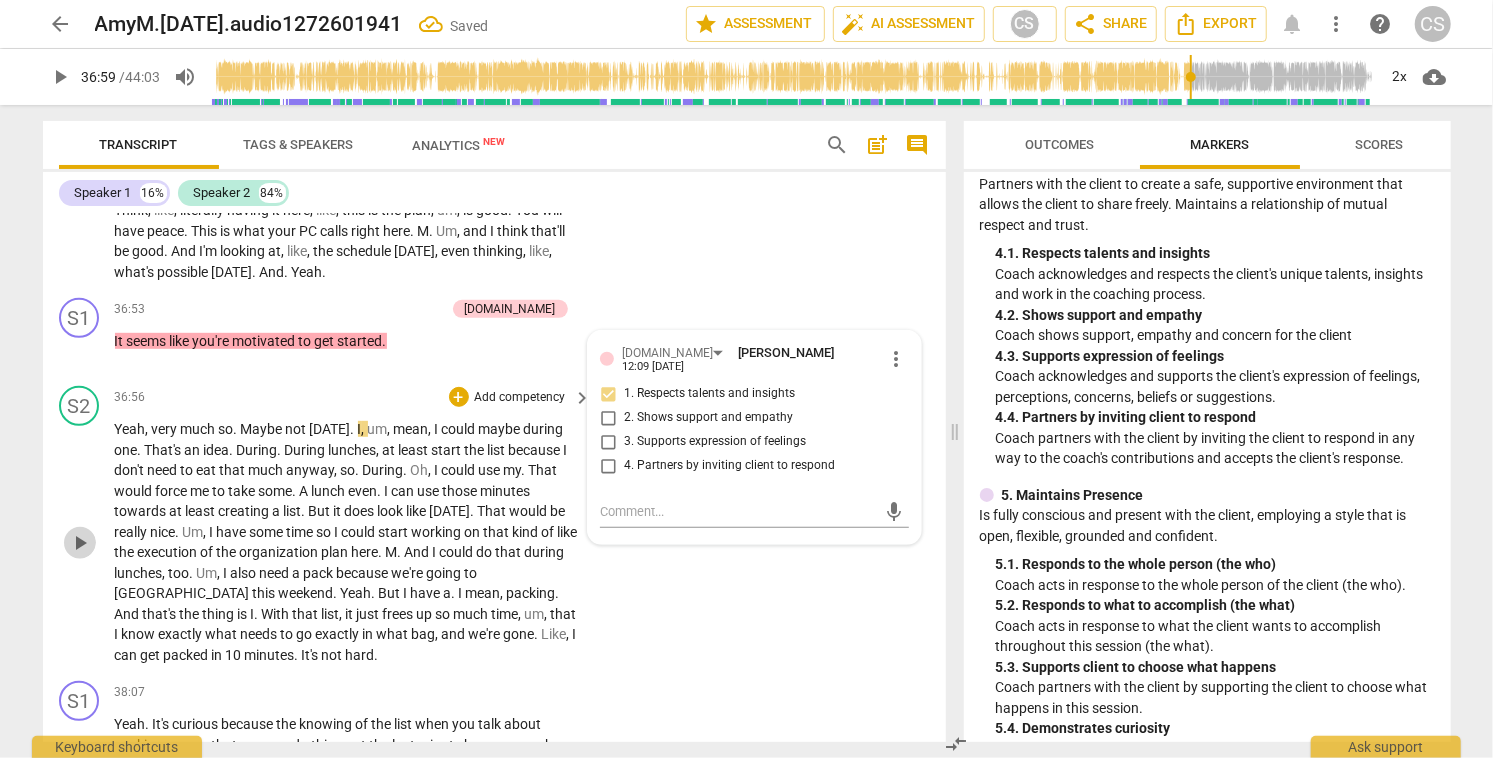 click on "play_arrow" at bounding box center [80, 543] 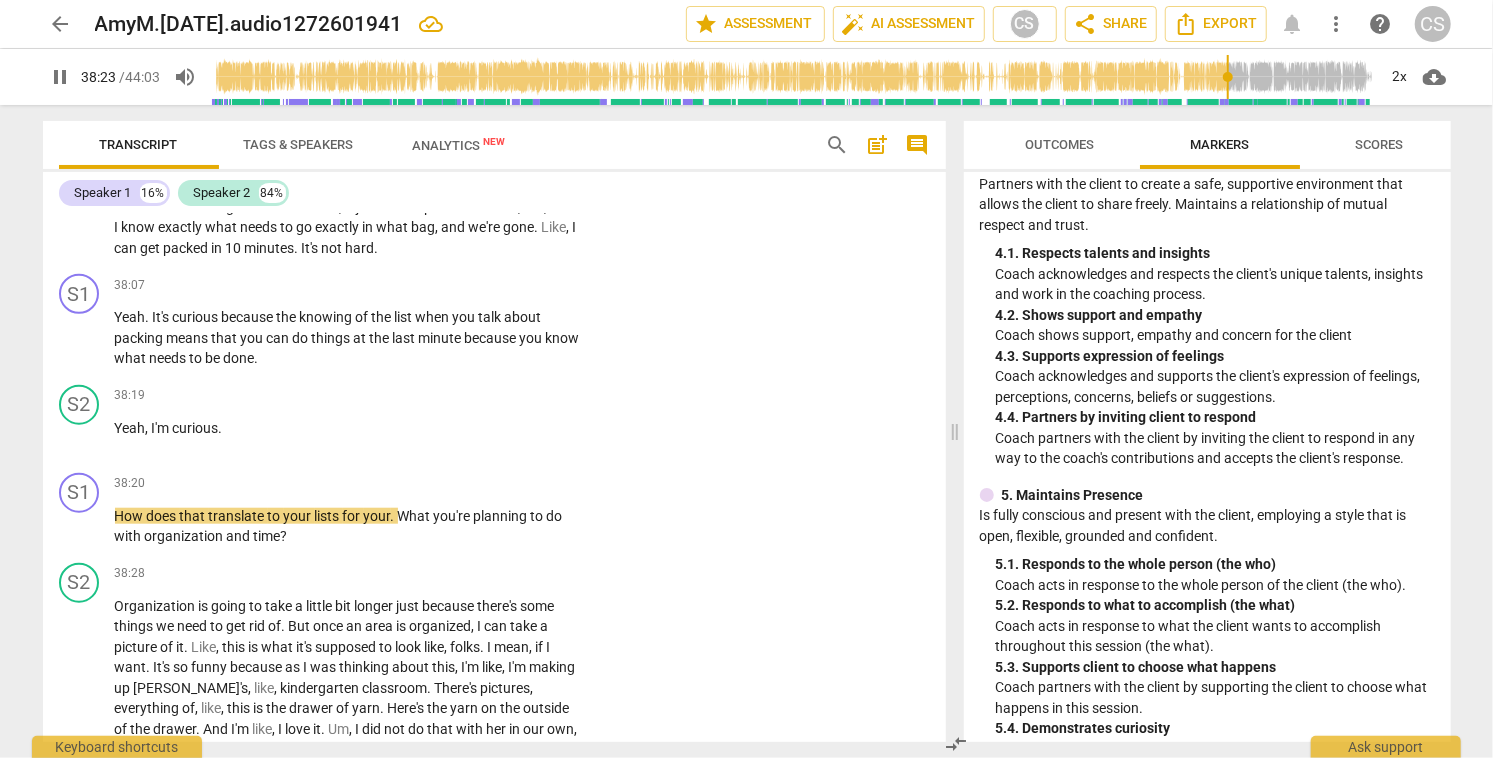 scroll, scrollTop: 14521, scrollLeft: 0, axis: vertical 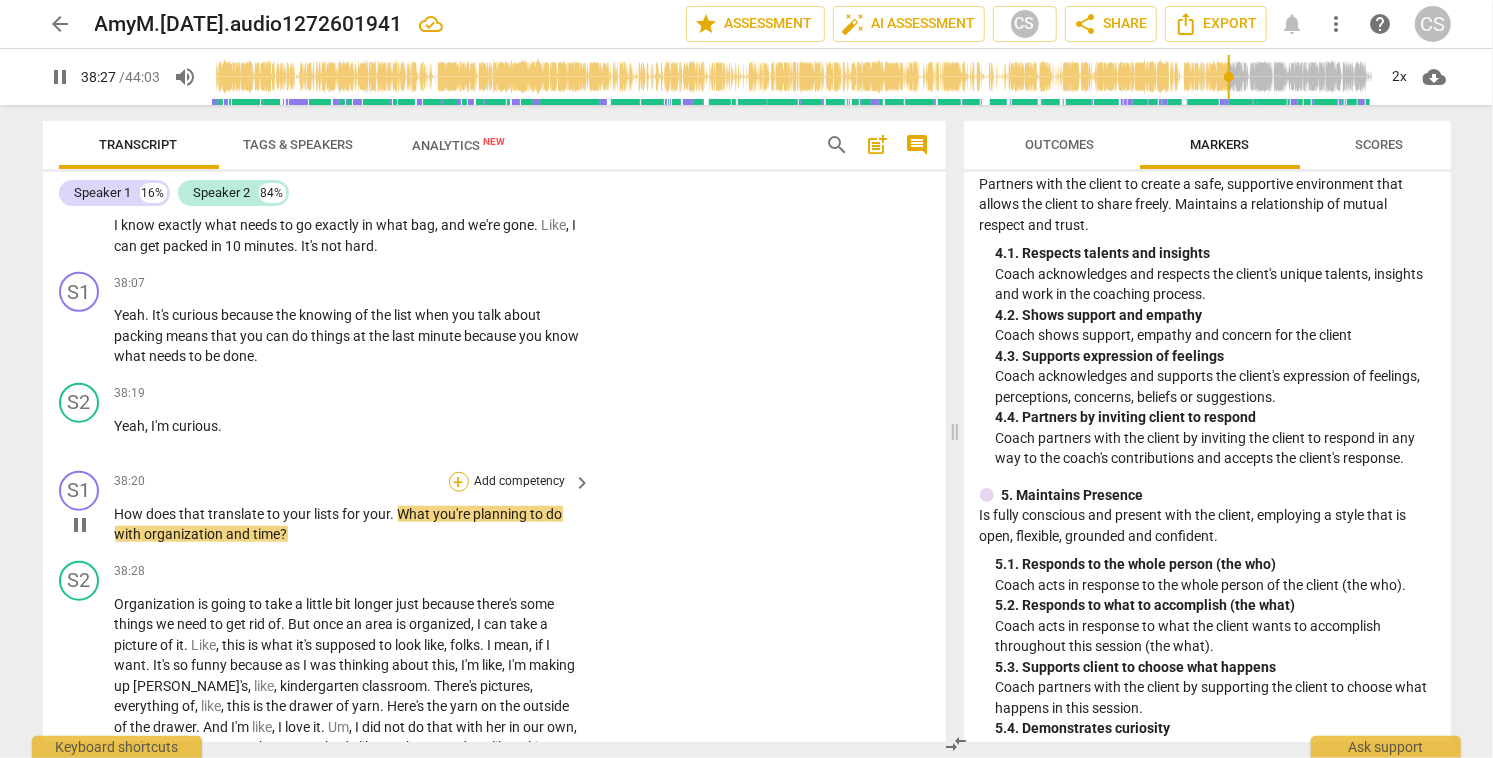 click on "+" at bounding box center (459, 482) 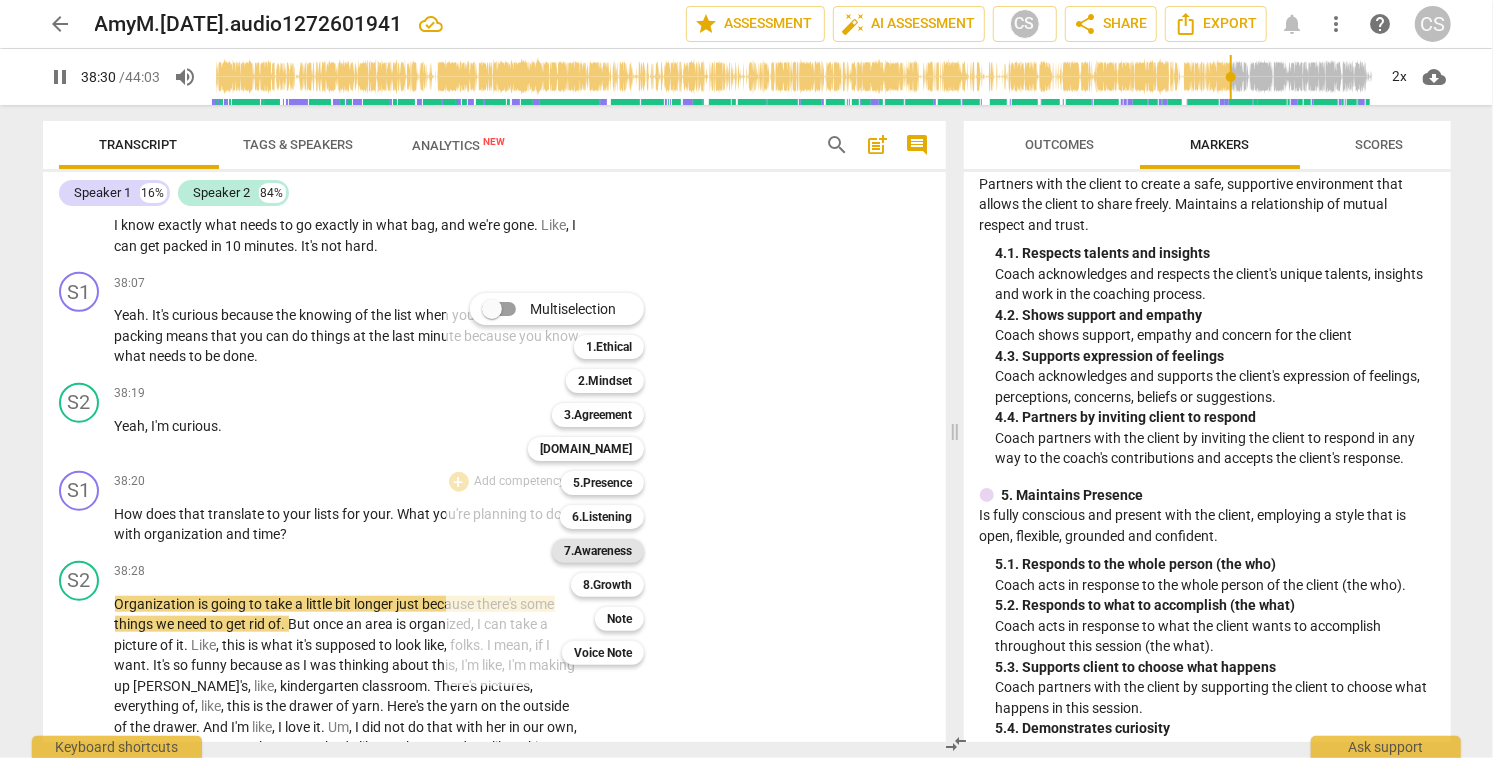 click on "7.Awareness" at bounding box center [598, 551] 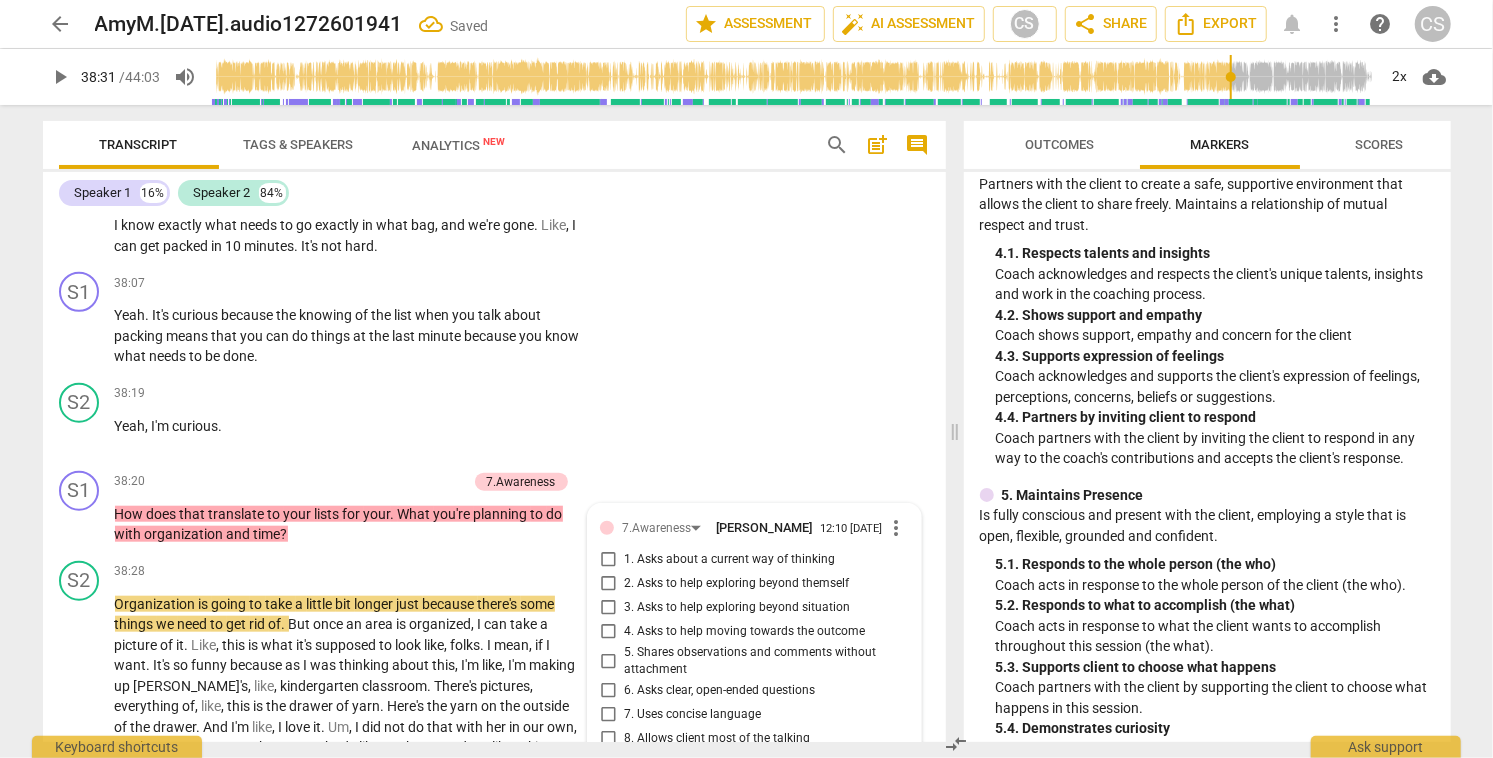 scroll, scrollTop: 14832, scrollLeft: 0, axis: vertical 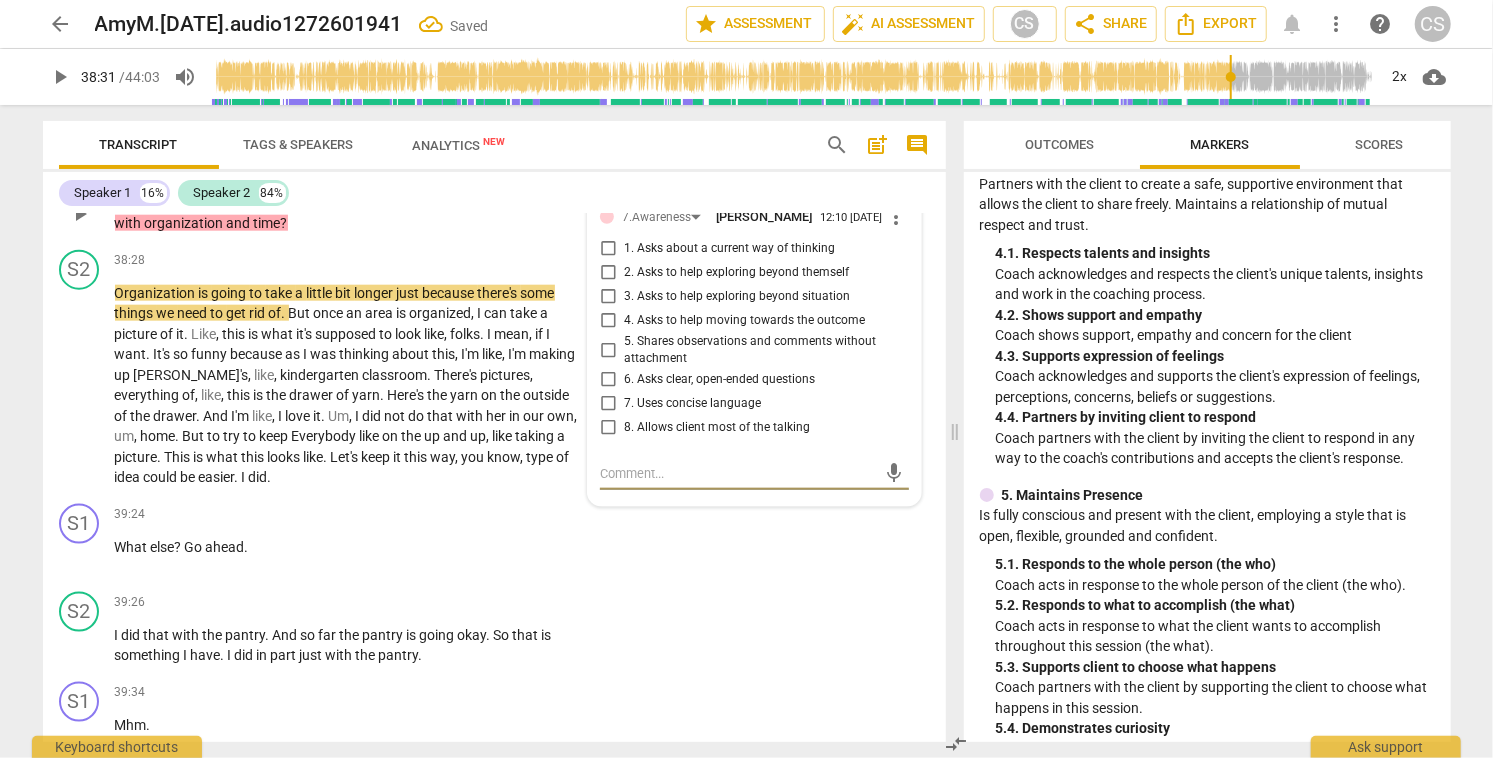 click on "3. Asks to help exploring beyond situation" at bounding box center (608, 297) 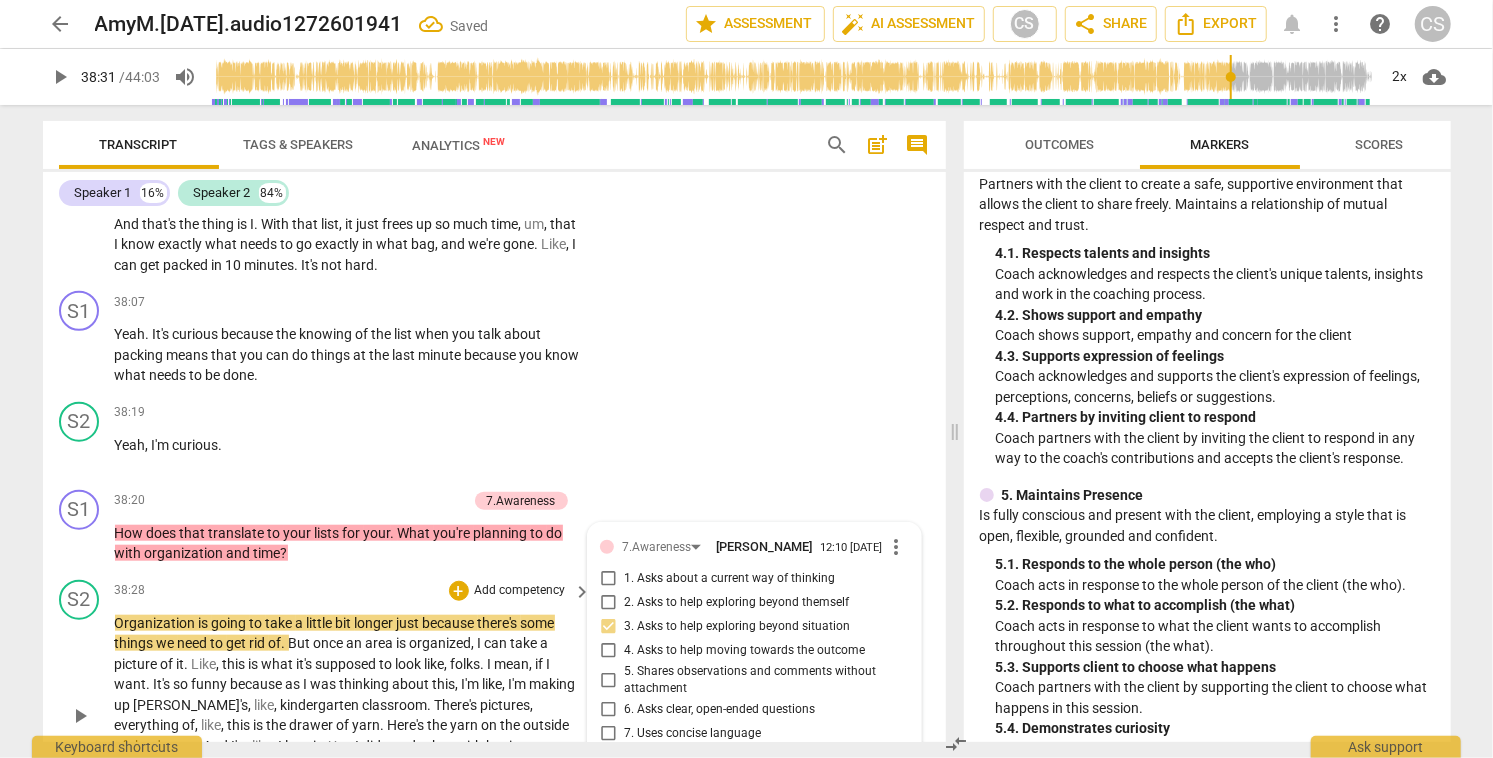 scroll, scrollTop: 14491, scrollLeft: 0, axis: vertical 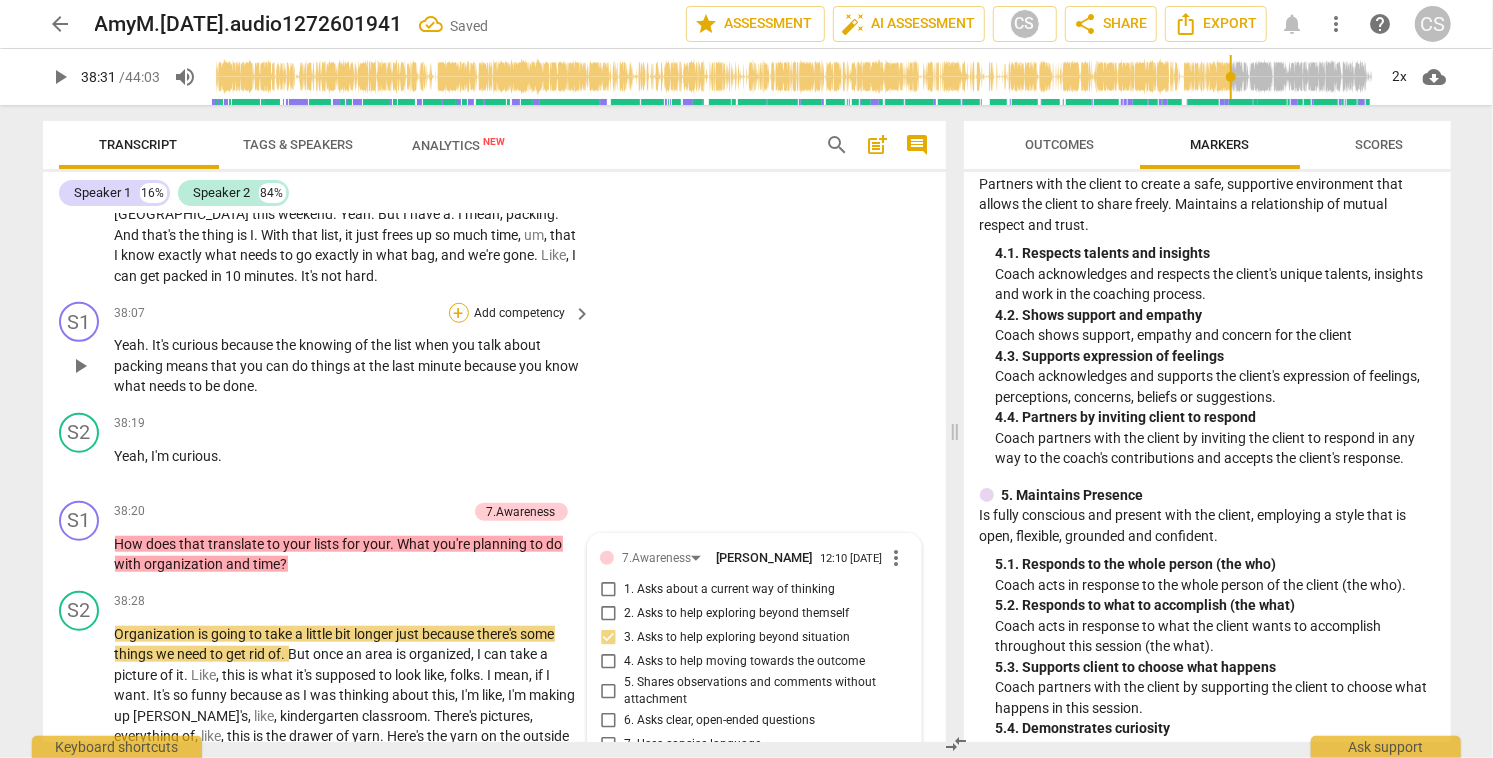 click on "+" at bounding box center [459, 313] 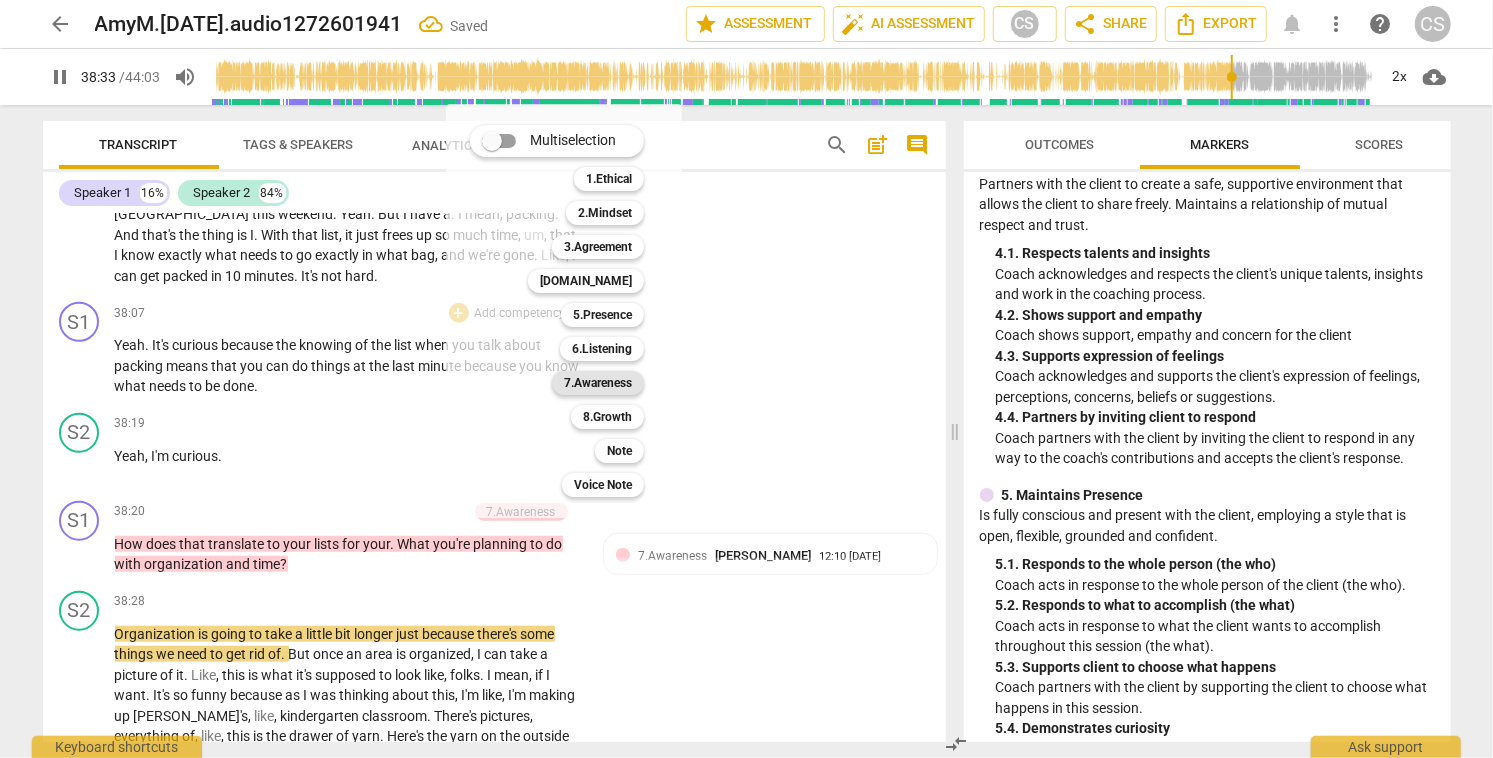 click on "7.Awareness" at bounding box center (598, 383) 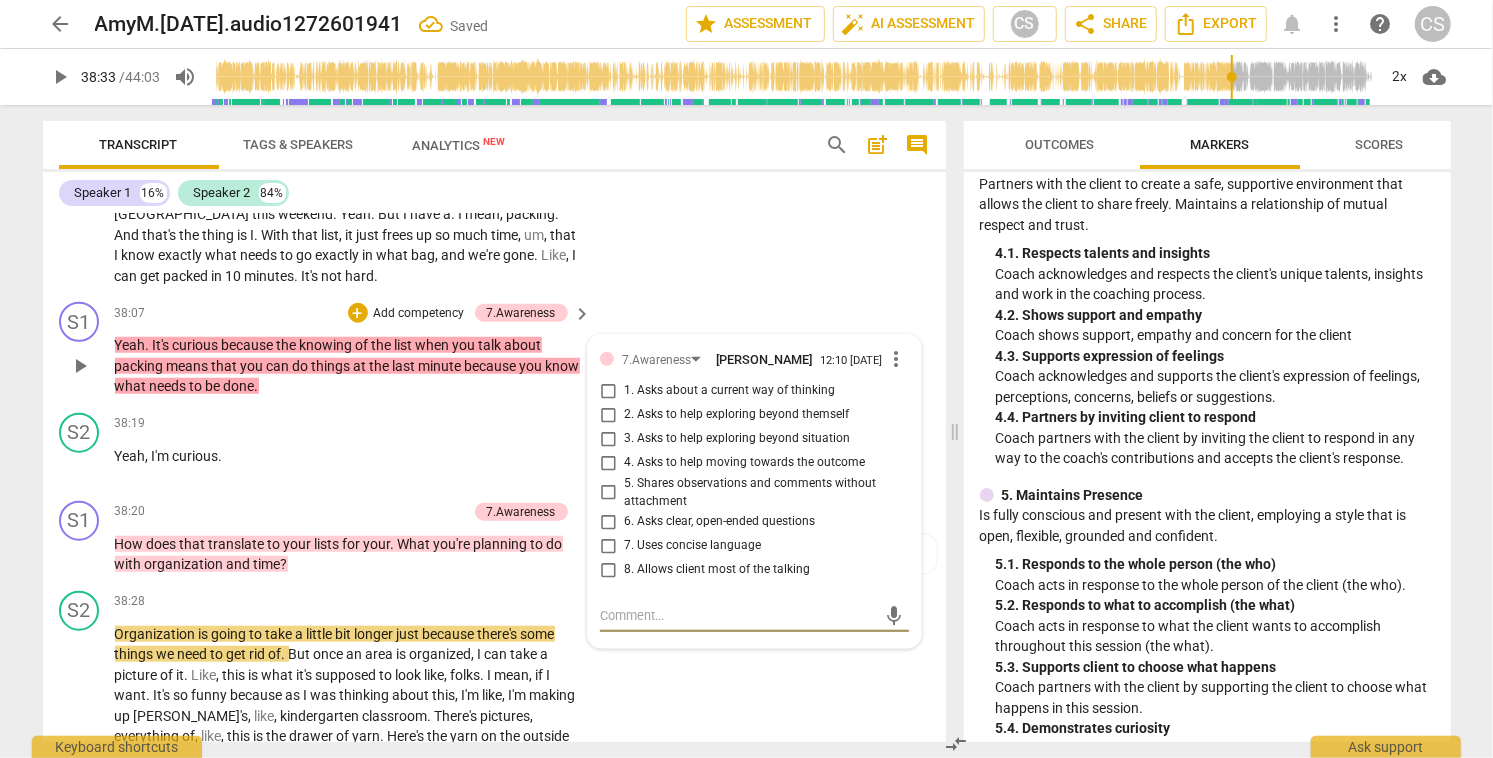 click on "5. Shares observations and comments without attachment" at bounding box center (608, 493) 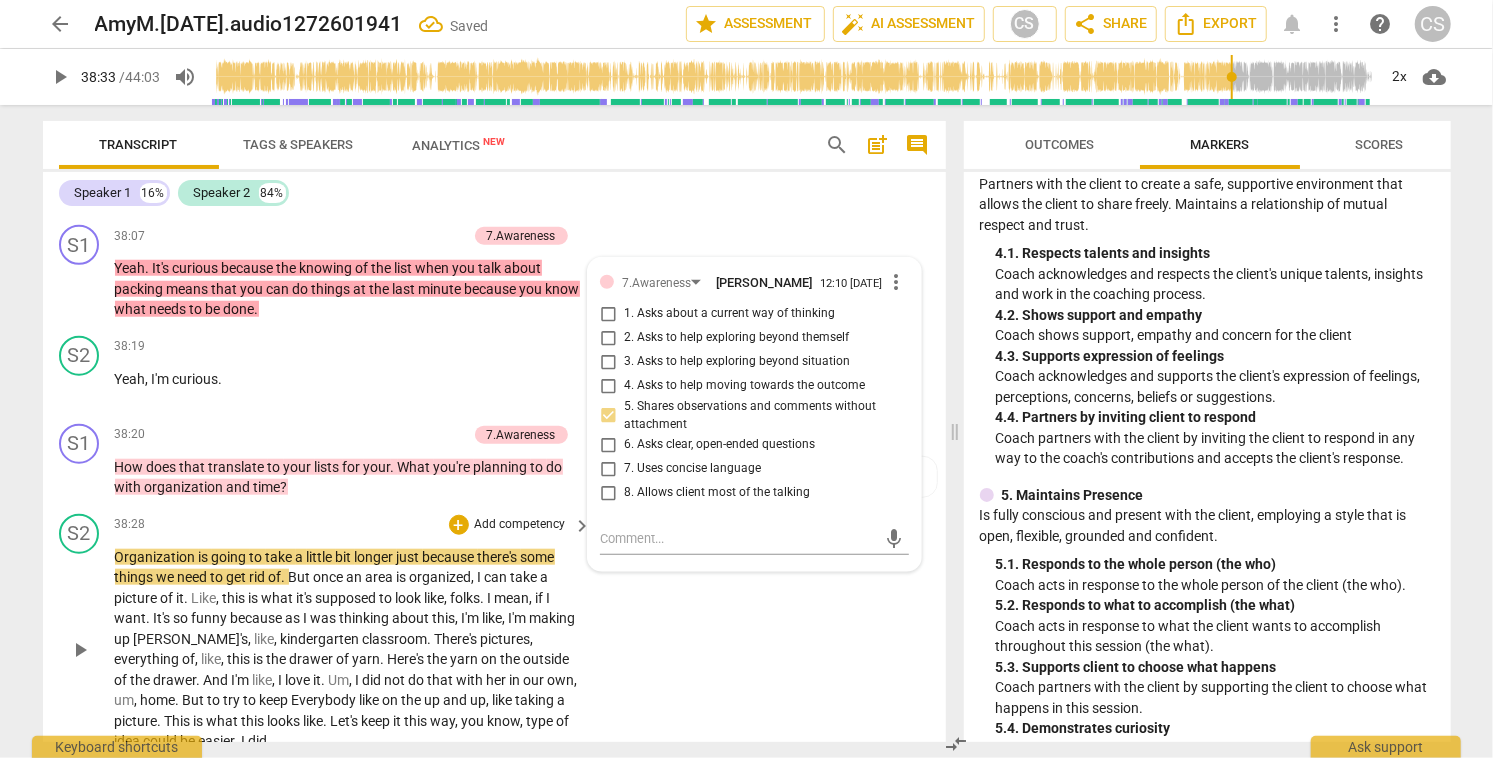 scroll, scrollTop: 14581, scrollLeft: 0, axis: vertical 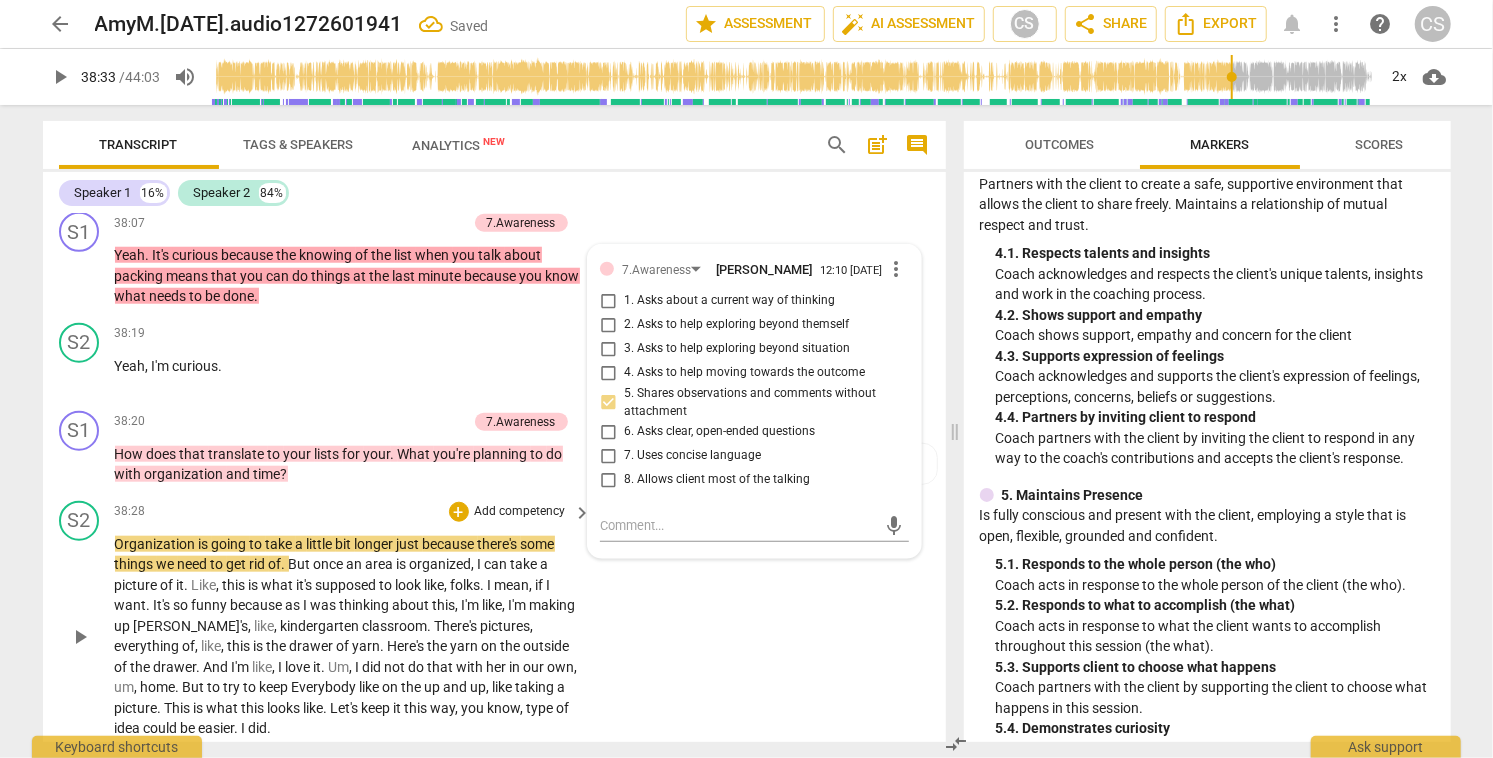 click on "play_arrow" at bounding box center (80, 637) 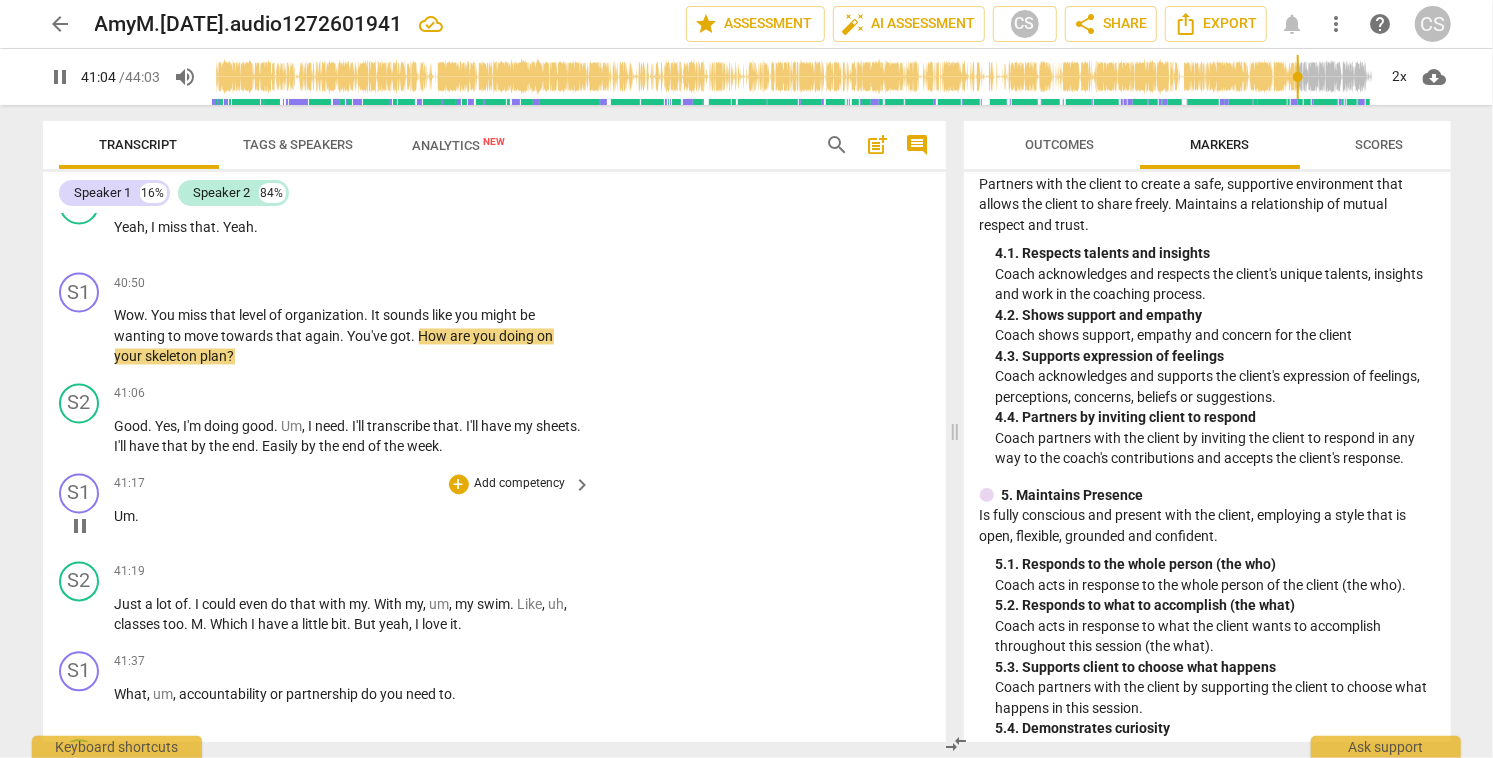 scroll, scrollTop: 15818, scrollLeft: 0, axis: vertical 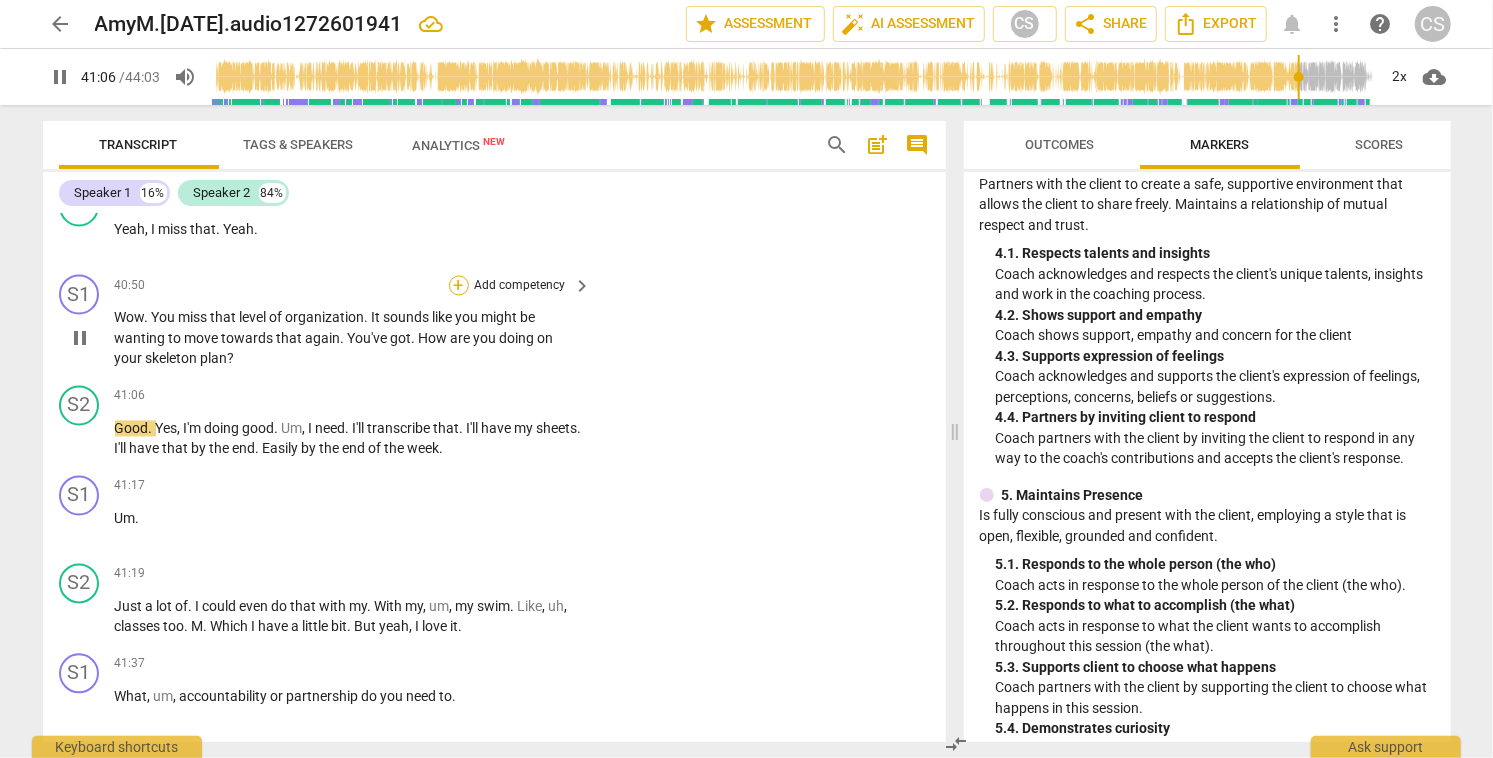 click on "+" at bounding box center [459, 286] 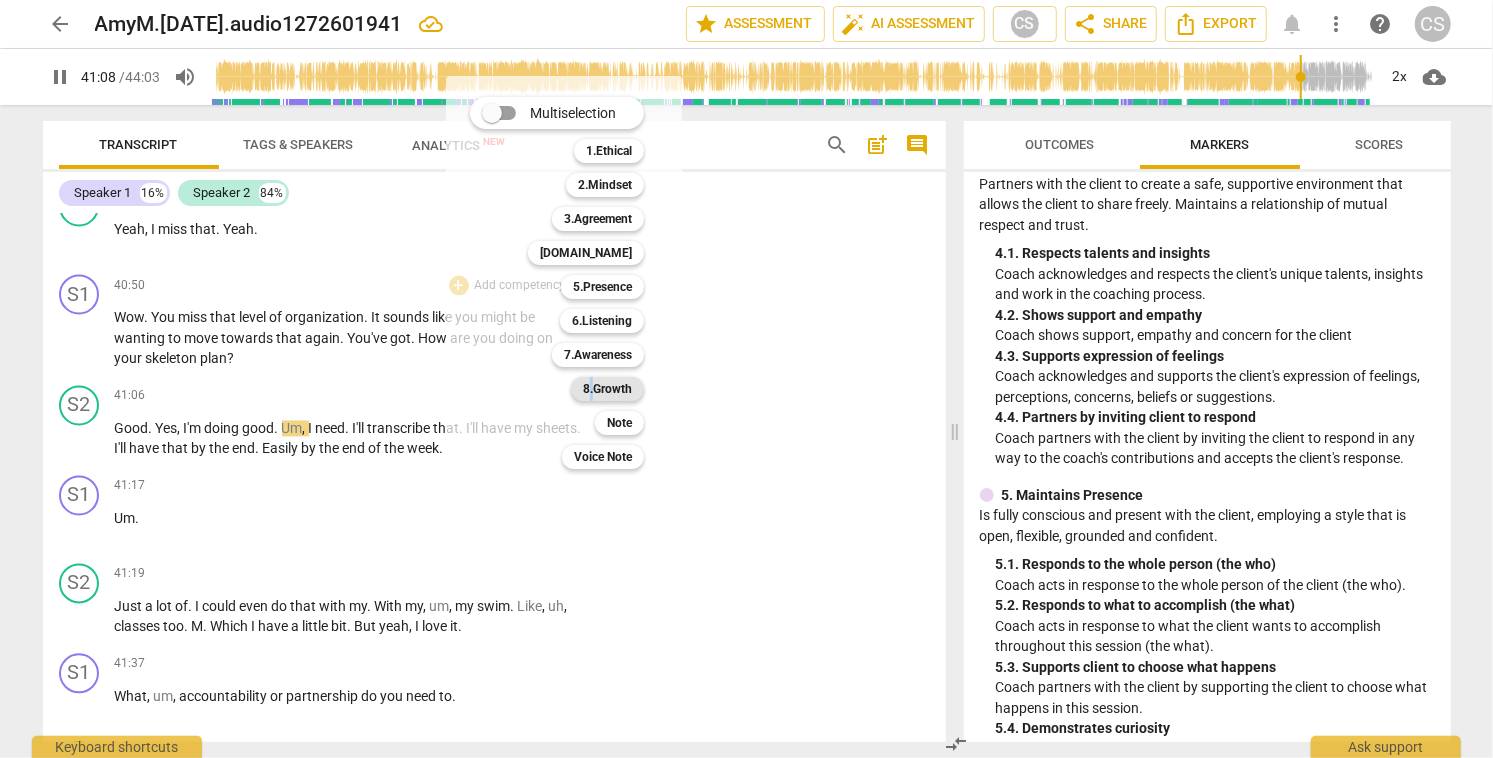 click on "8.Growth" at bounding box center (607, 389) 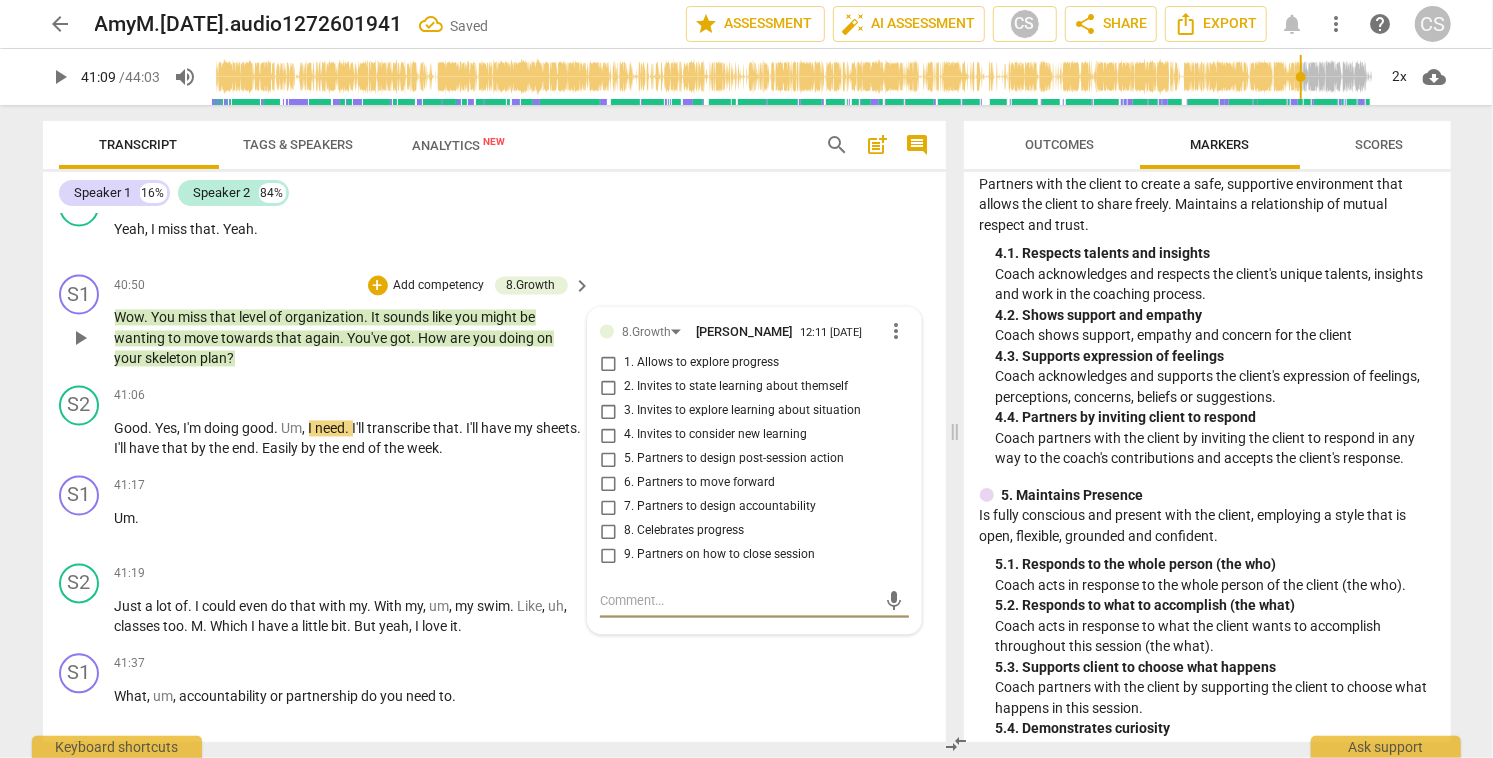 click on "1. Allows to explore progress" at bounding box center [608, 364] 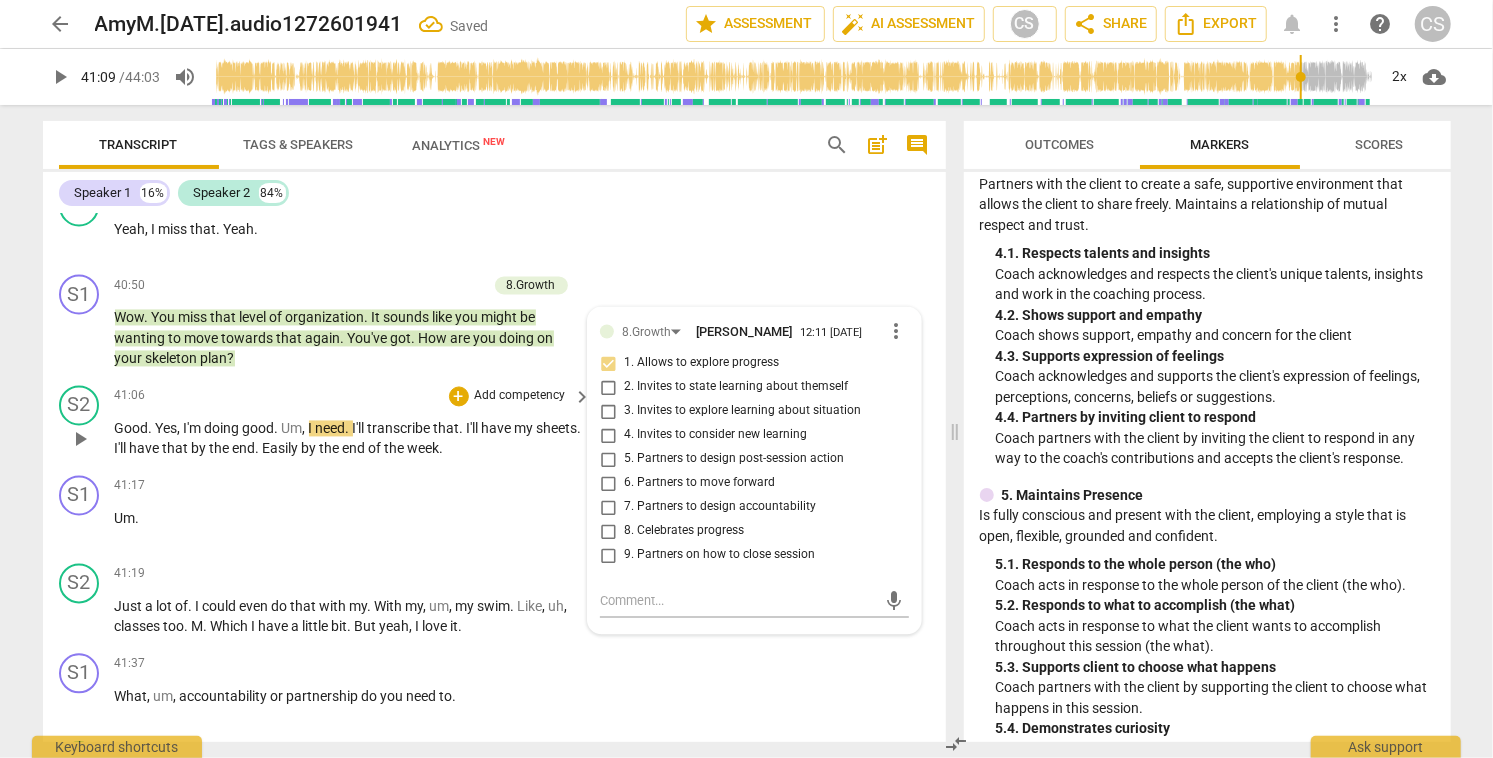 click on "play_arrow" at bounding box center [80, 440] 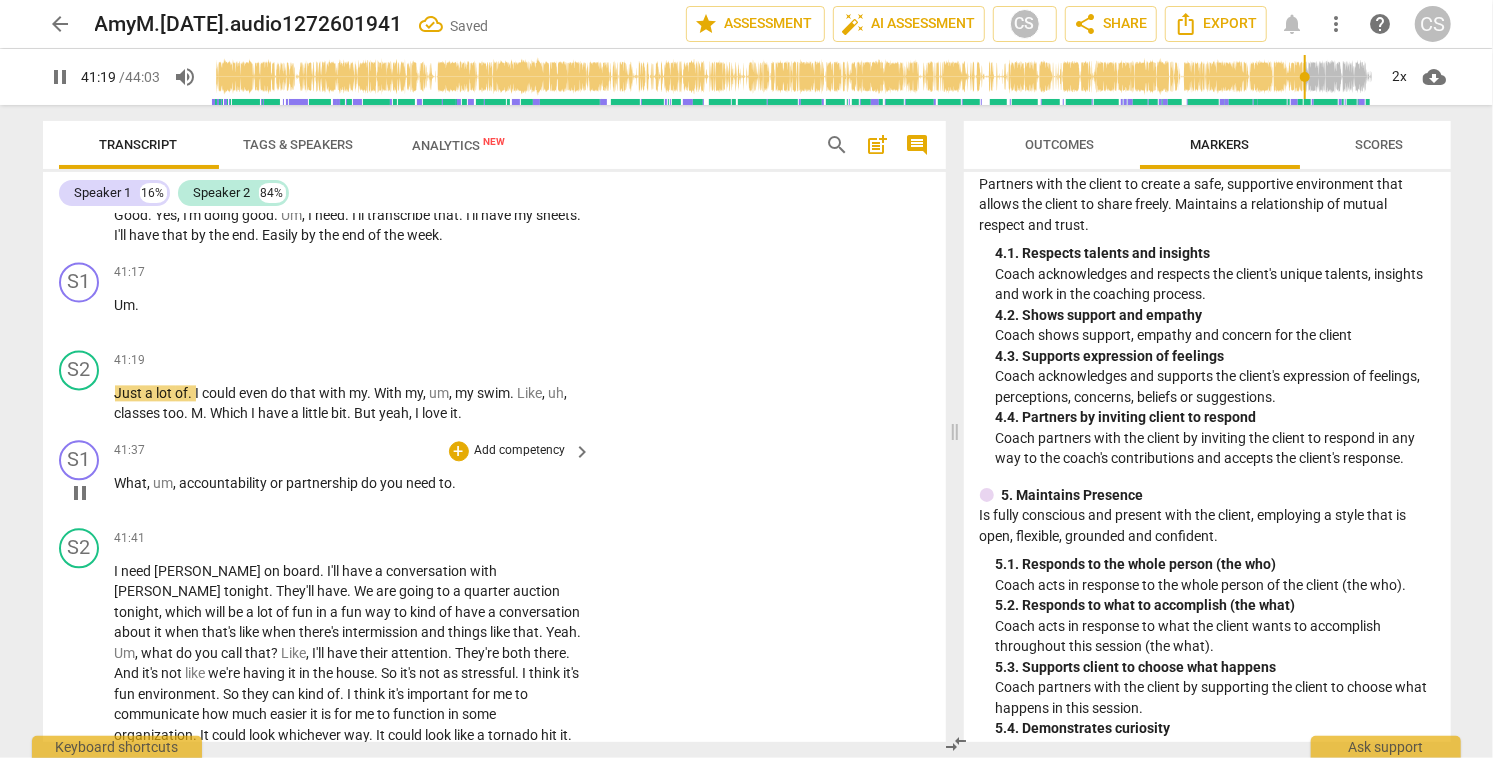 scroll, scrollTop: 16034, scrollLeft: 0, axis: vertical 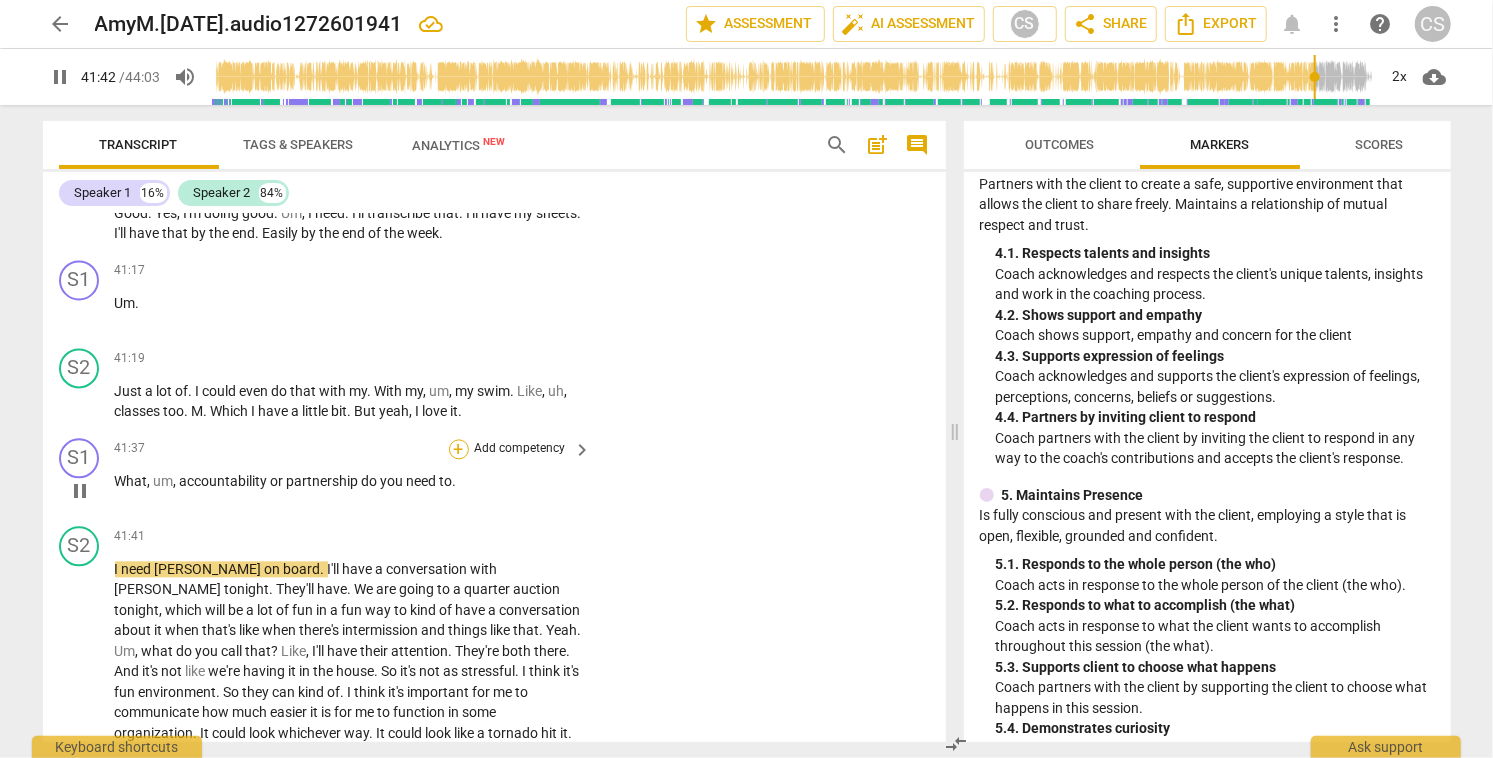 click on "+" at bounding box center (459, 449) 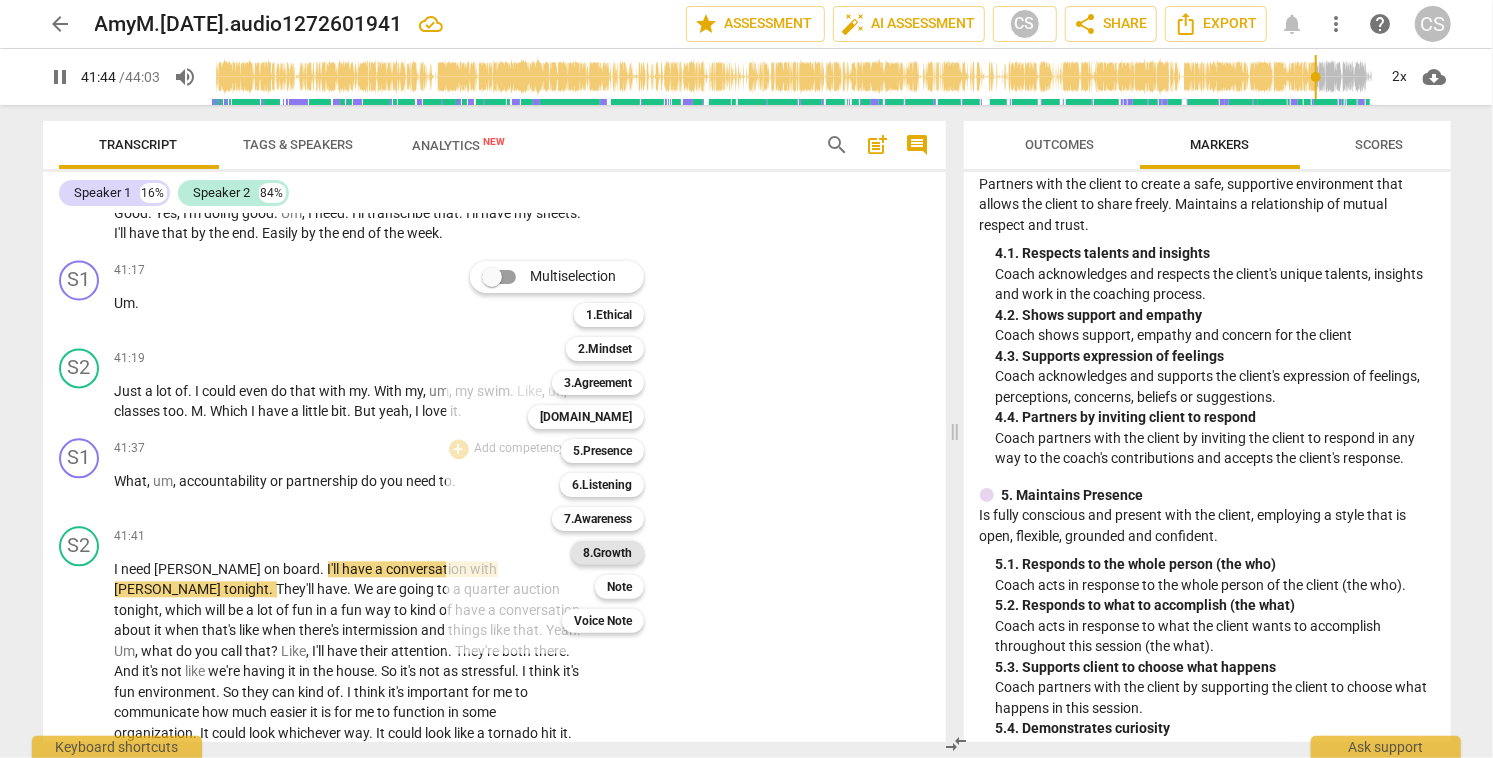 click on "8.Growth" at bounding box center (607, 553) 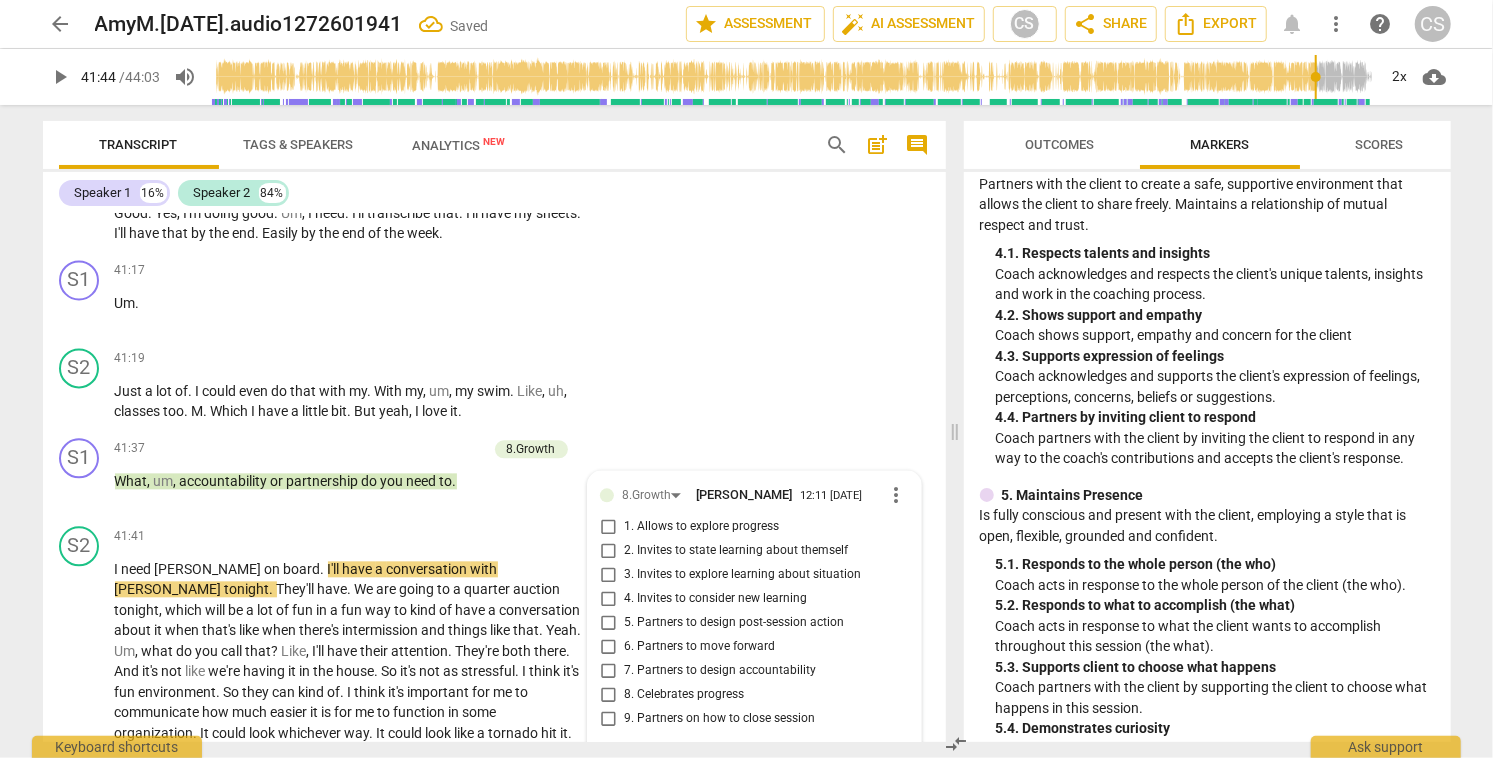 scroll, scrollTop: 16325, scrollLeft: 0, axis: vertical 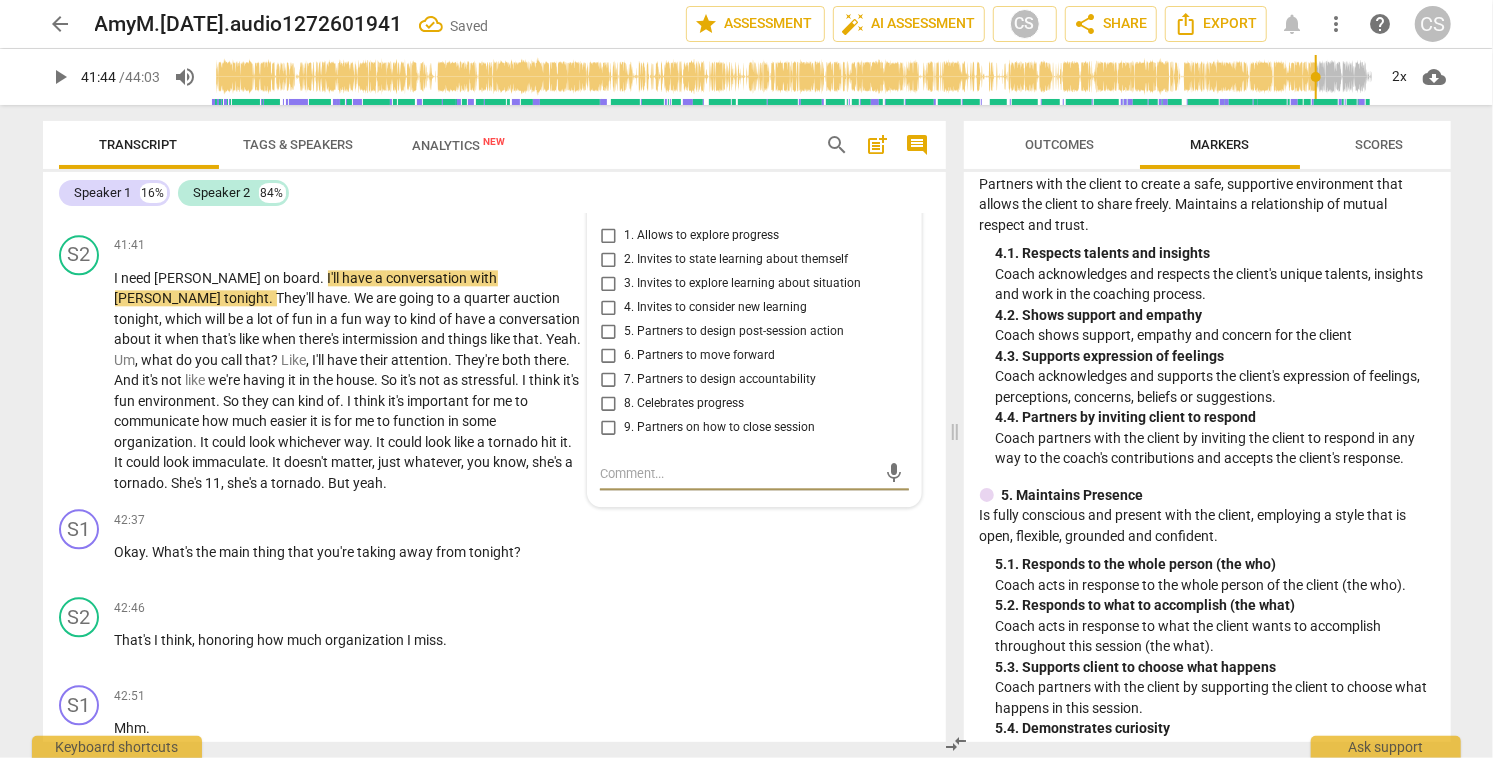 click on "7. Partners to design accountability" at bounding box center (608, 380) 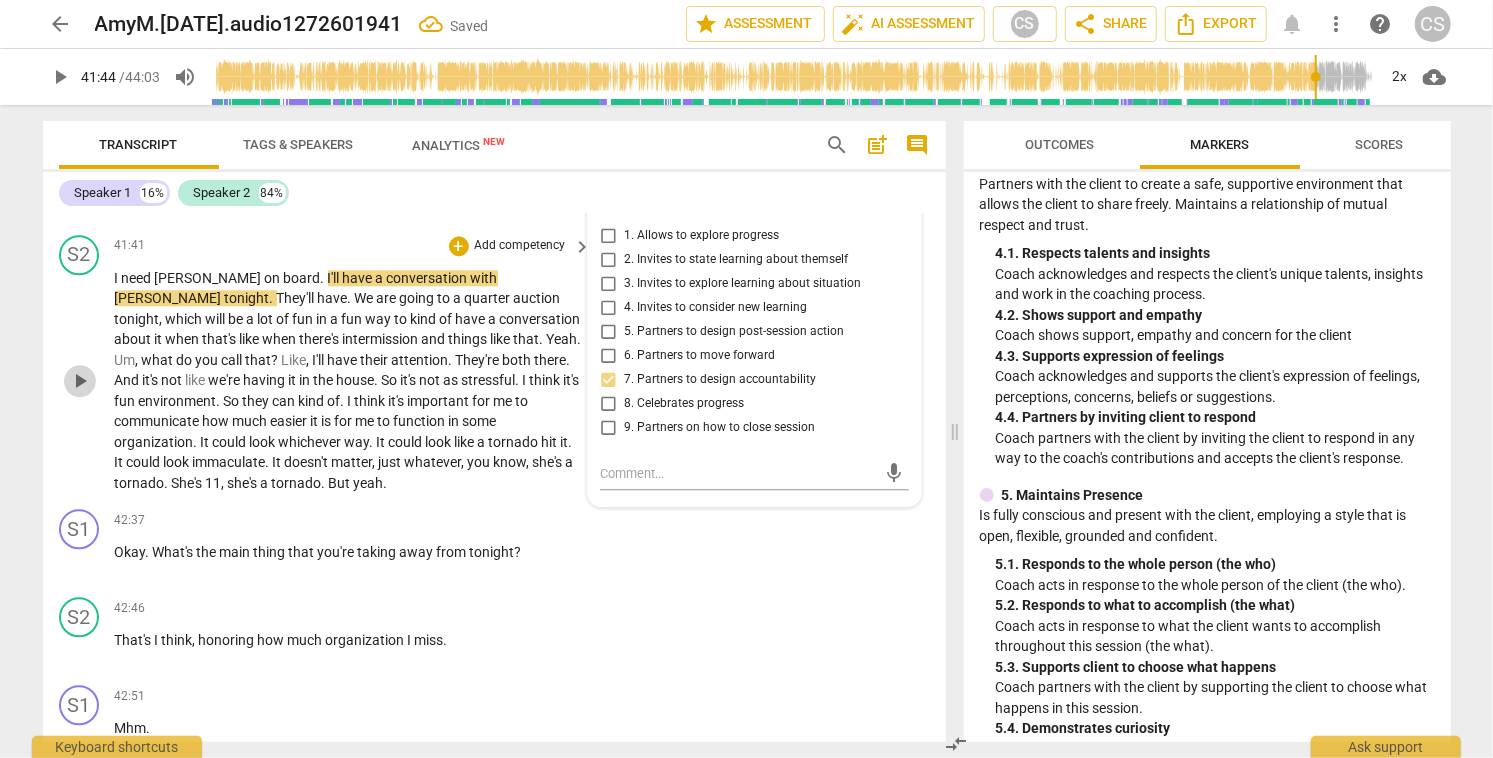 click on "play_arrow" at bounding box center (80, 381) 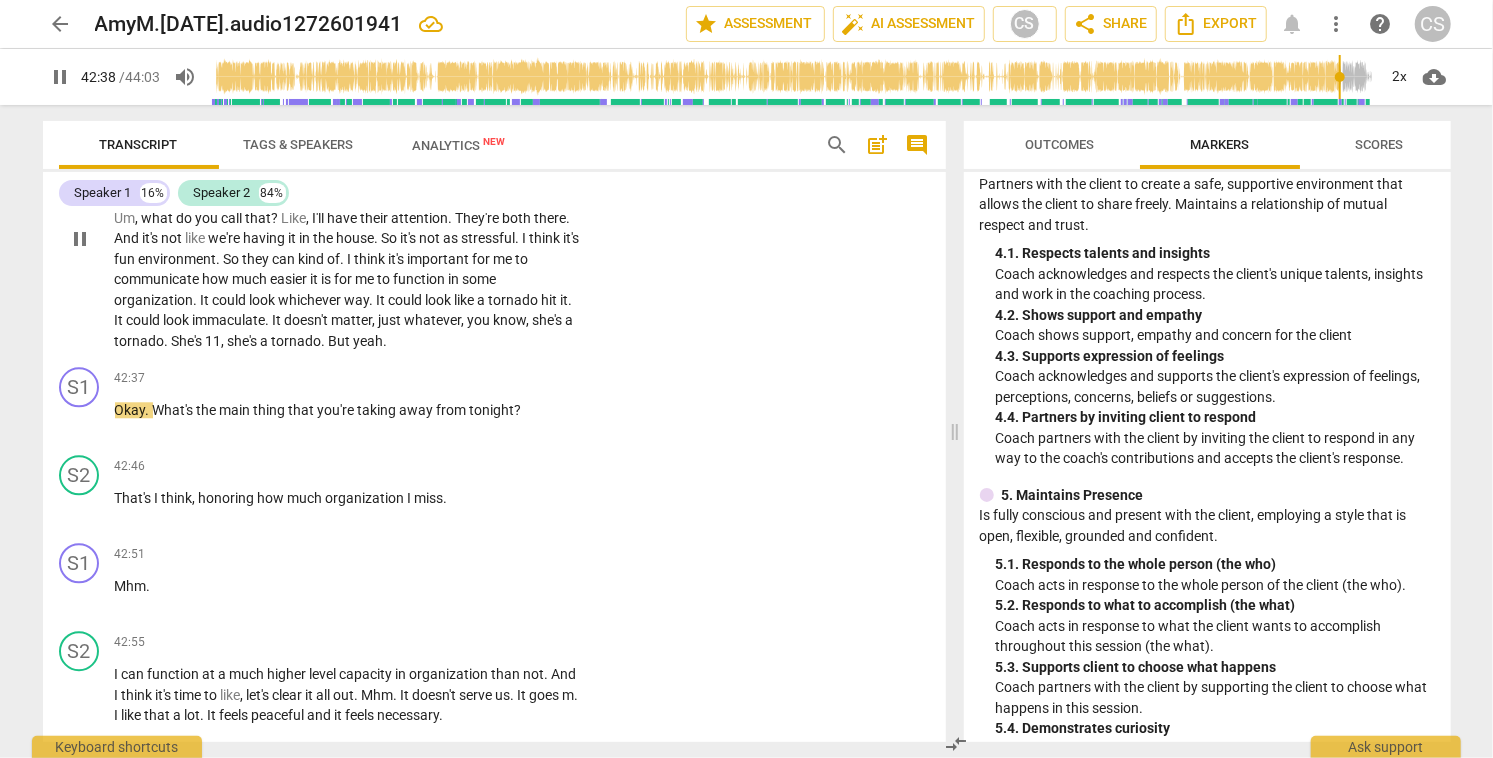 scroll, scrollTop: 16471, scrollLeft: 0, axis: vertical 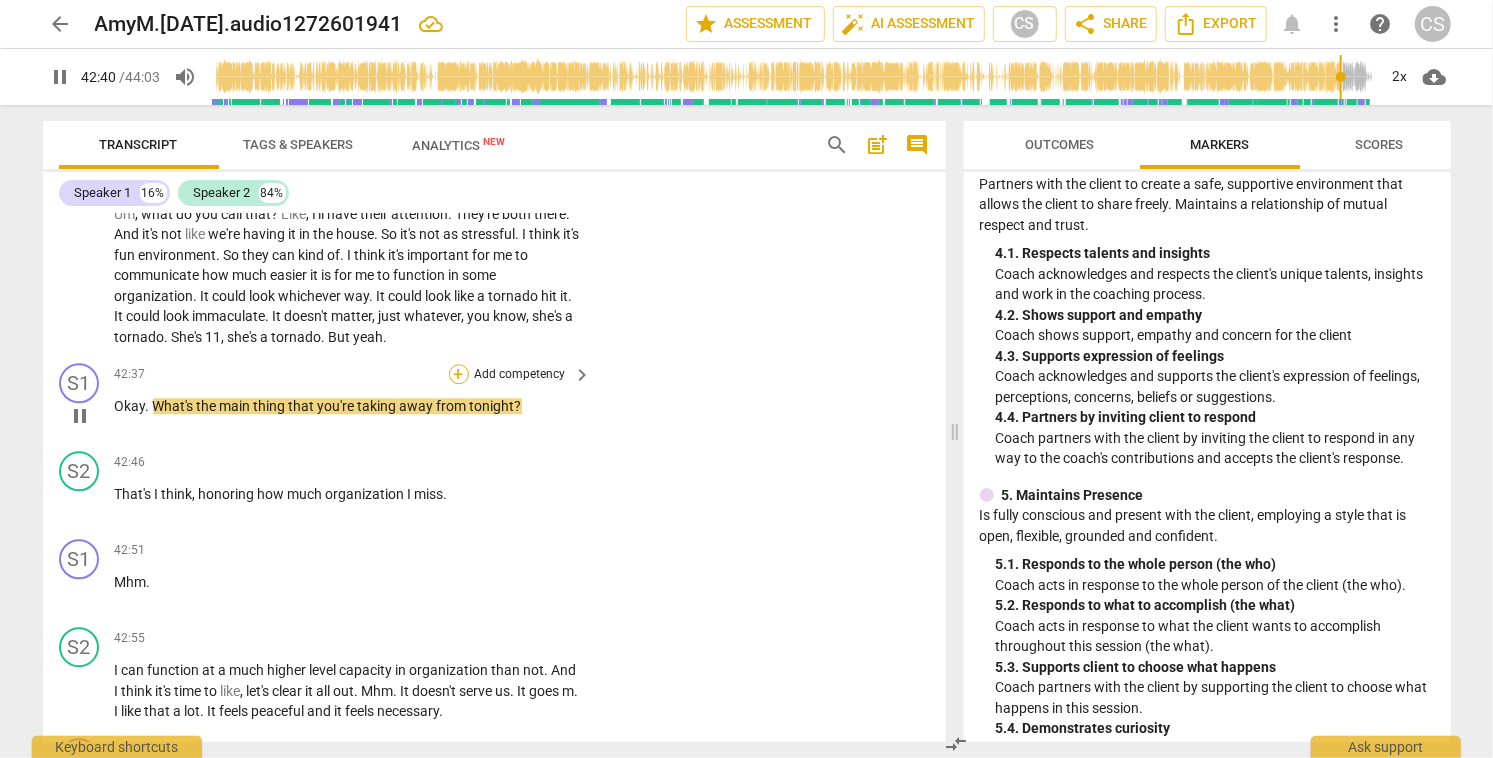 click on "+" at bounding box center [459, 374] 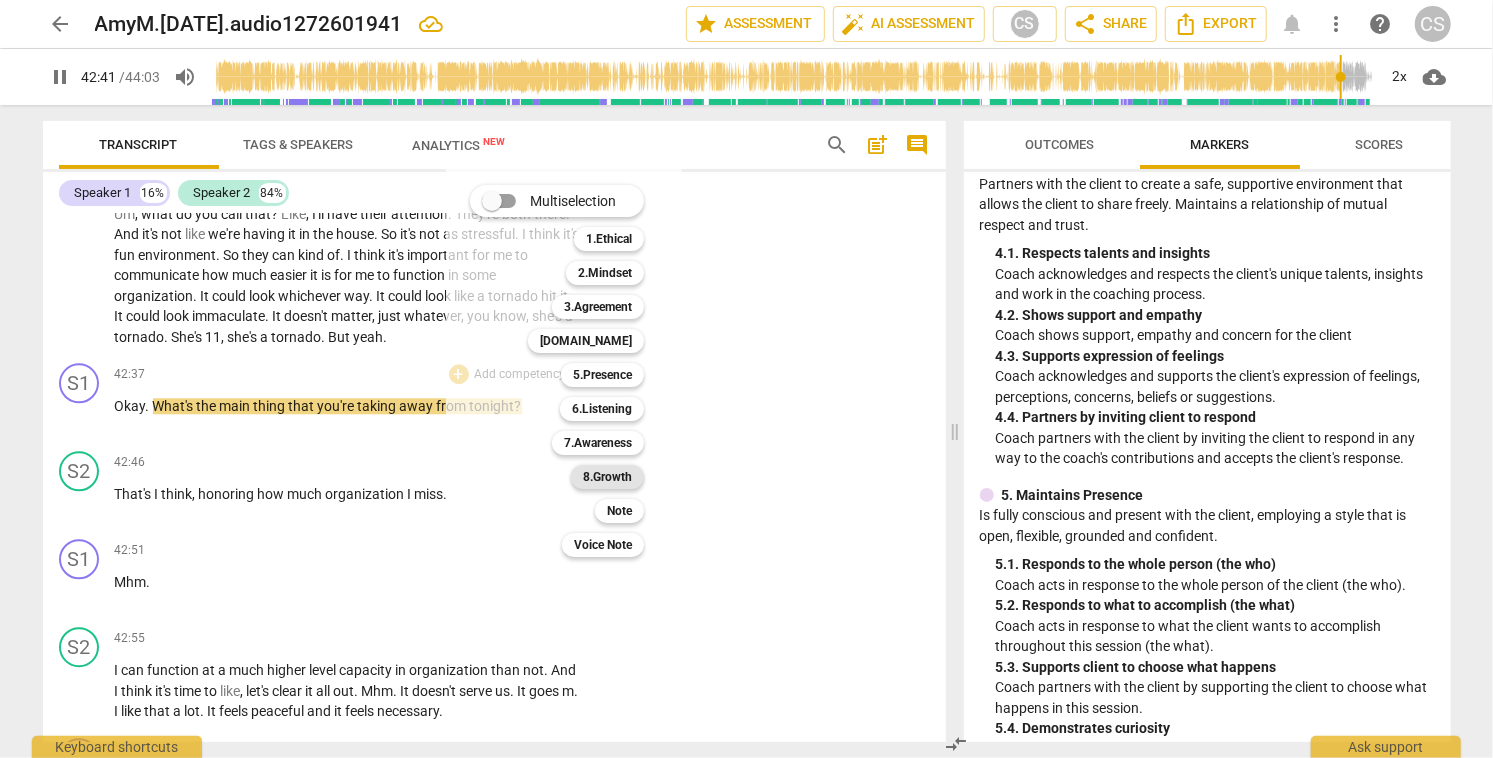 click on "8.Growth" at bounding box center [607, 477] 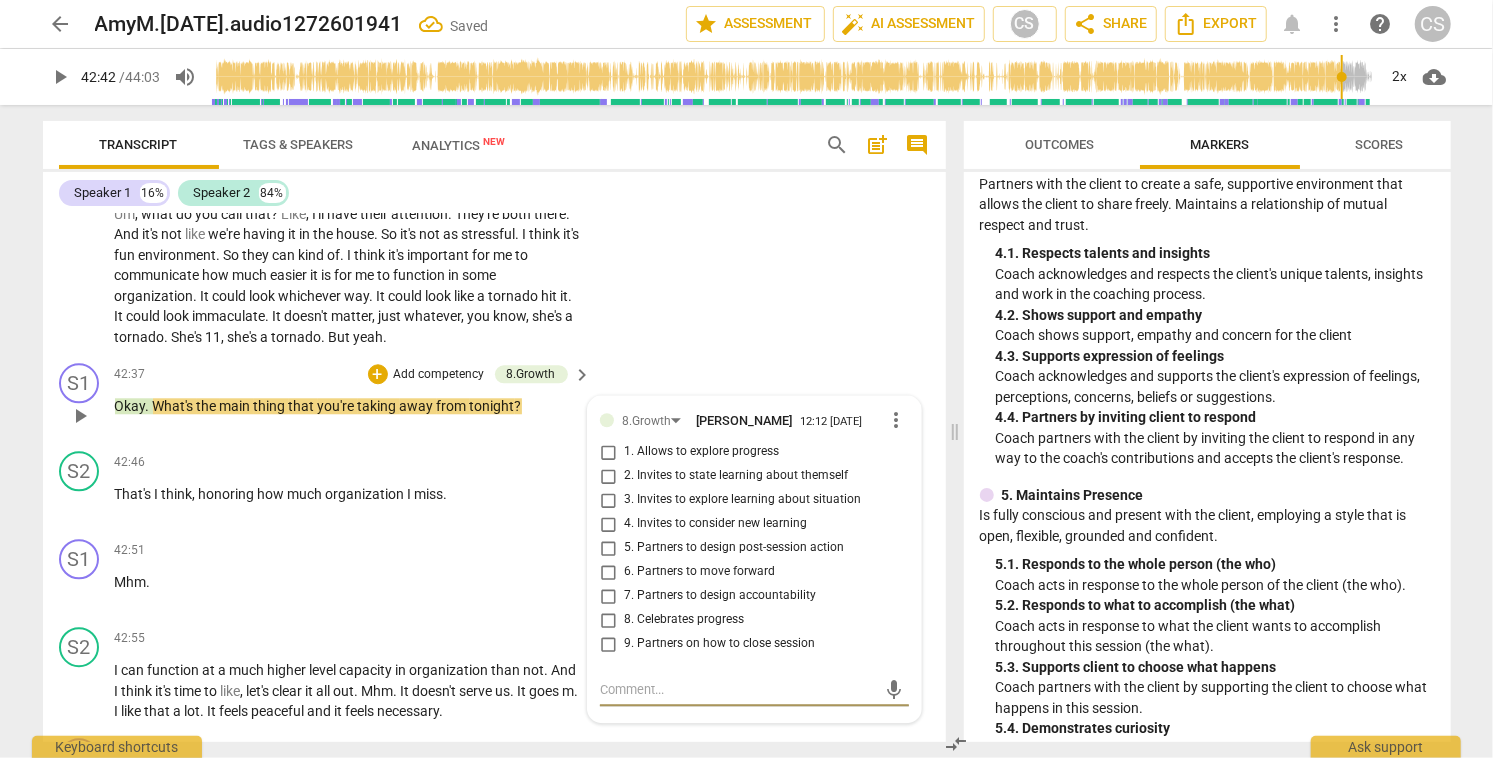 click on "3. Invites to explore learning about situation" at bounding box center [608, 500] 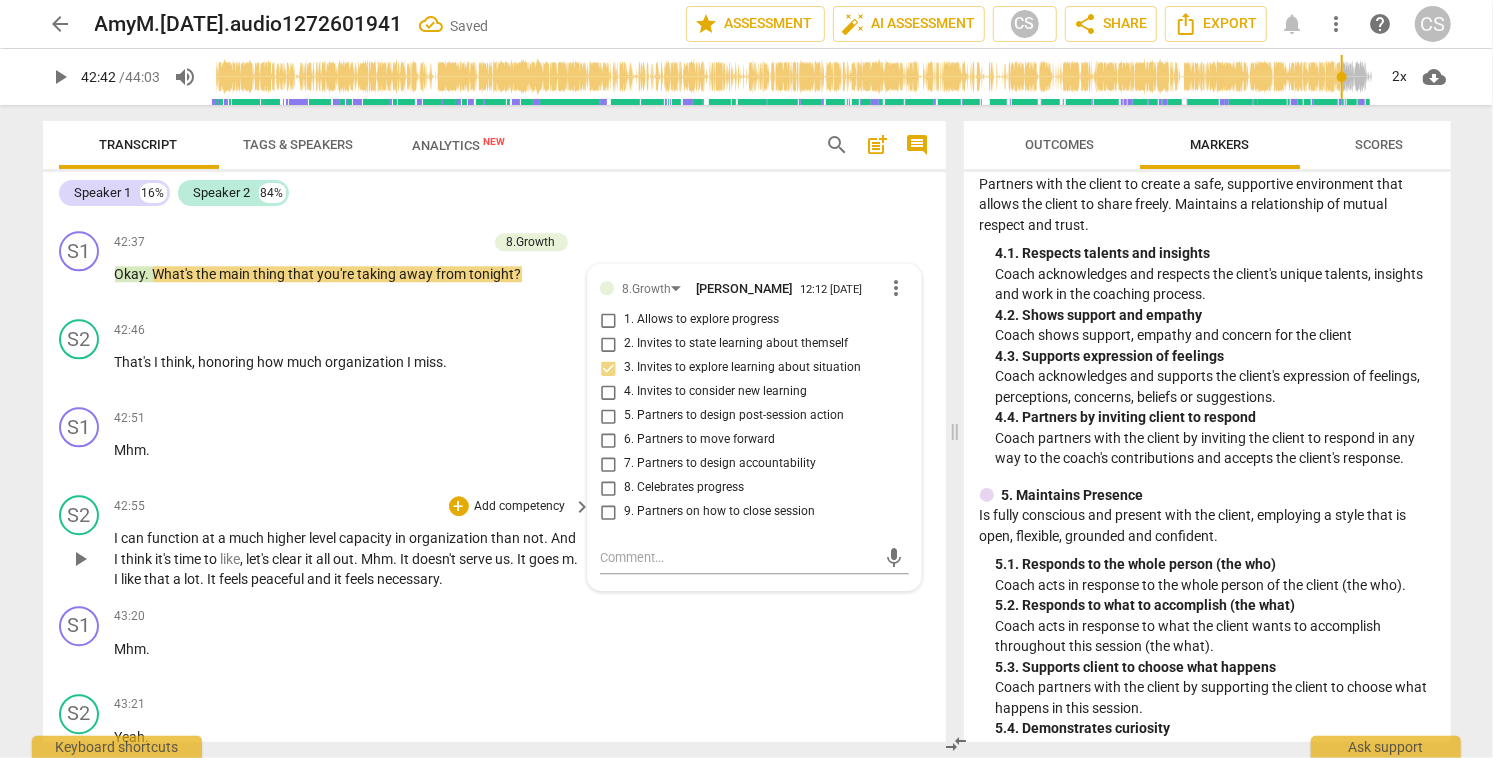 scroll, scrollTop: 16606, scrollLeft: 0, axis: vertical 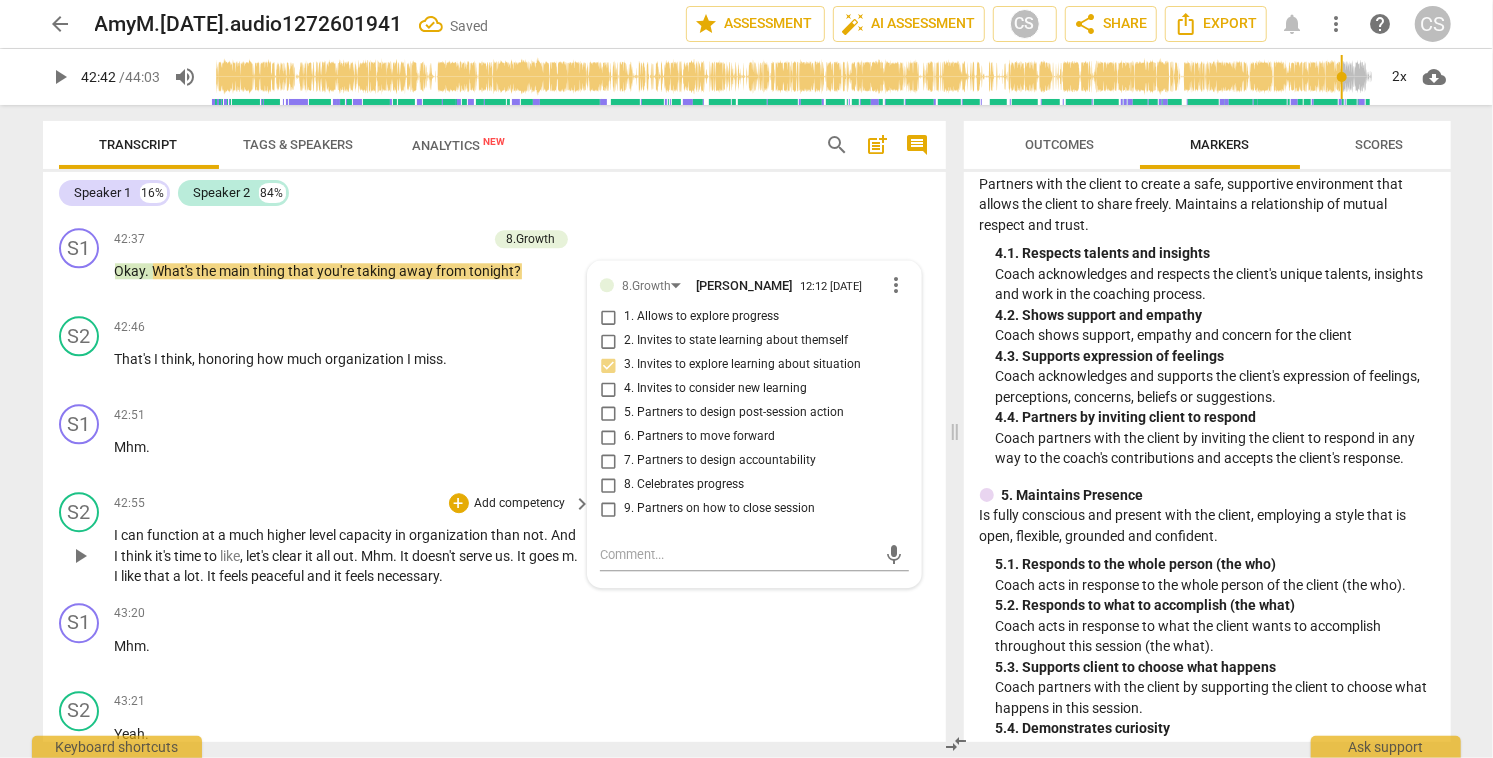 click on "play_arrow" at bounding box center [80, 556] 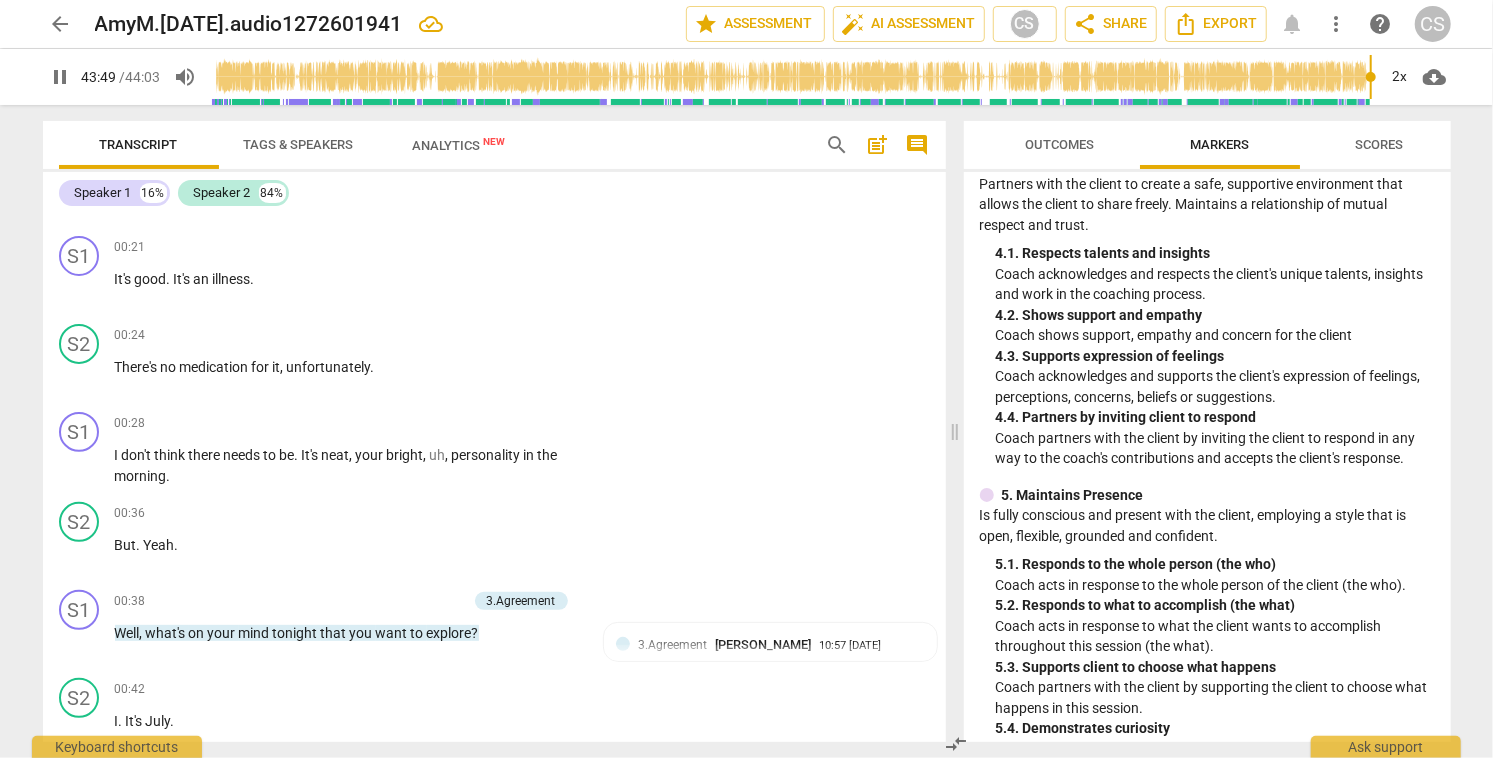 scroll, scrollTop: 0, scrollLeft: 0, axis: both 